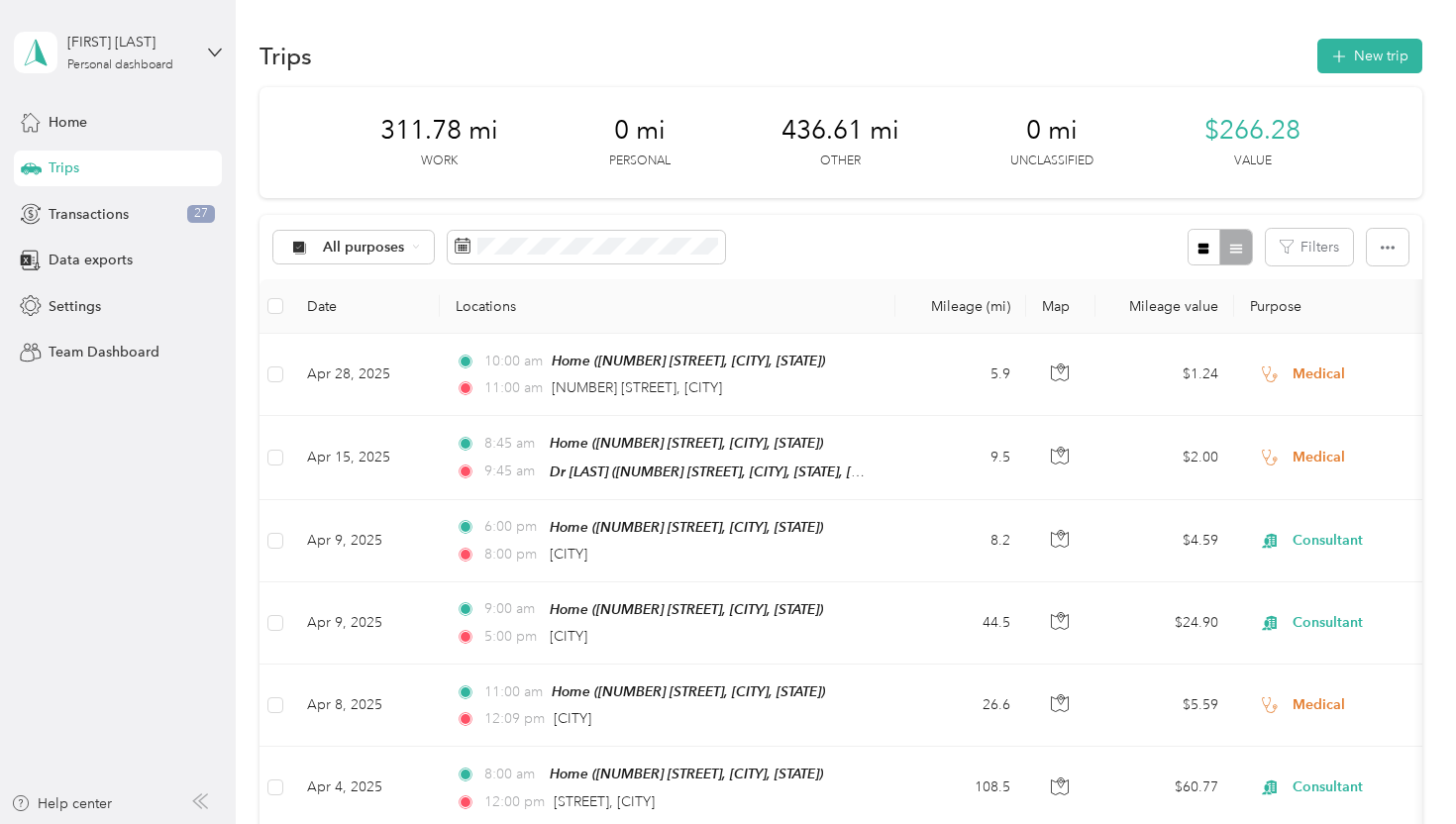 scroll, scrollTop: 0, scrollLeft: 0, axis: both 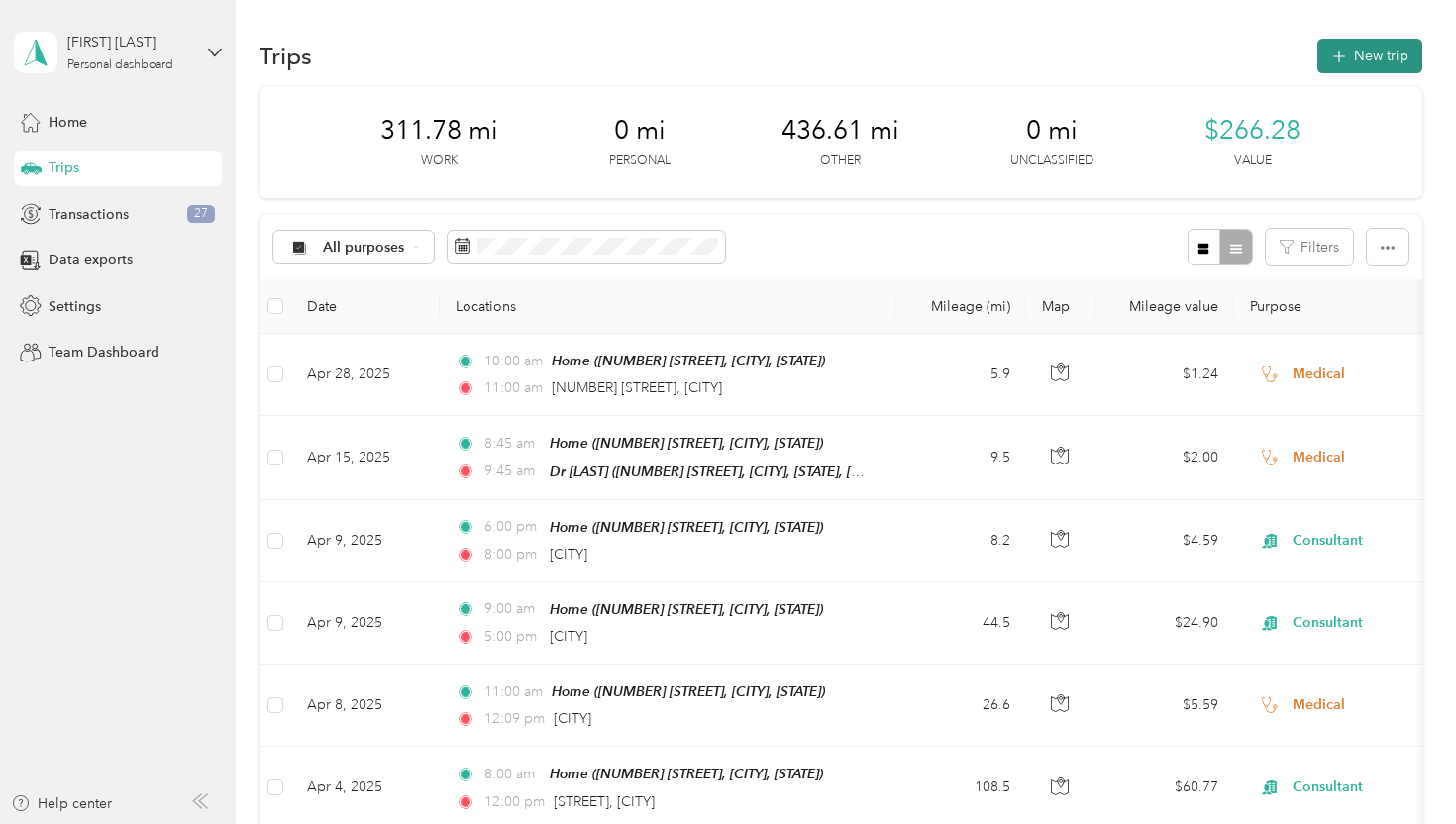 click on "New trip" at bounding box center (1370, 55) 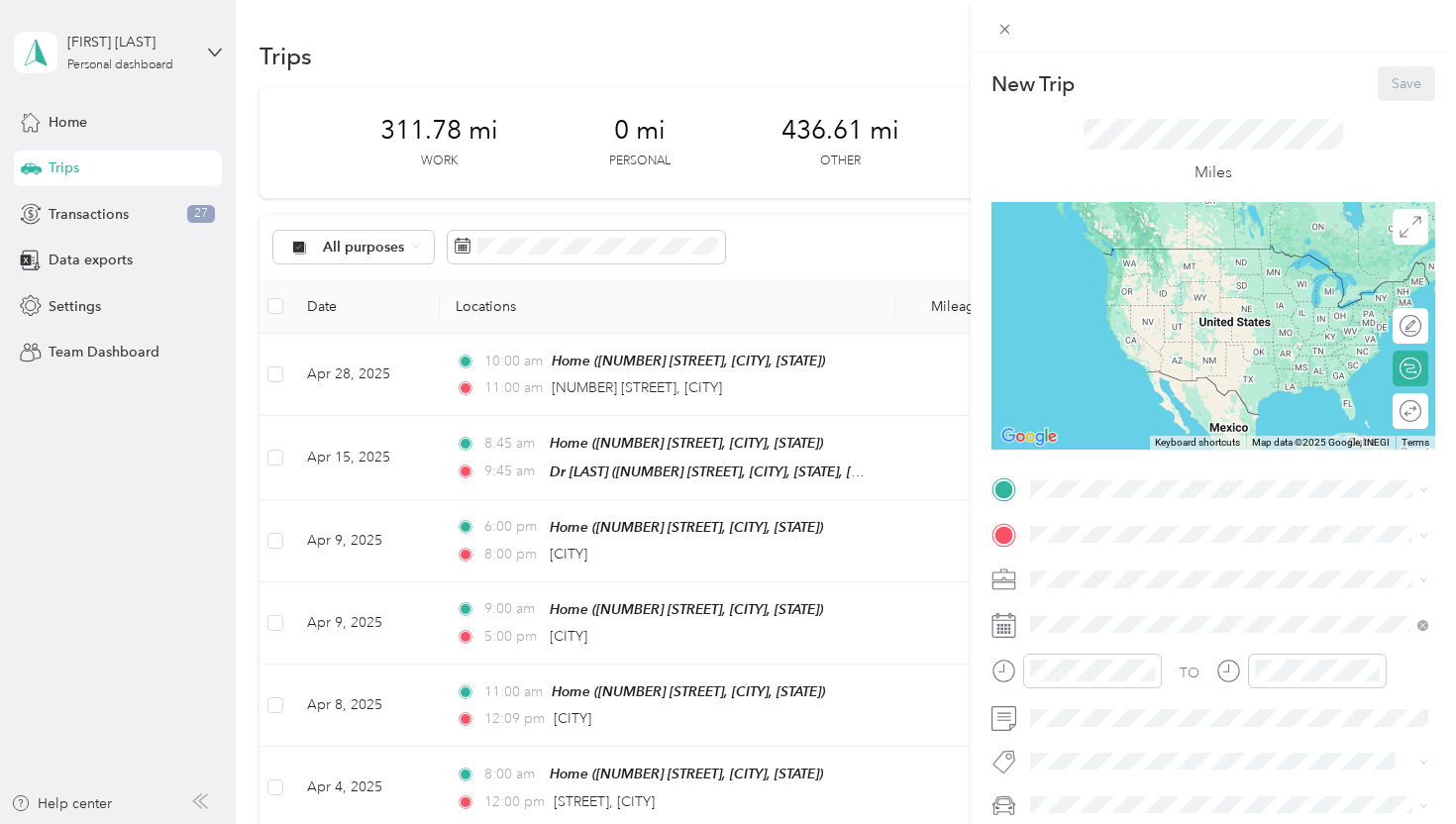 click on "Home [NUMBER] [STREET], [POSTAL_CODE], [CITY], [STATE], [COUNTRY]" at bounding box center [1245, 580] 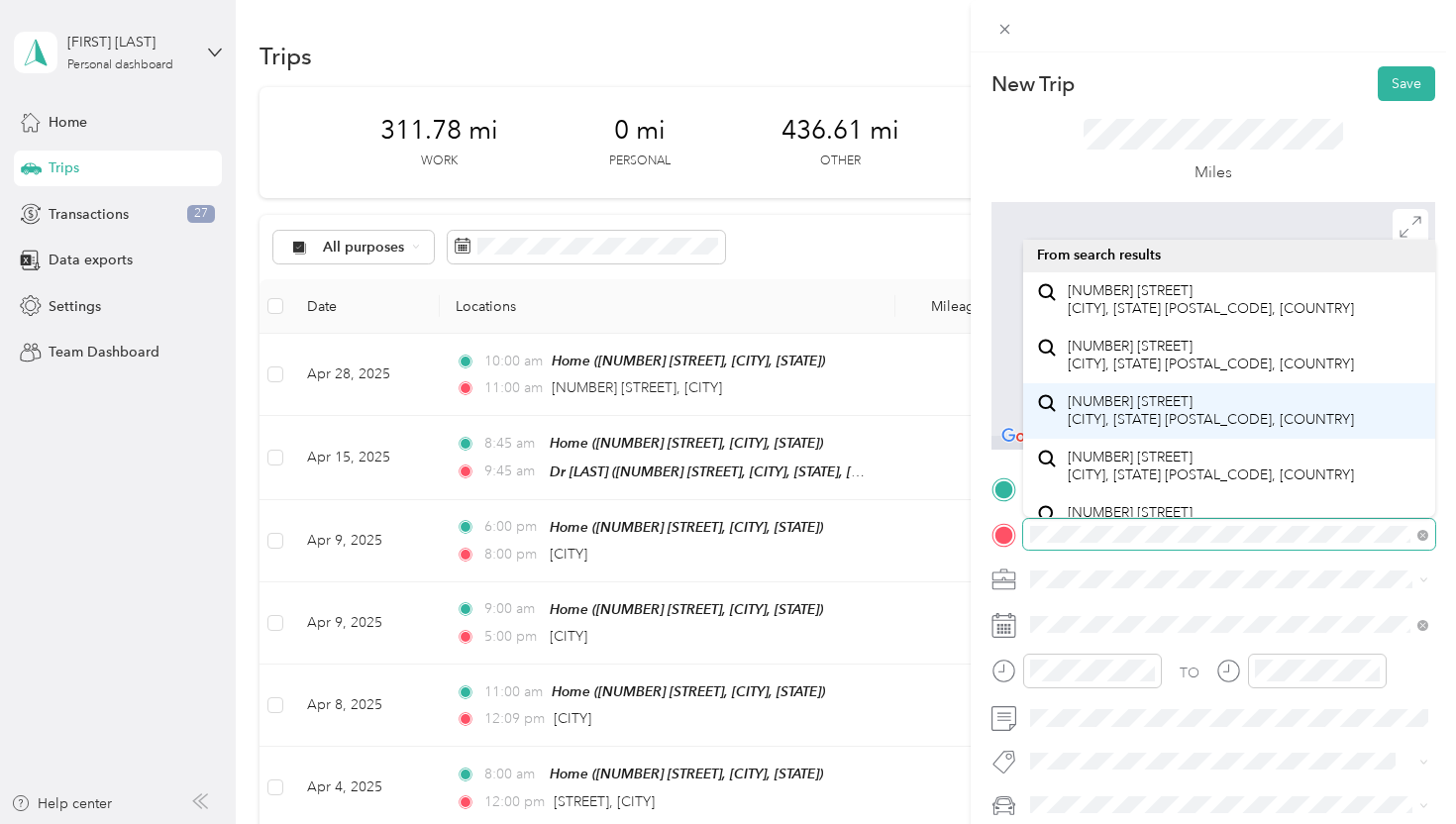 scroll, scrollTop: 9, scrollLeft: 0, axis: vertical 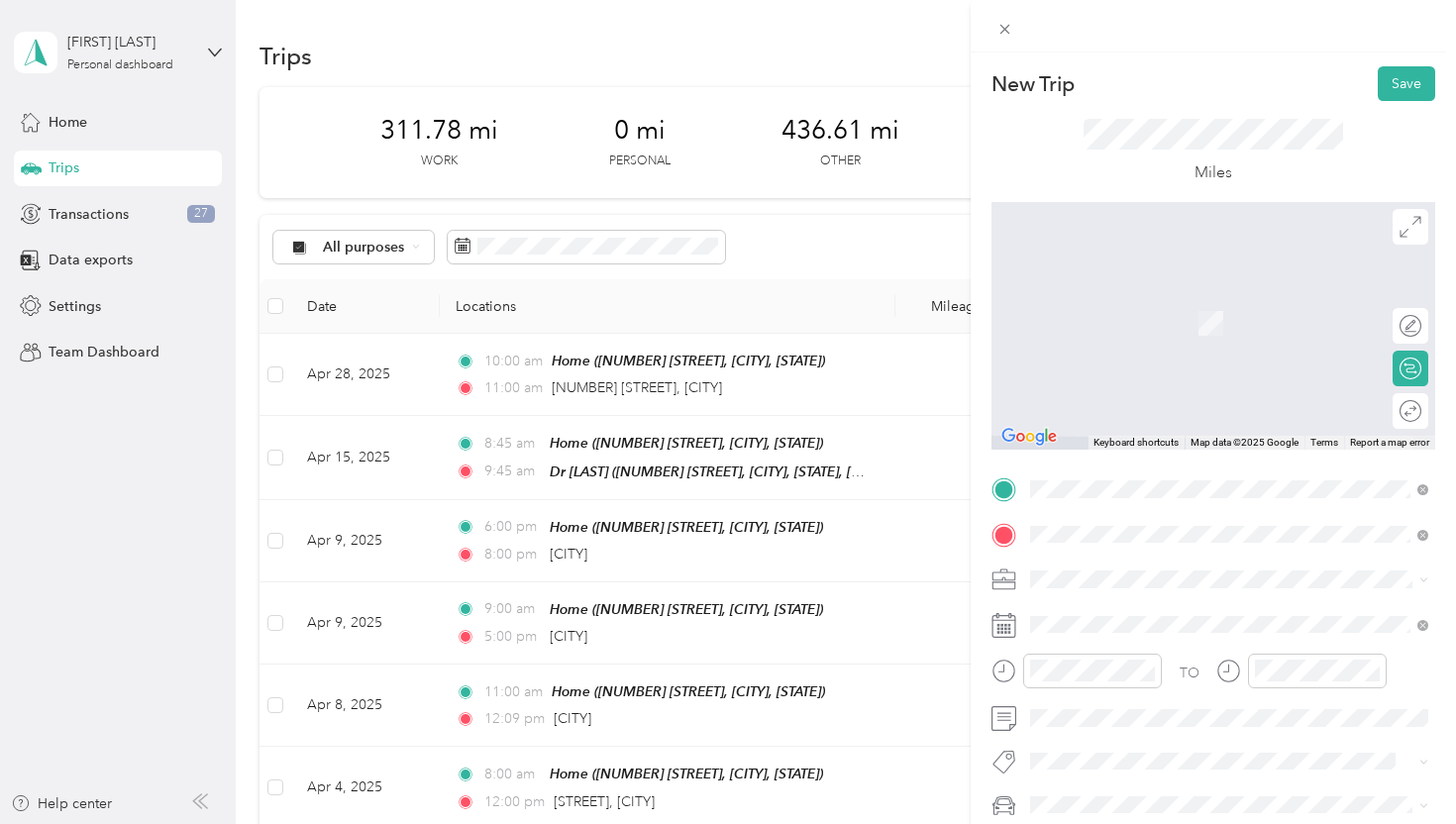 click on "[NUMBER] [STREET]
[CITY], [STATE] [POSTAL_CODE], [COUNTRY]" at bounding box center [1210, 301] 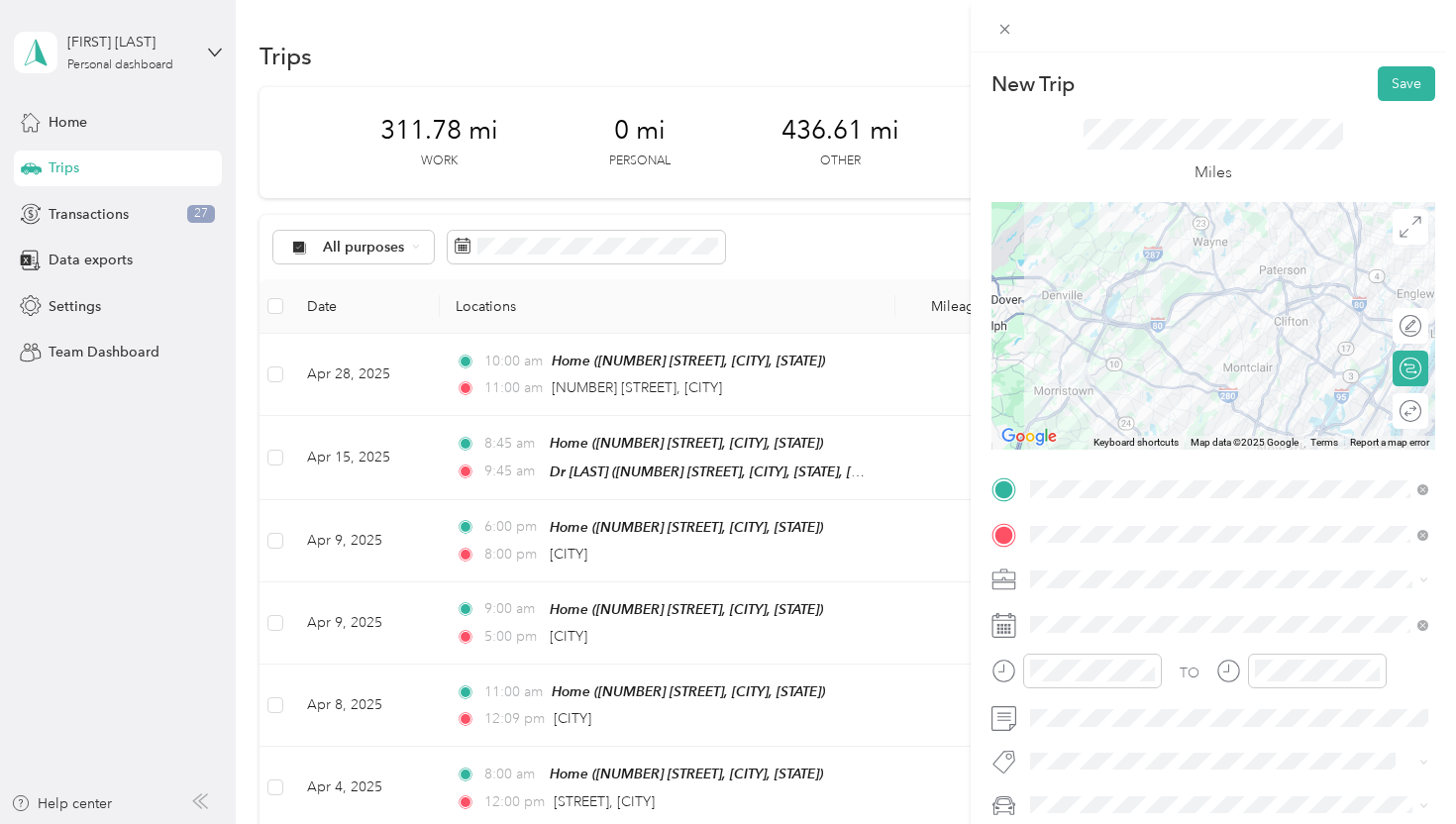 click on "Consultant" at bounding box center [1229, 404] 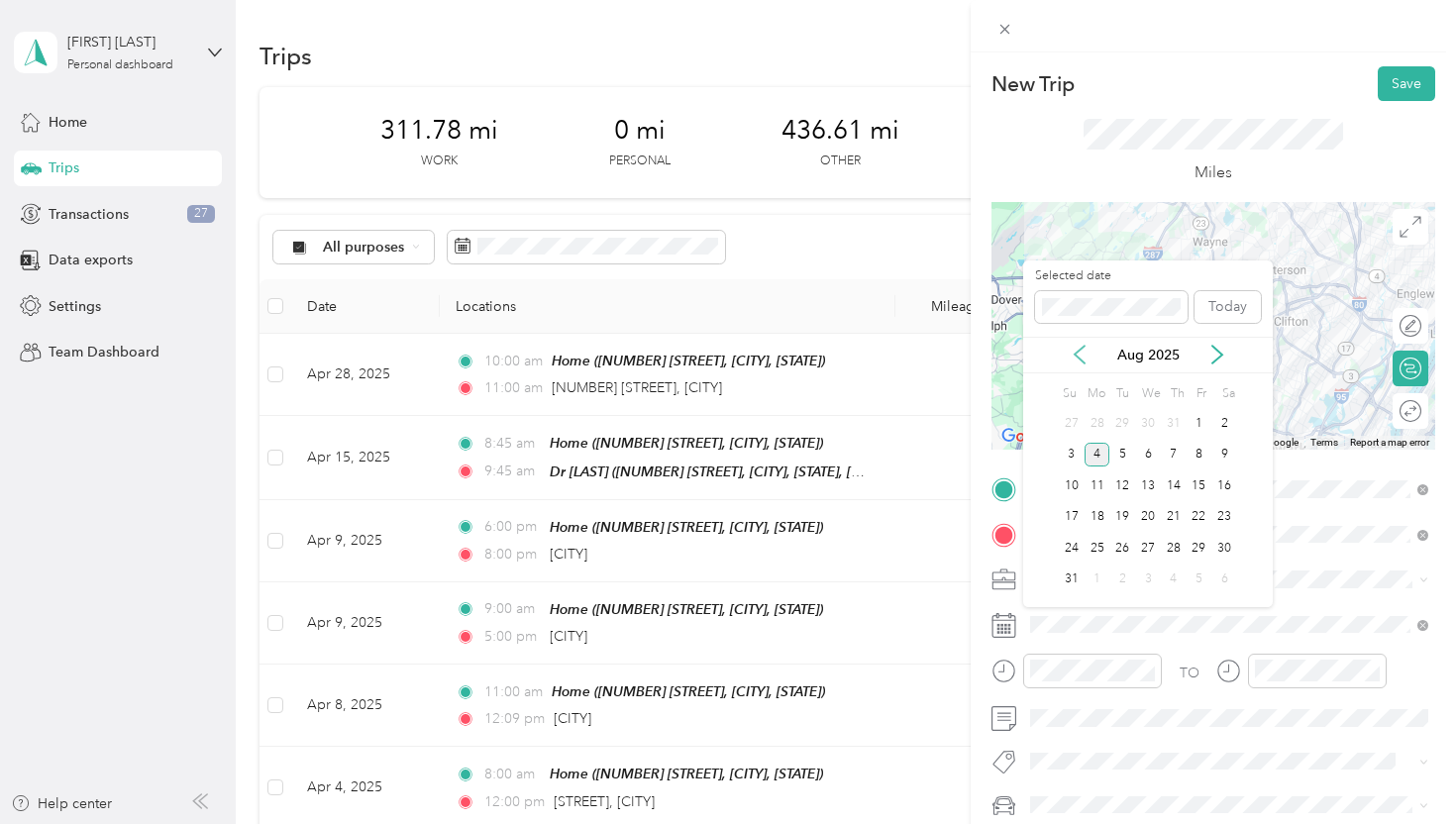 click 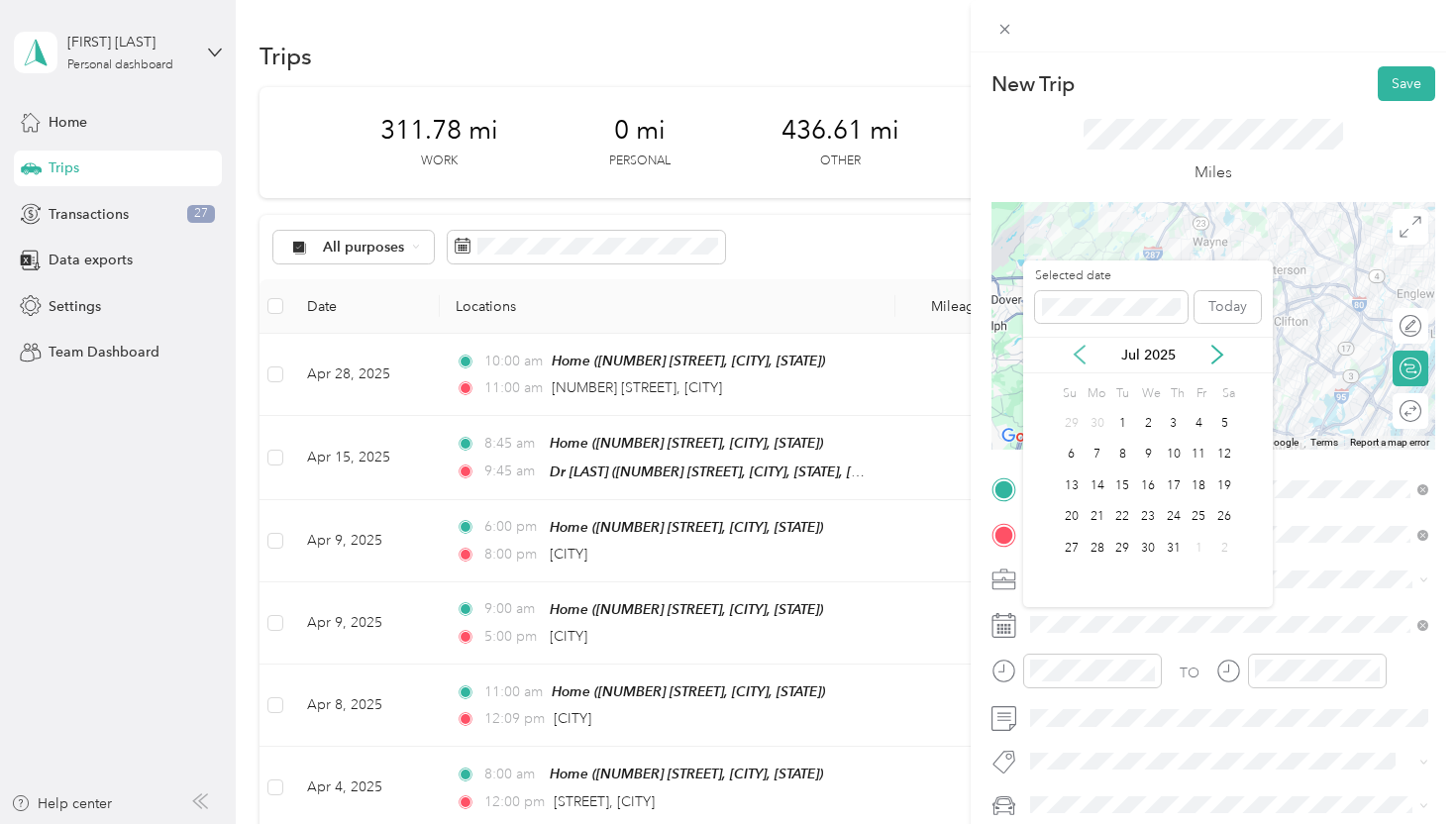 click 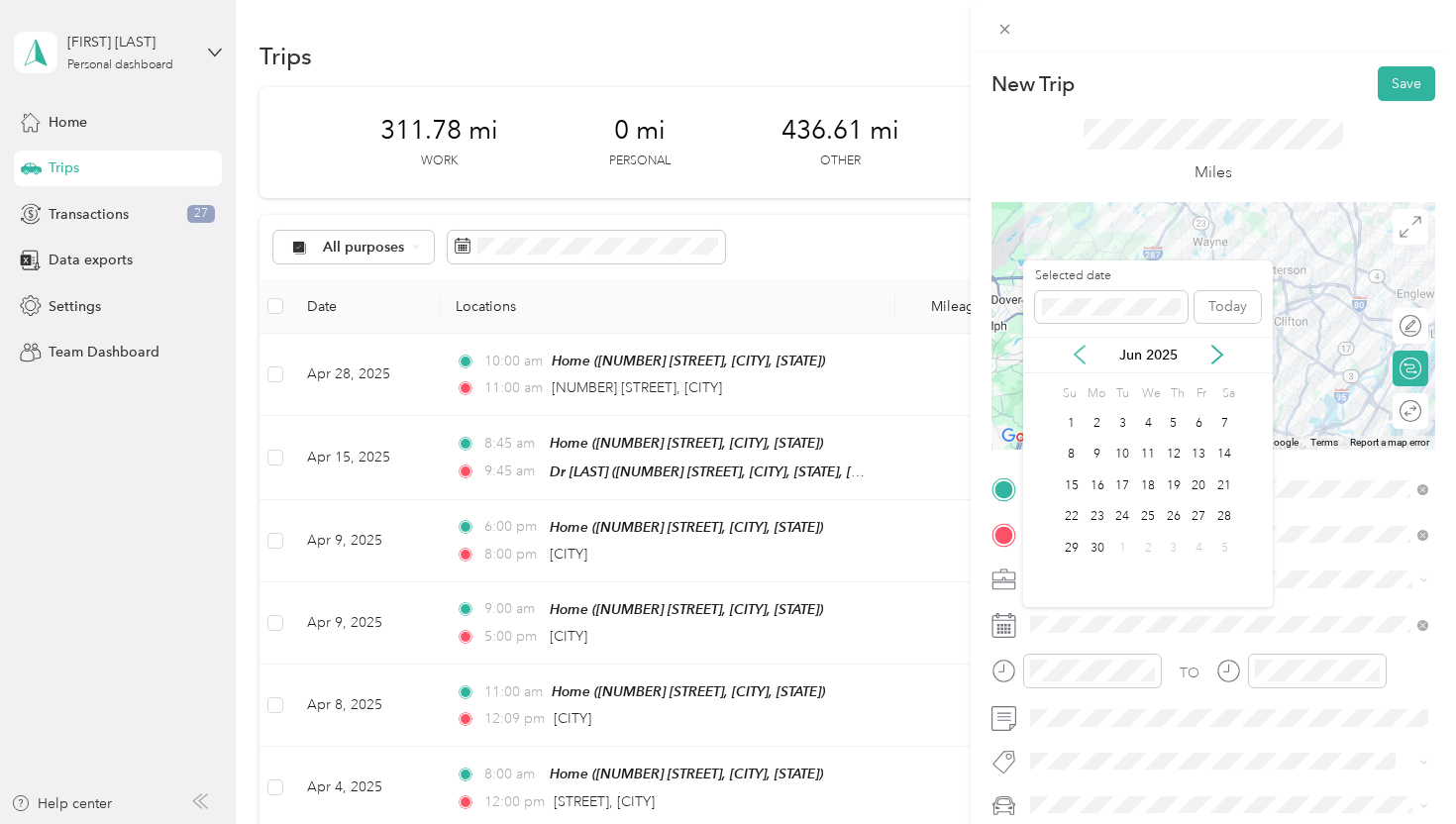 click 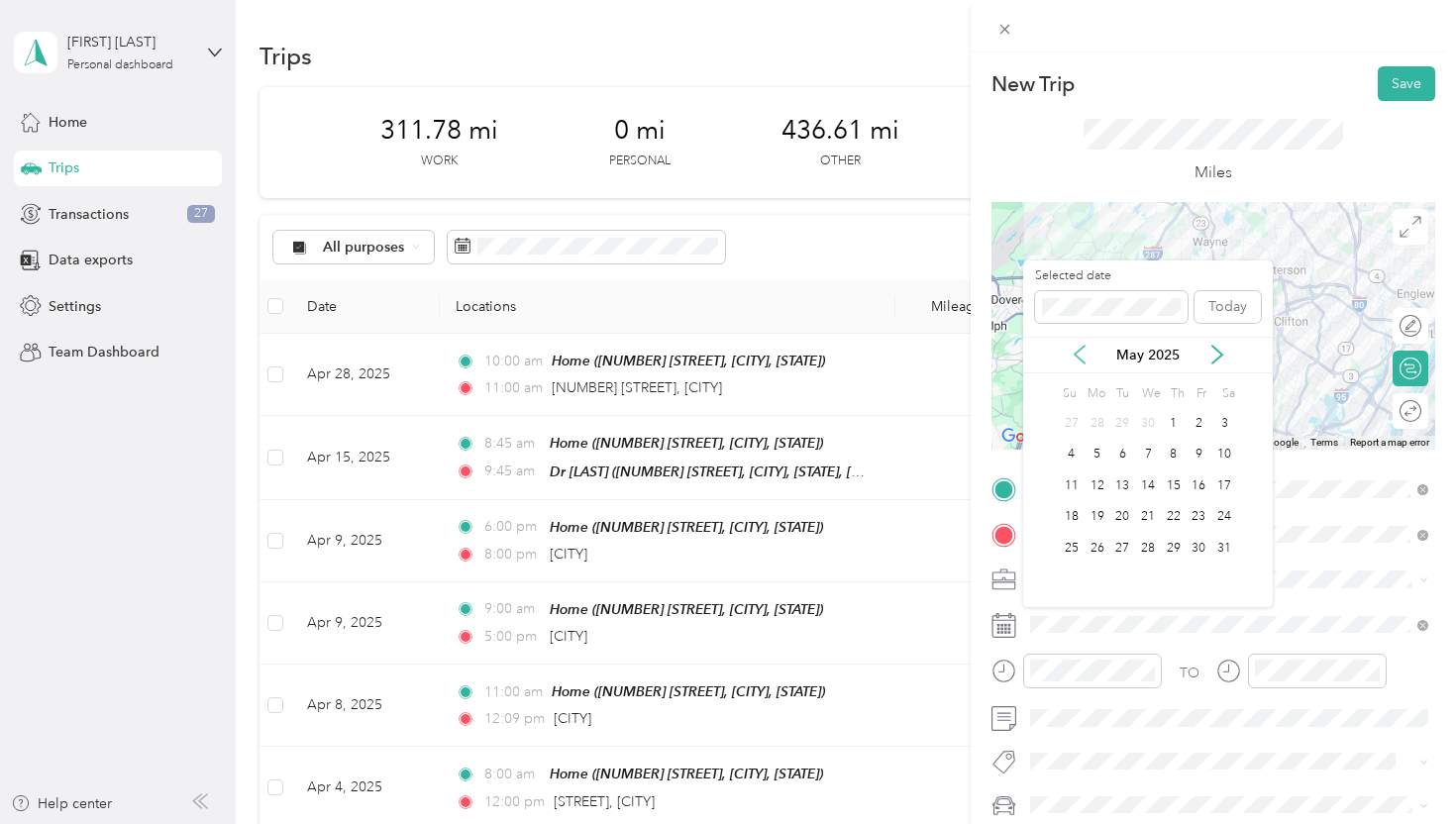 click 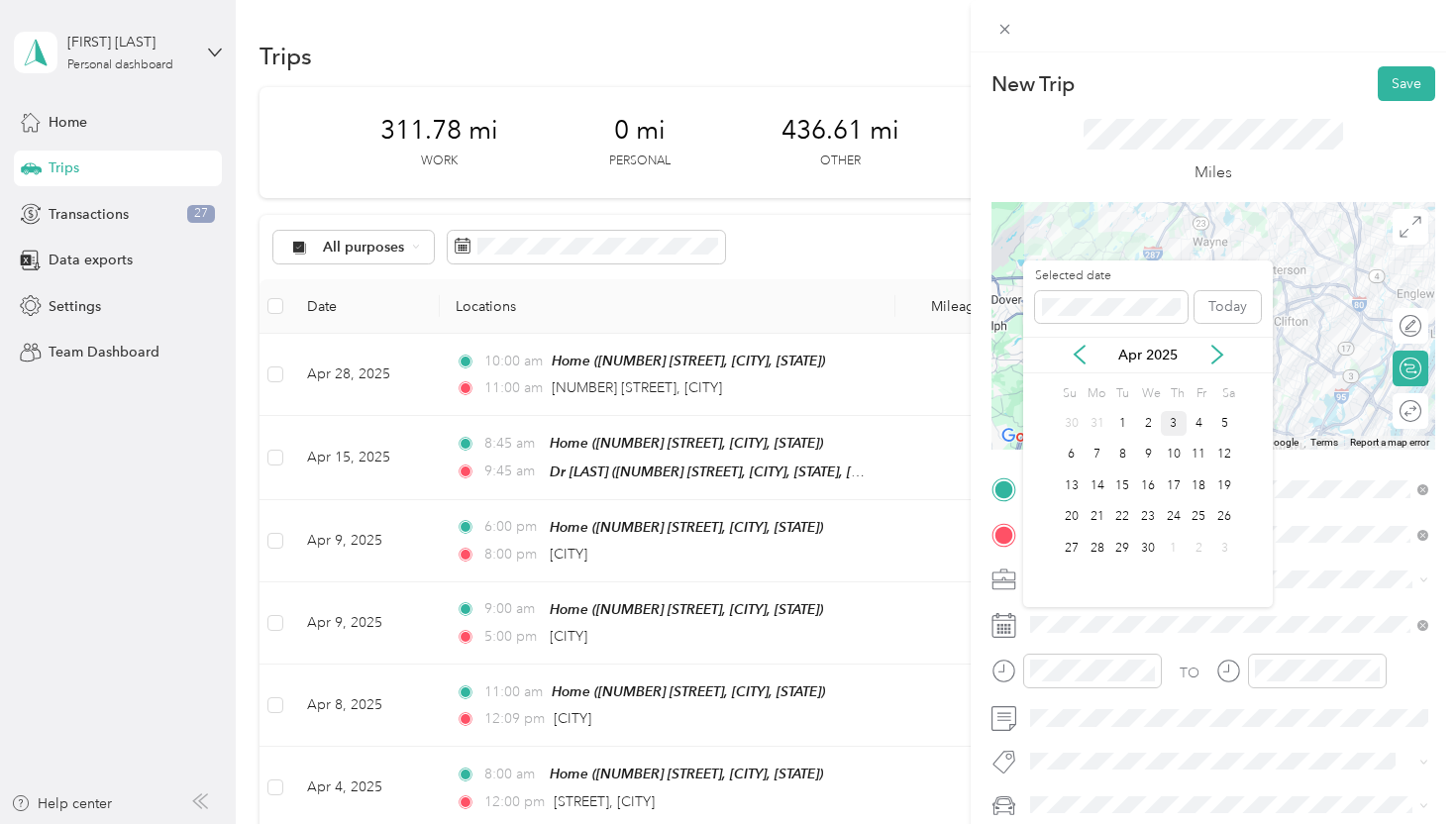 click on "3" at bounding box center (1174, 423) 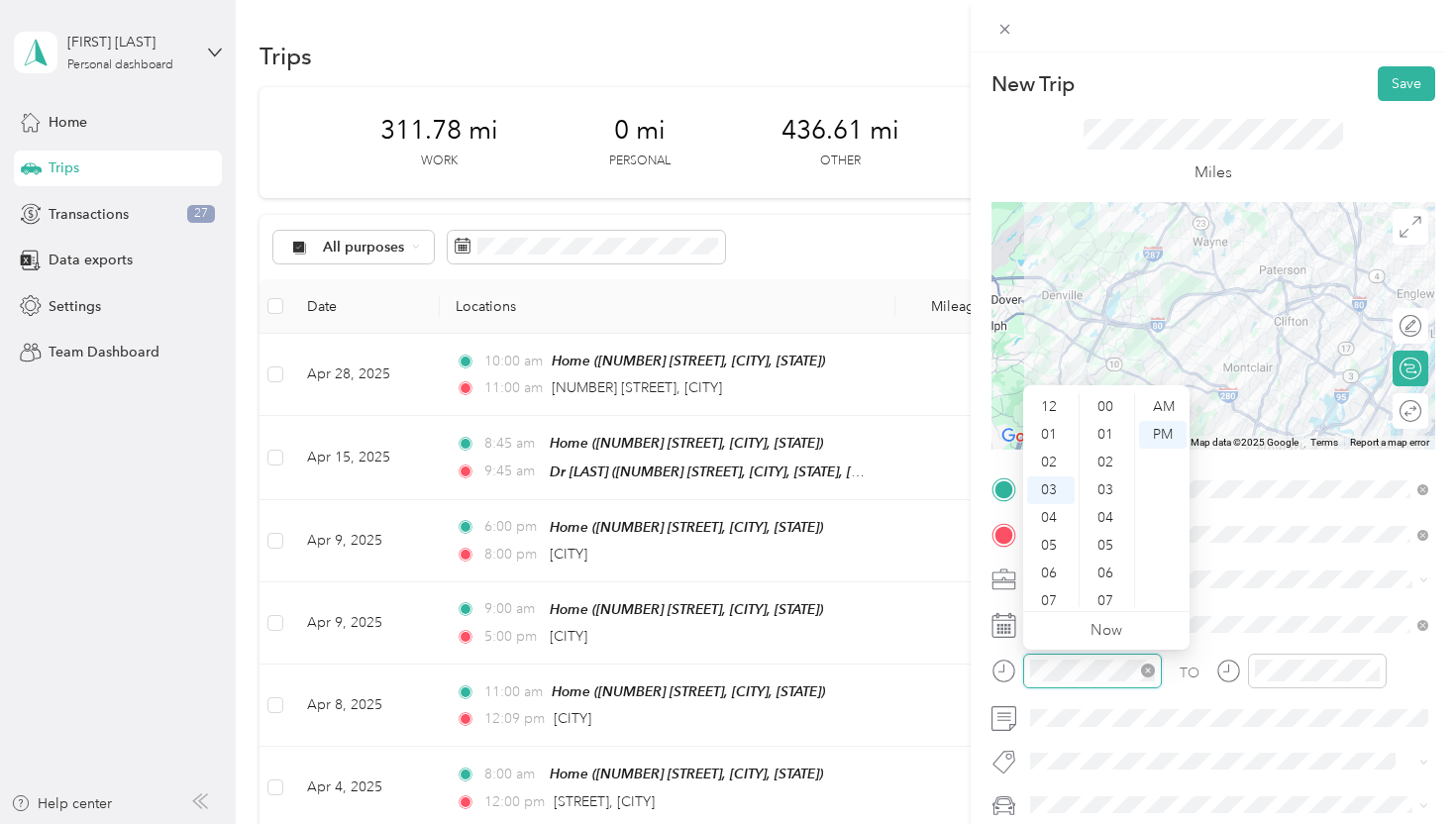 scroll, scrollTop: 83, scrollLeft: 0, axis: vertical 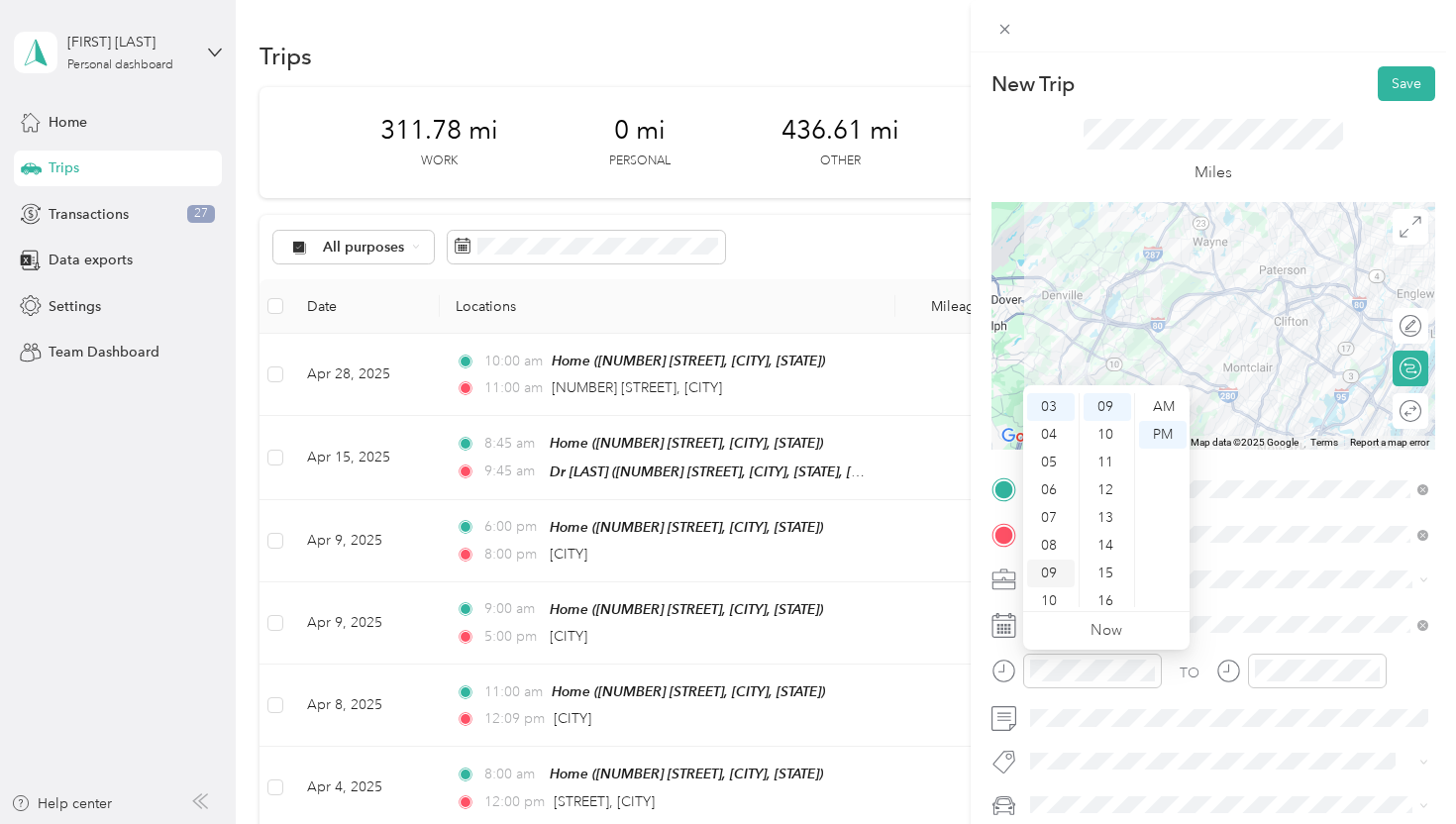 click on "09" at bounding box center (1051, 573) 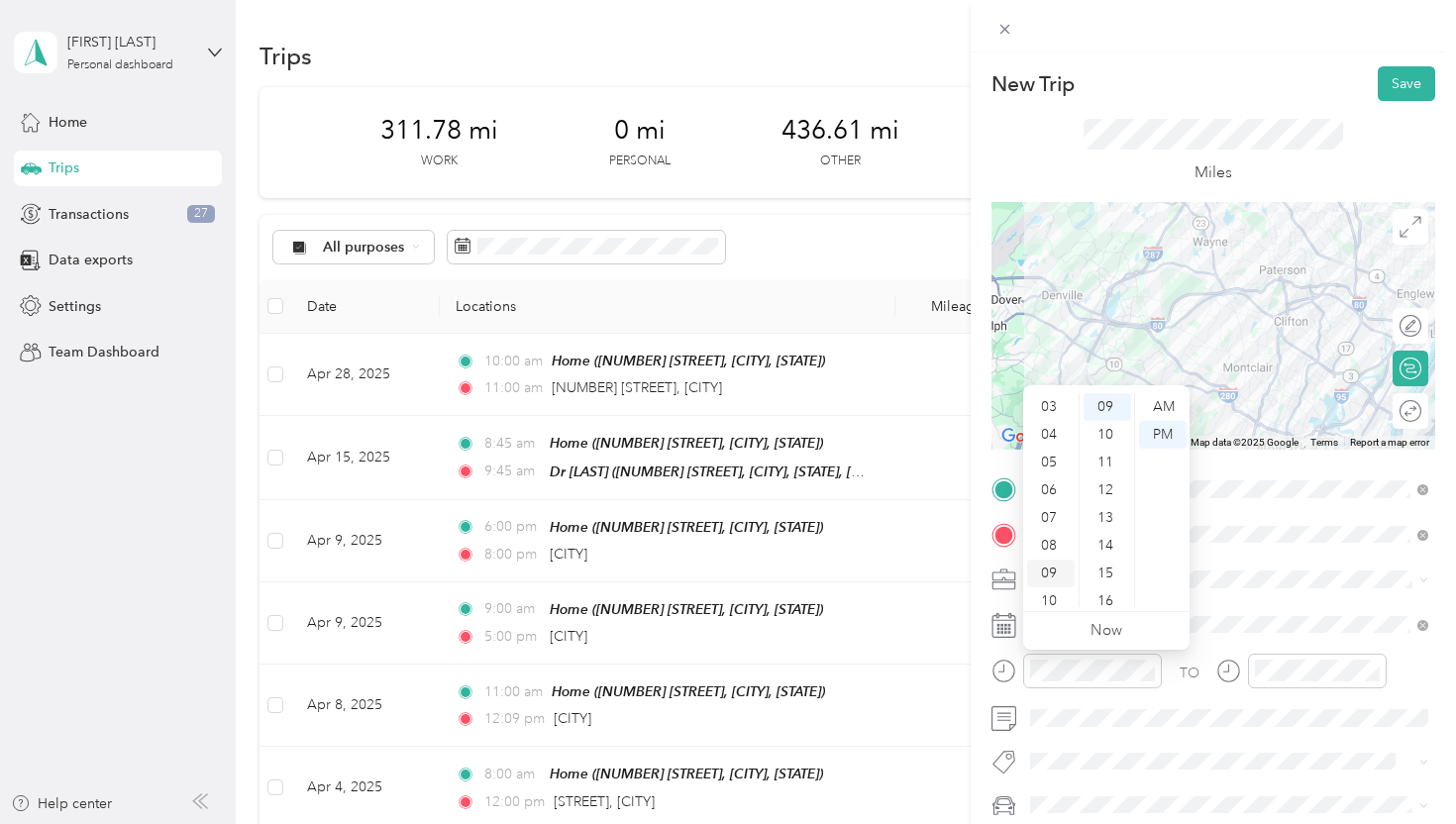 scroll, scrollTop: 119, scrollLeft: 0, axis: vertical 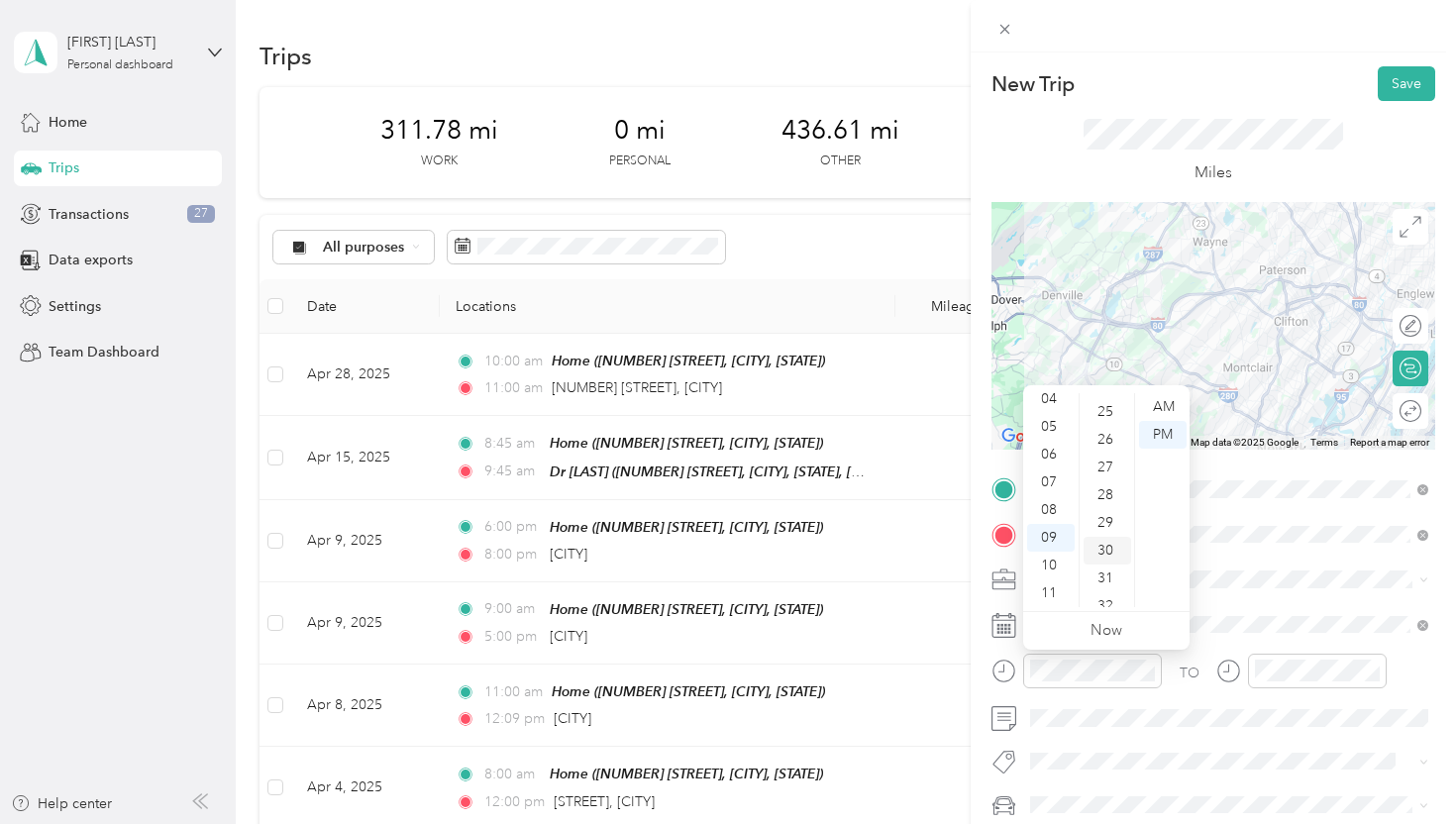 click on "30" at bounding box center [1107, 551] 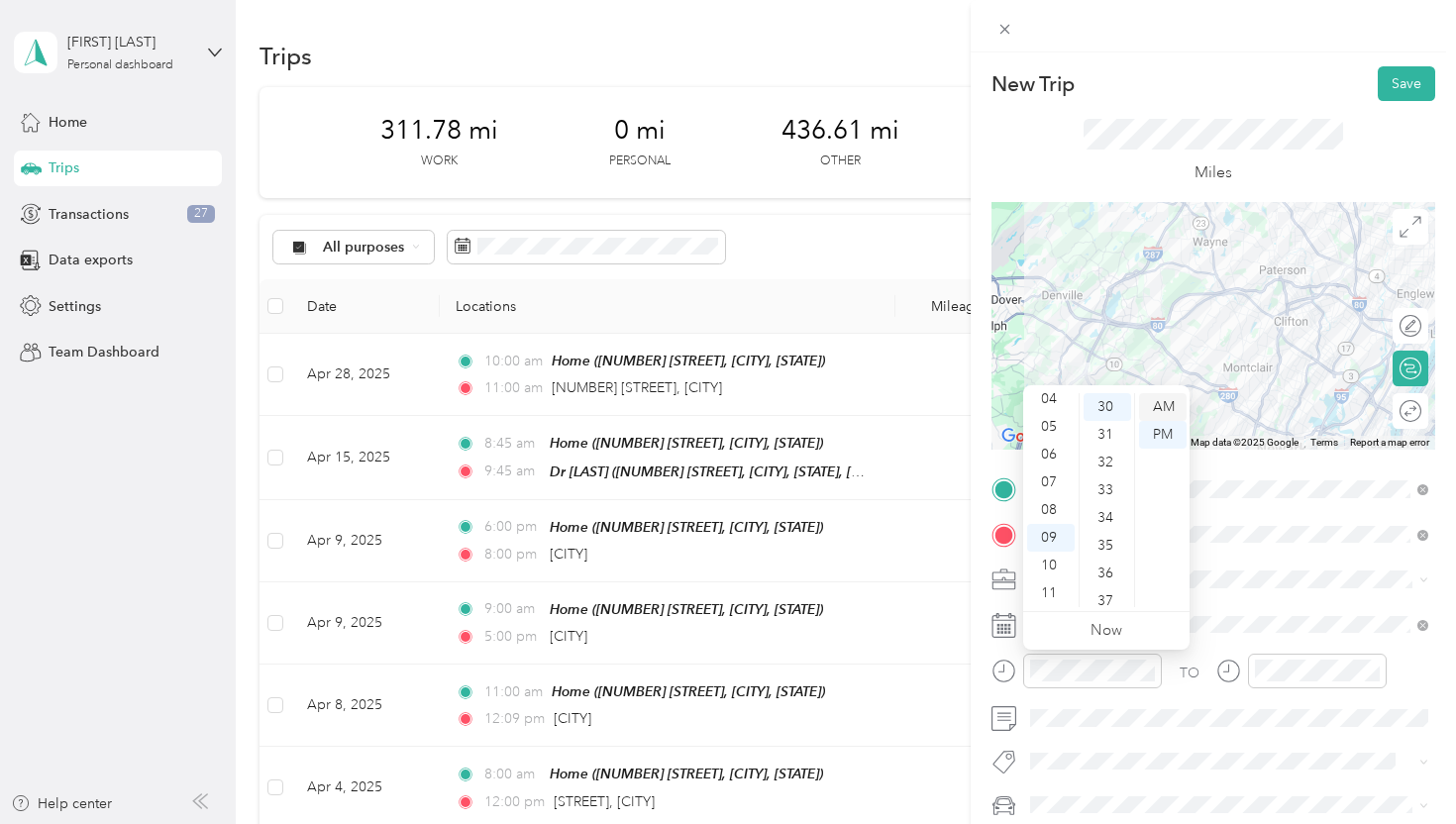 click on "AM" at bounding box center [1163, 407] 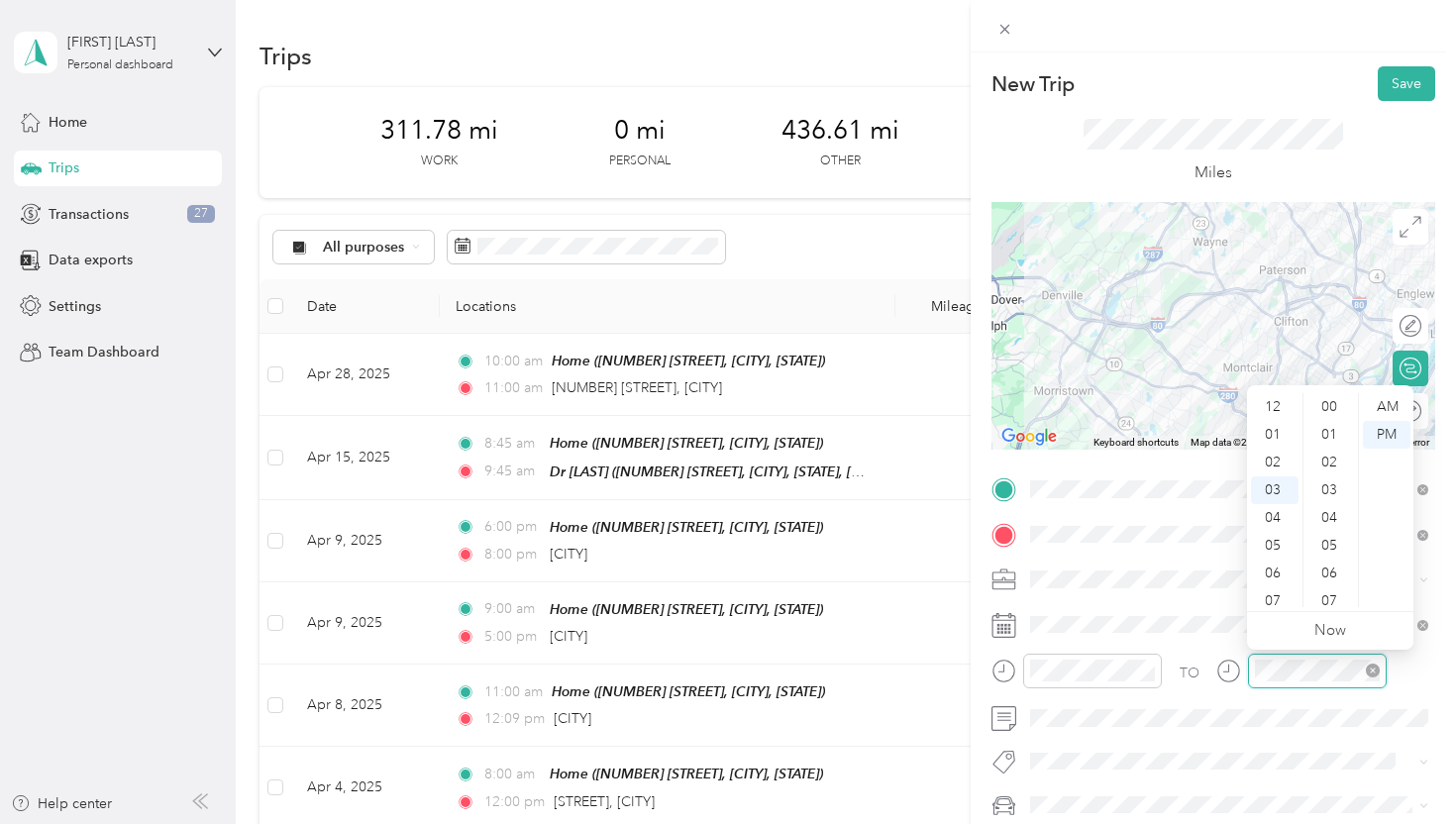 scroll, scrollTop: 83, scrollLeft: 0, axis: vertical 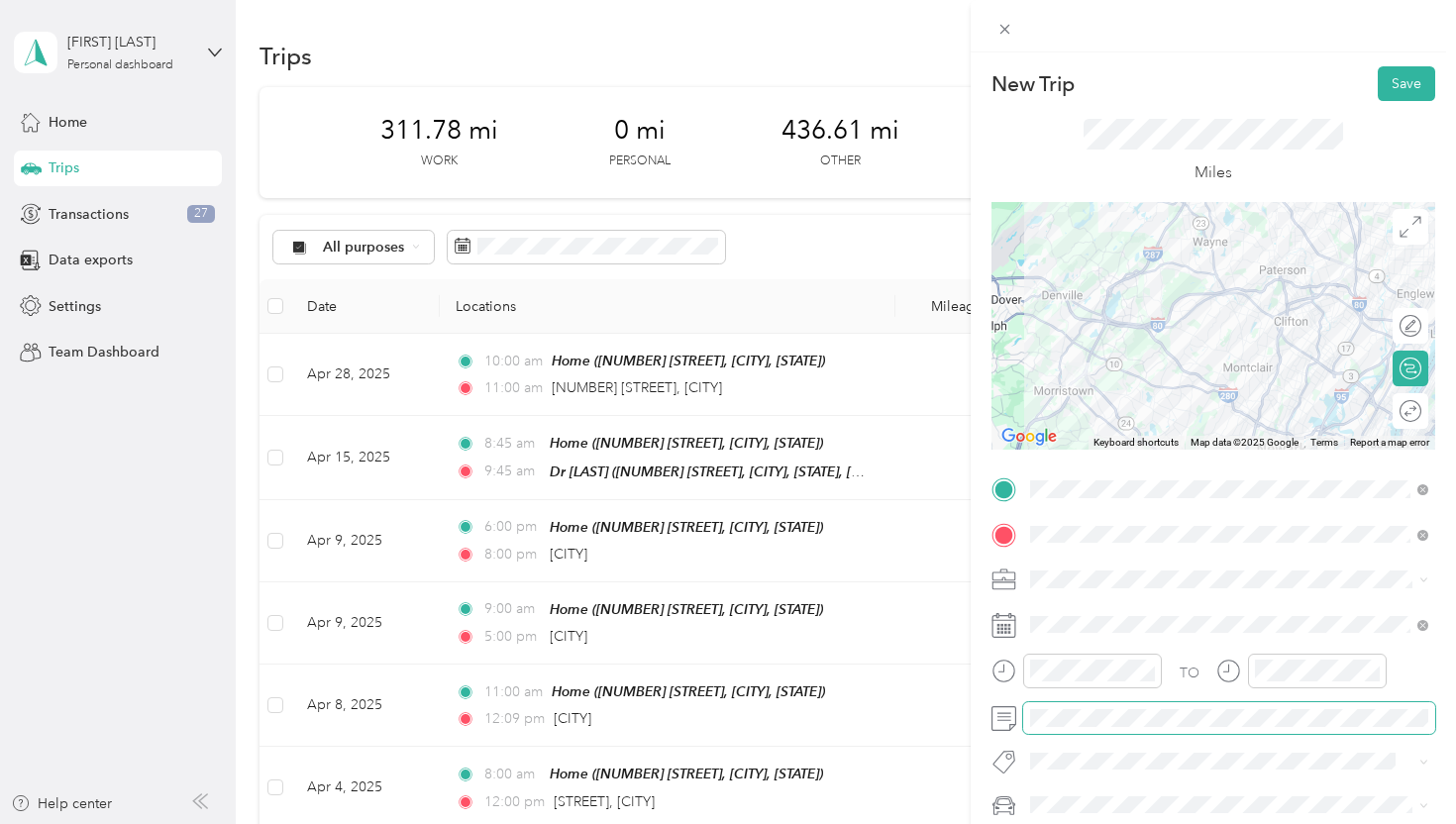 click at bounding box center [1229, 718] 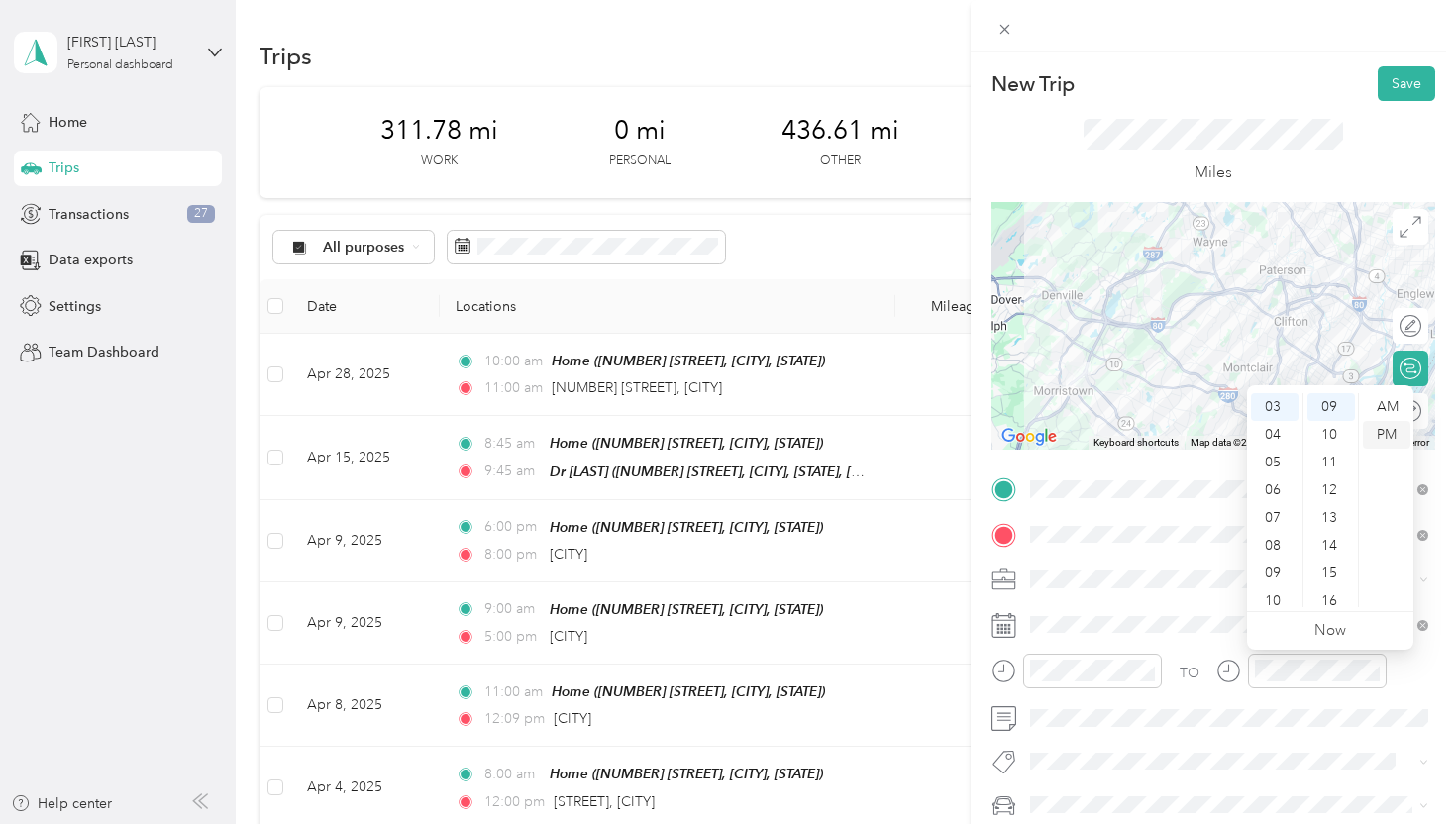 click on "PM" at bounding box center [1387, 435] 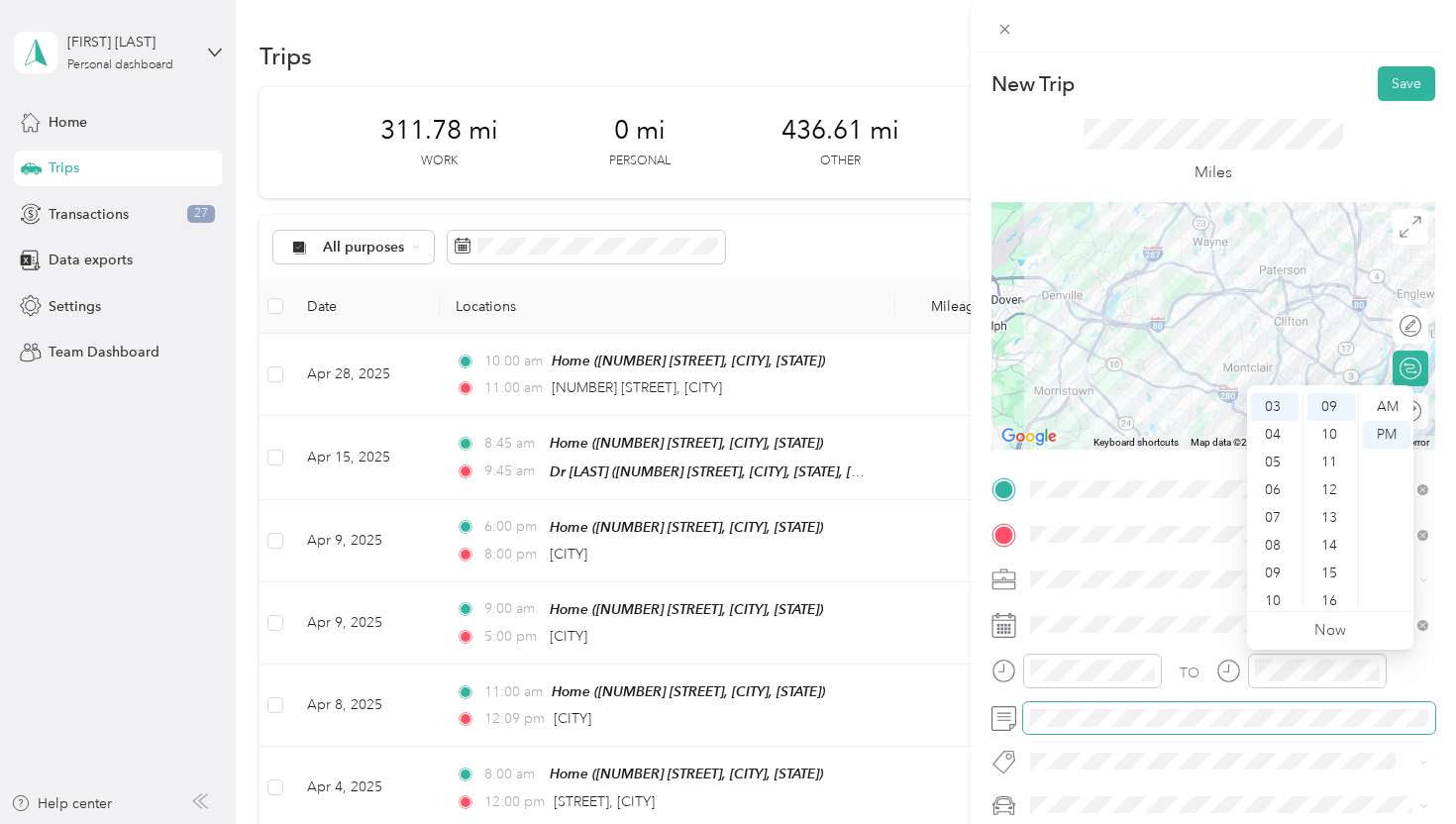 click at bounding box center [1229, 718] 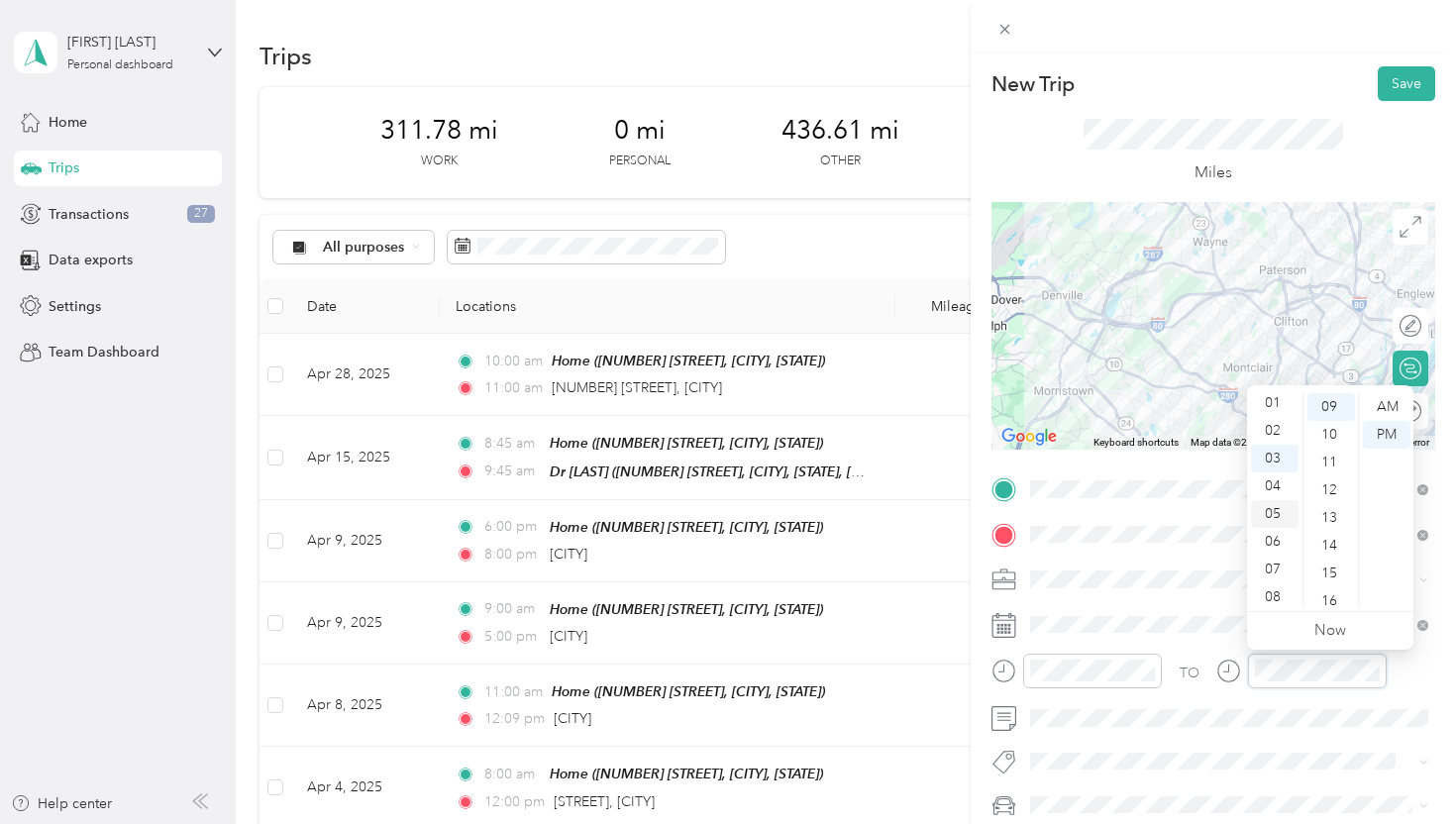 scroll, scrollTop: 23, scrollLeft: 0, axis: vertical 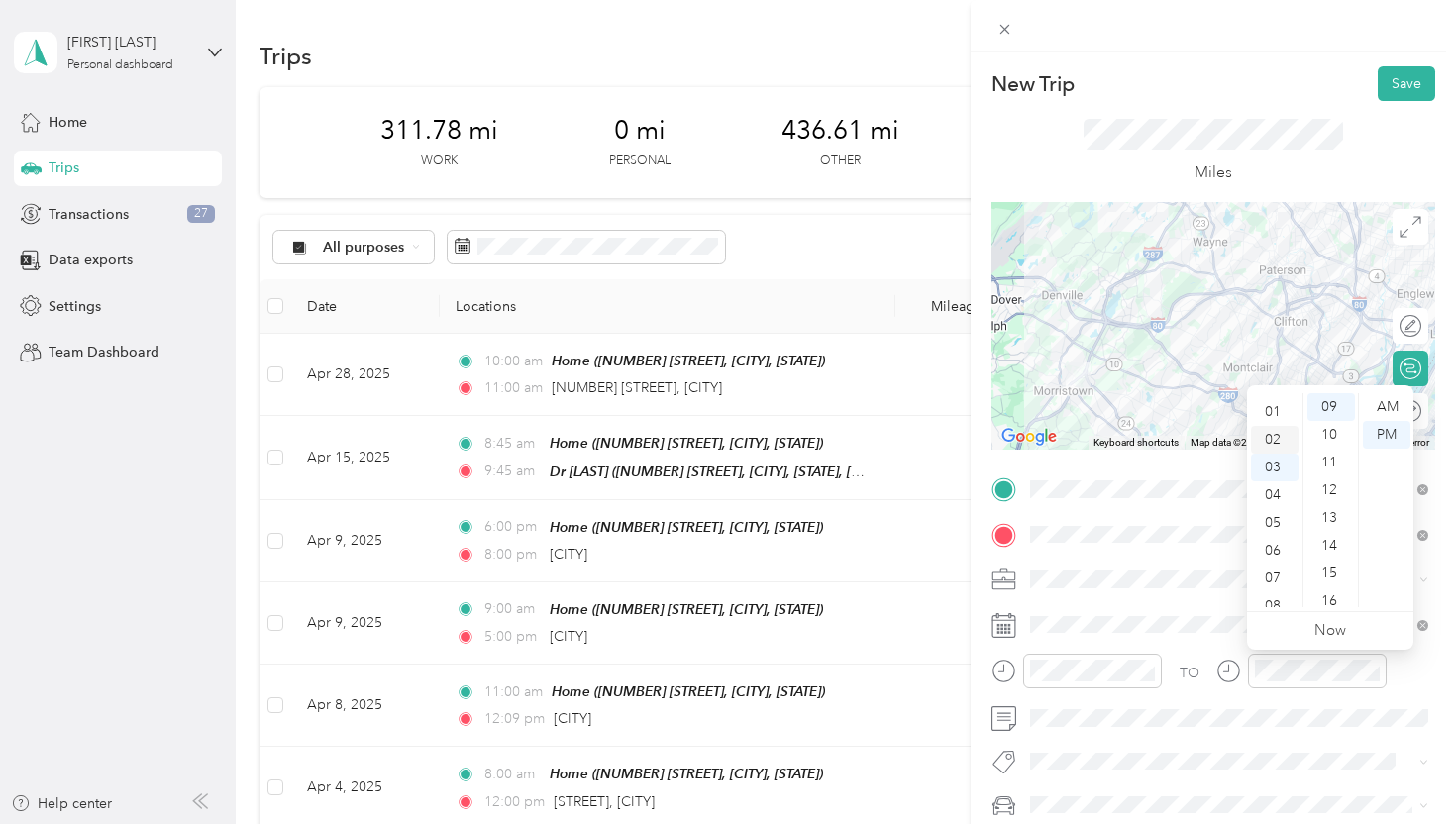 click on "02" at bounding box center (1275, 440) 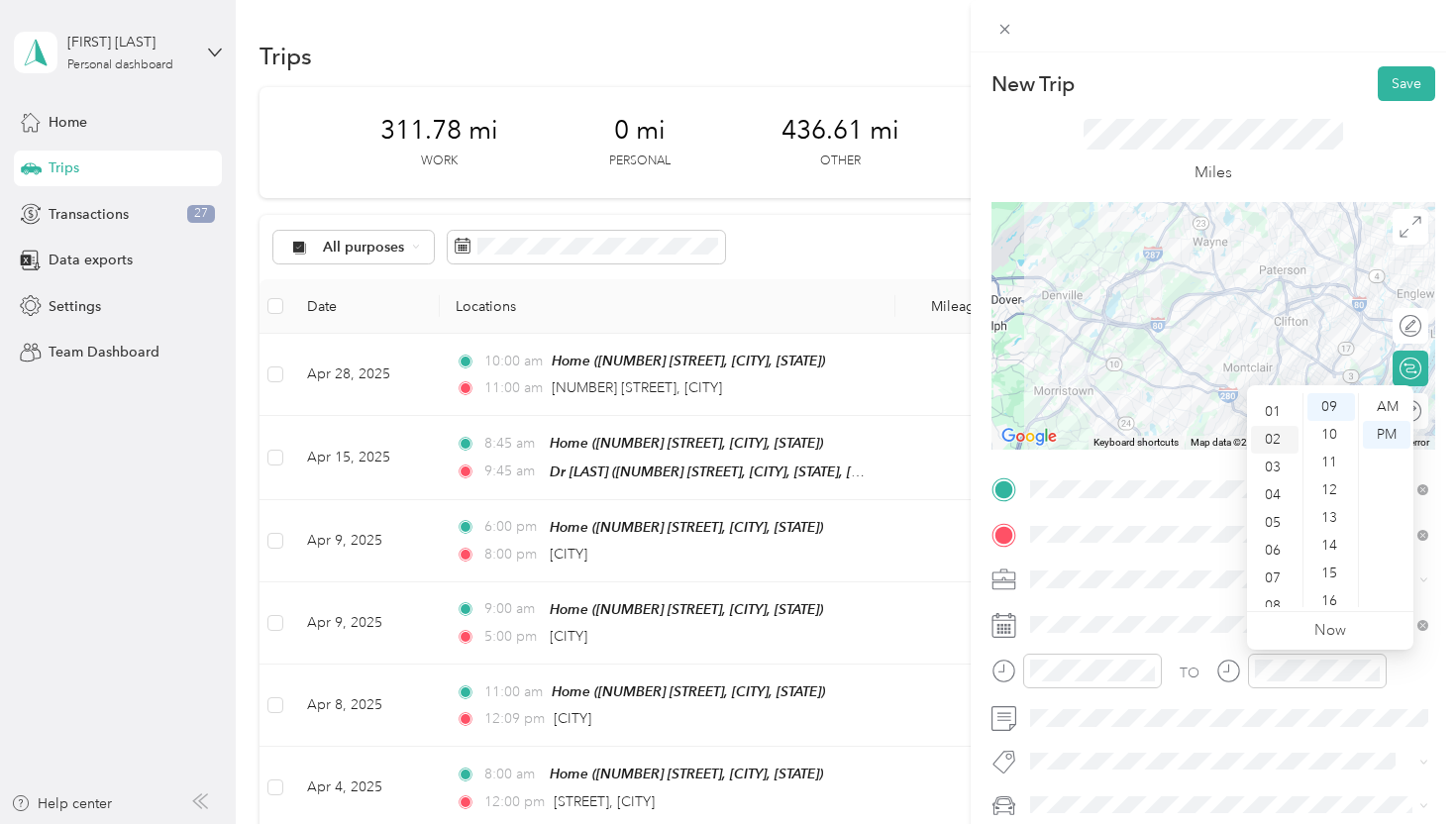 scroll, scrollTop: 55, scrollLeft: 0, axis: vertical 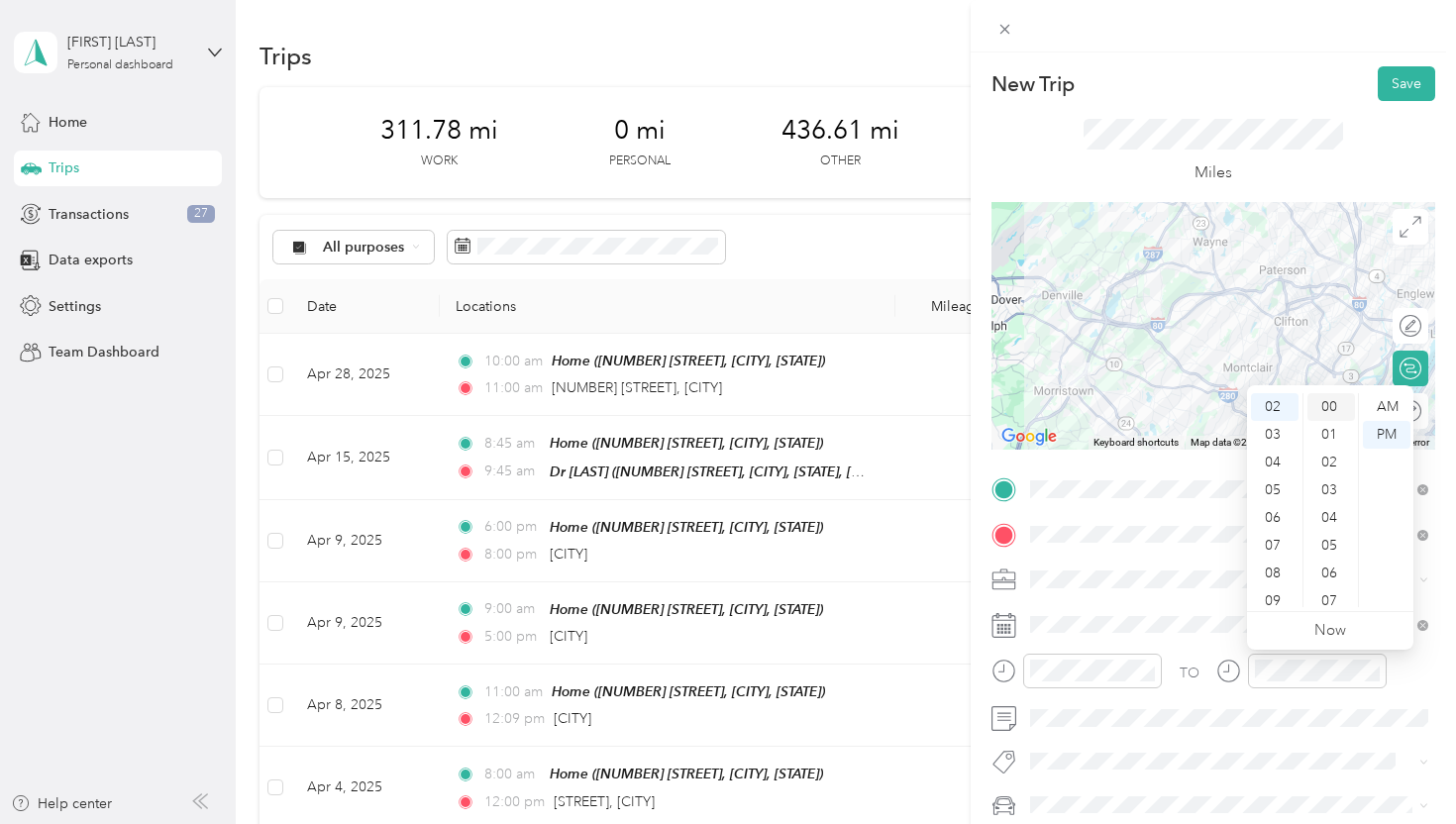 click on "00" at bounding box center [1331, 407] 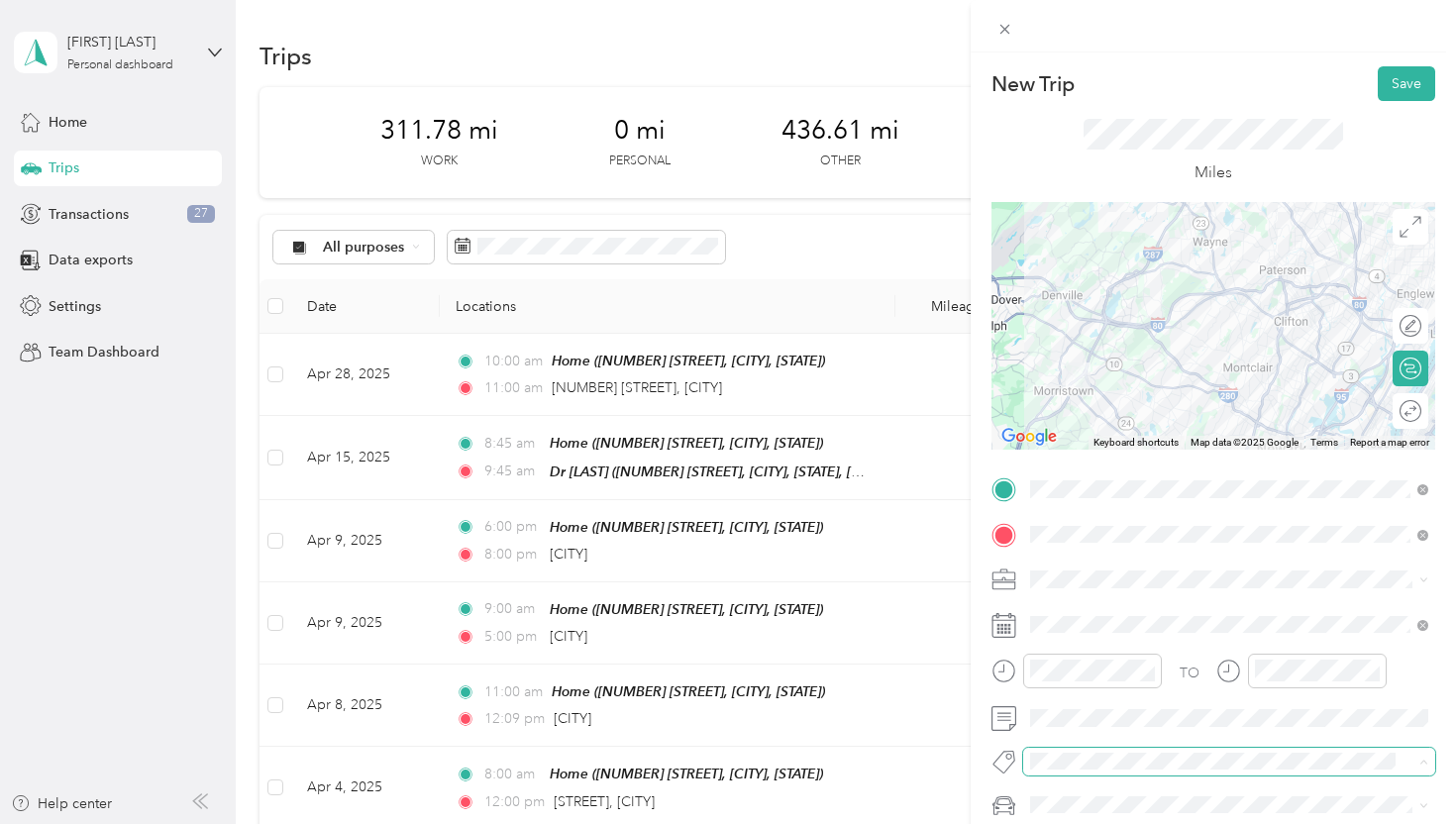 click at bounding box center (1229, 762) 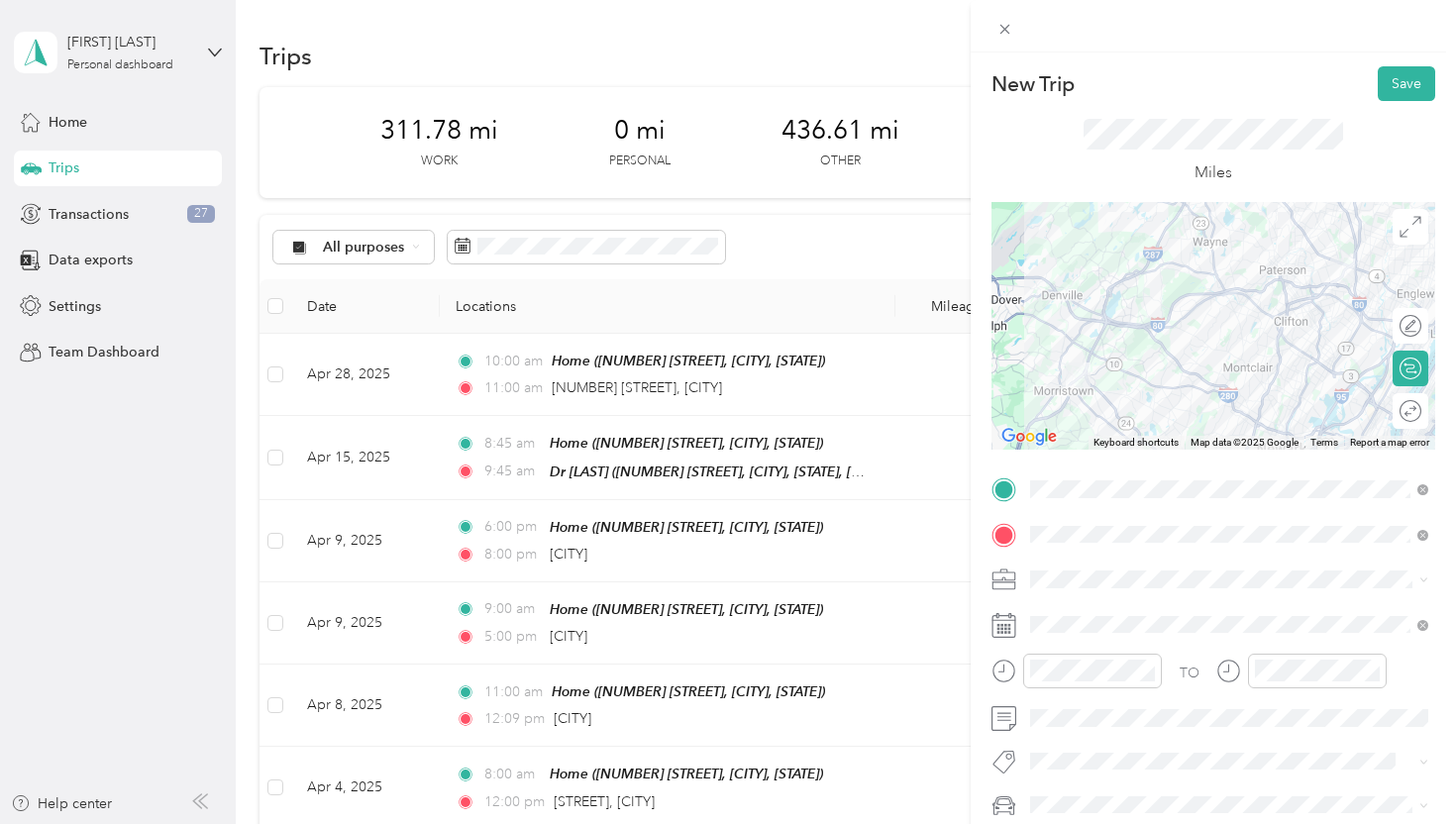 click on "TO Add photo" at bounding box center (1213, 690) 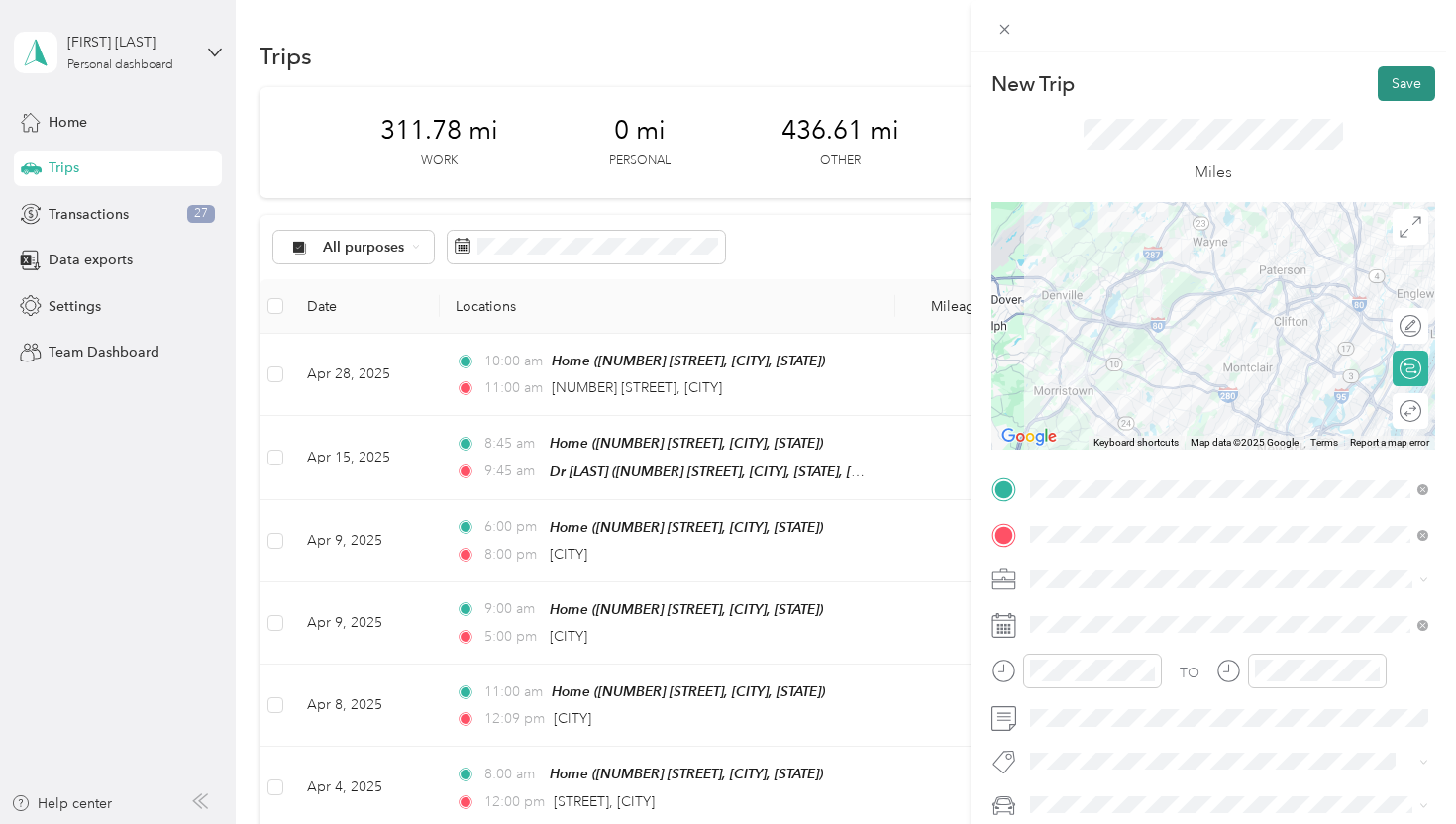 click on "Save" at bounding box center [1406, 83] 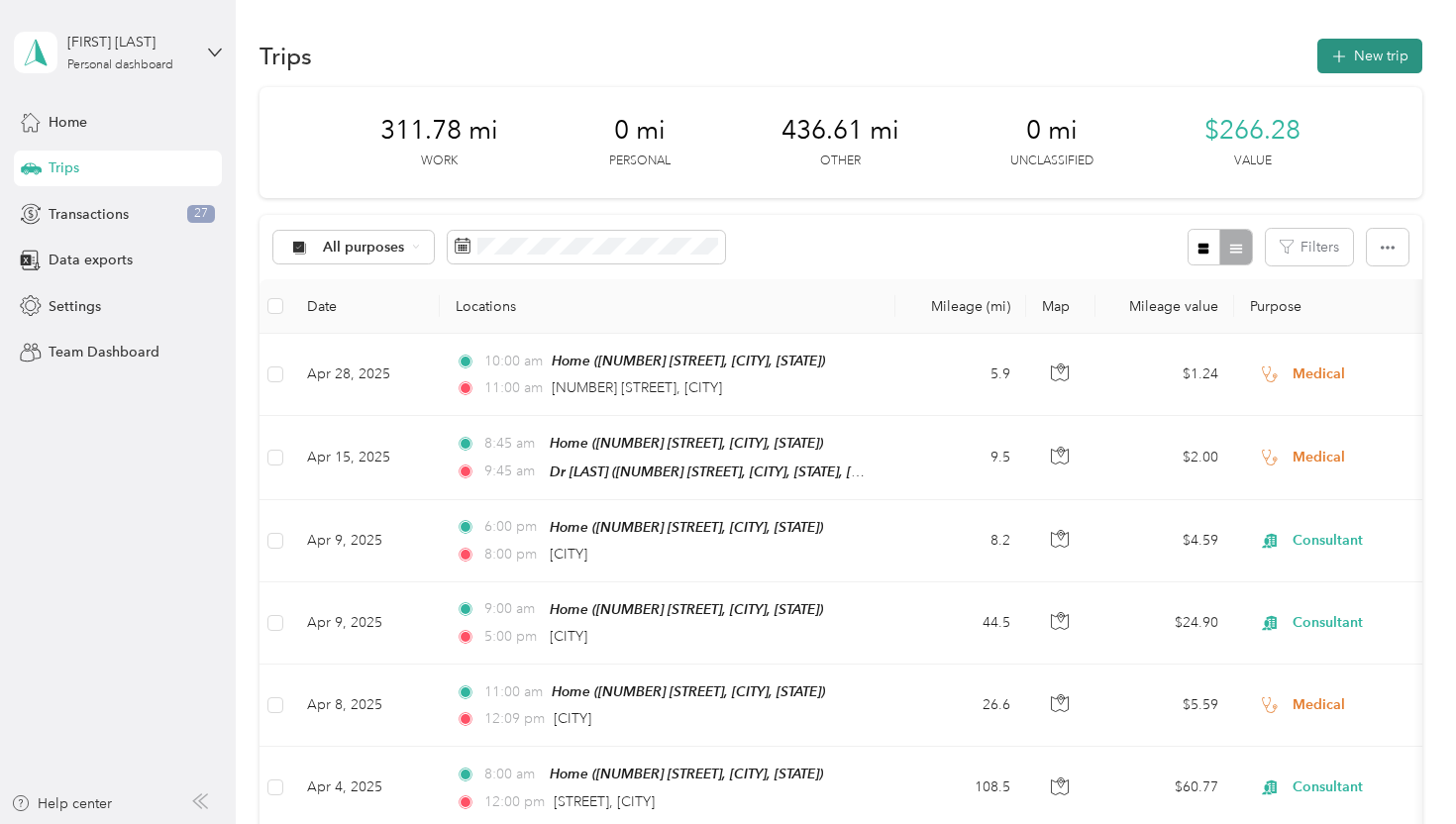 click on "New trip" at bounding box center (1370, 55) 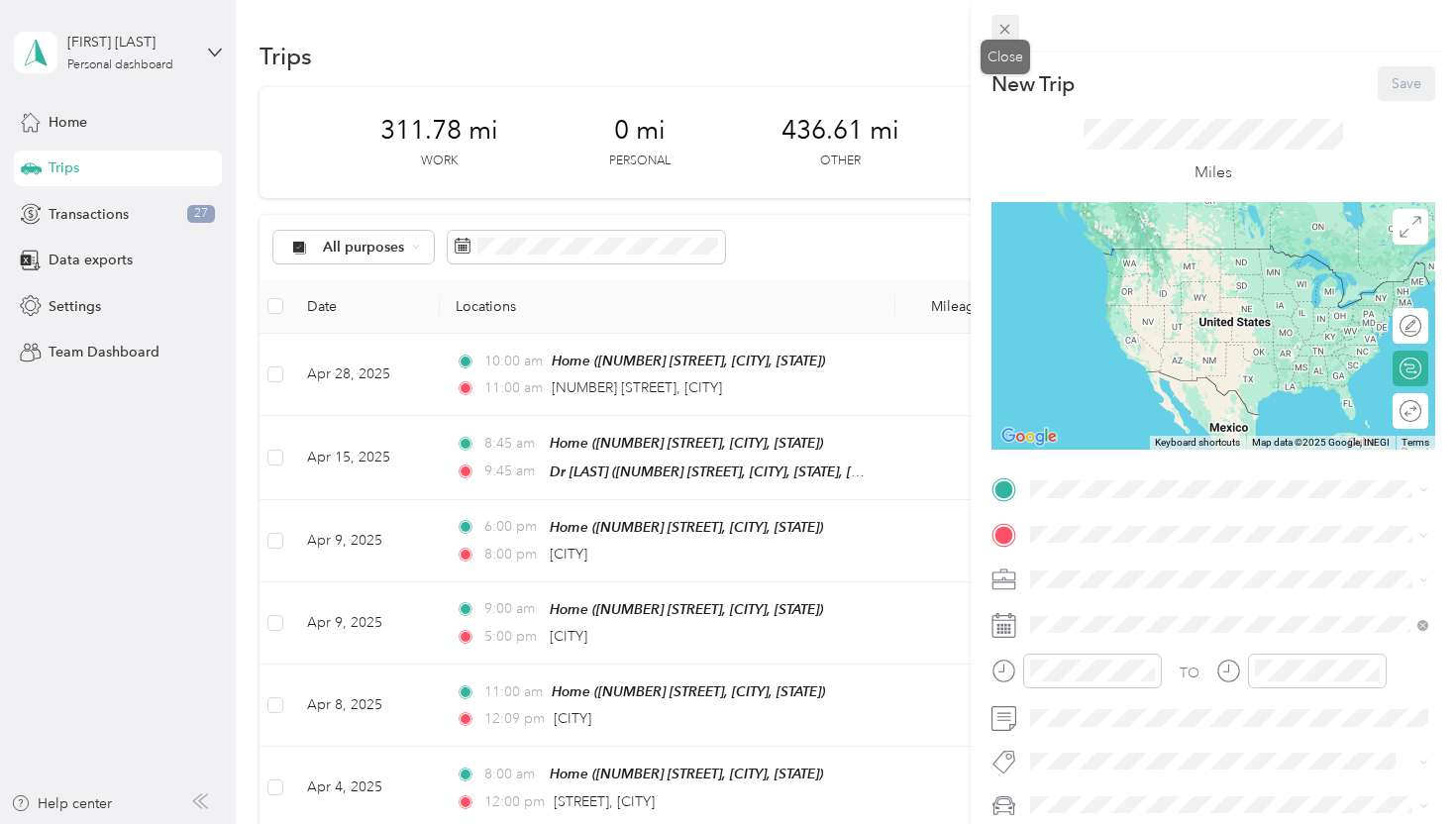 click 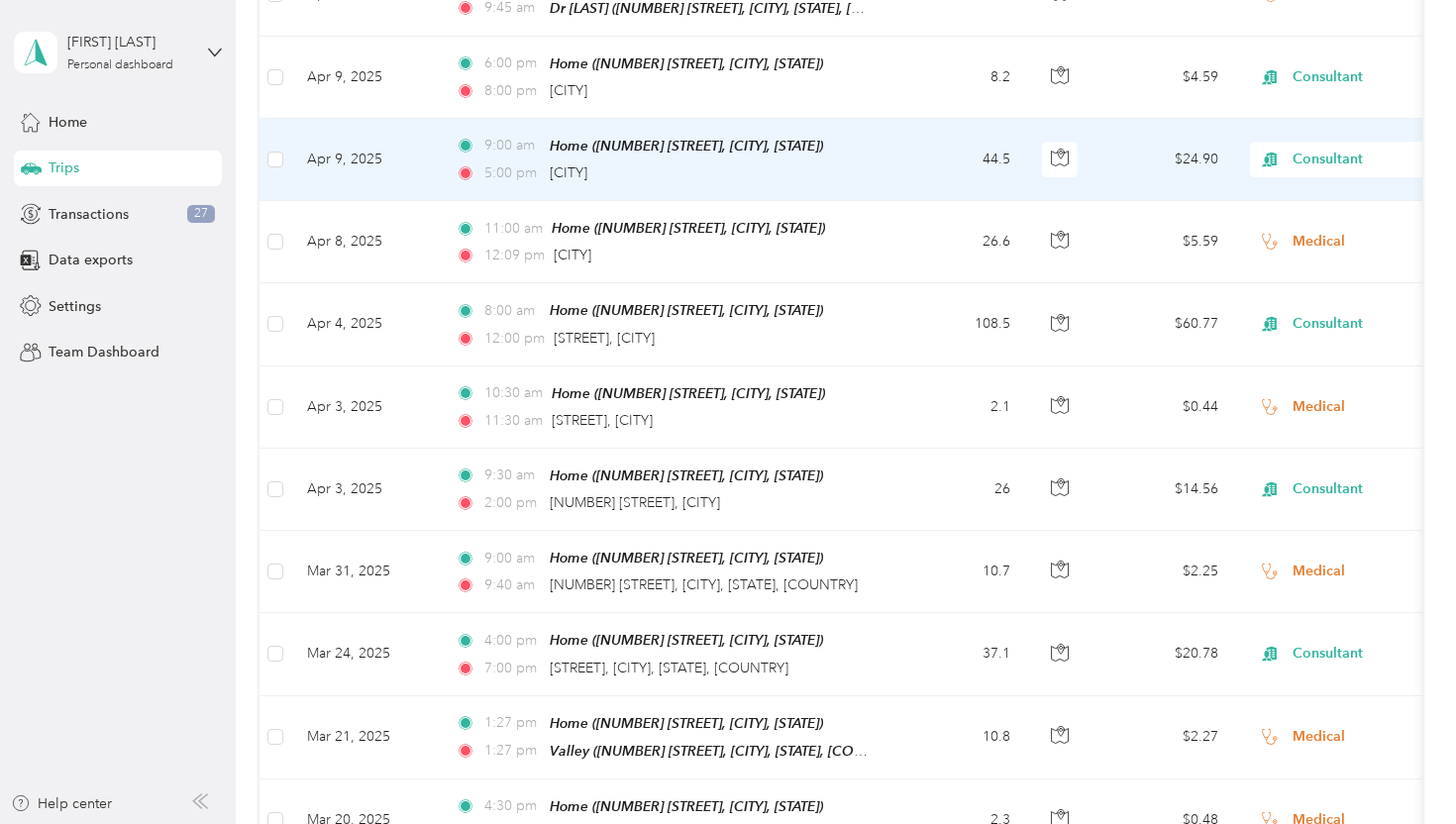 scroll, scrollTop: 466, scrollLeft: 0, axis: vertical 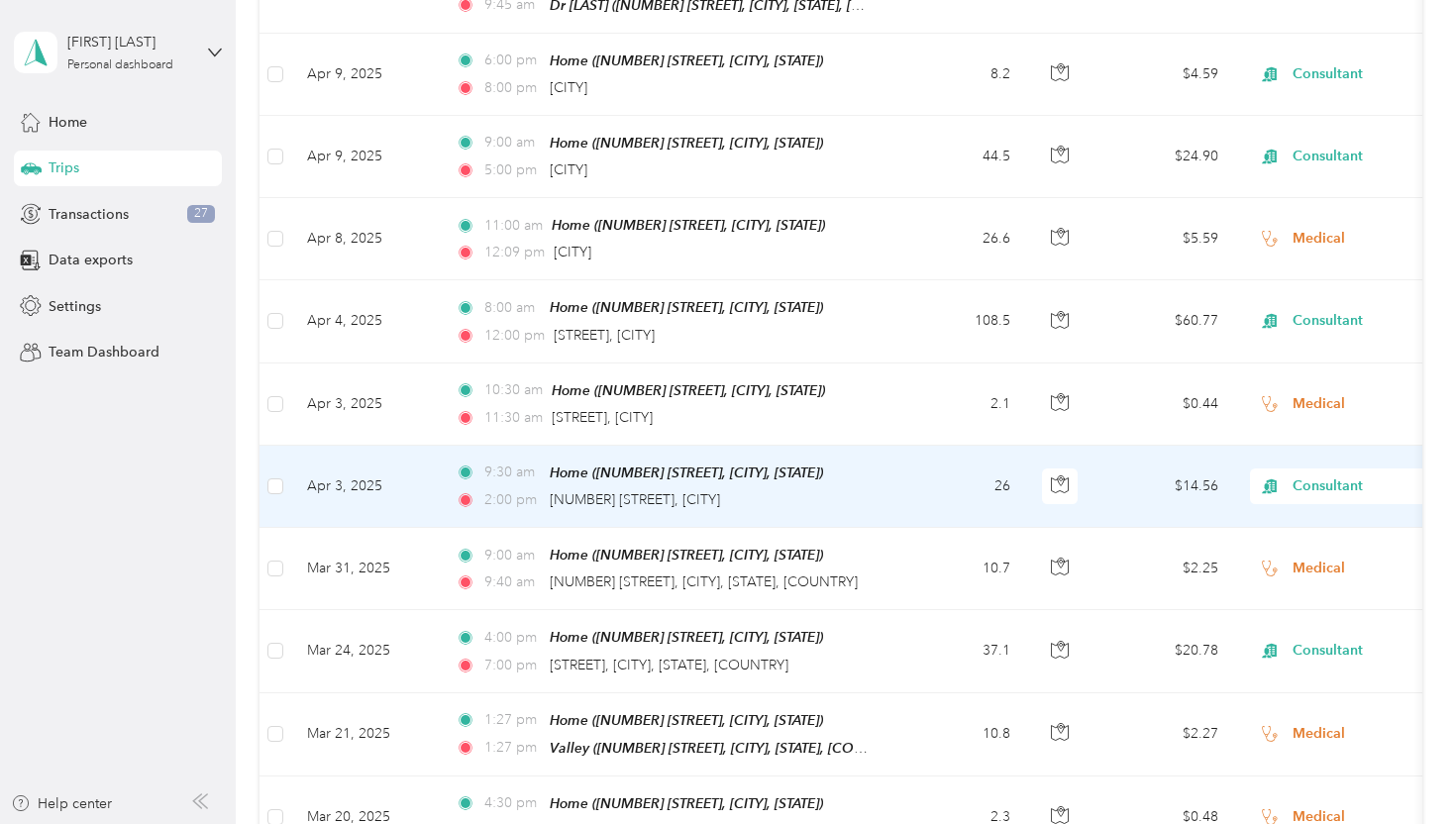 click on "[TIME] Home ([NUMBER] [STREET], [CITY], [STATE]) [TIME] [NUMBER] [STREET], [CITY]" at bounding box center (668, 486) 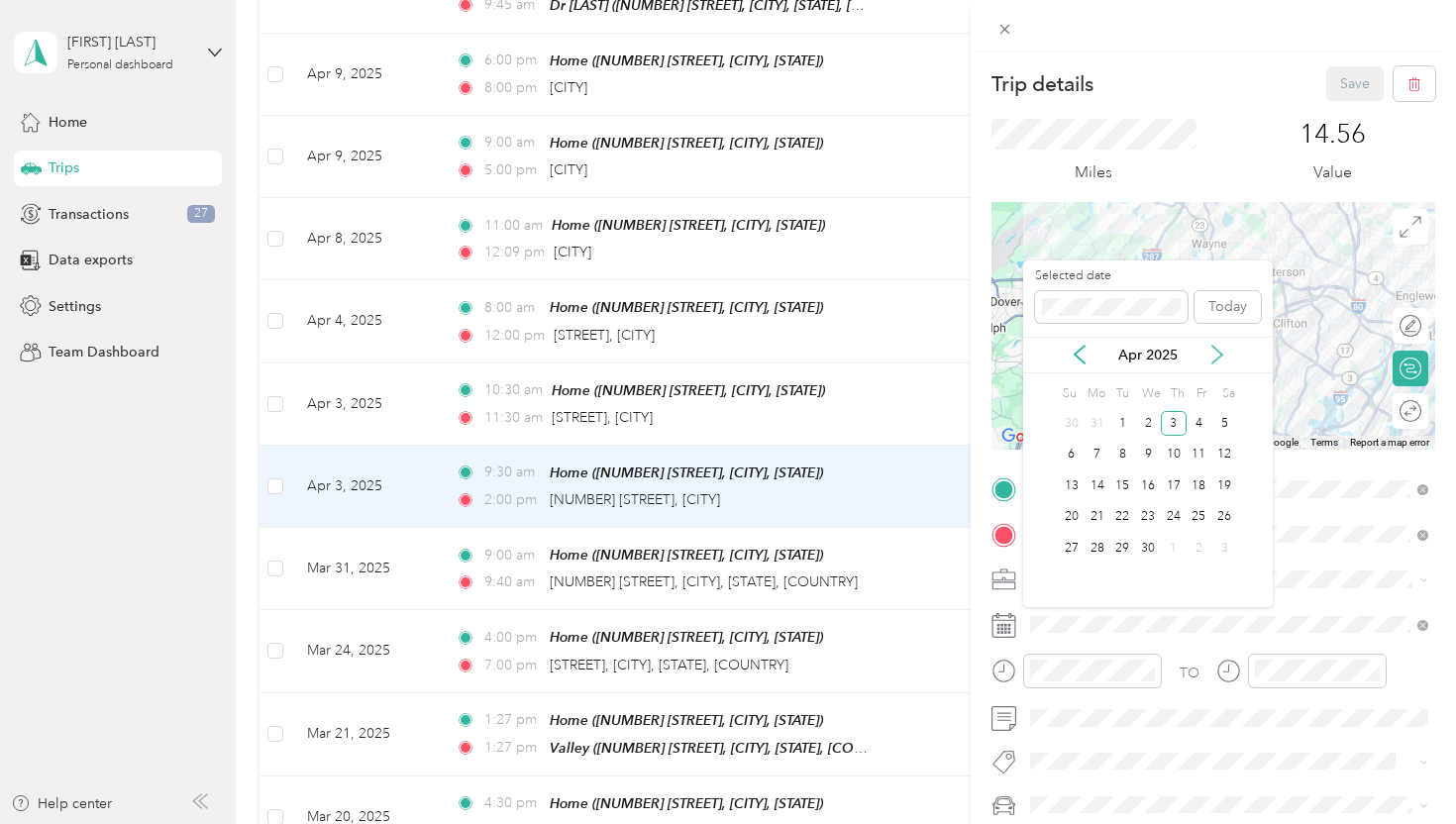 click 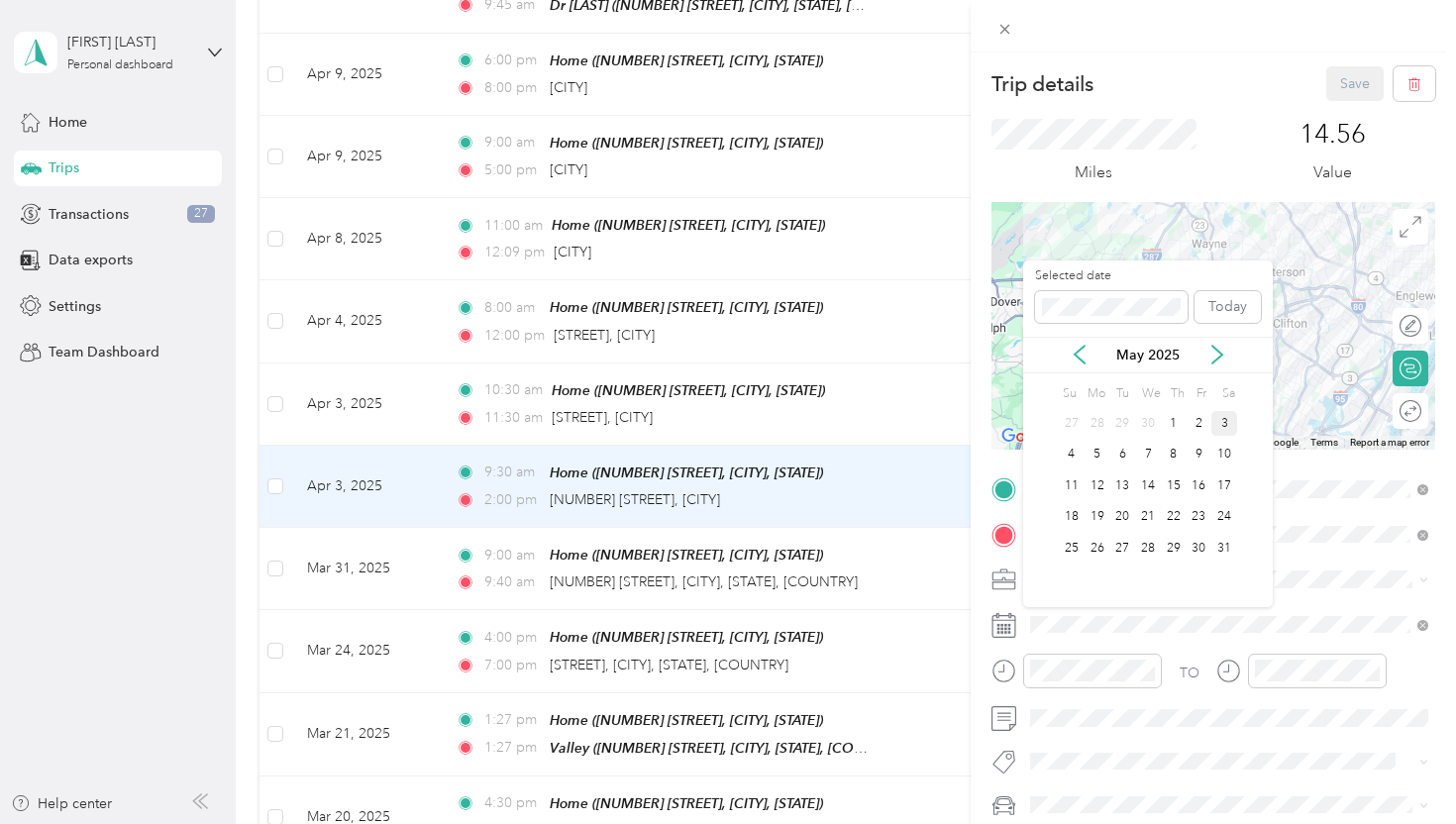 click on "3" at bounding box center [1224, 423] 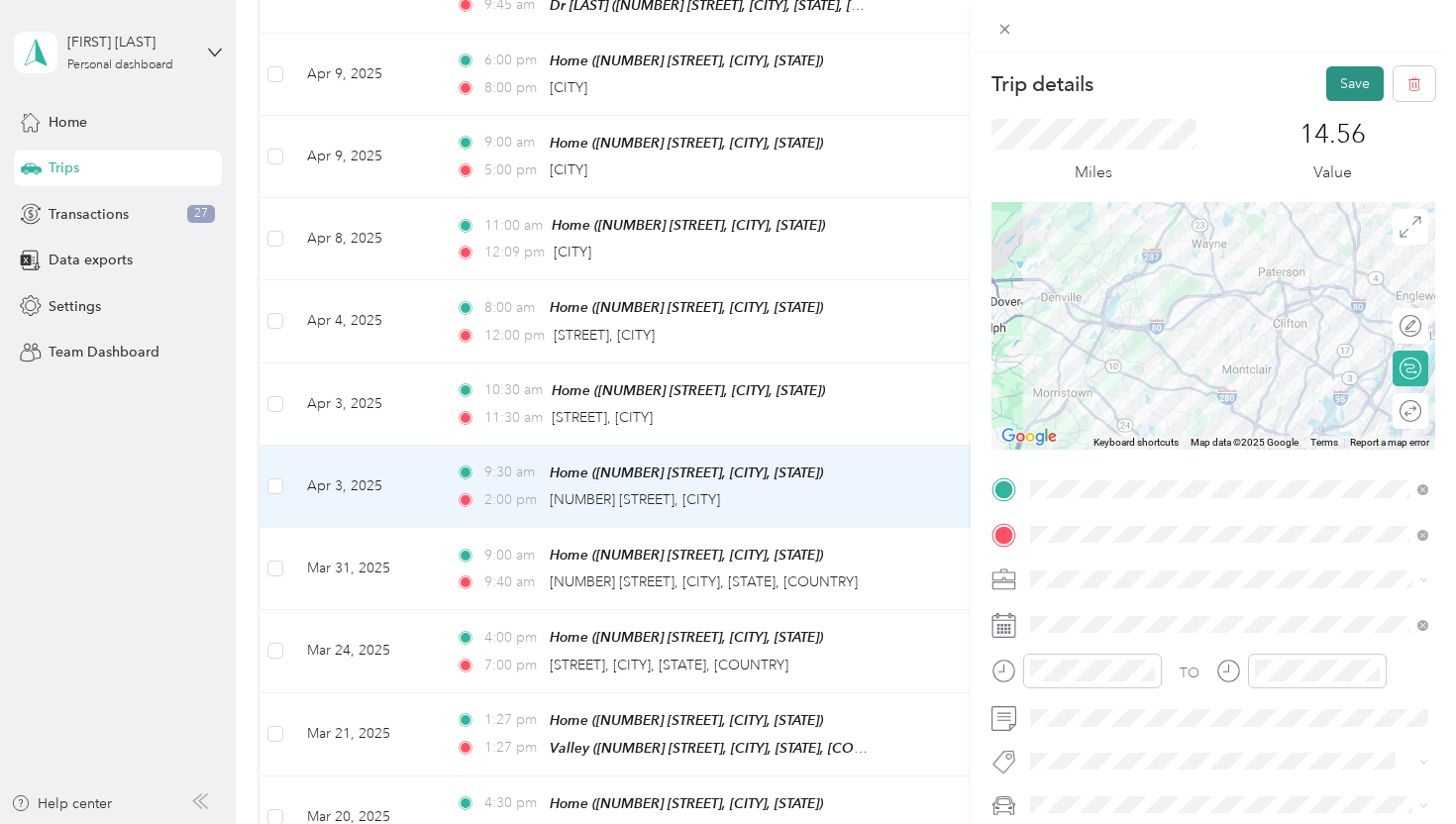 click on "Save" at bounding box center (1355, 83) 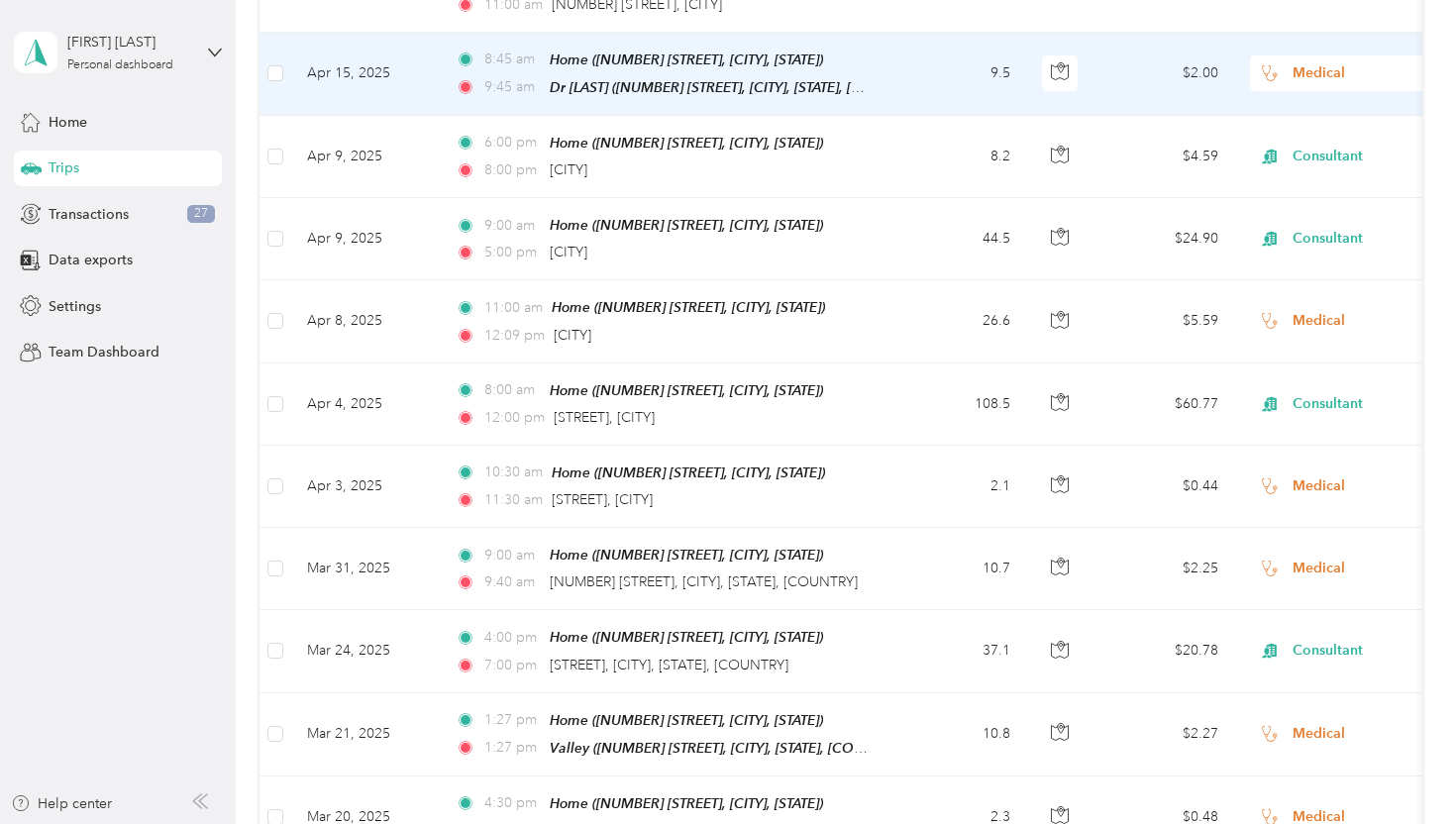 scroll, scrollTop: 0, scrollLeft: 0, axis: both 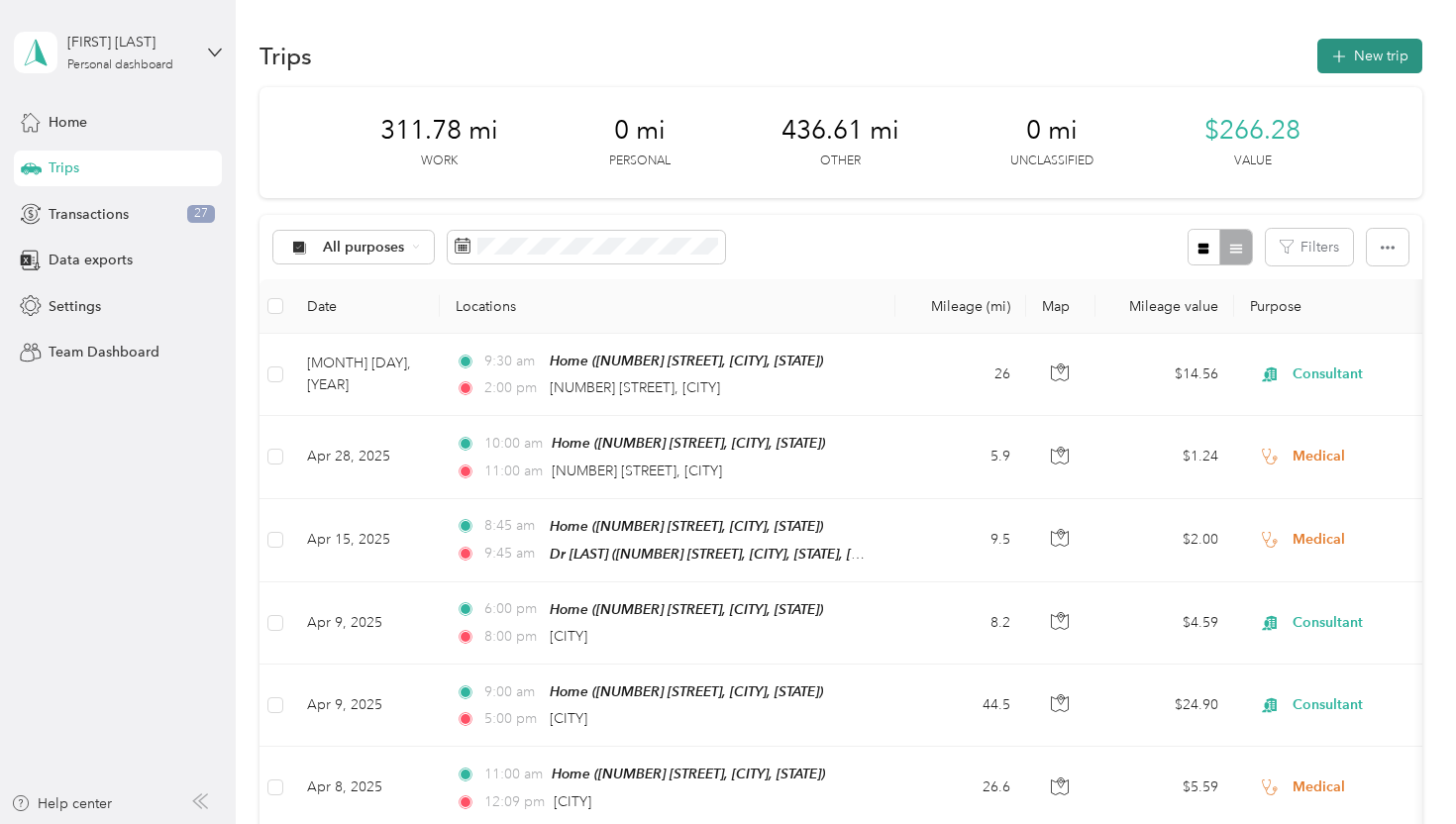 click on "New trip" at bounding box center (1370, 55) 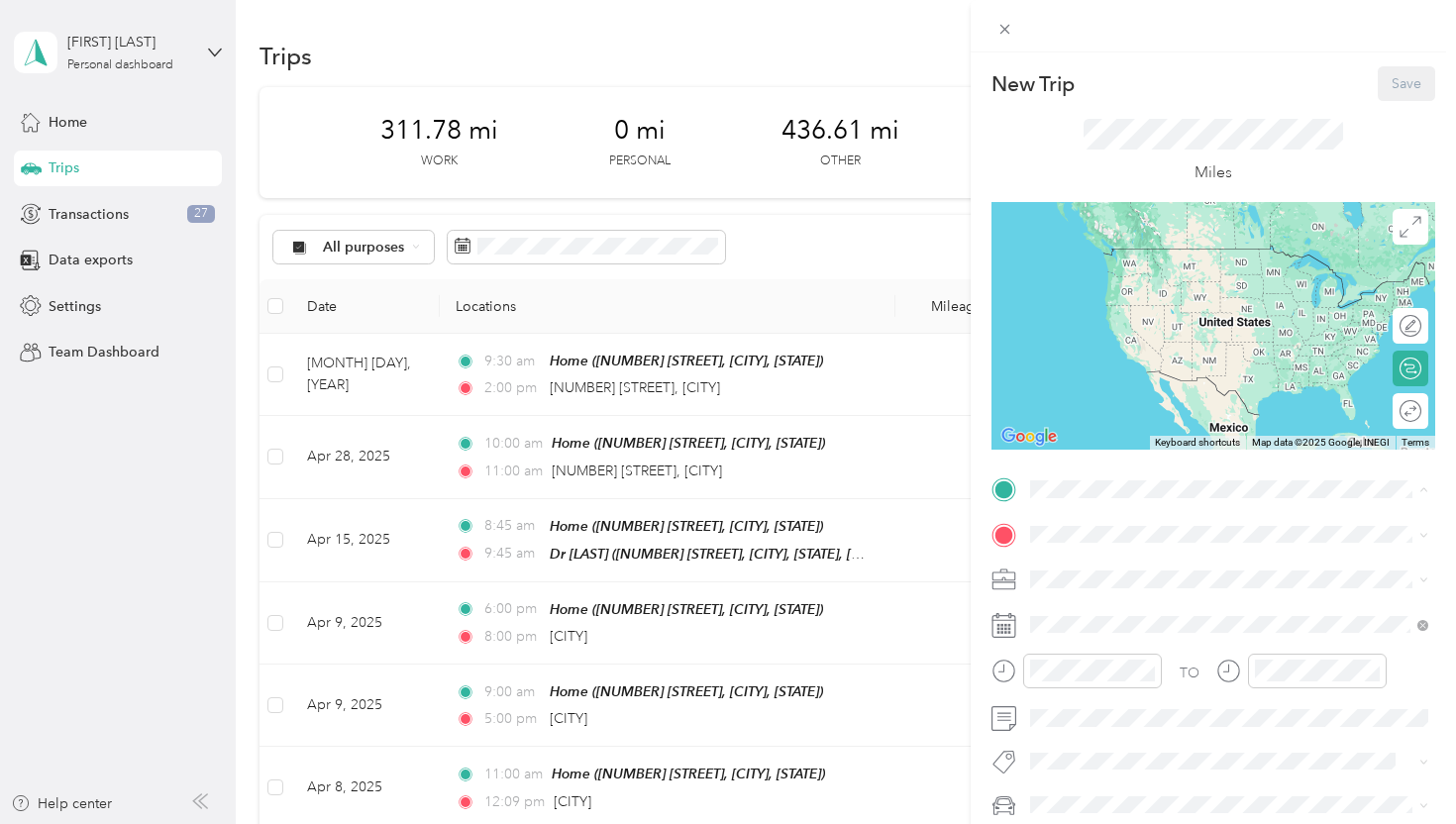 click on "Home [NUMBER] [STREET], [POSTAL_CODE], [CITY], [STATE], [COUNTRY]" at bounding box center [1245, 589] 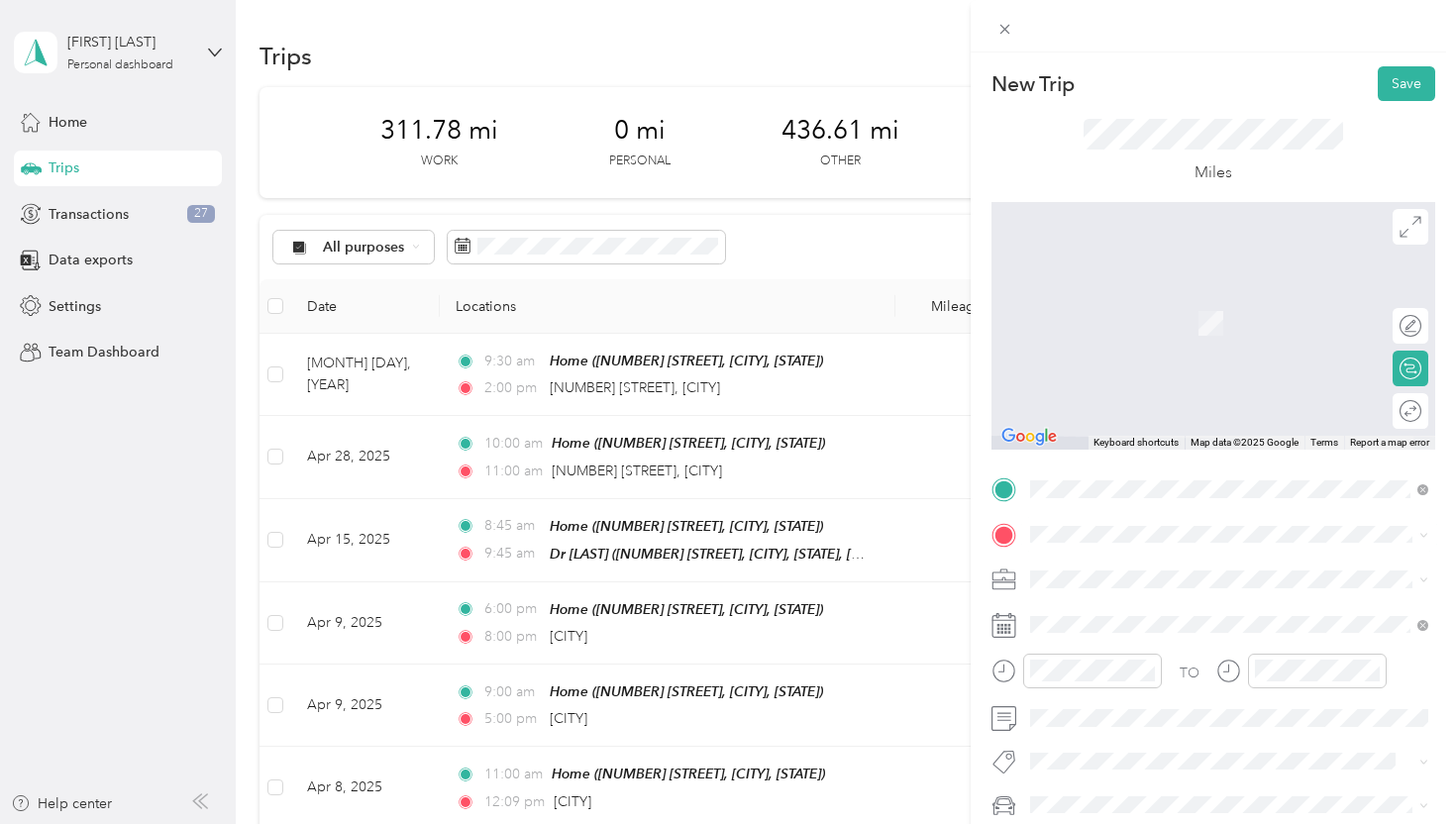 click on "[STREET]
[CITY], [STATE] [POSTAL_CODE], [COUNTRY]" at bounding box center [1210, 355] 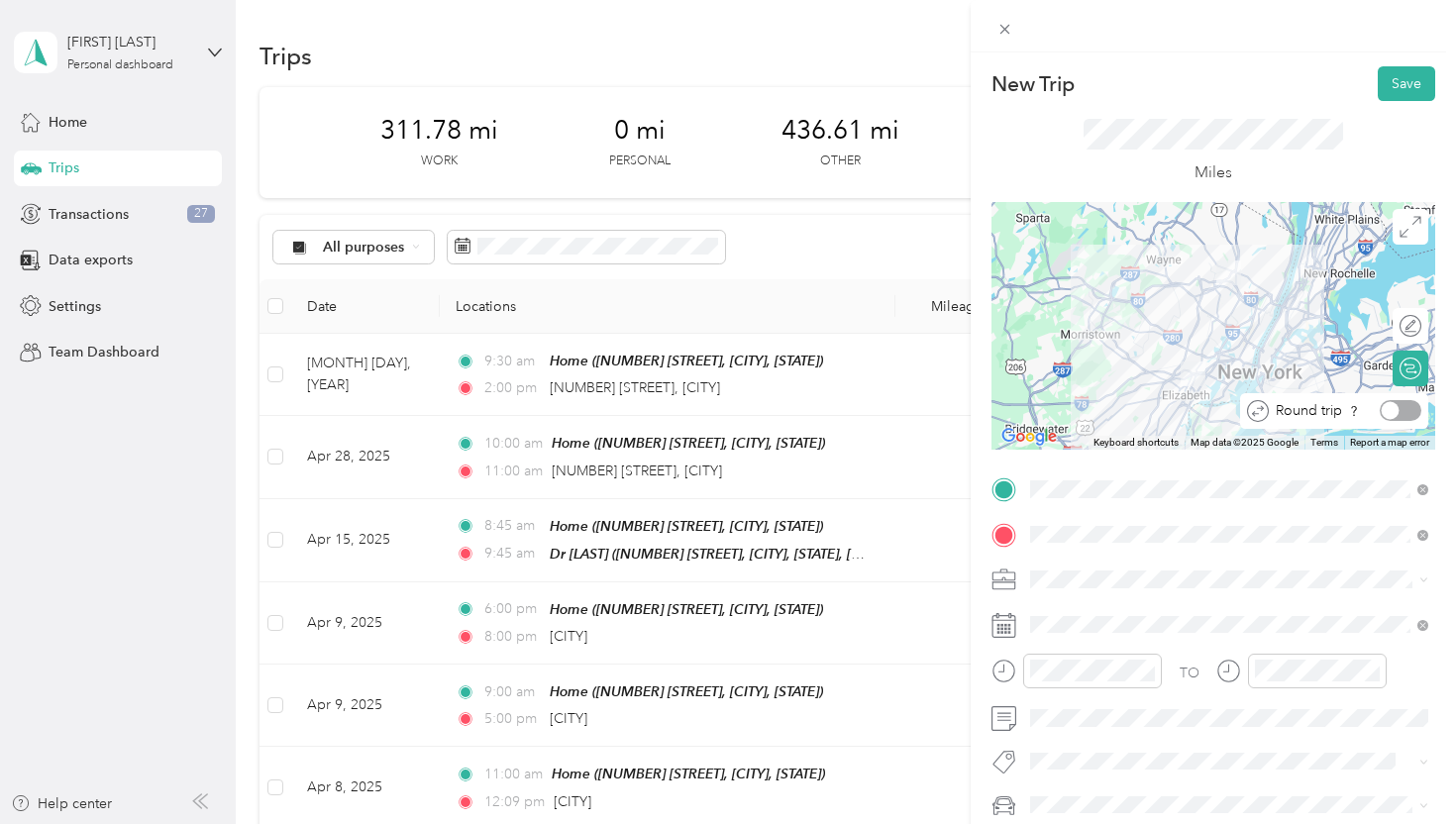 click at bounding box center [1401, 410] 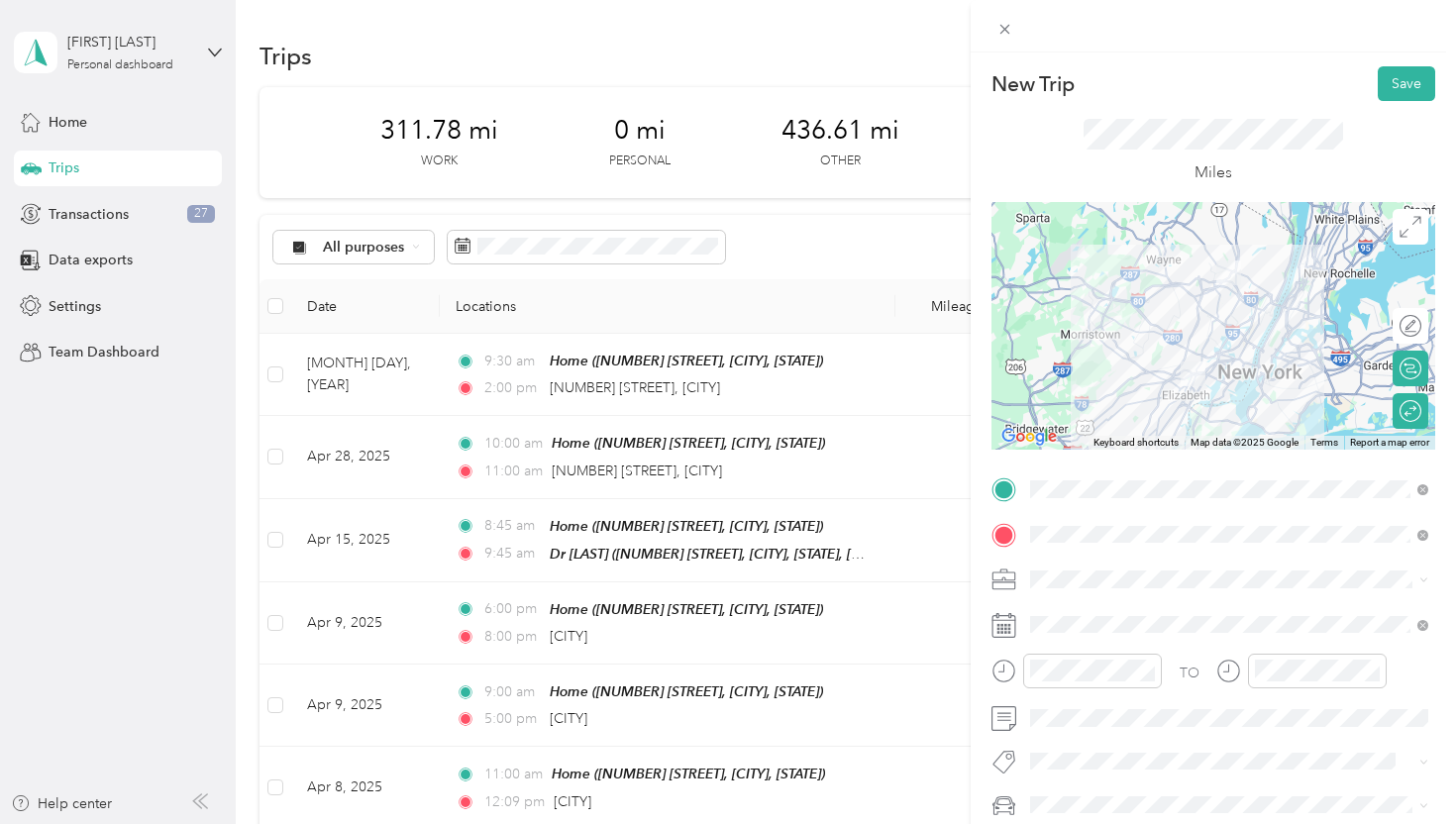 click on "Consultant" at bounding box center [1229, 394] 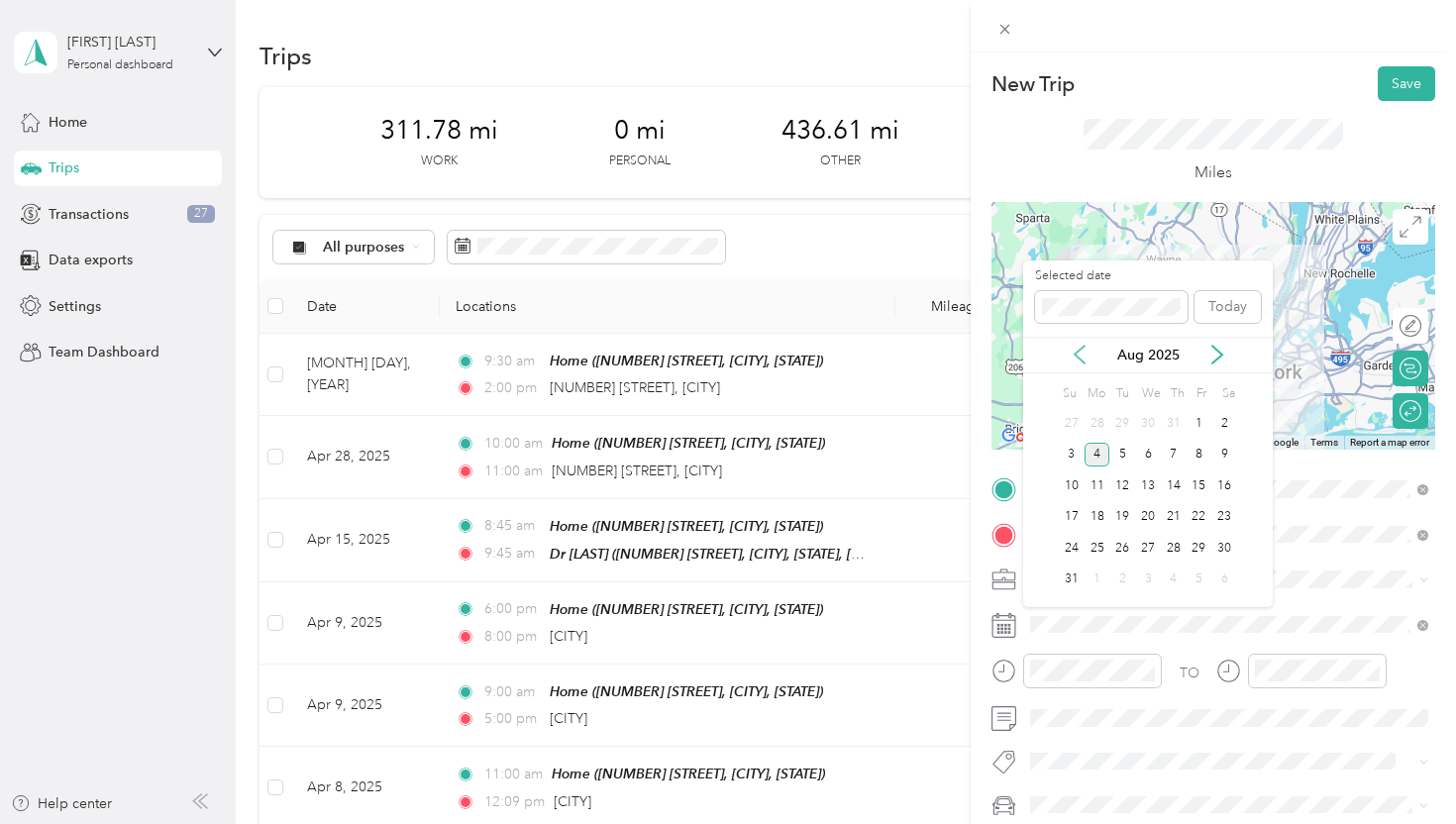 click 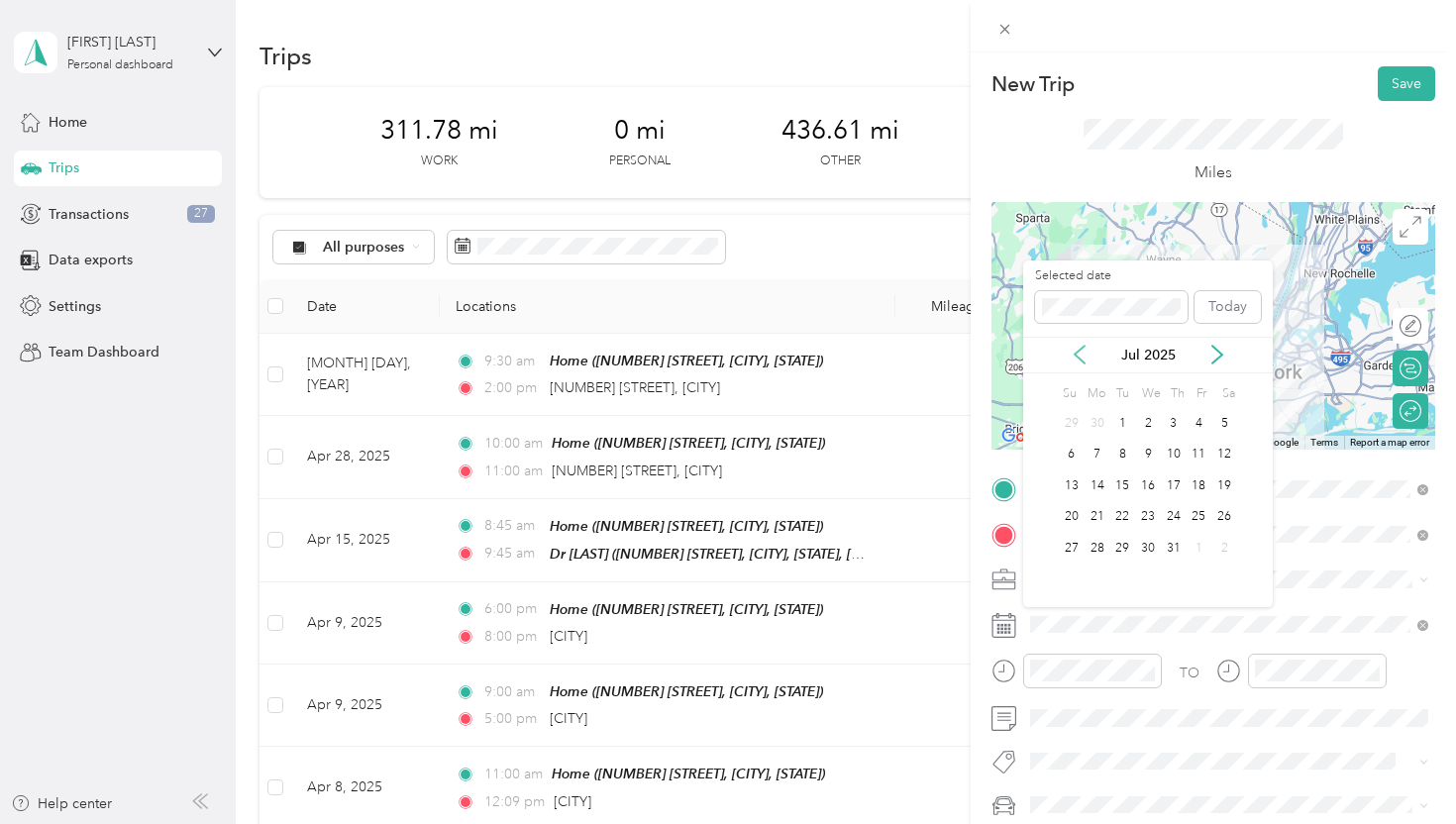 click 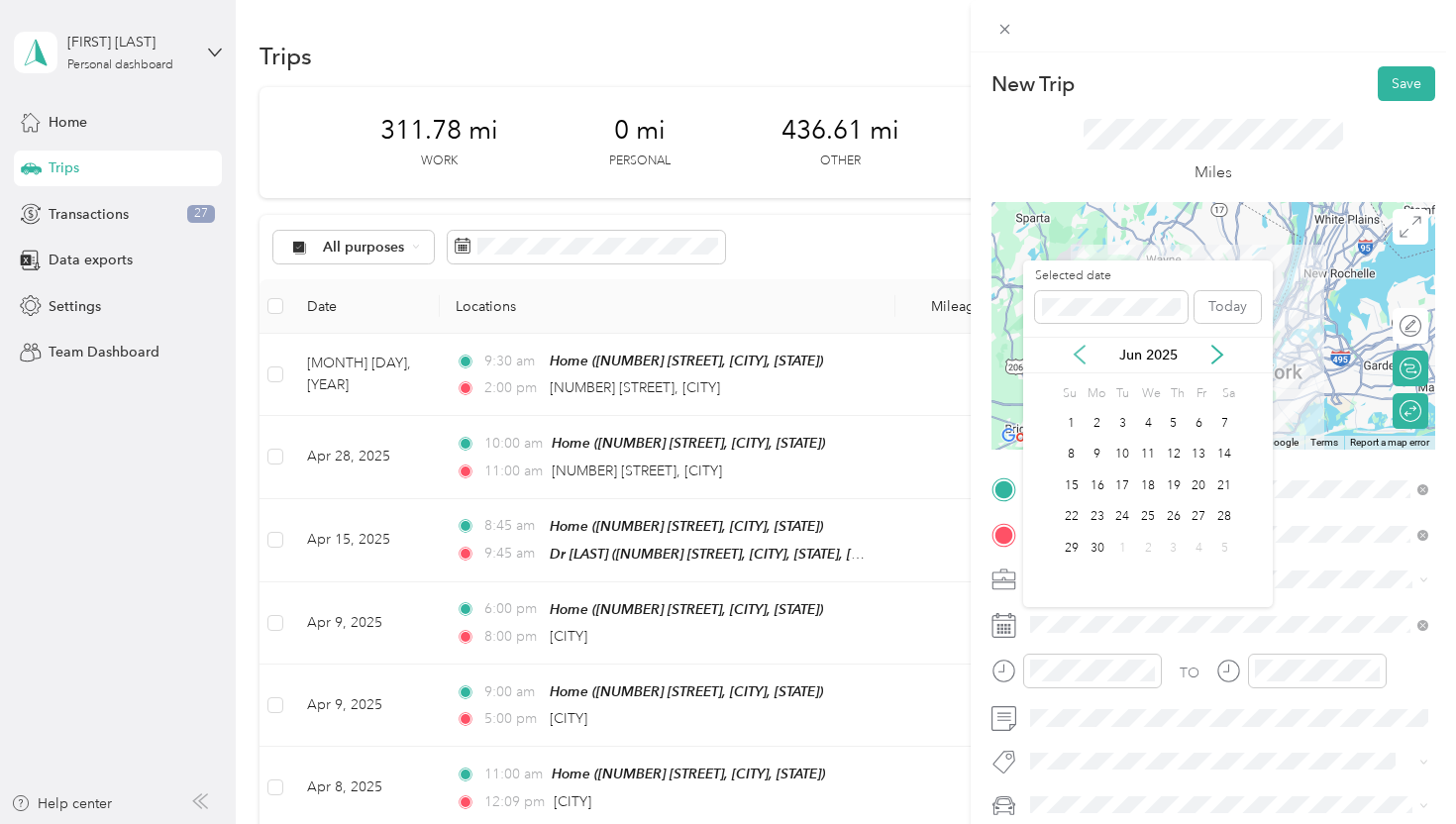 click 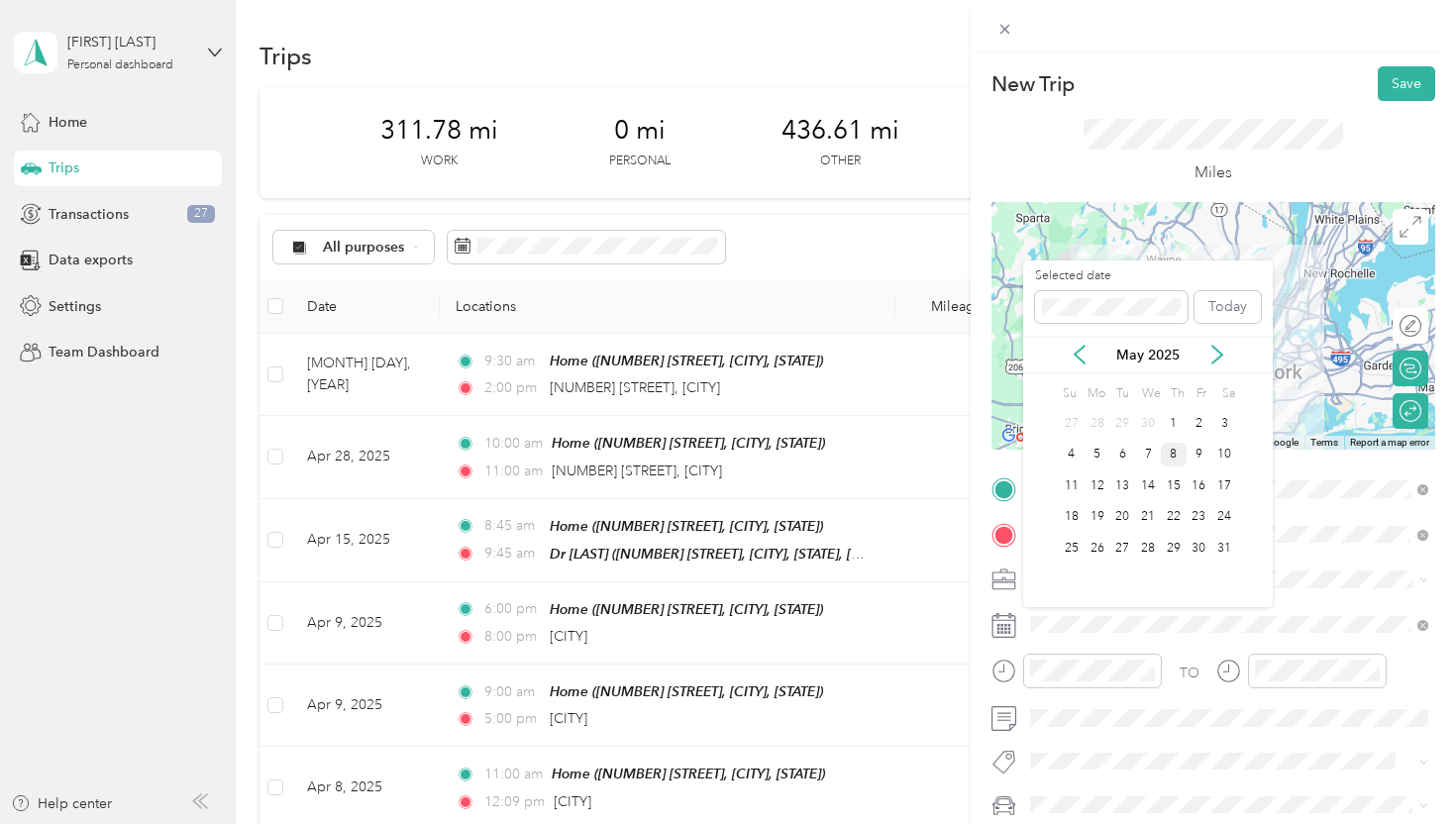 click on "8" at bounding box center [1174, 455] 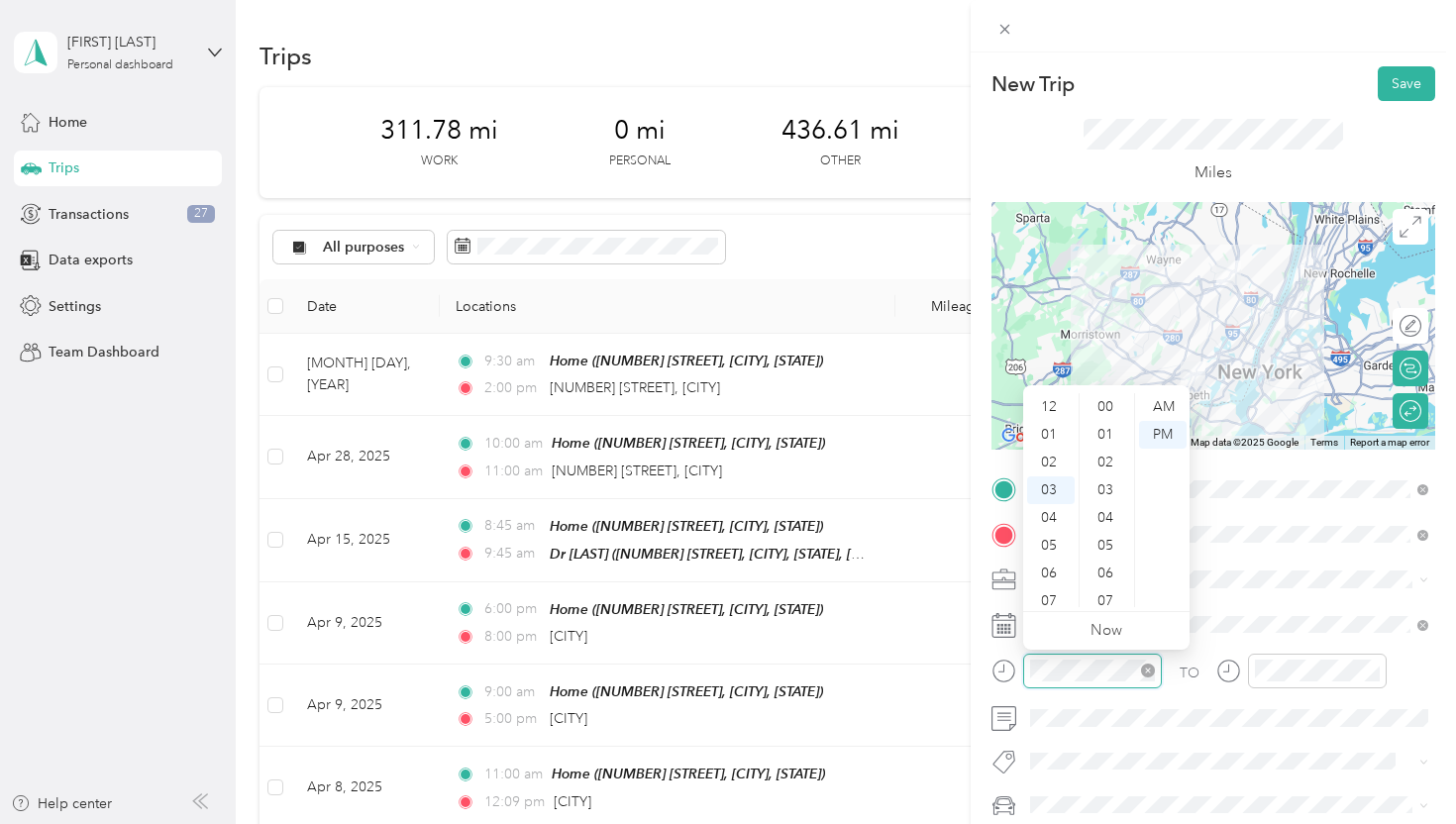scroll, scrollTop: 333, scrollLeft: 0, axis: vertical 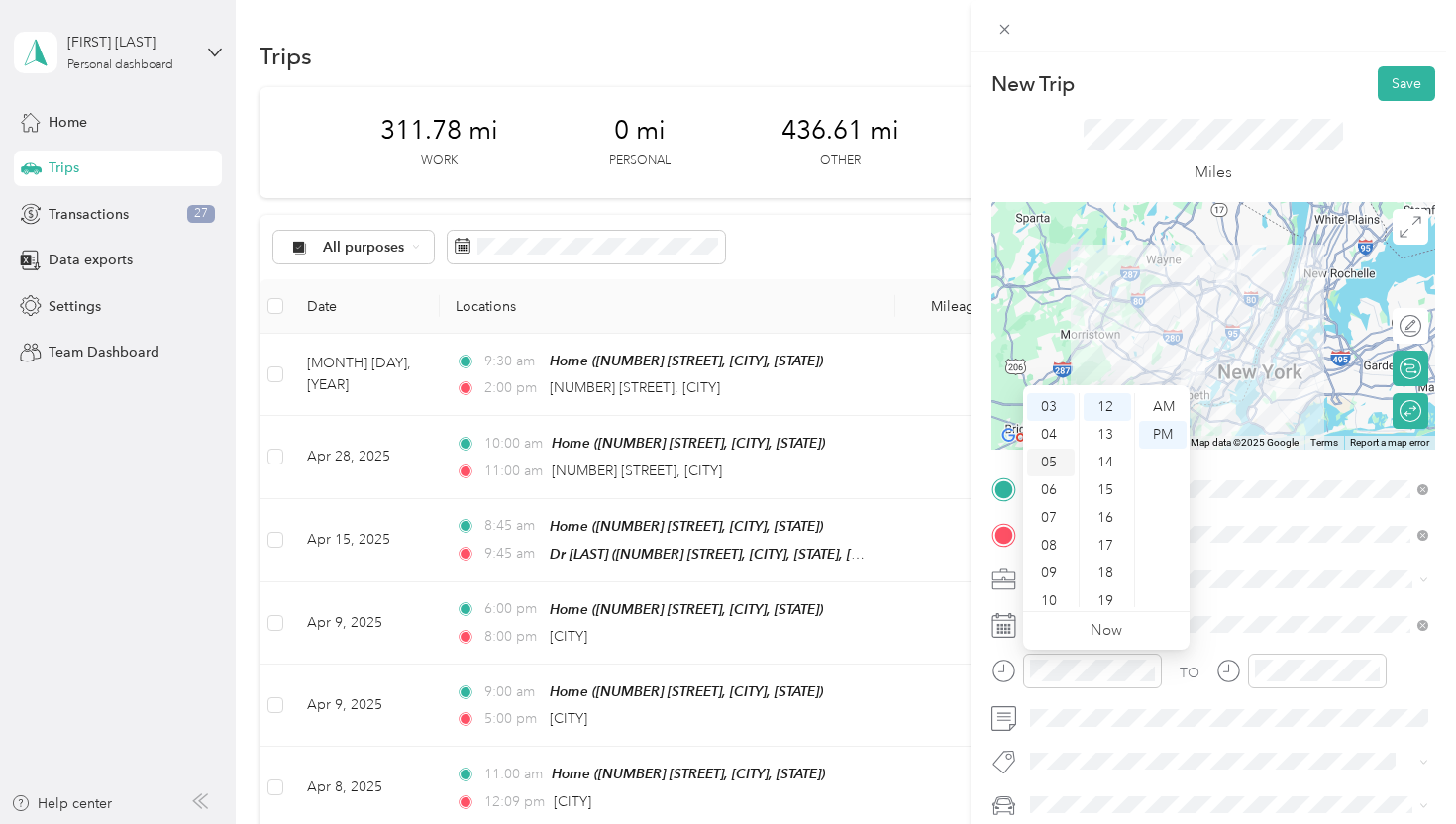 click on "05" at bounding box center (1051, 463) 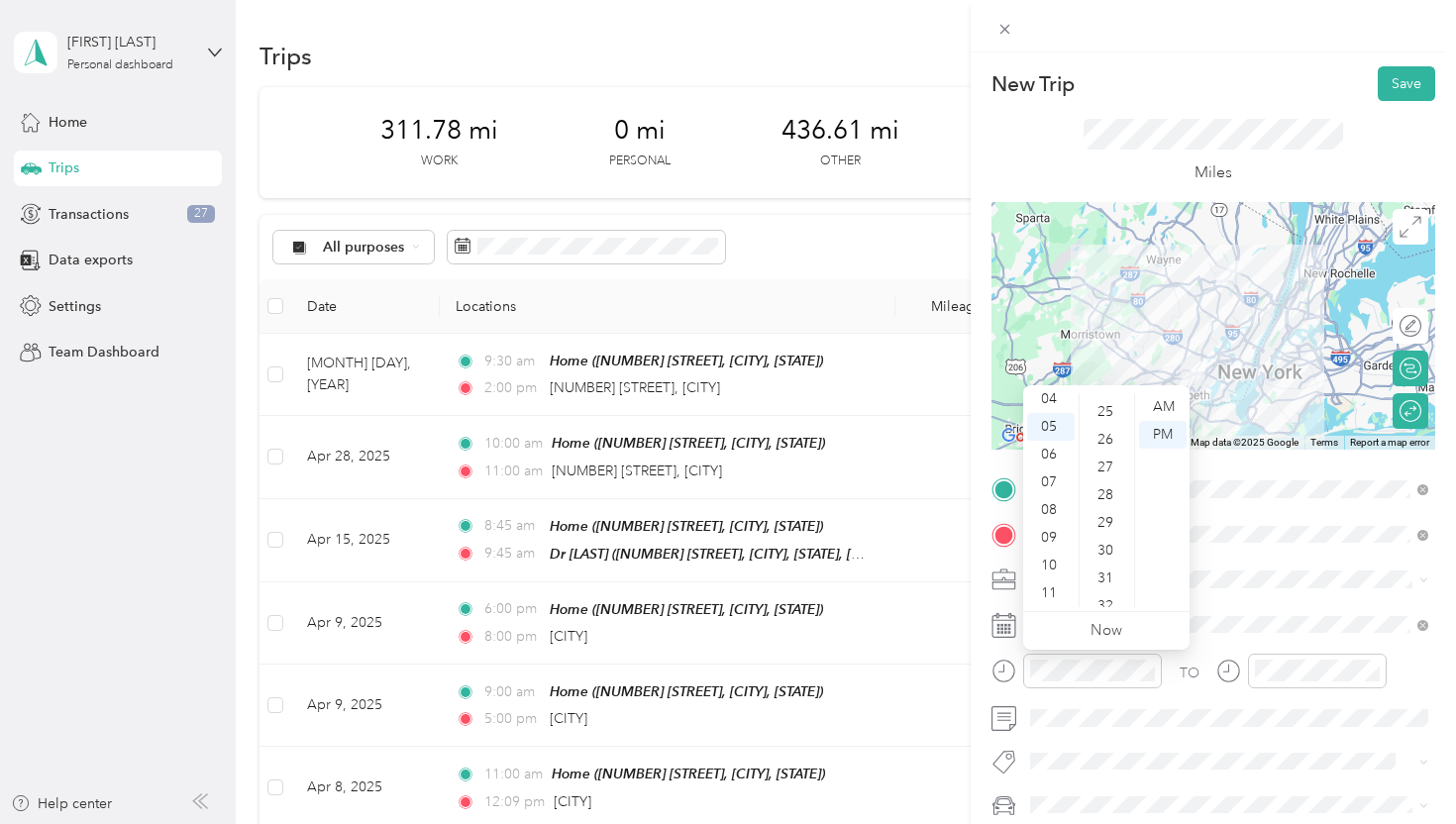 scroll, scrollTop: 696, scrollLeft: 0, axis: vertical 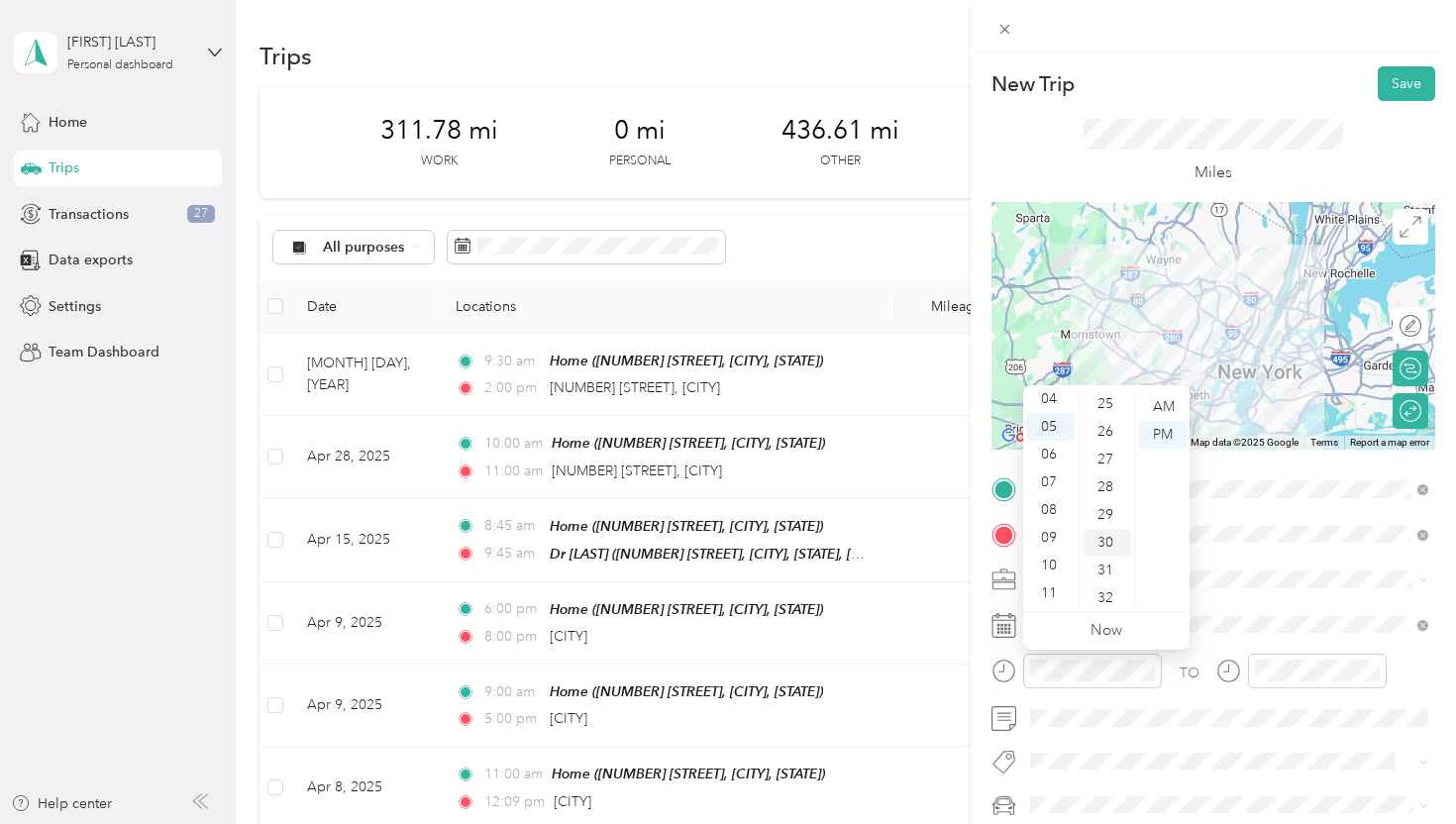 click on "30" at bounding box center (1107, 543) 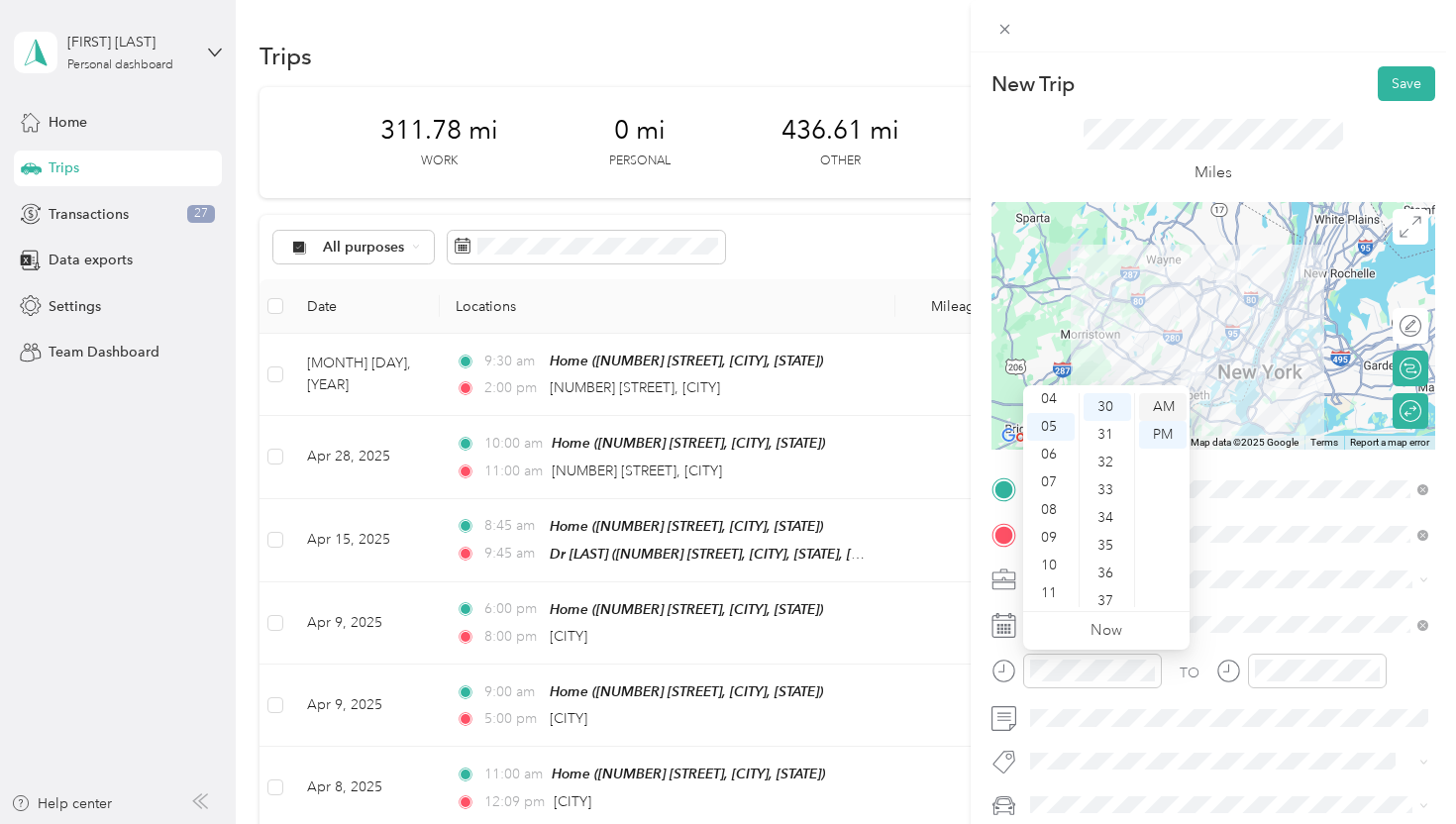 click on "AM" at bounding box center (1163, 407) 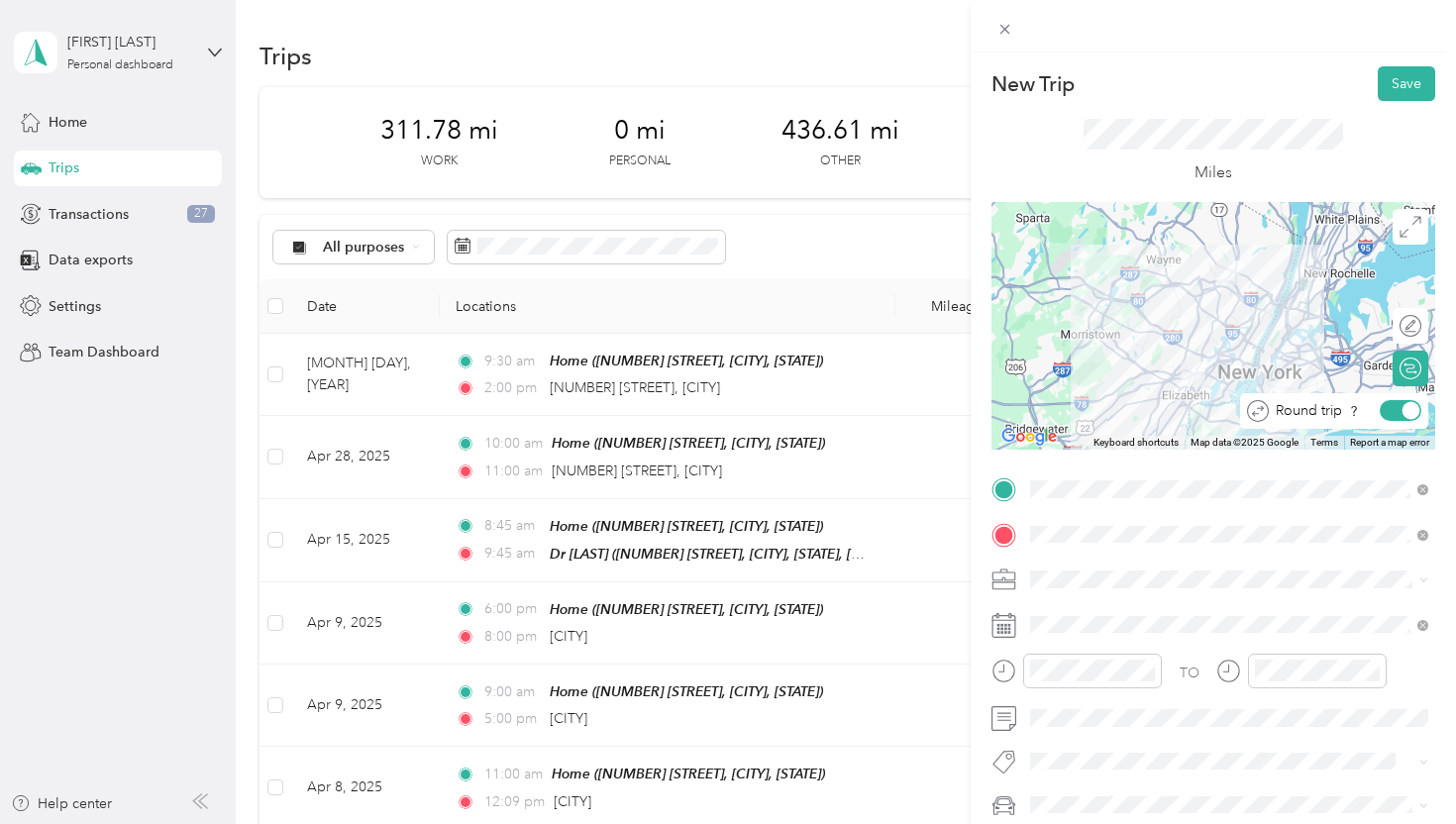 click at bounding box center (1411, 411) 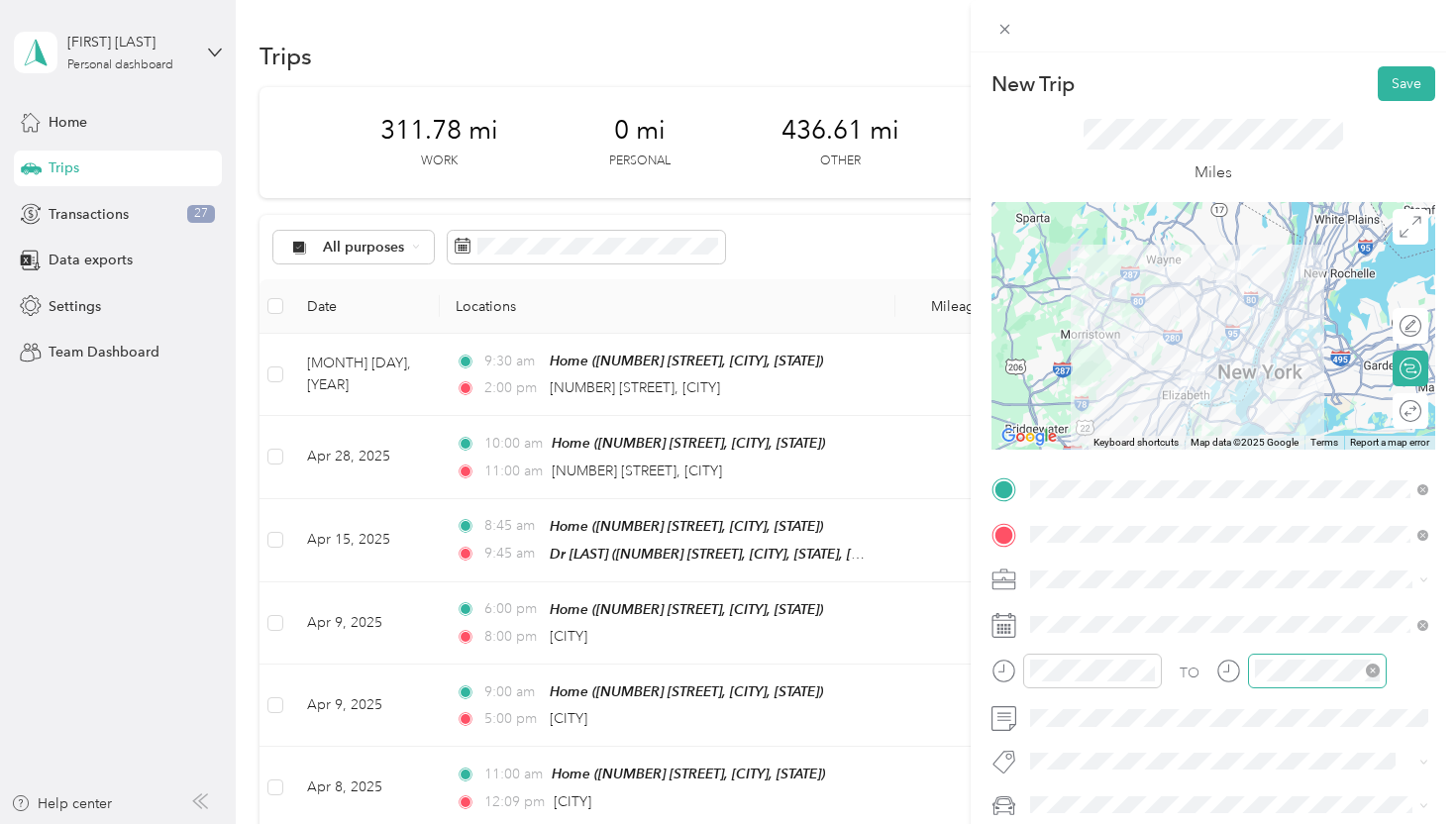click 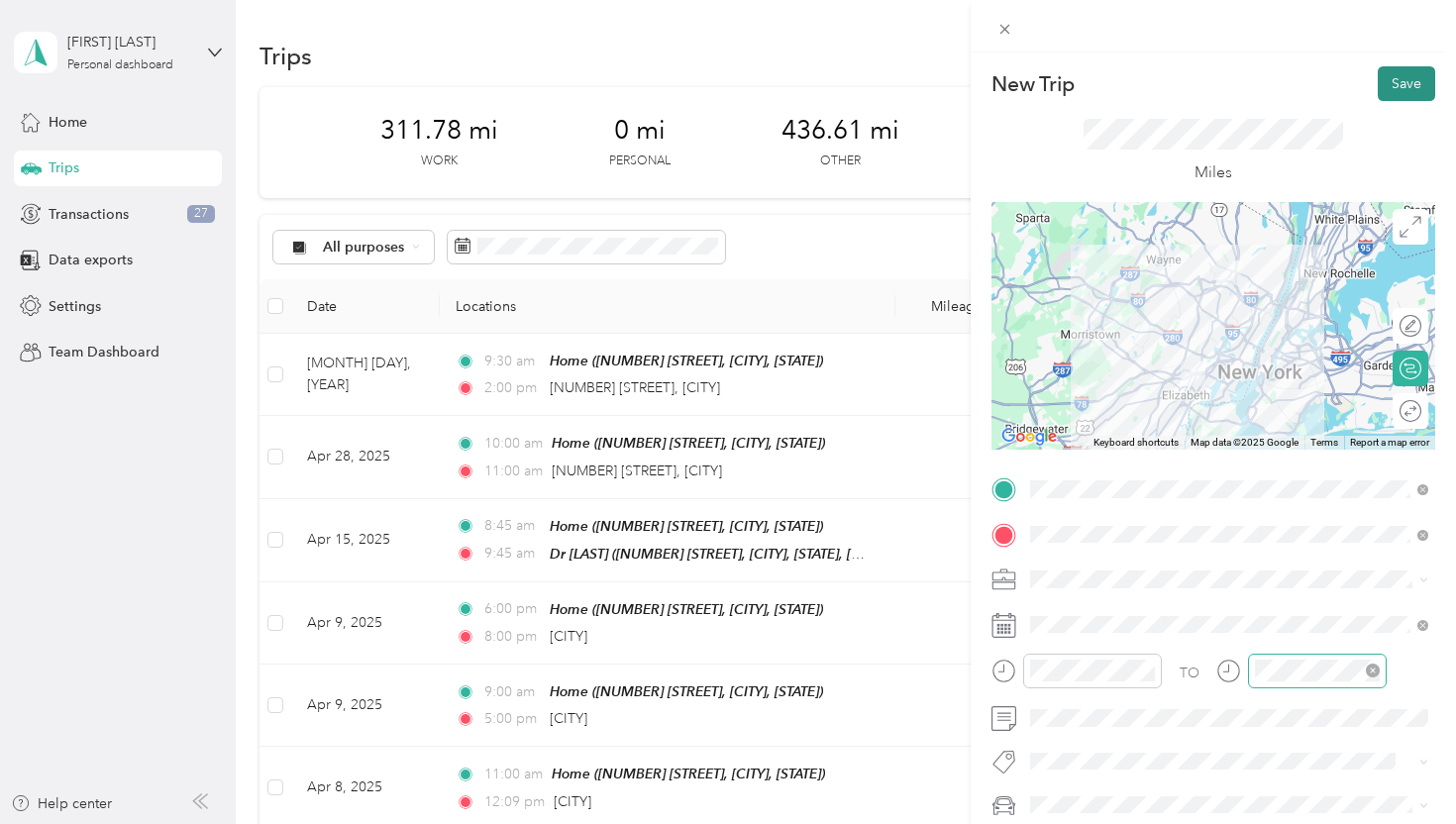 click on "Save" at bounding box center (1406, 83) 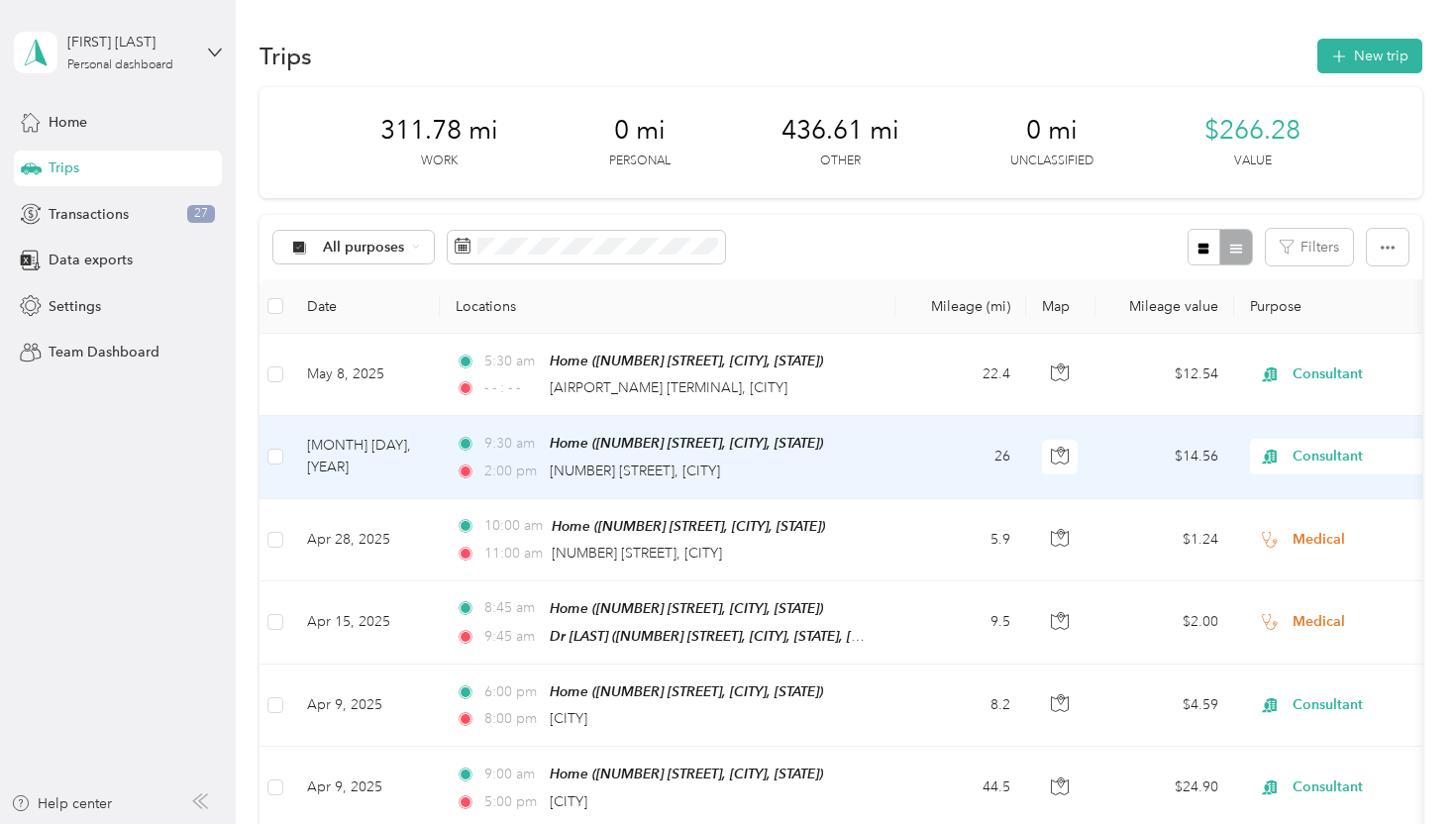 click on "26" at bounding box center (961, 457) 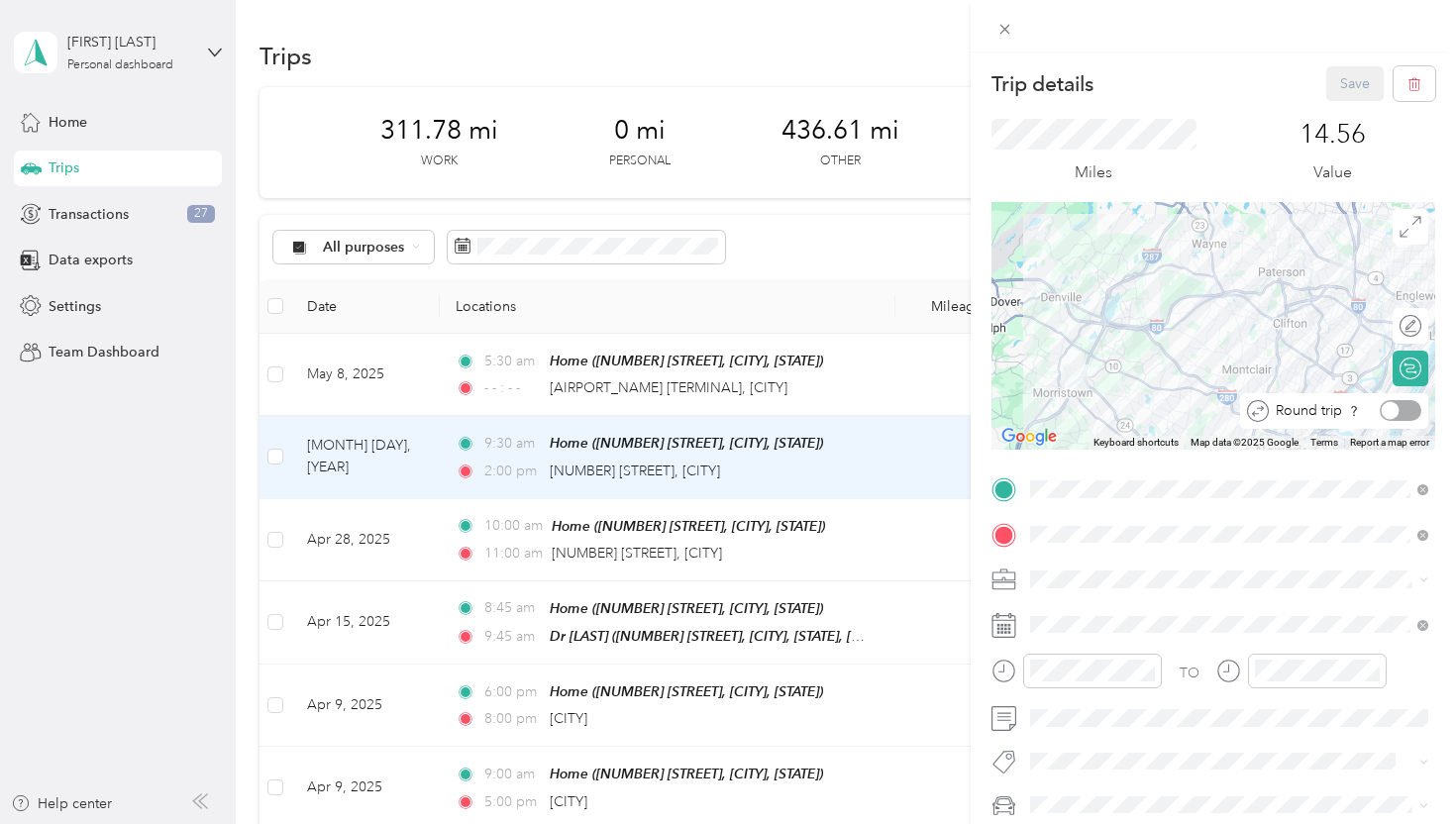click at bounding box center [1401, 410] 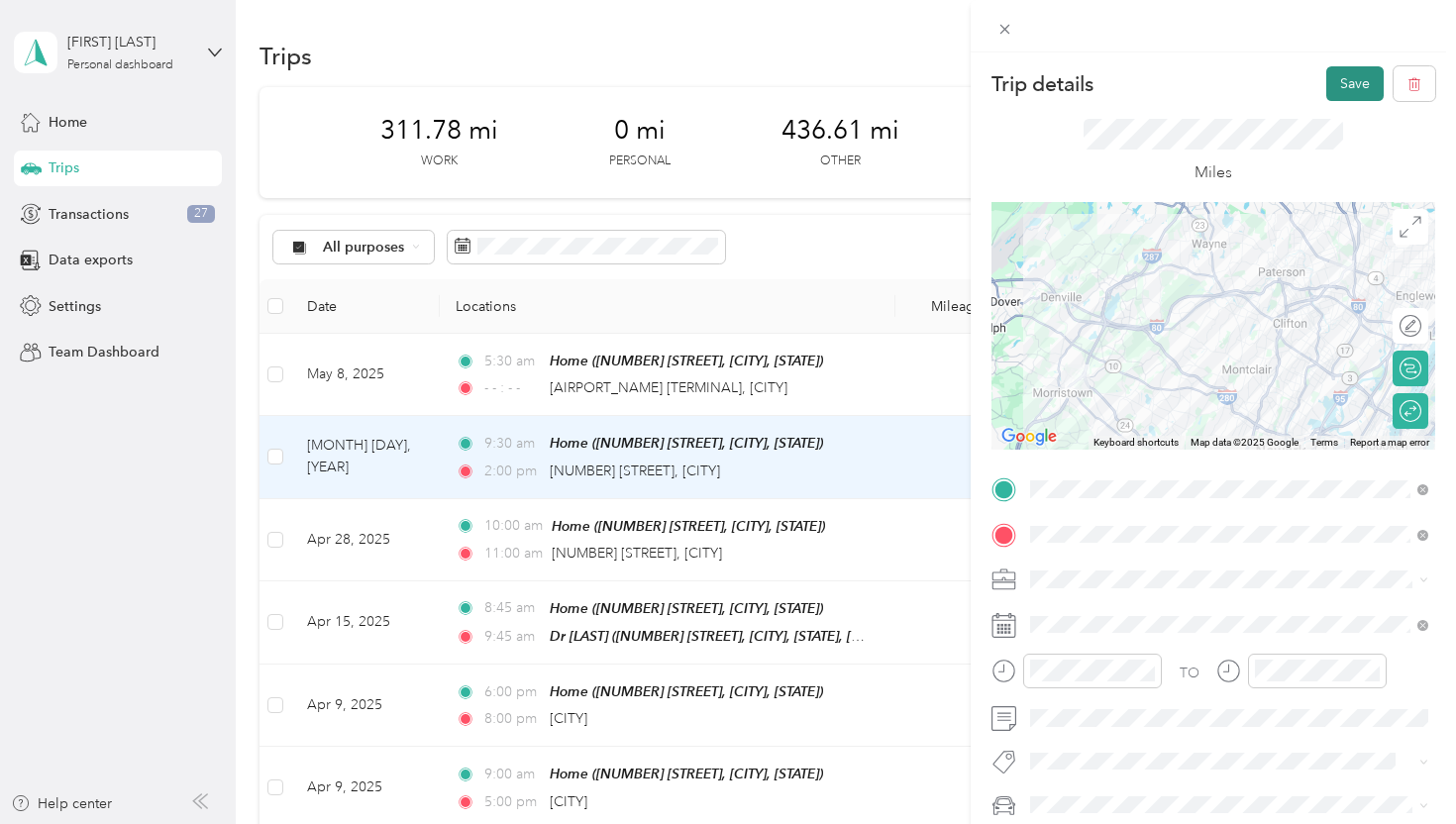 click on "Save" at bounding box center [1355, 83] 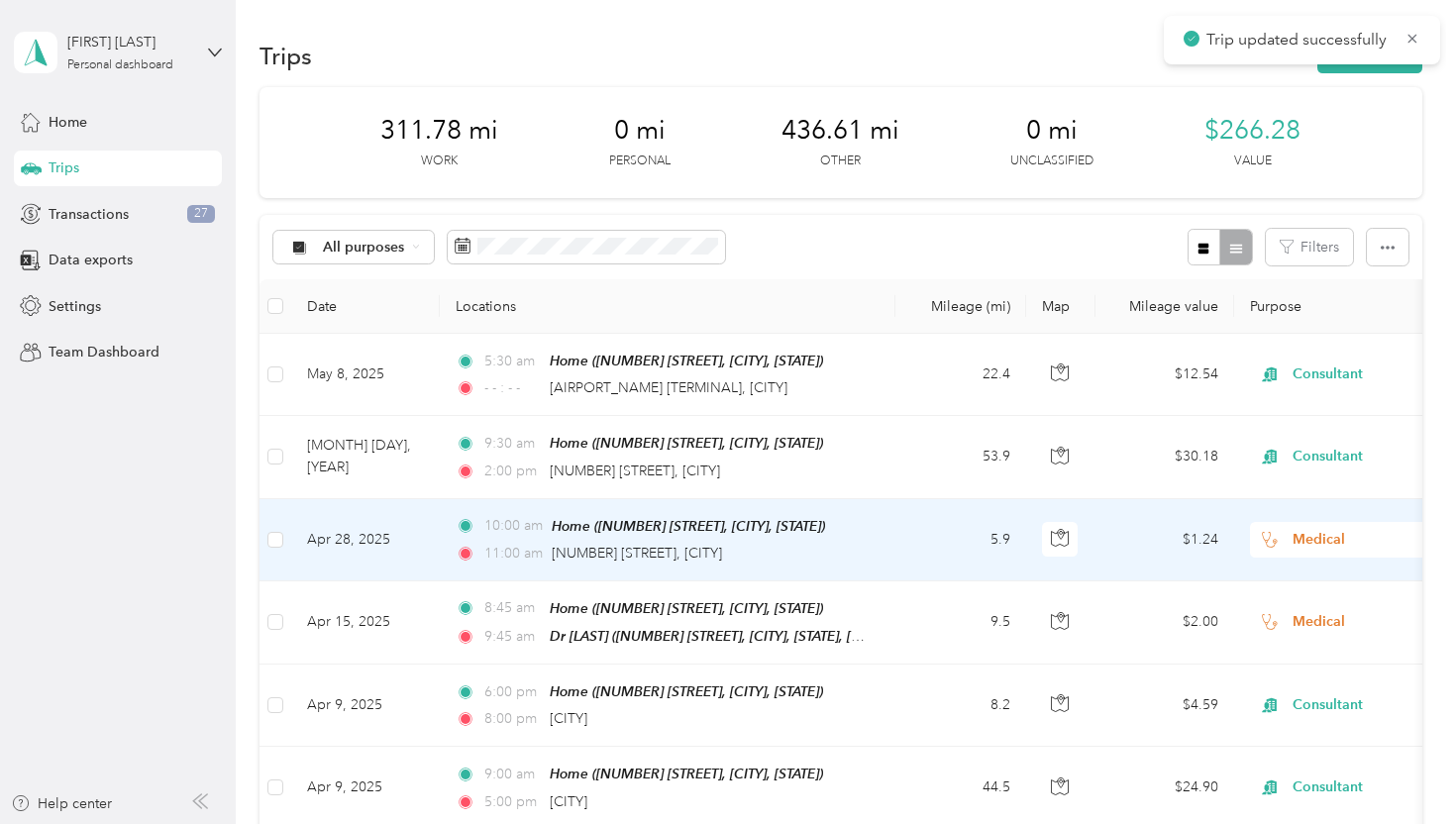 click on "[TIME] [LOCATION_NAME] ([NUMBER] [STREET], [CITY], [STATE]) [TIME] [NUMBER] [STREET], [CITY]" at bounding box center [668, 540] 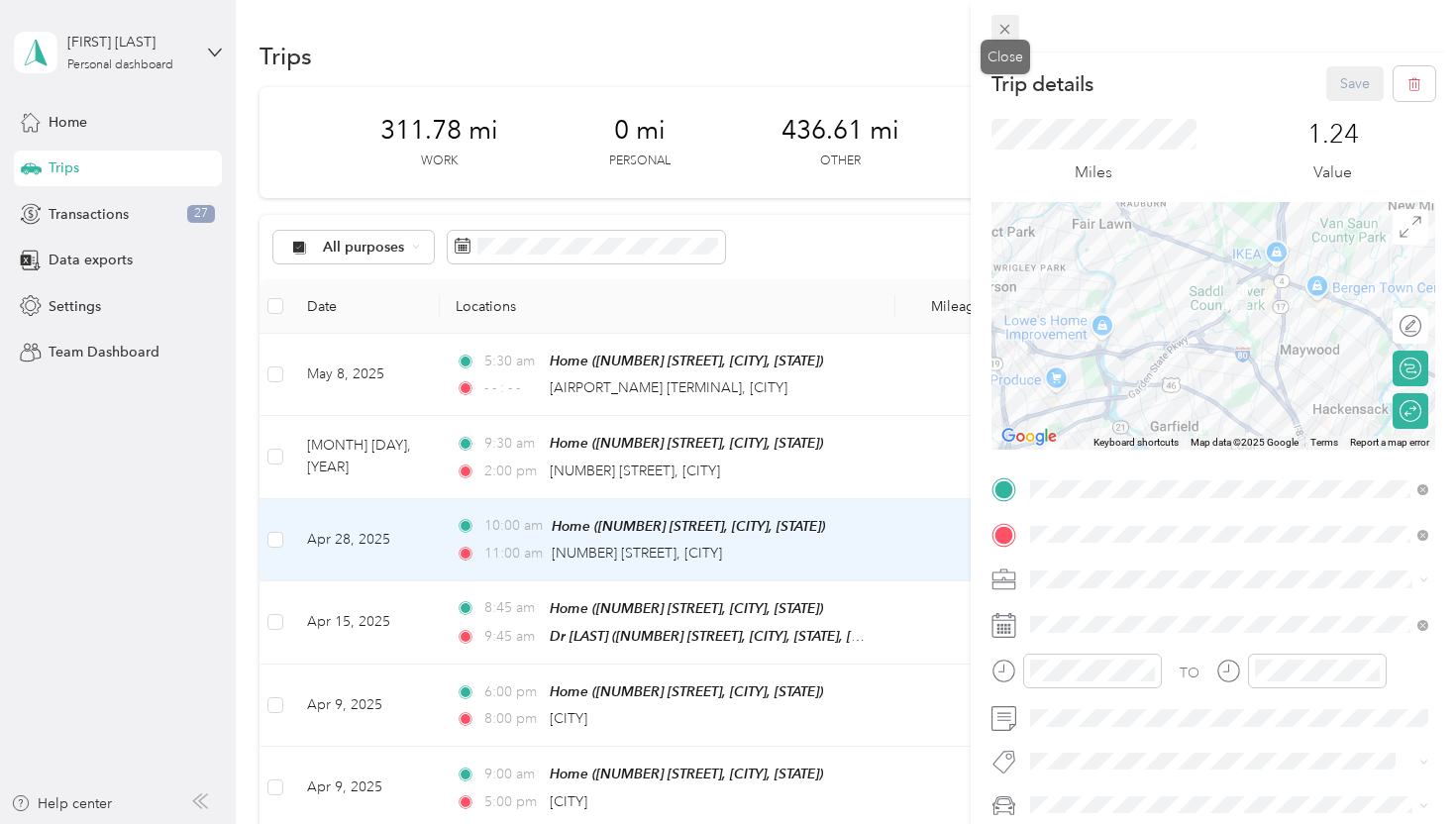 click 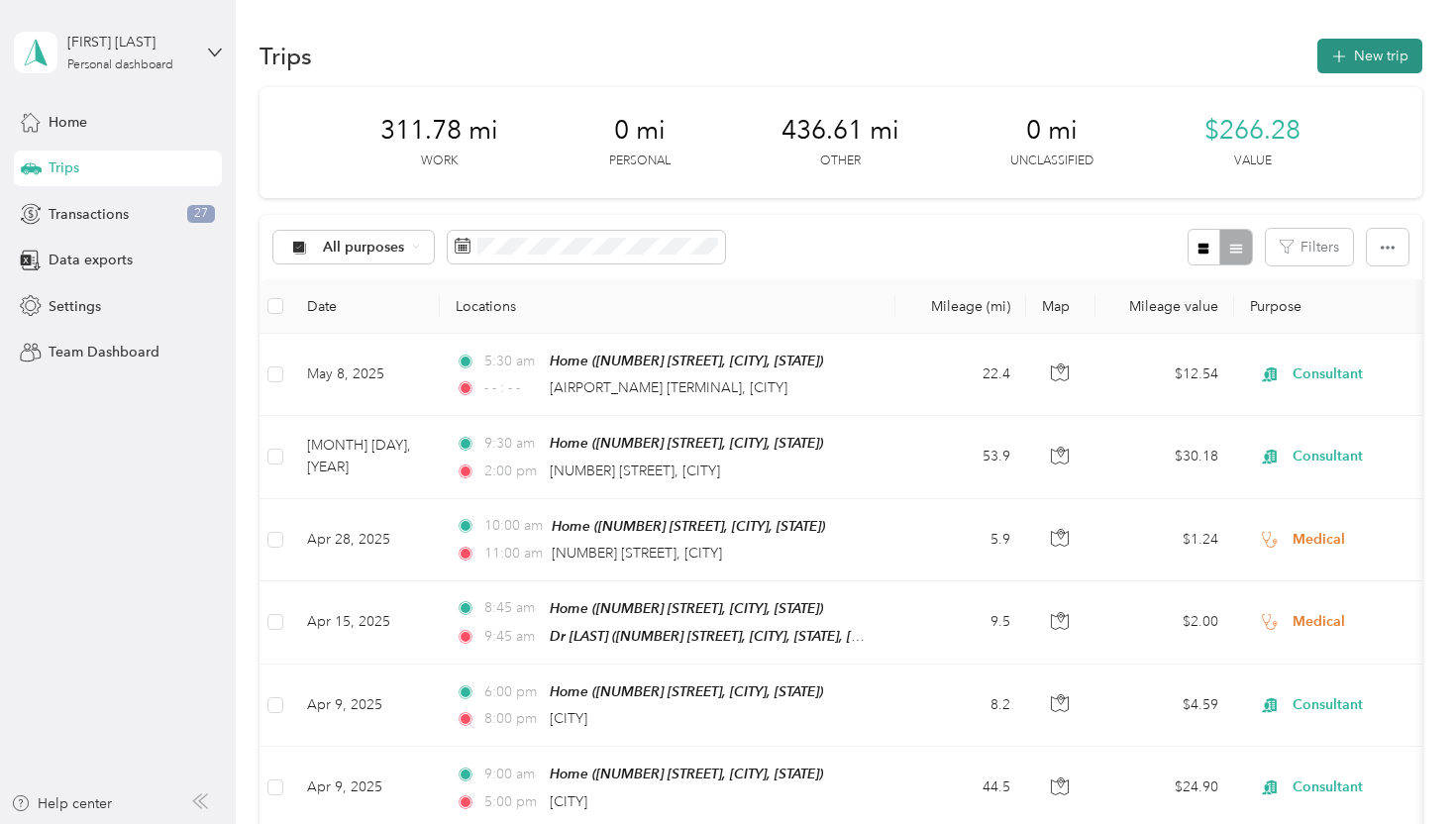 click on "New trip" at bounding box center [1370, 55] 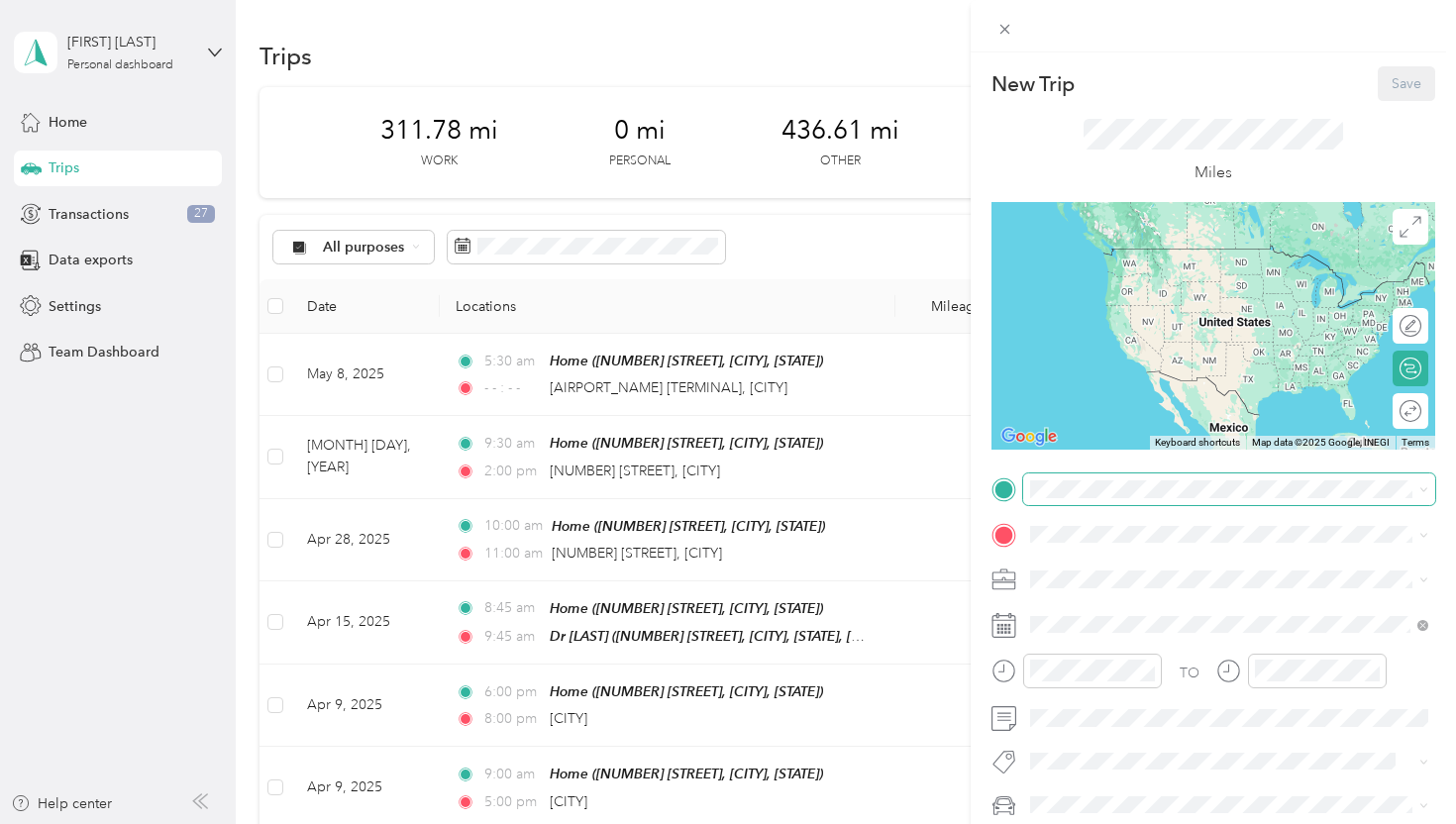 click at bounding box center [1229, 489] 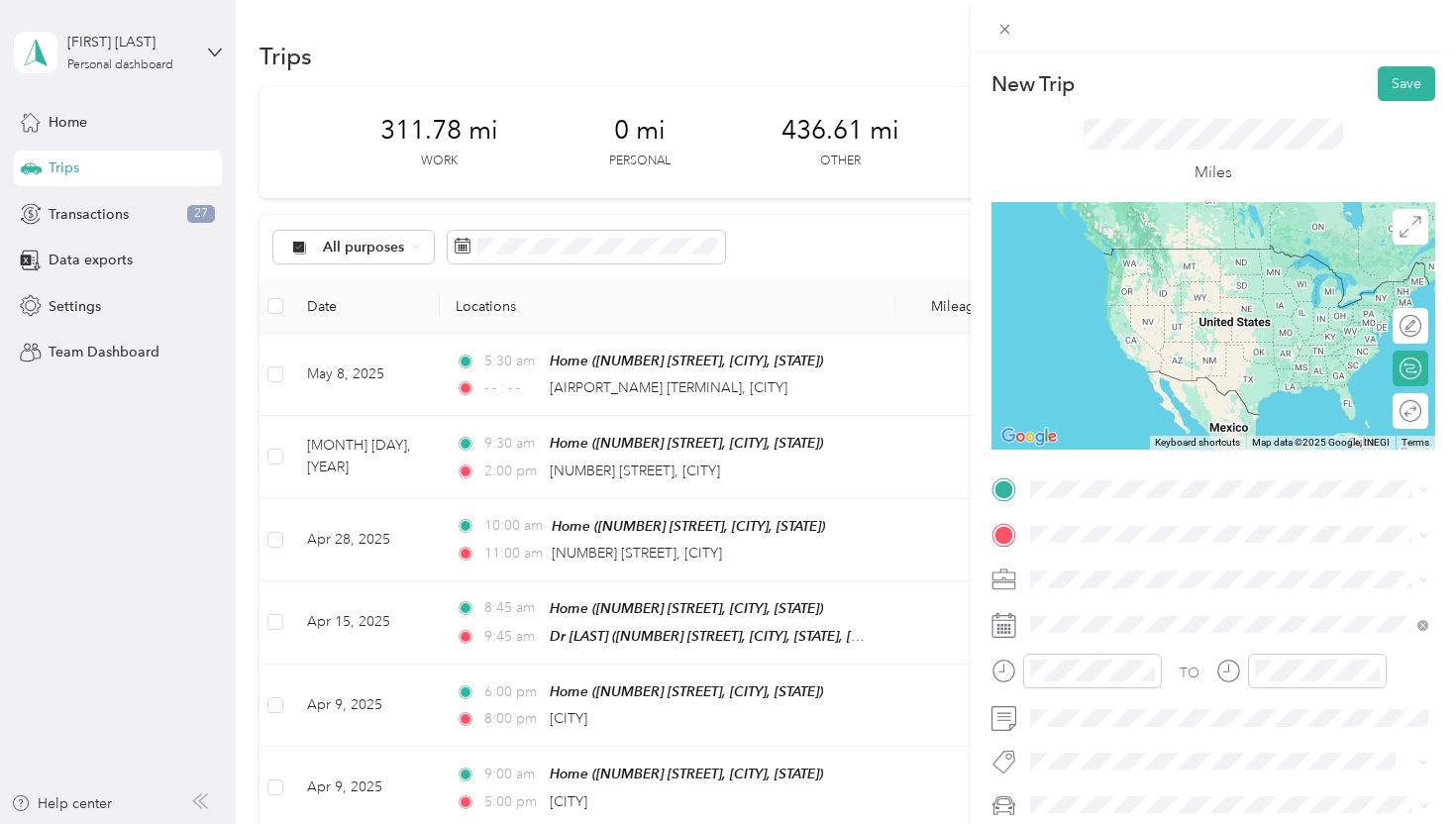 click on "[STREET]
[CITY], [STATE] [POSTAL_CODE], [COUNTRY]" at bounding box center (1210, 613) 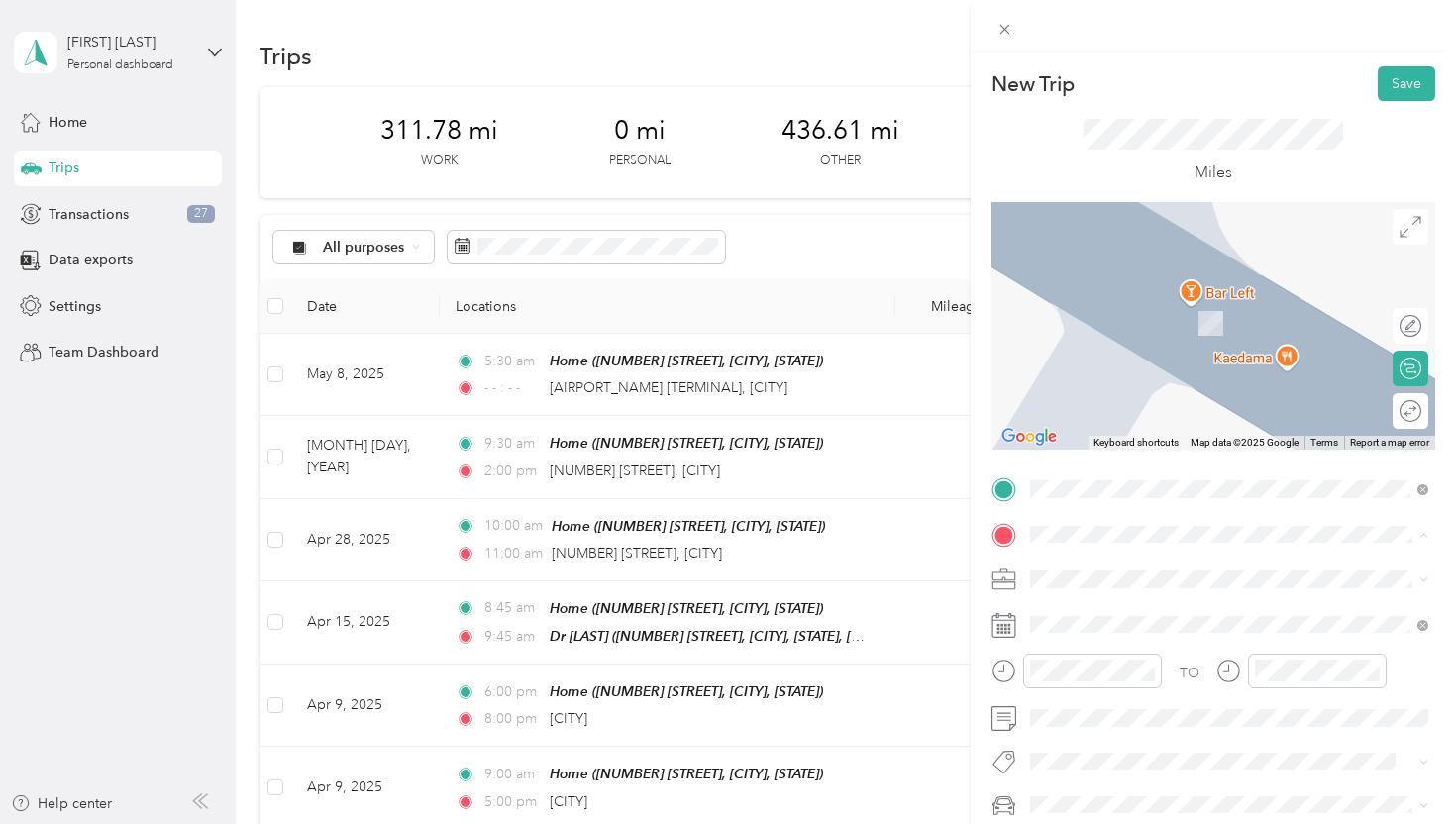 click on "Home [NUMBER] [STREET], [POSTAL_CODE], [CITY], [STATE], [COUNTRY]" at bounding box center [1229, 635] 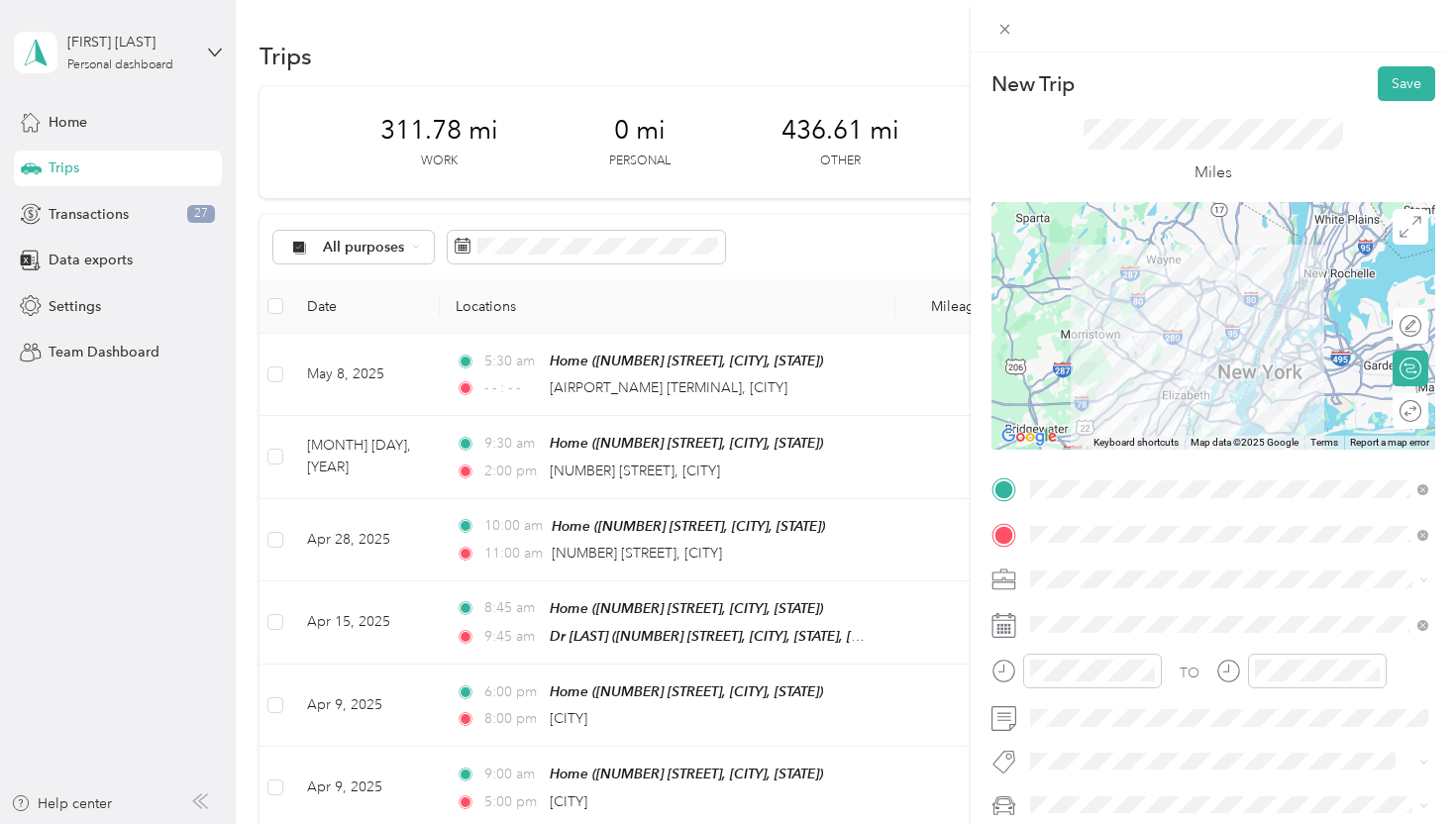 click on "Consultant" at bounding box center [1229, 394] 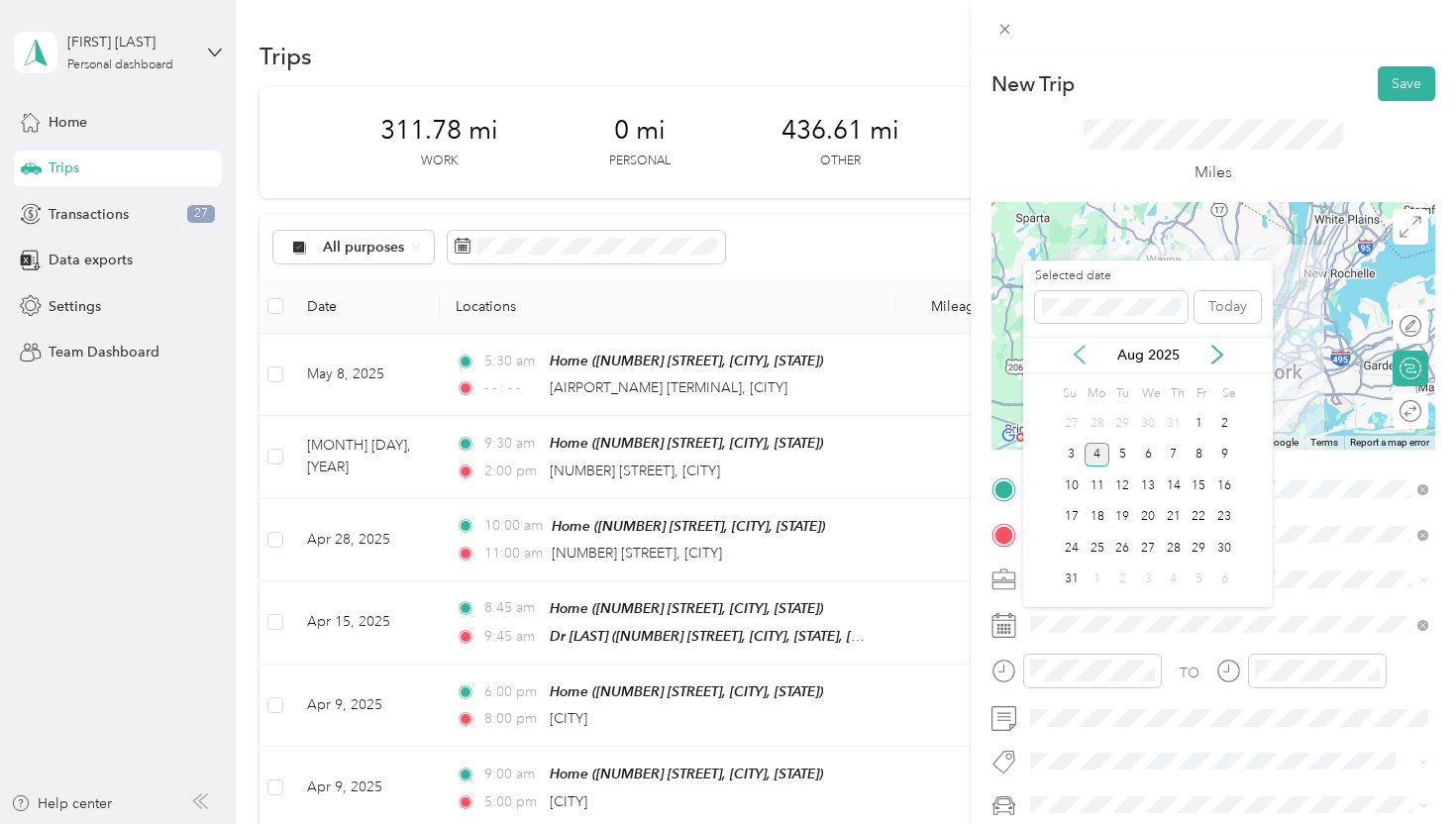 click 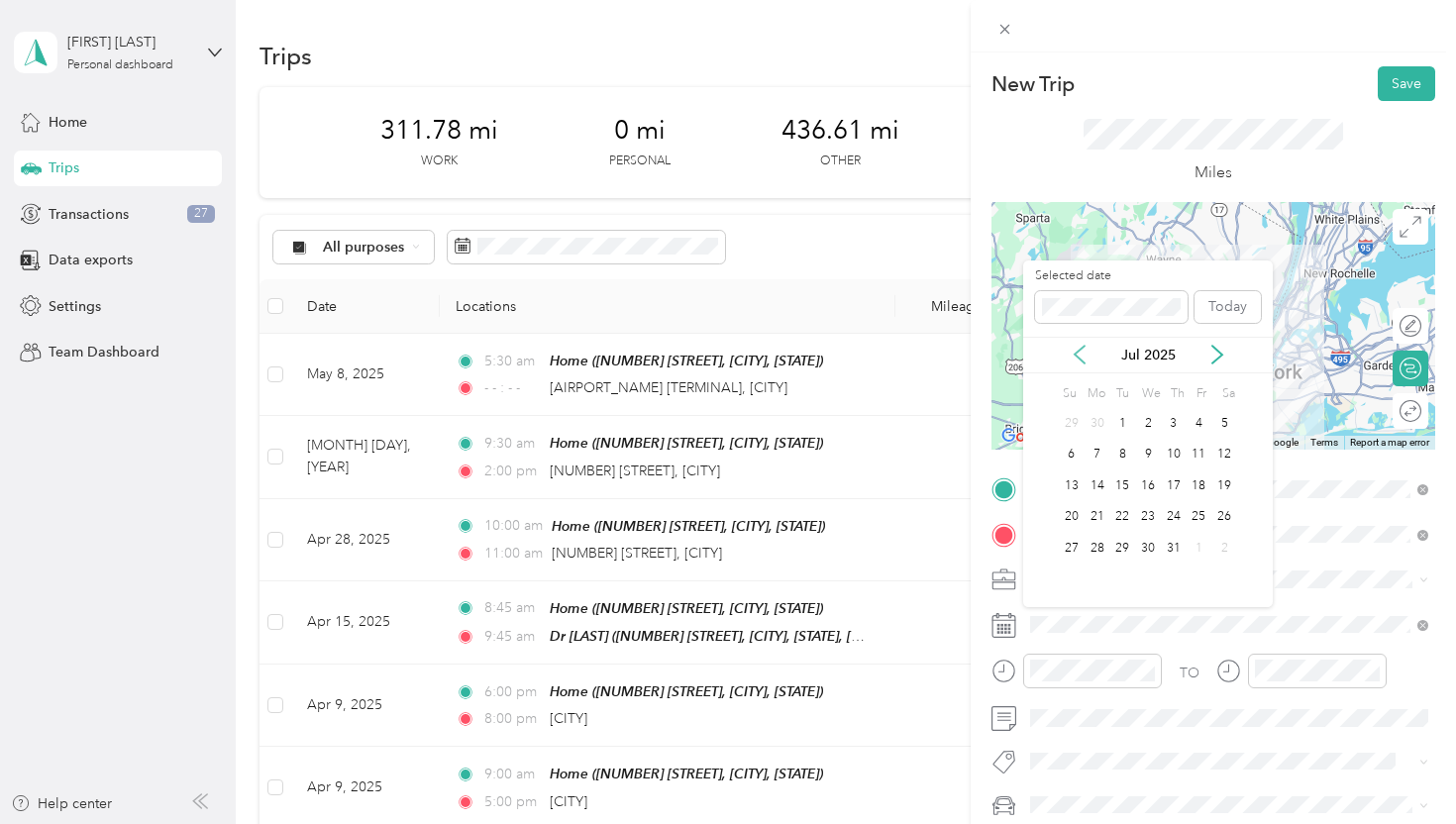 click 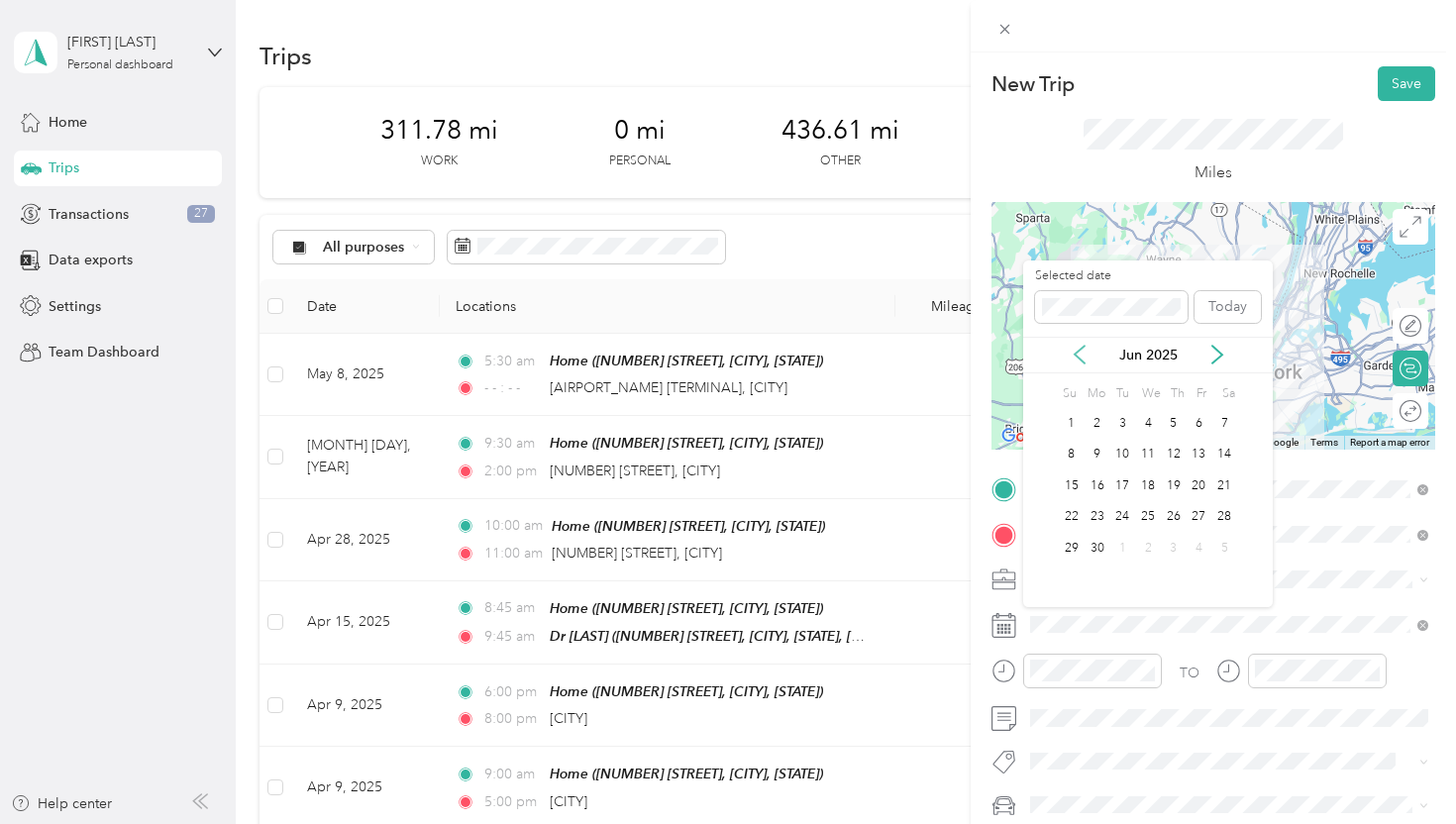 click 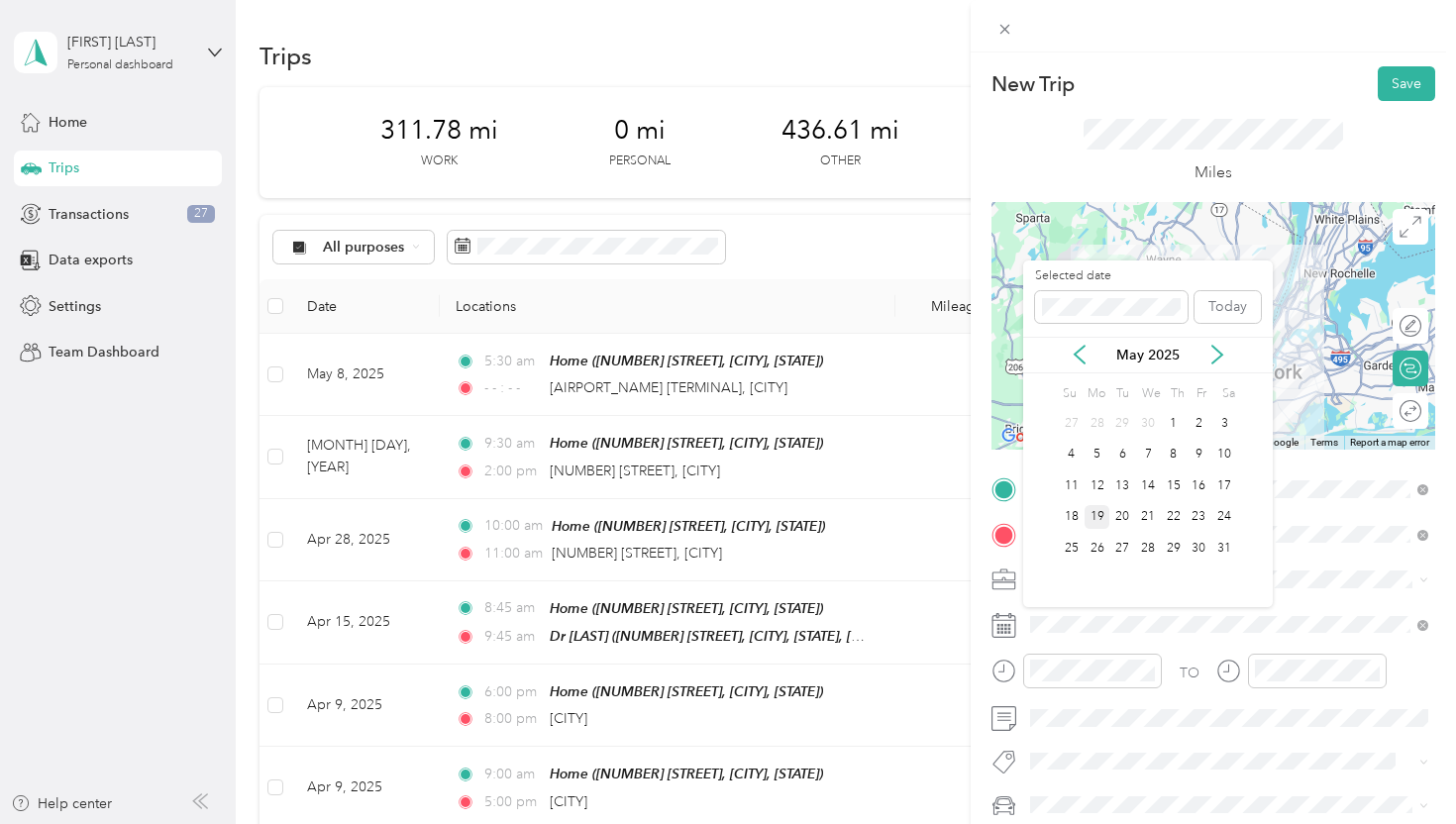 click on "19" at bounding box center (1097, 517) 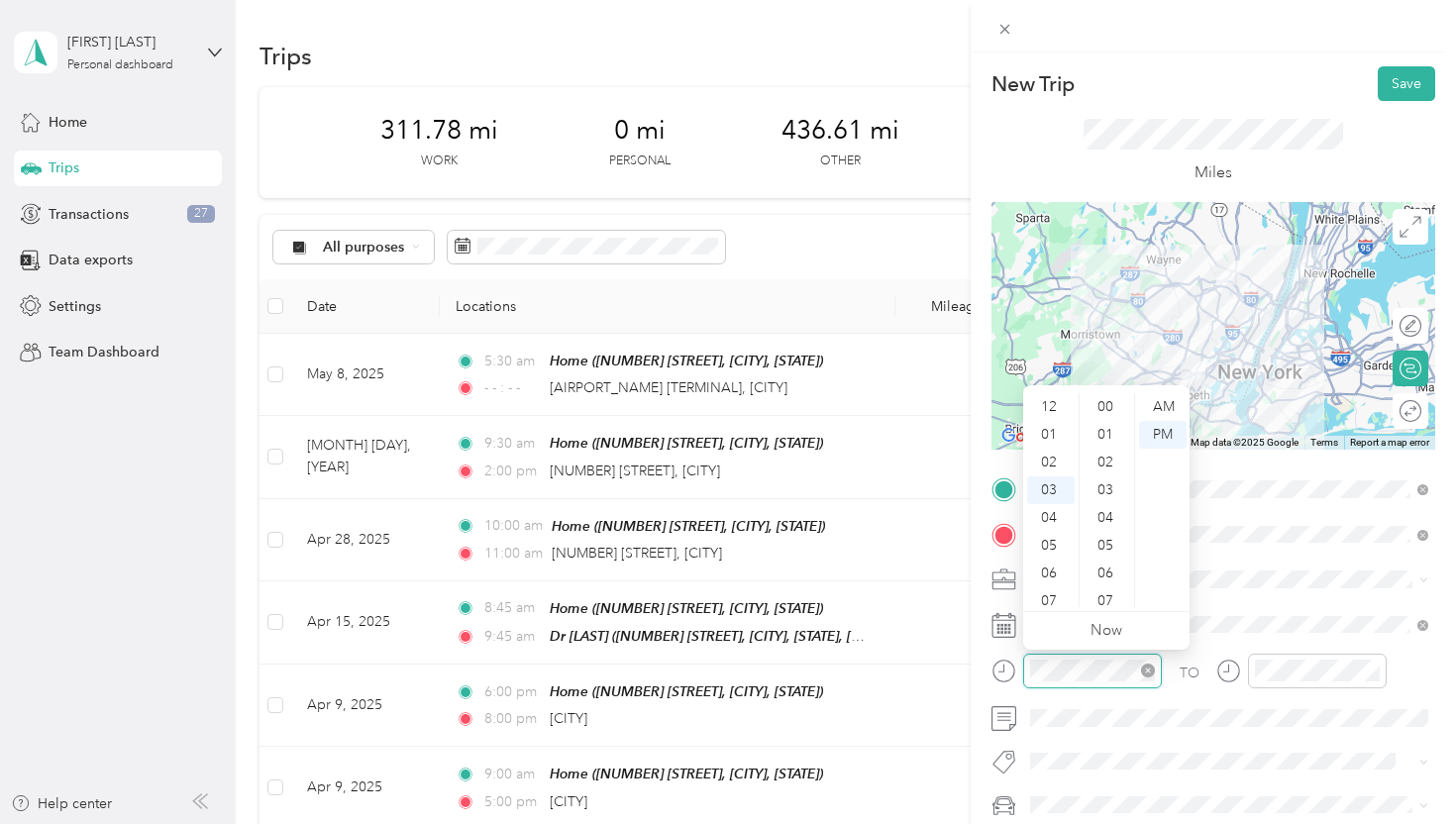 scroll, scrollTop: 83, scrollLeft: 0, axis: vertical 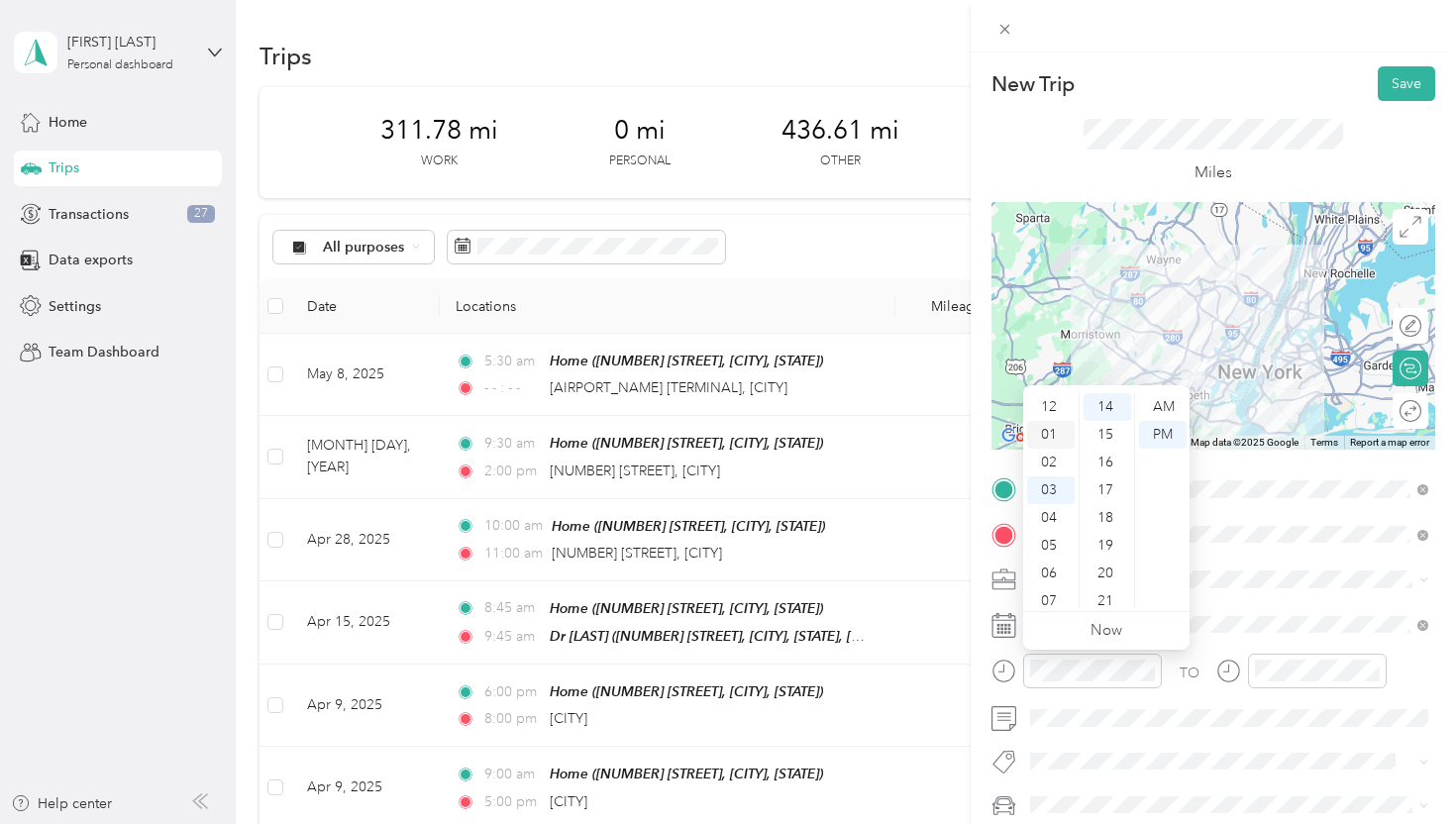 click on "01" at bounding box center [1051, 435] 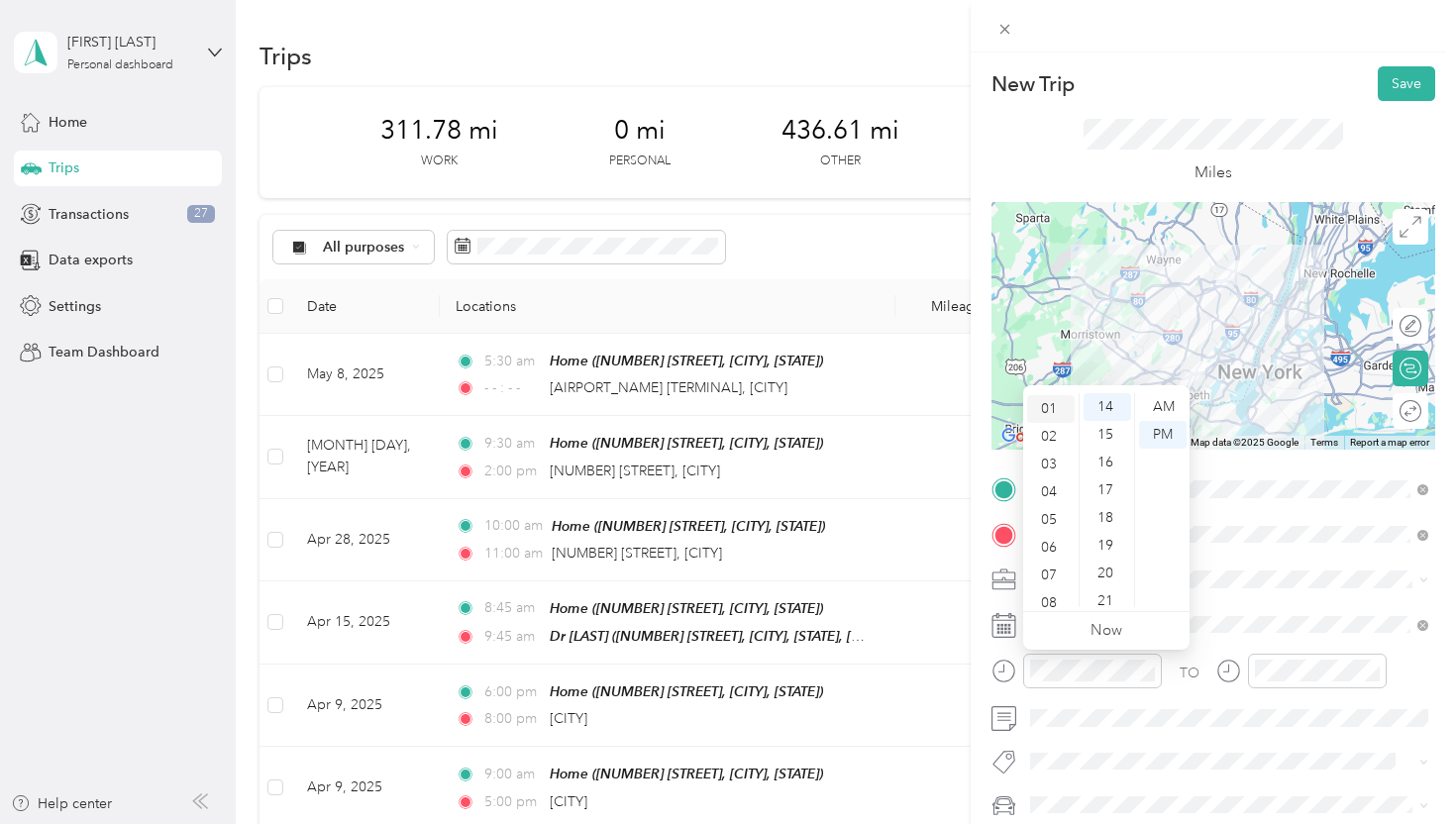 scroll, scrollTop: 28, scrollLeft: 0, axis: vertical 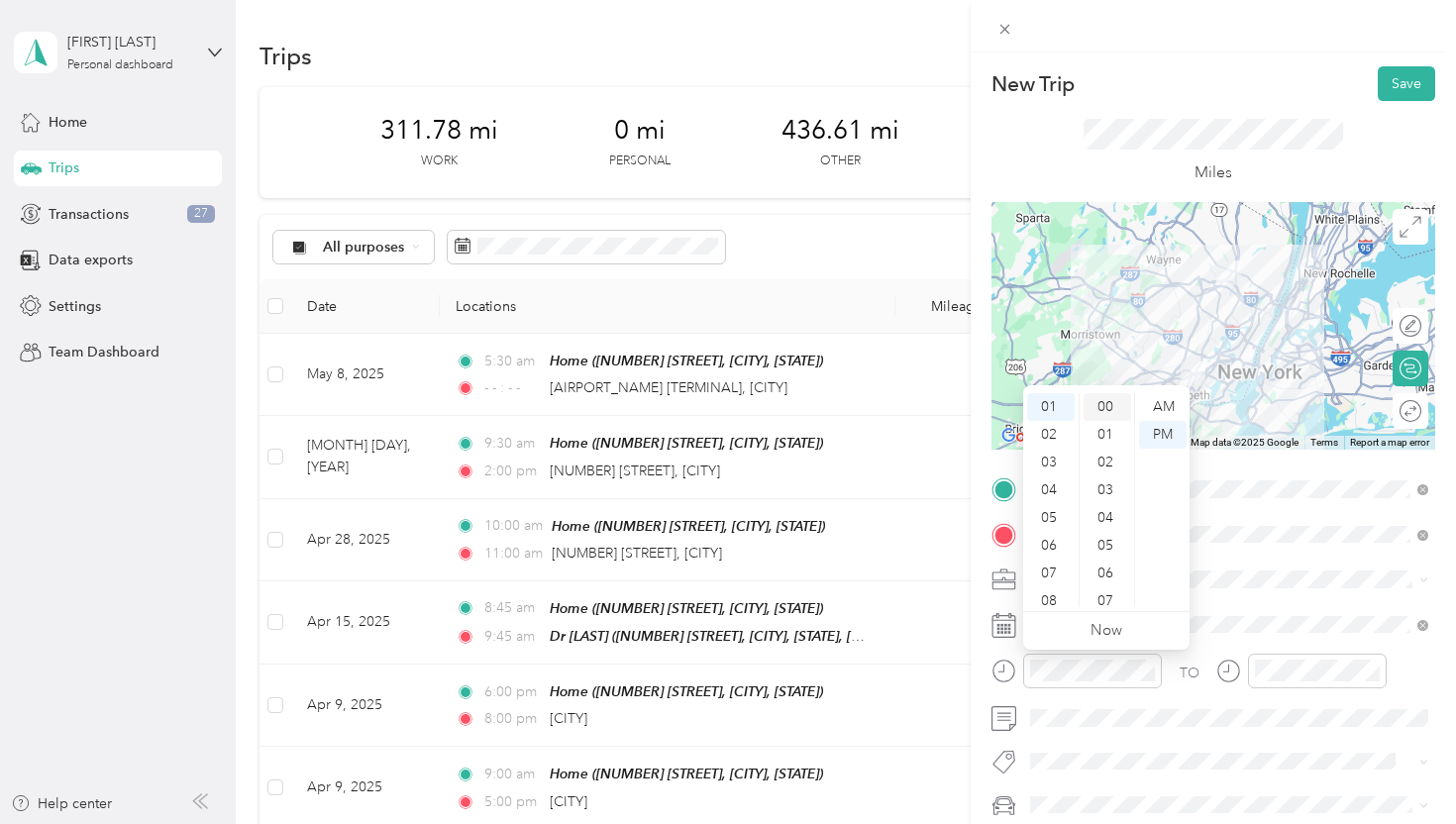click on "00" at bounding box center [1107, 407] 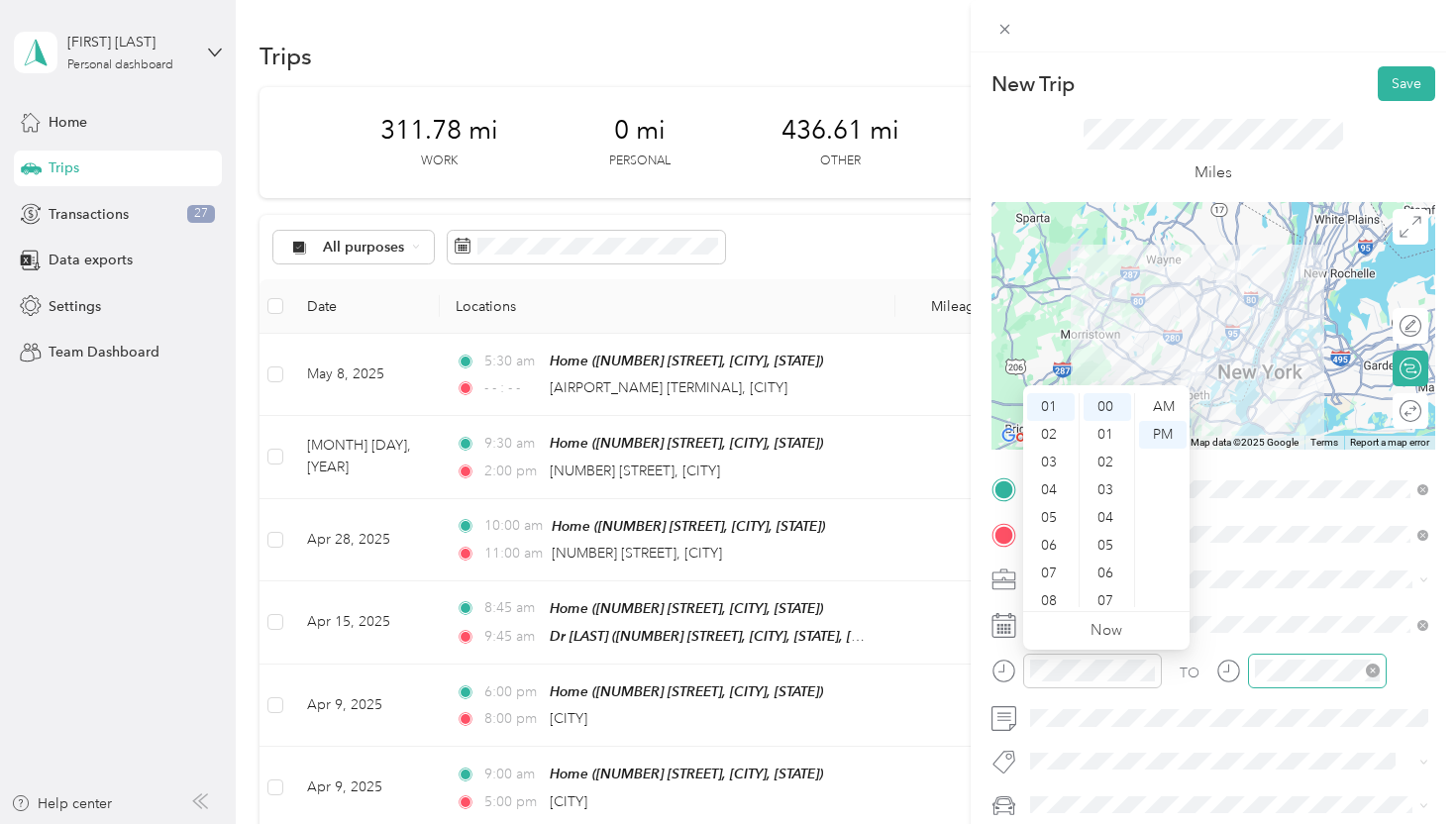 click 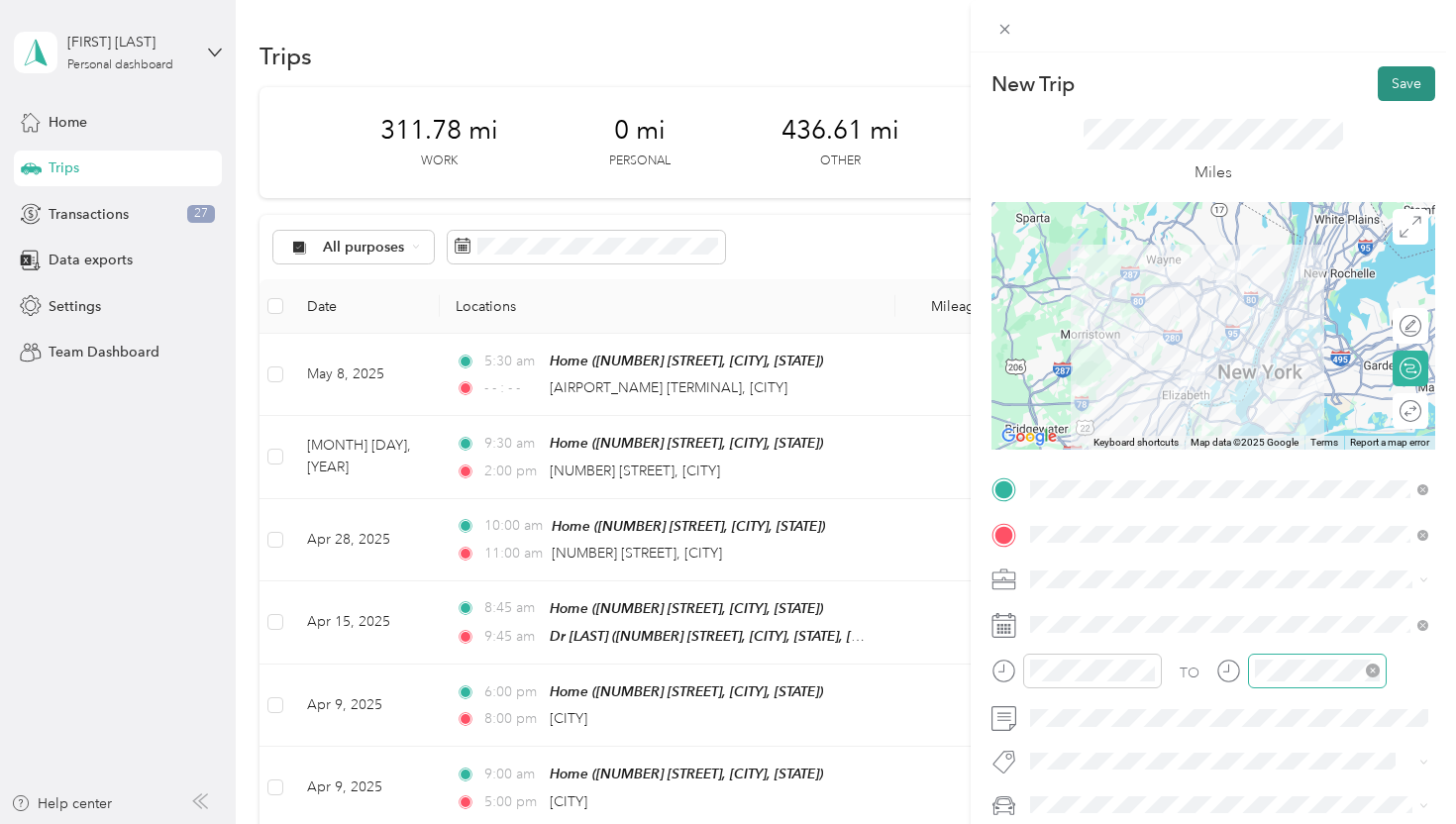 click on "Save" at bounding box center (1406, 83) 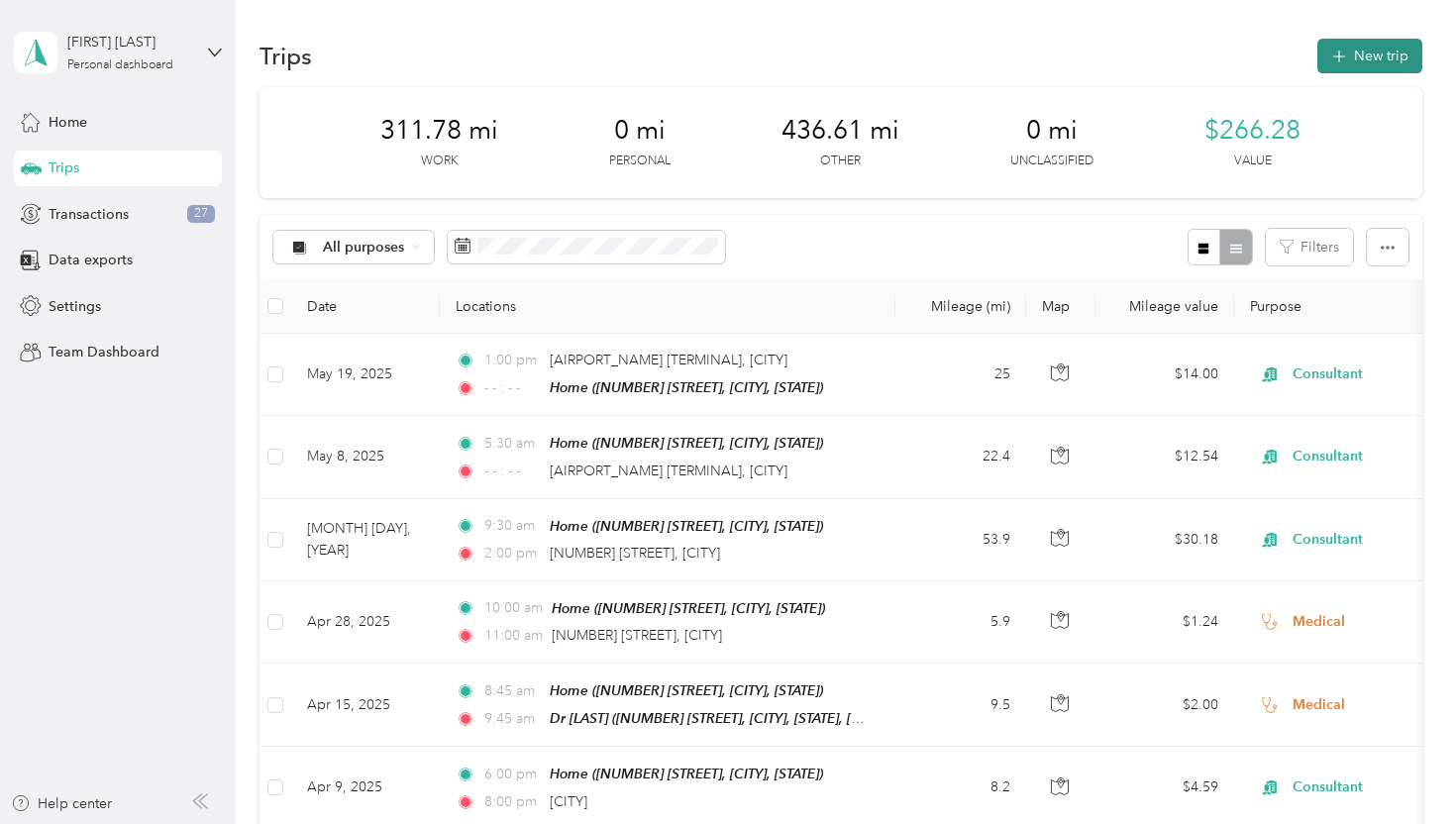 click on "New trip" at bounding box center (1370, 55) 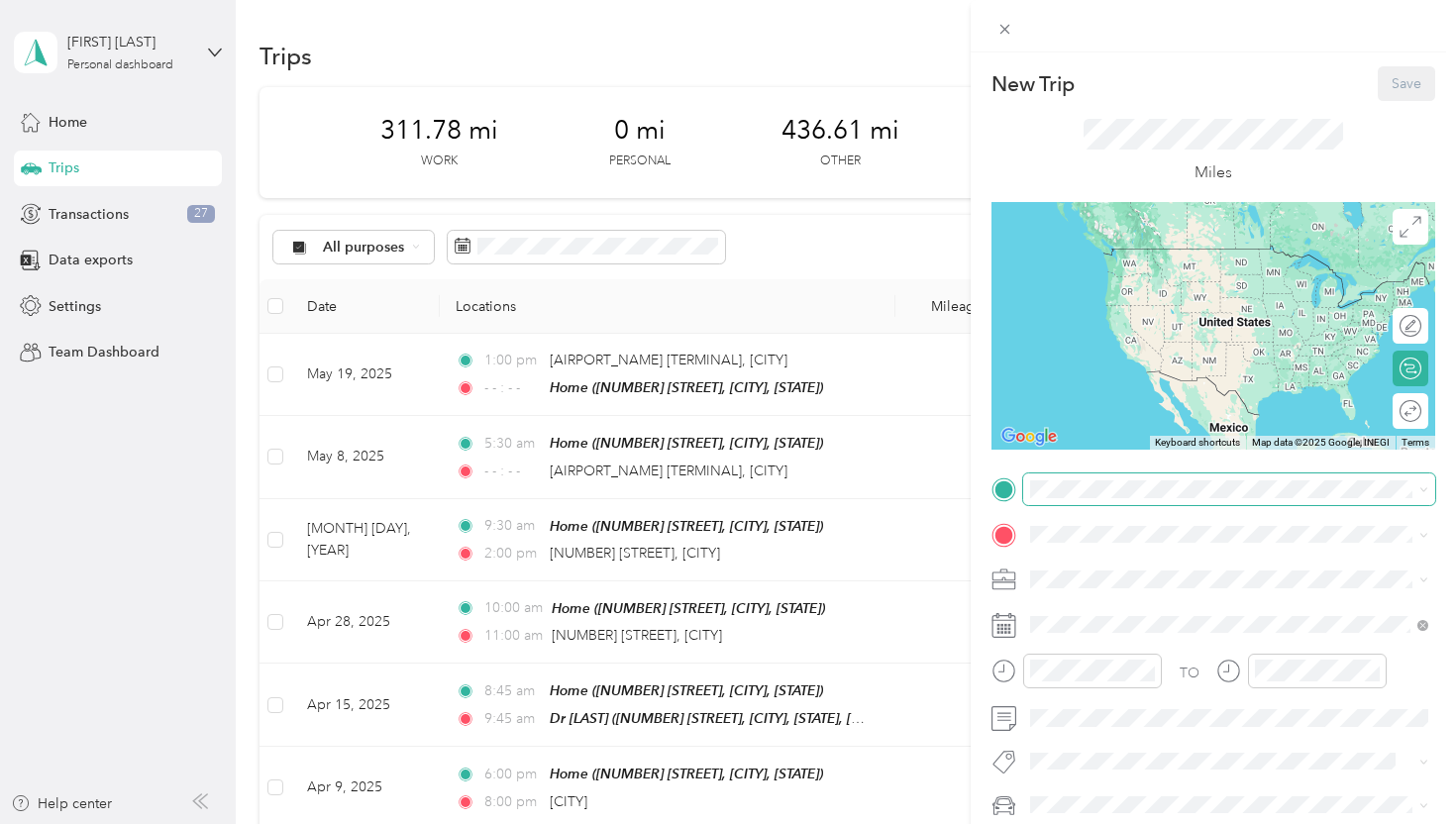 click at bounding box center [1229, 489] 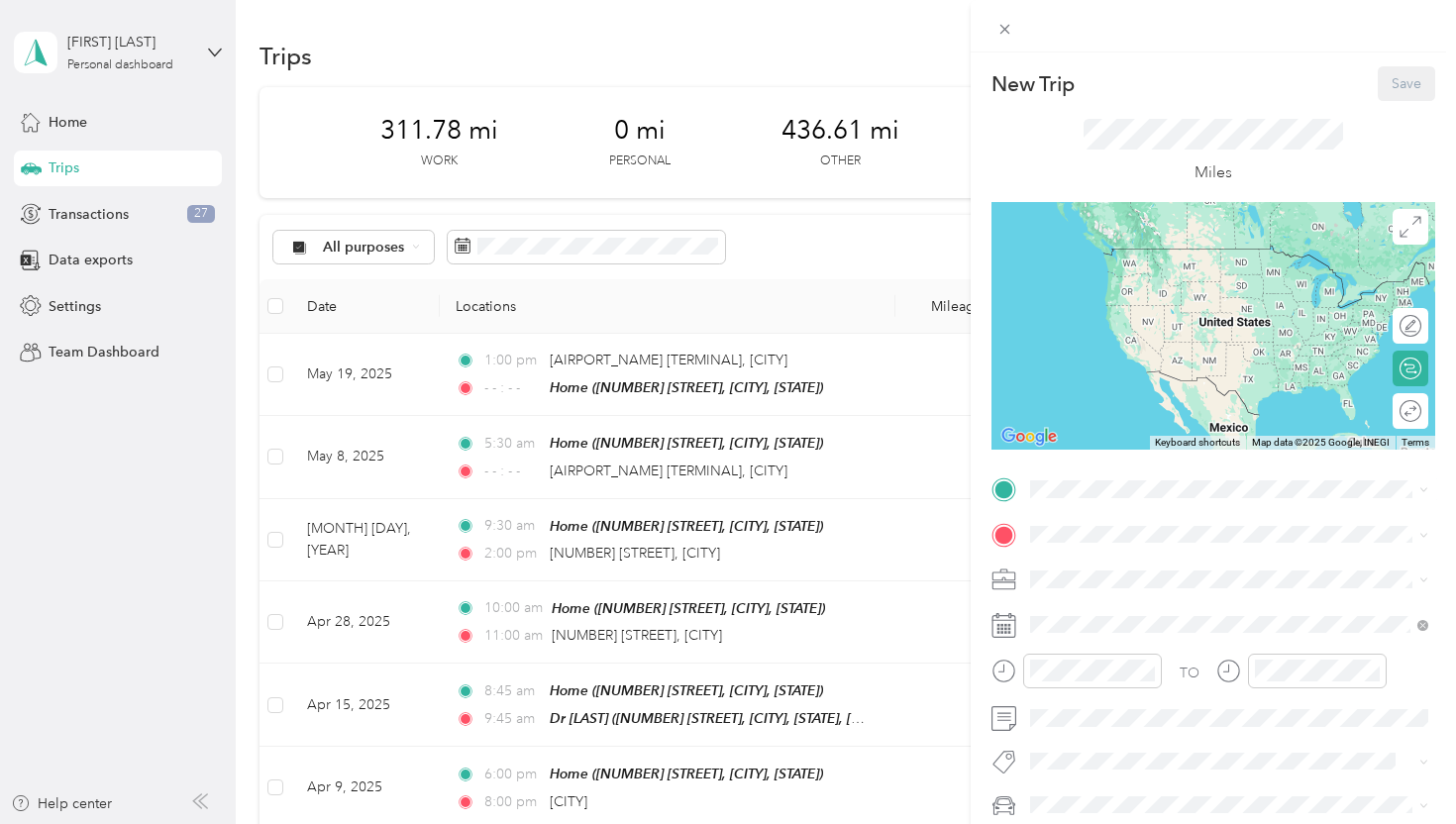 click on "Home [NUMBER] [STREET], [POSTAL_CODE], [CITY], [STATE], [COUNTRY]" at bounding box center (1245, 589) 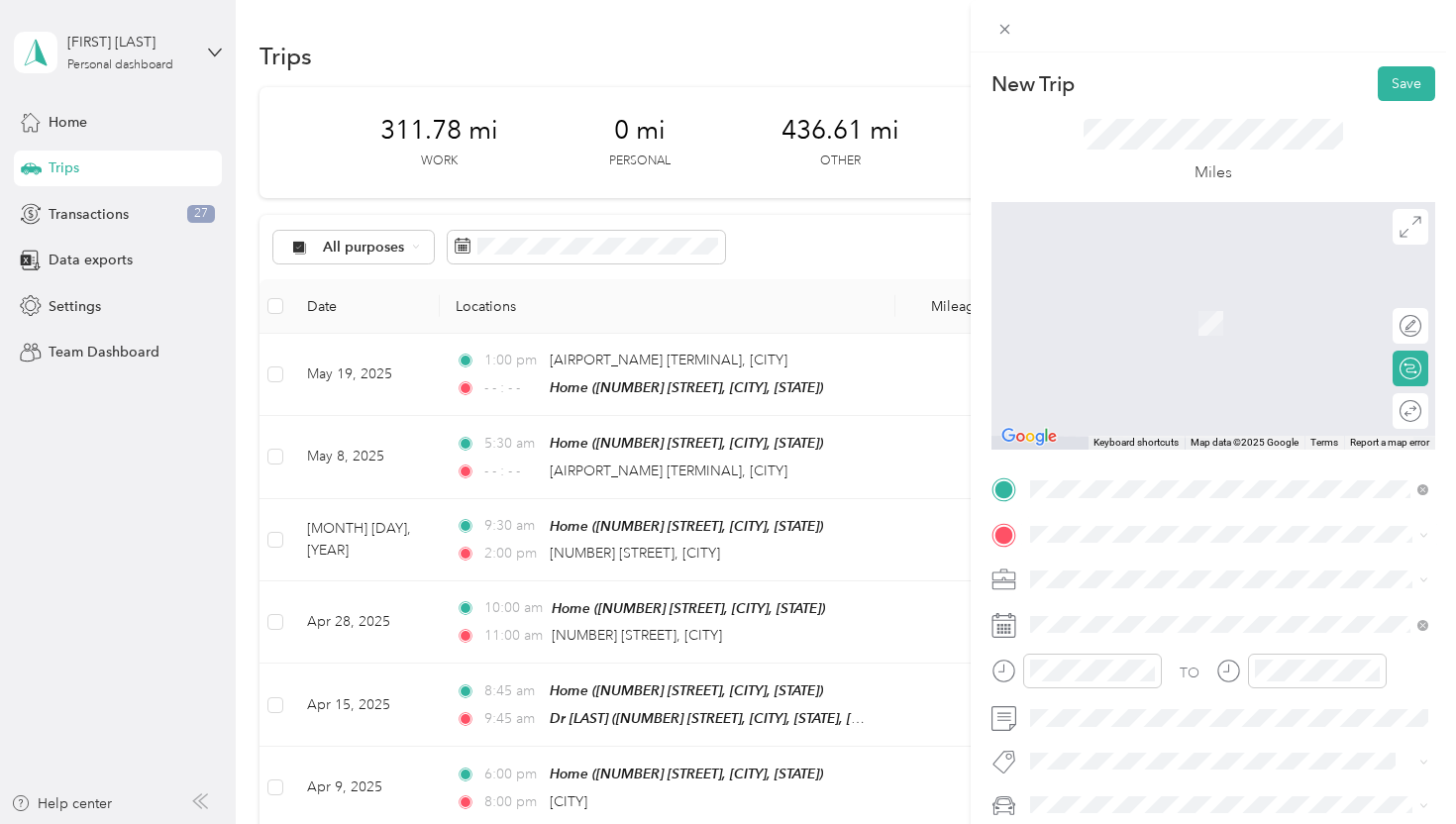 click on "Route [NUMBER] North
[CITY], [STATE] [POSTAL_CODE], [COUNTRY]" at bounding box center [1210, 401] 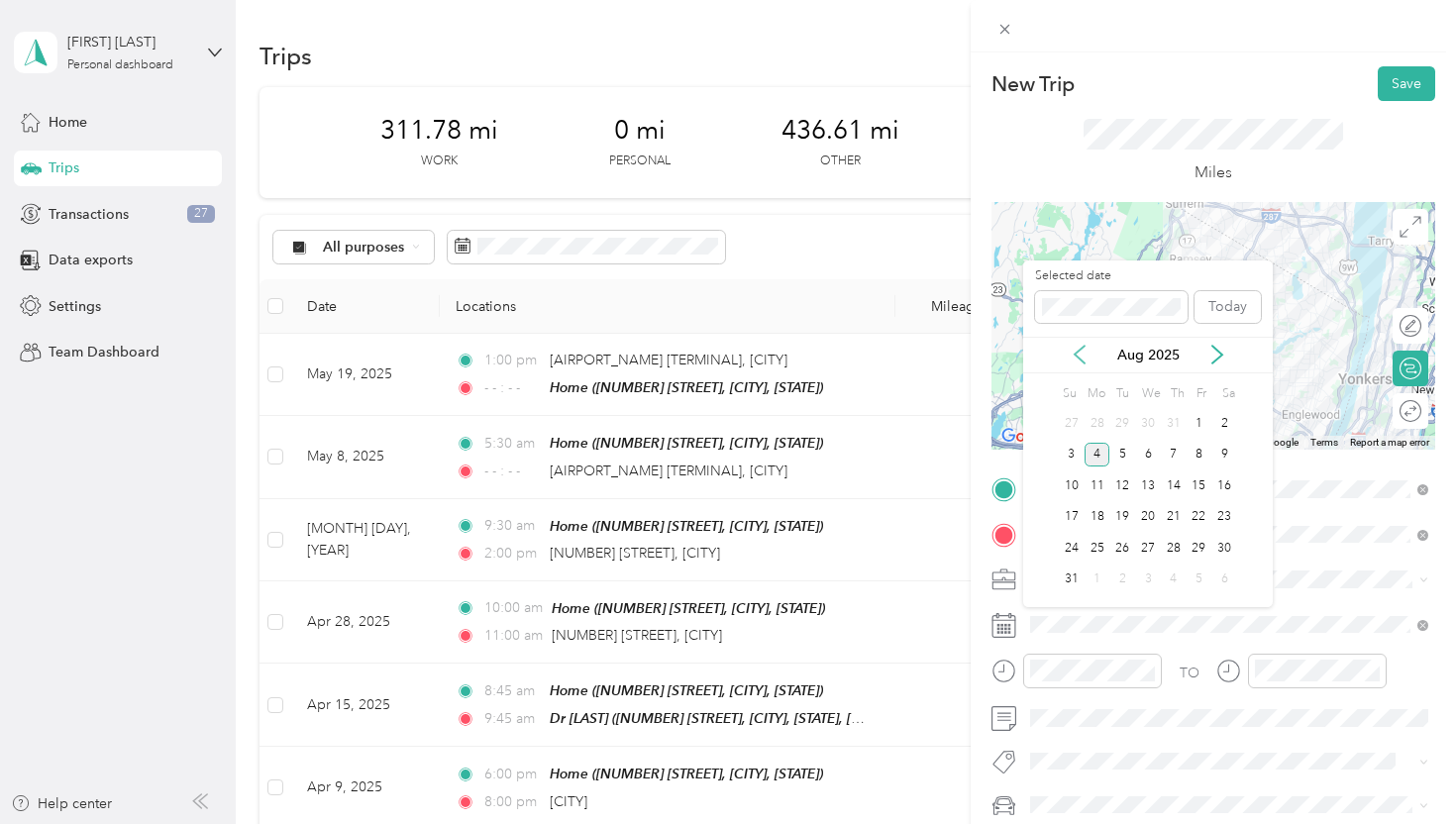 click 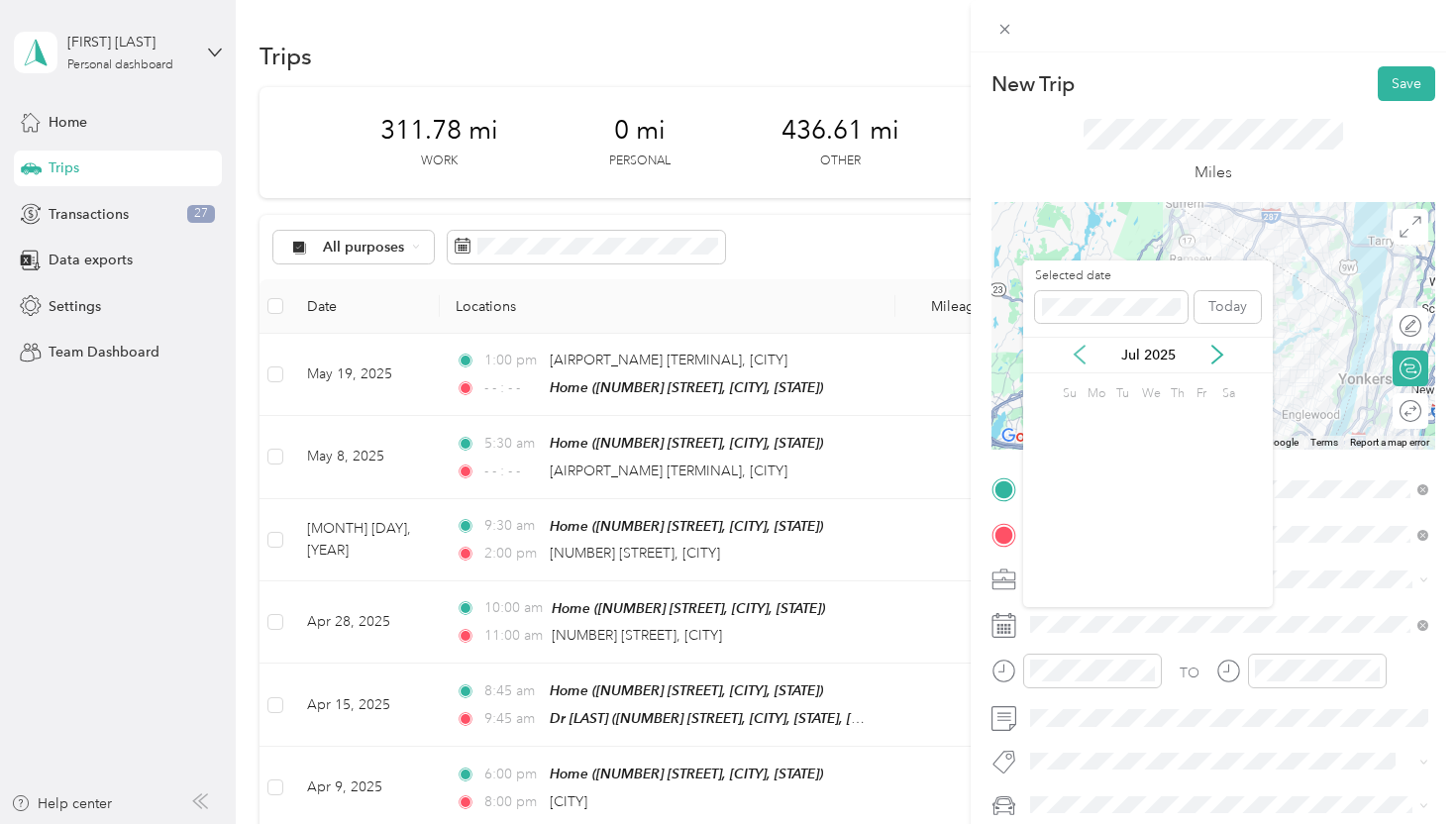 click 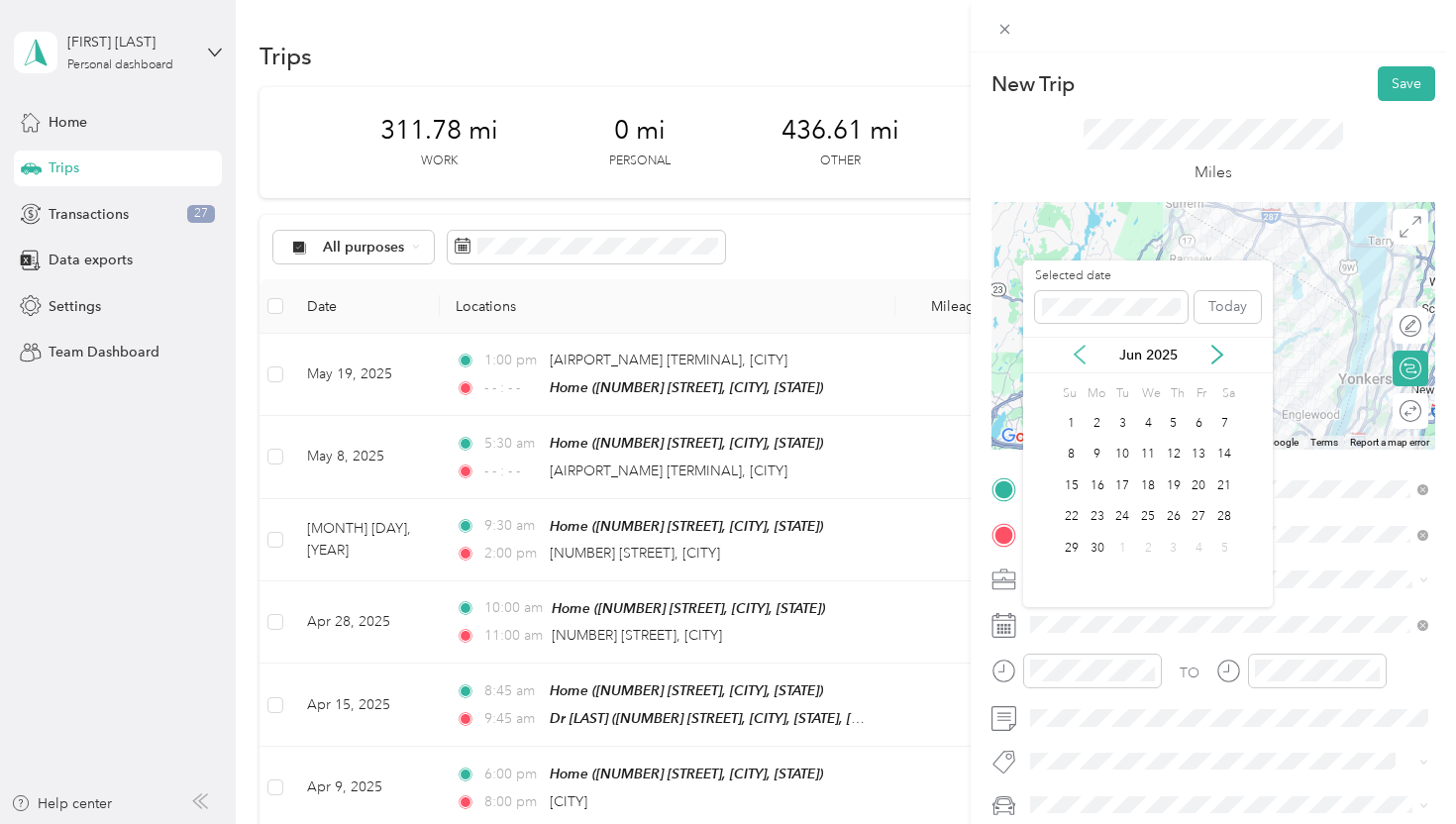 click 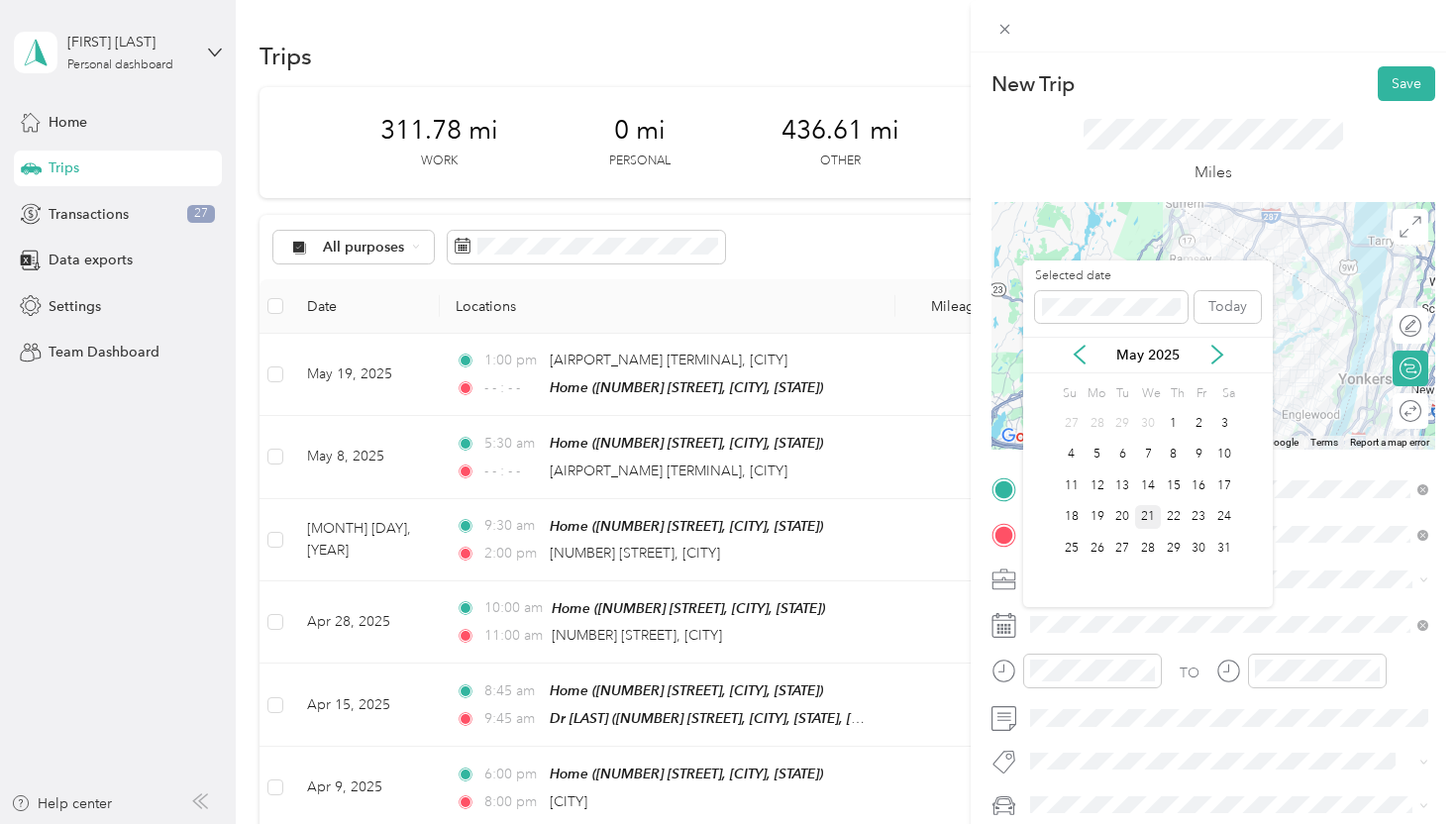 click on "21" at bounding box center (1148, 517) 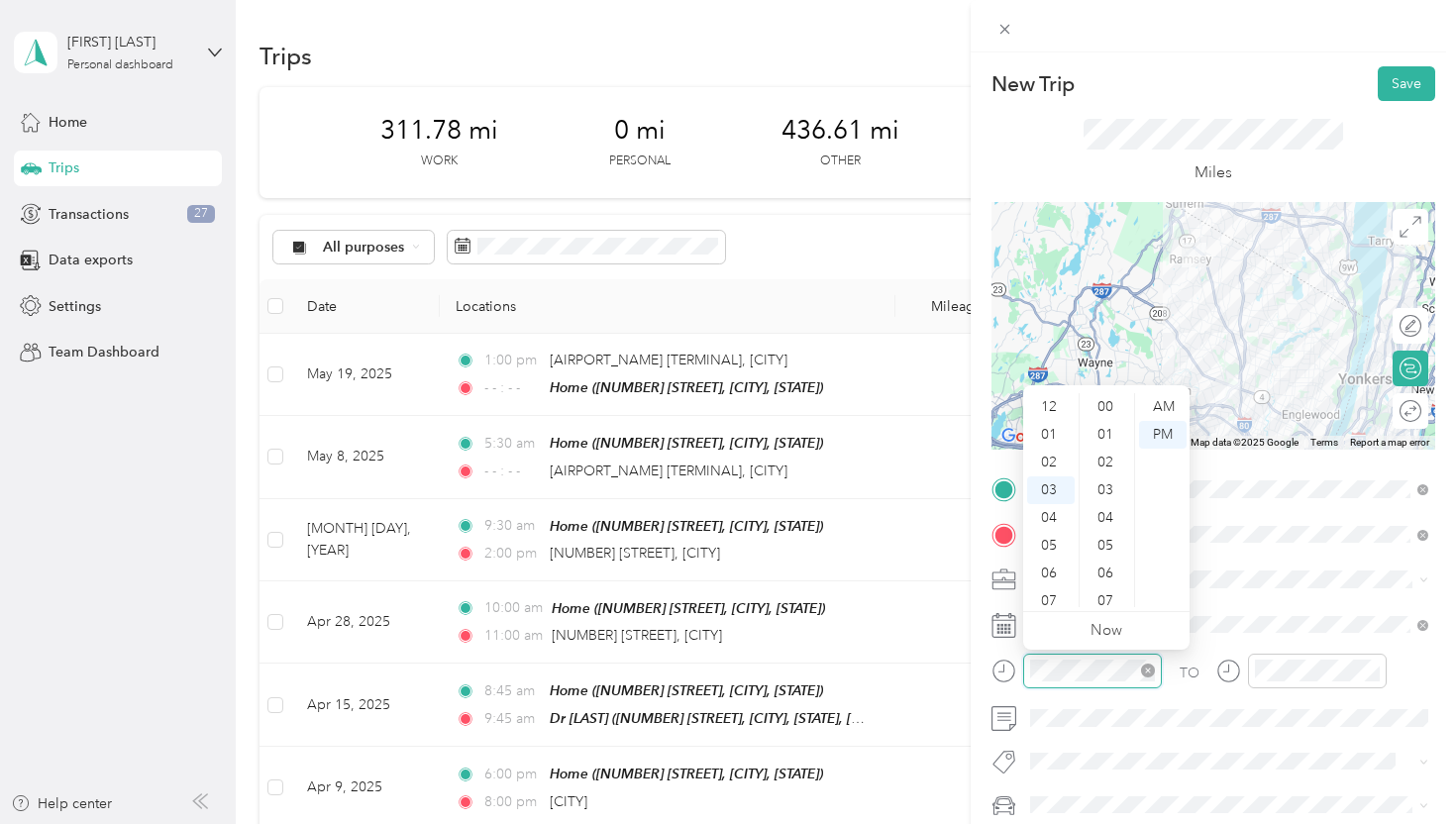 scroll, scrollTop: 83, scrollLeft: 0, axis: vertical 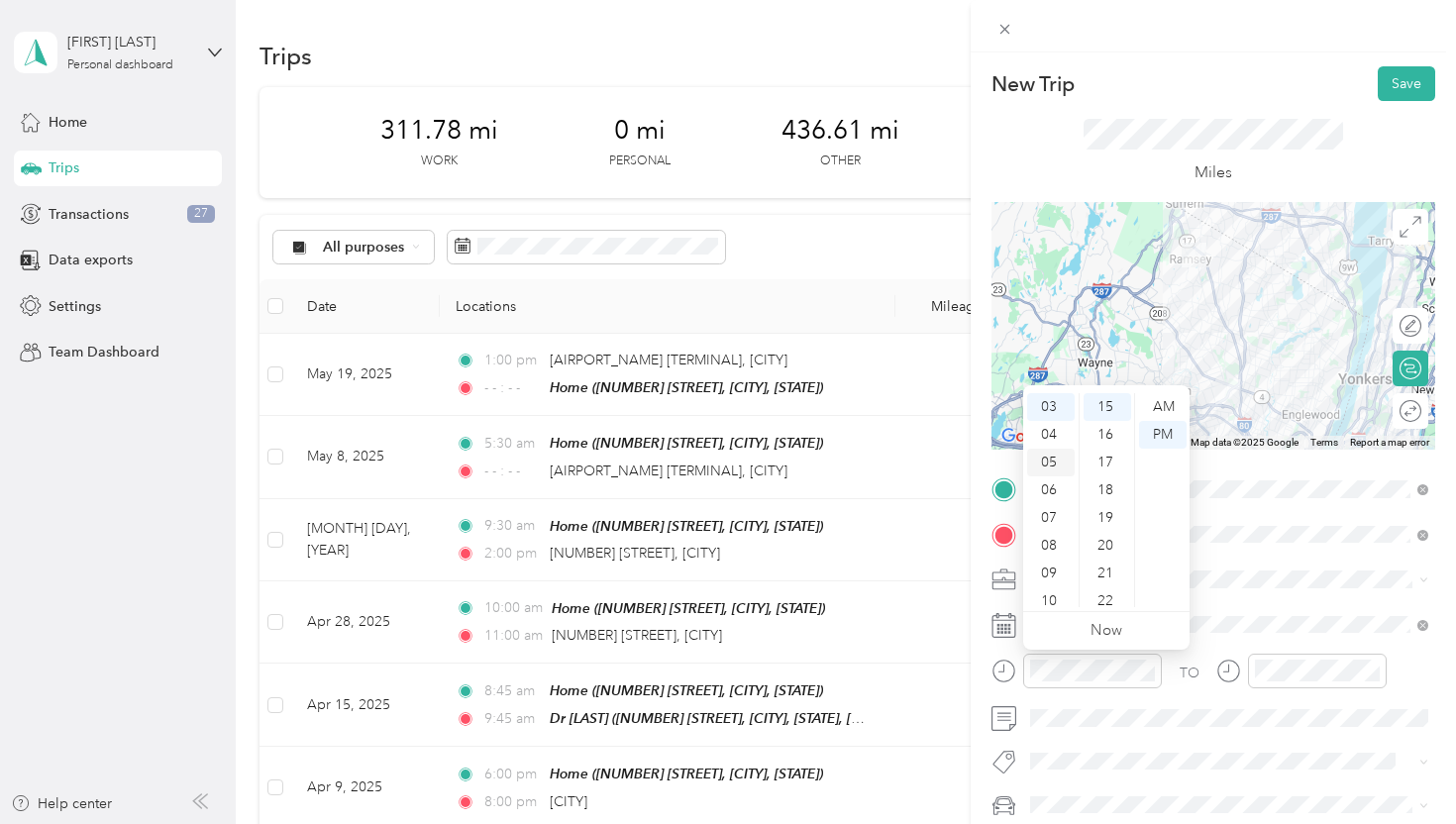 click on "05" at bounding box center (1051, 463) 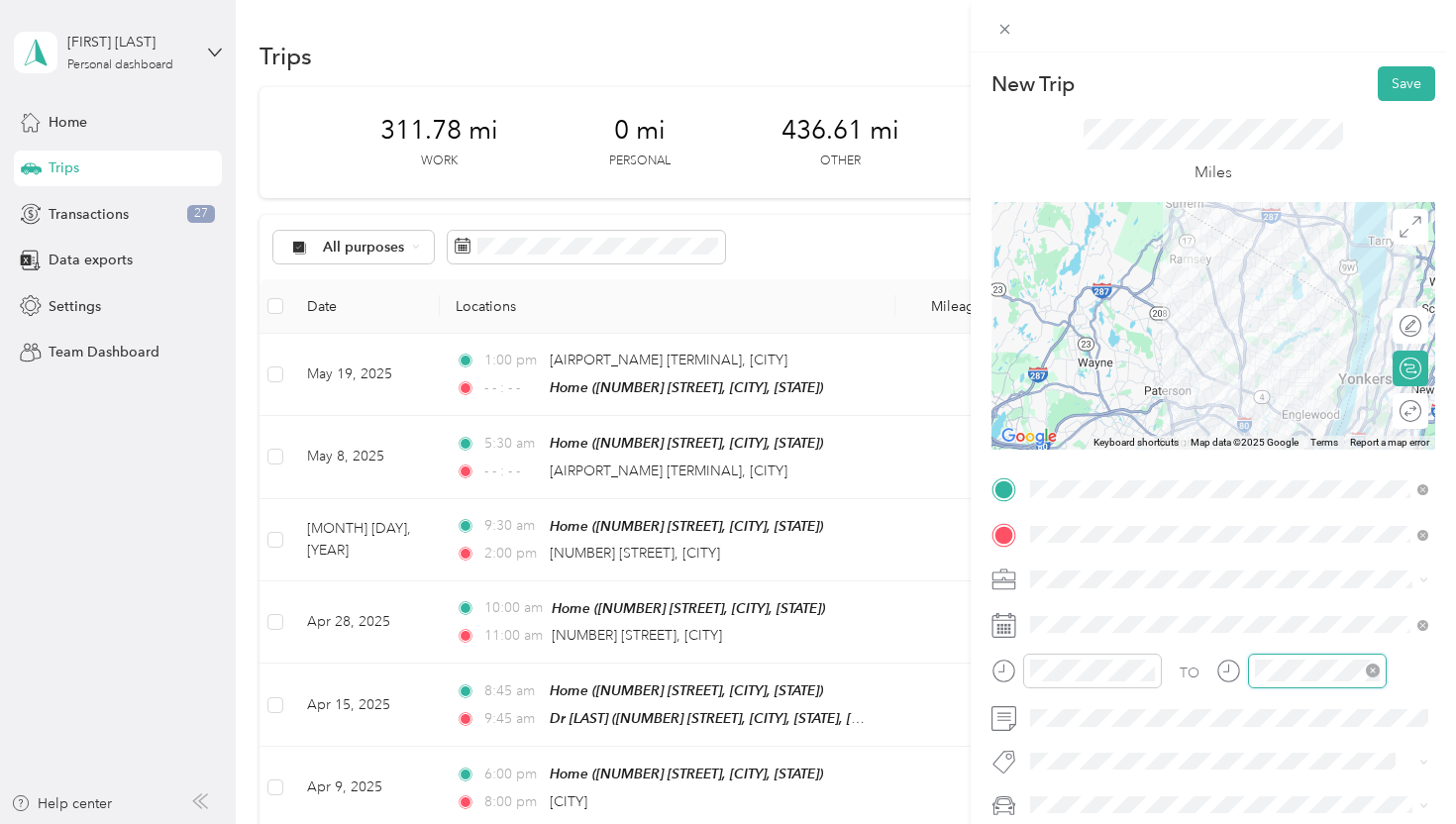 scroll, scrollTop: 83, scrollLeft: 0, axis: vertical 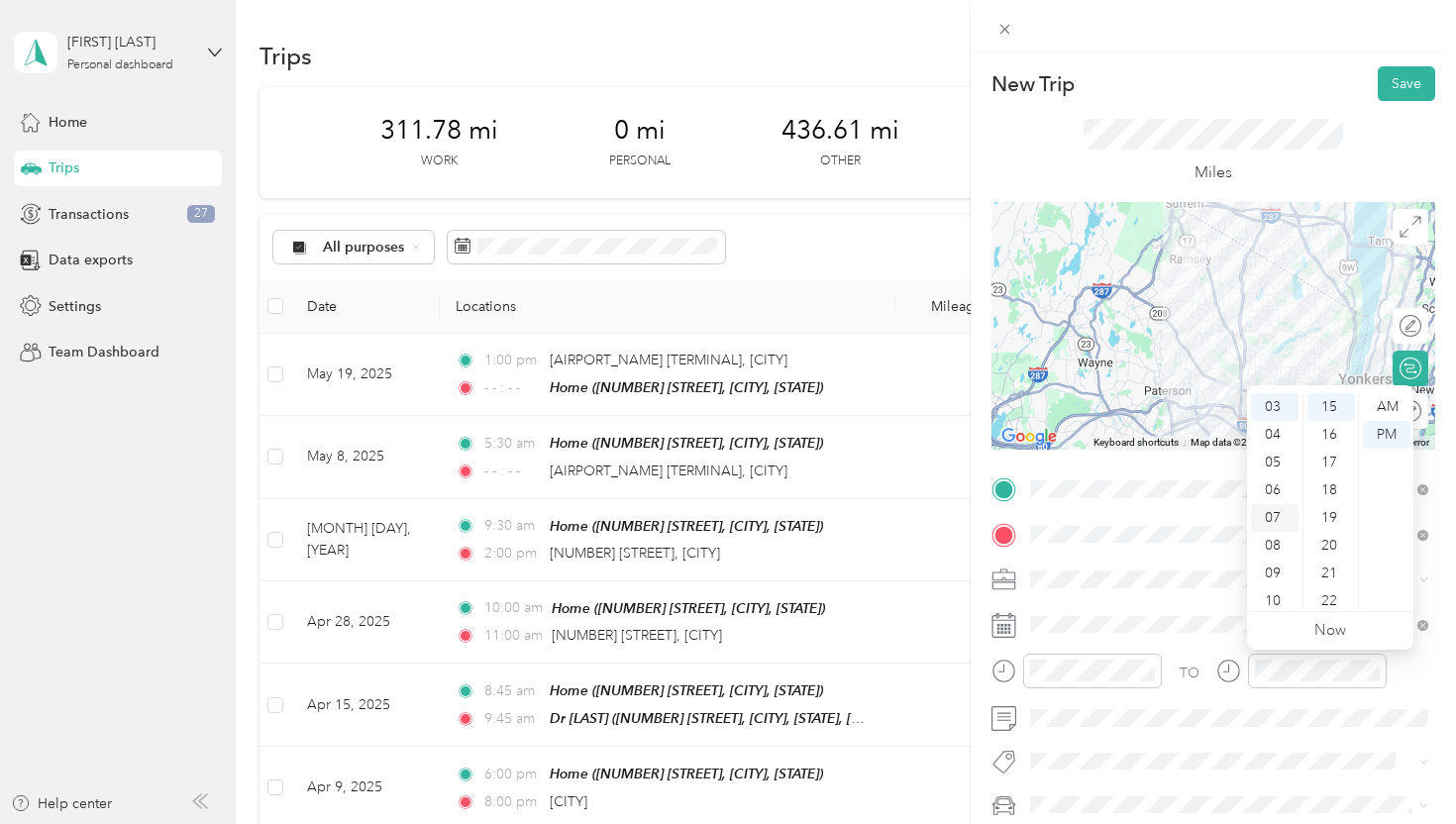 click on "07" at bounding box center [1275, 518] 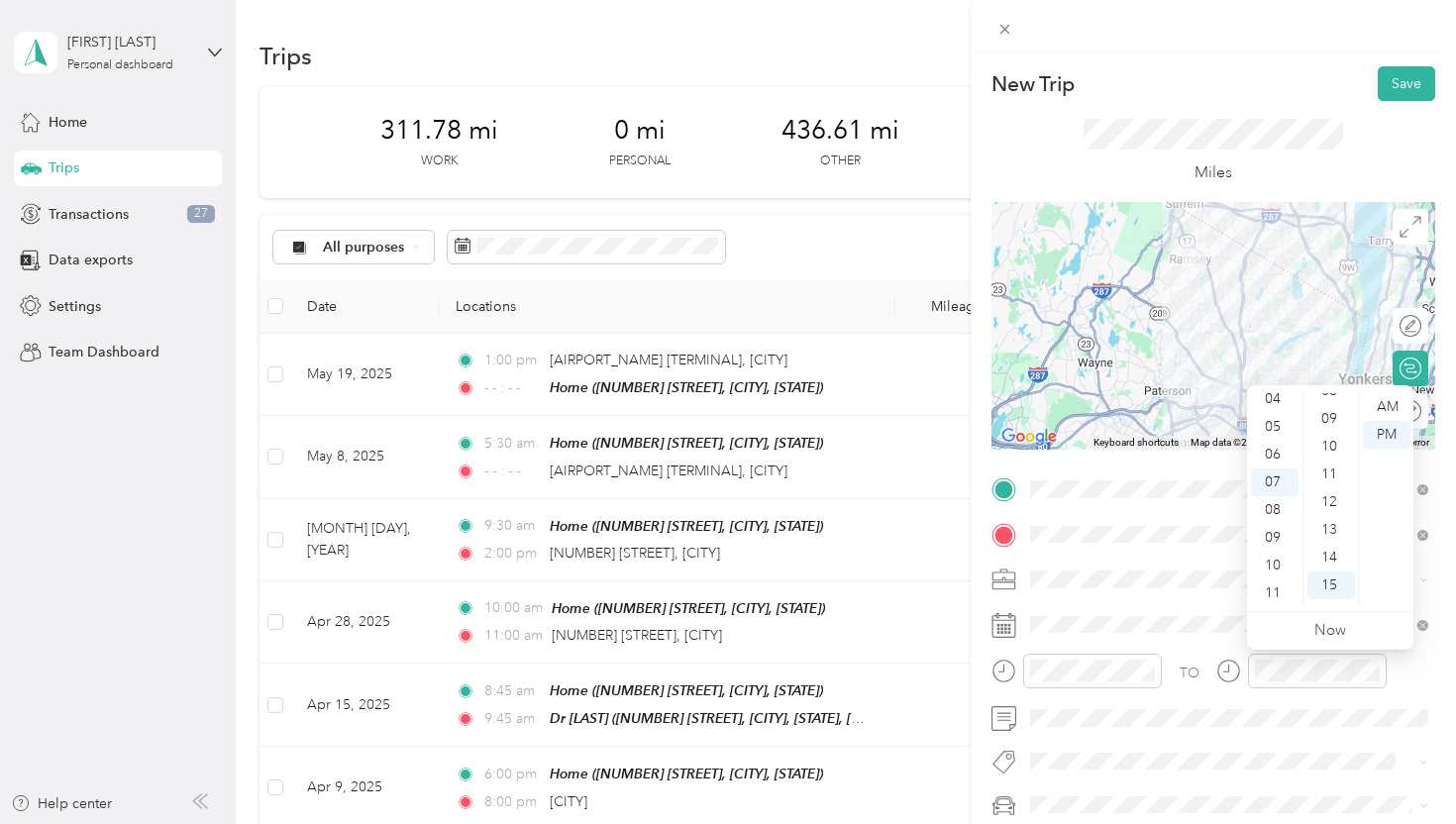 scroll, scrollTop: 0, scrollLeft: 0, axis: both 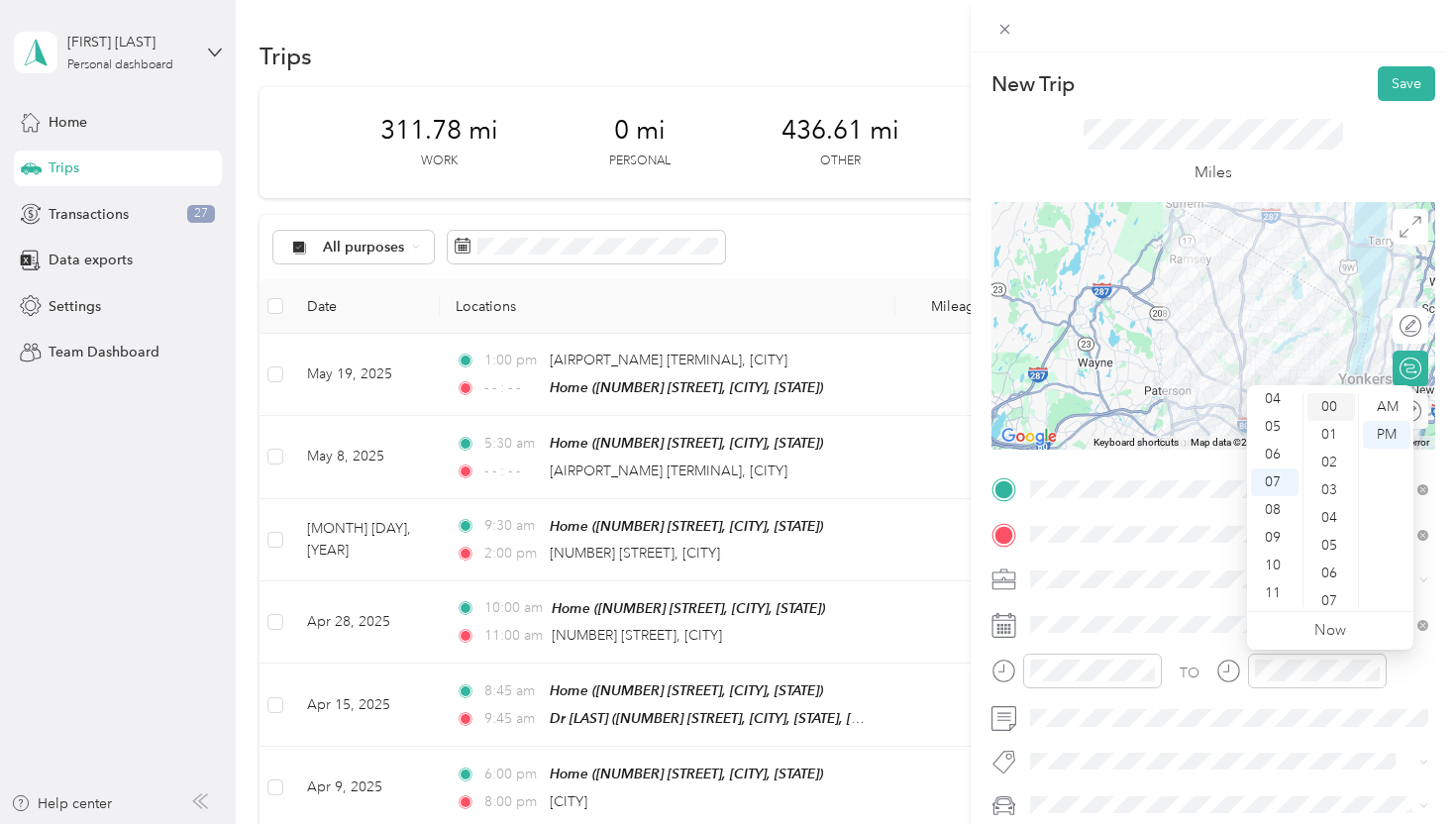 click on "00" at bounding box center (1331, 407) 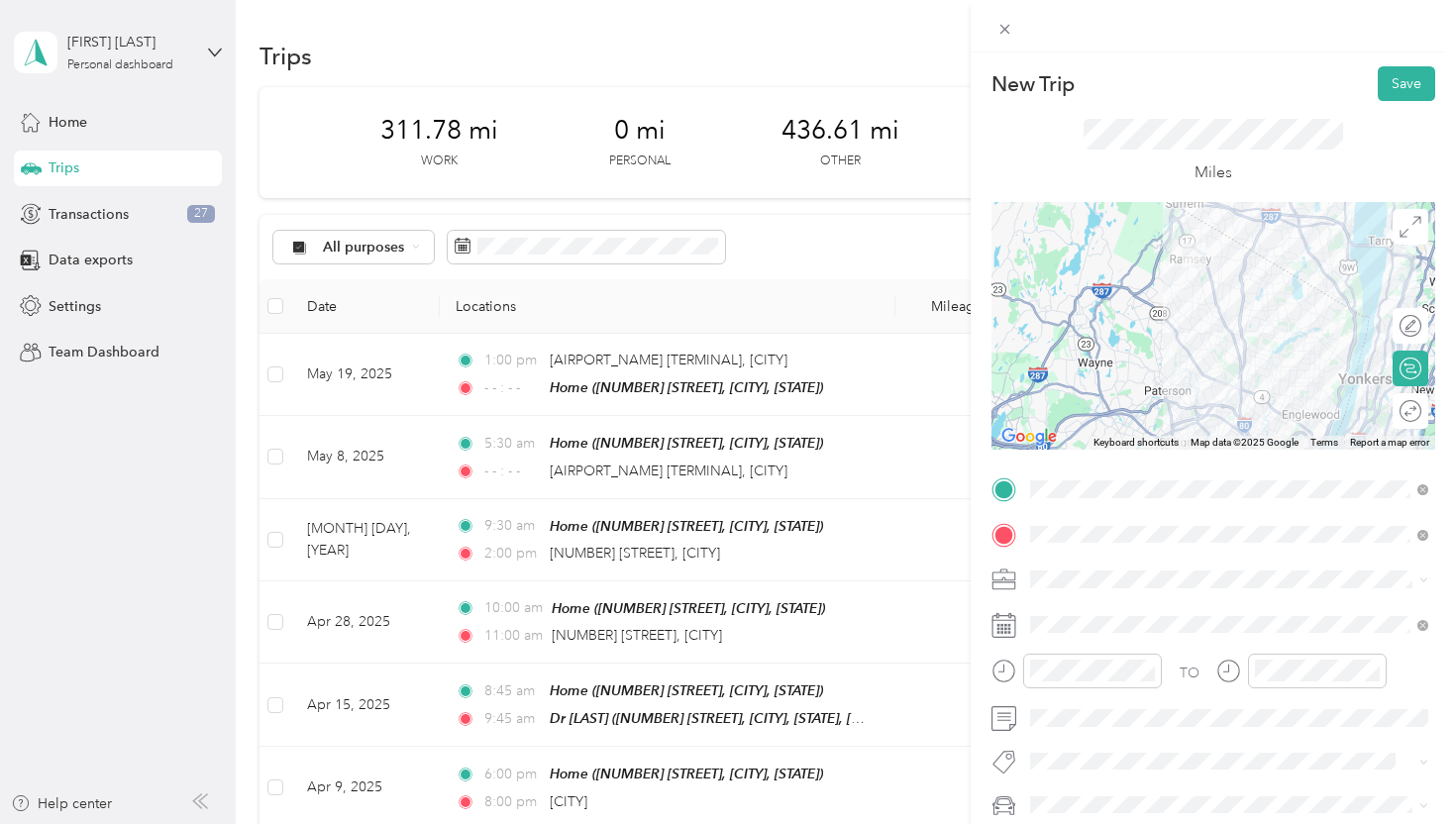 click on "TO Add photo" at bounding box center (1213, 690) 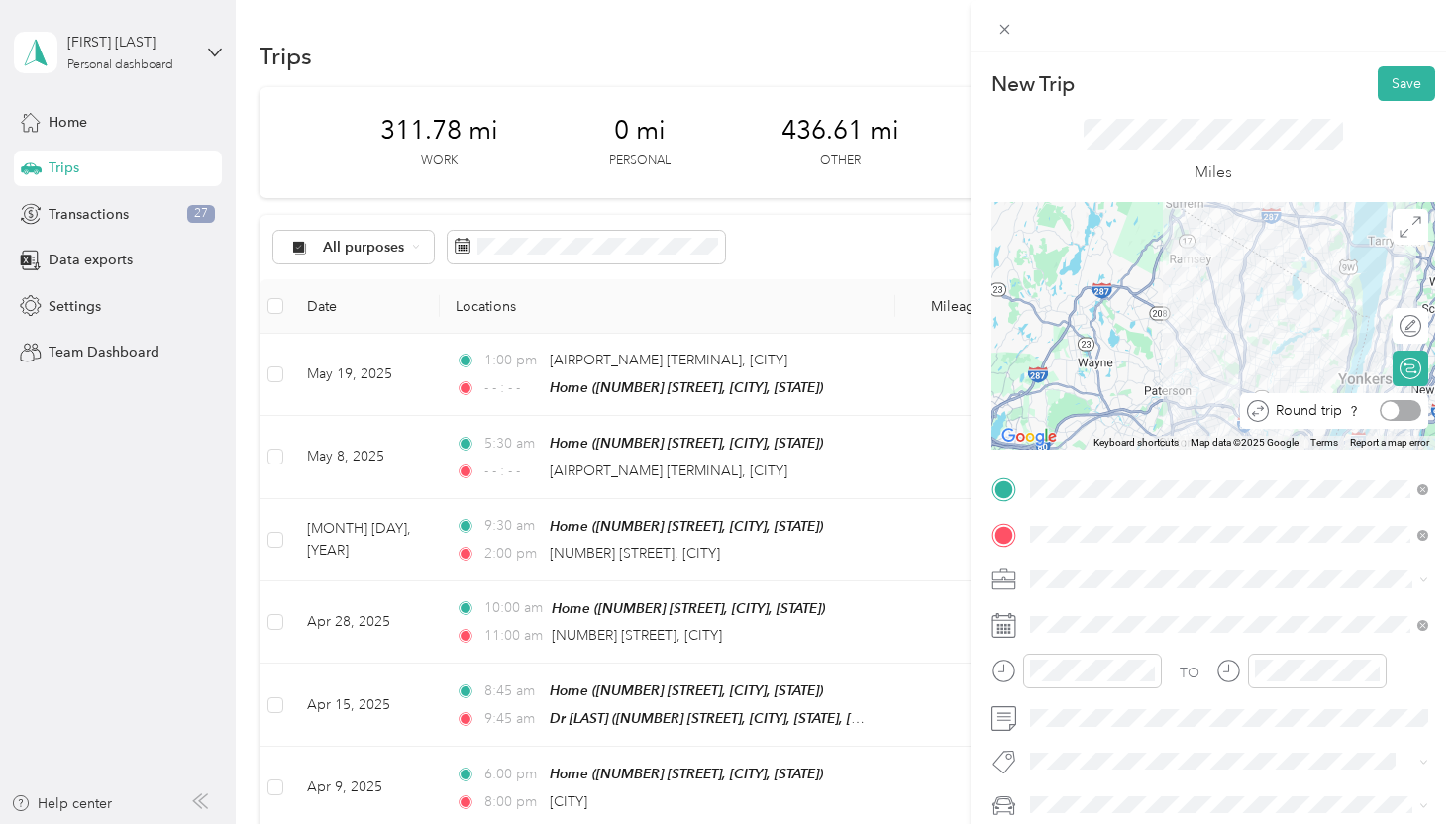 click at bounding box center [1401, 410] 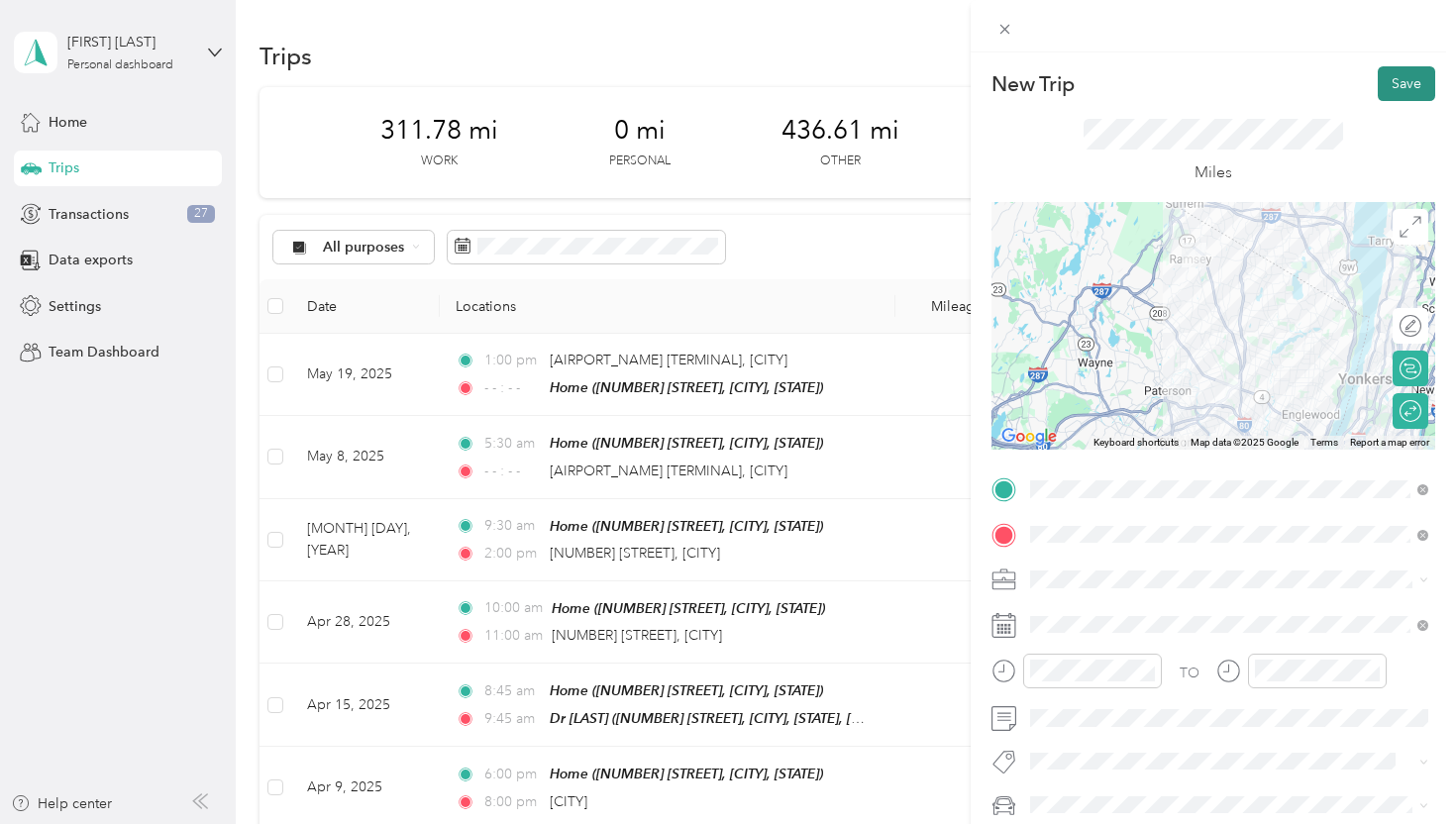 click on "Save" at bounding box center (1406, 83) 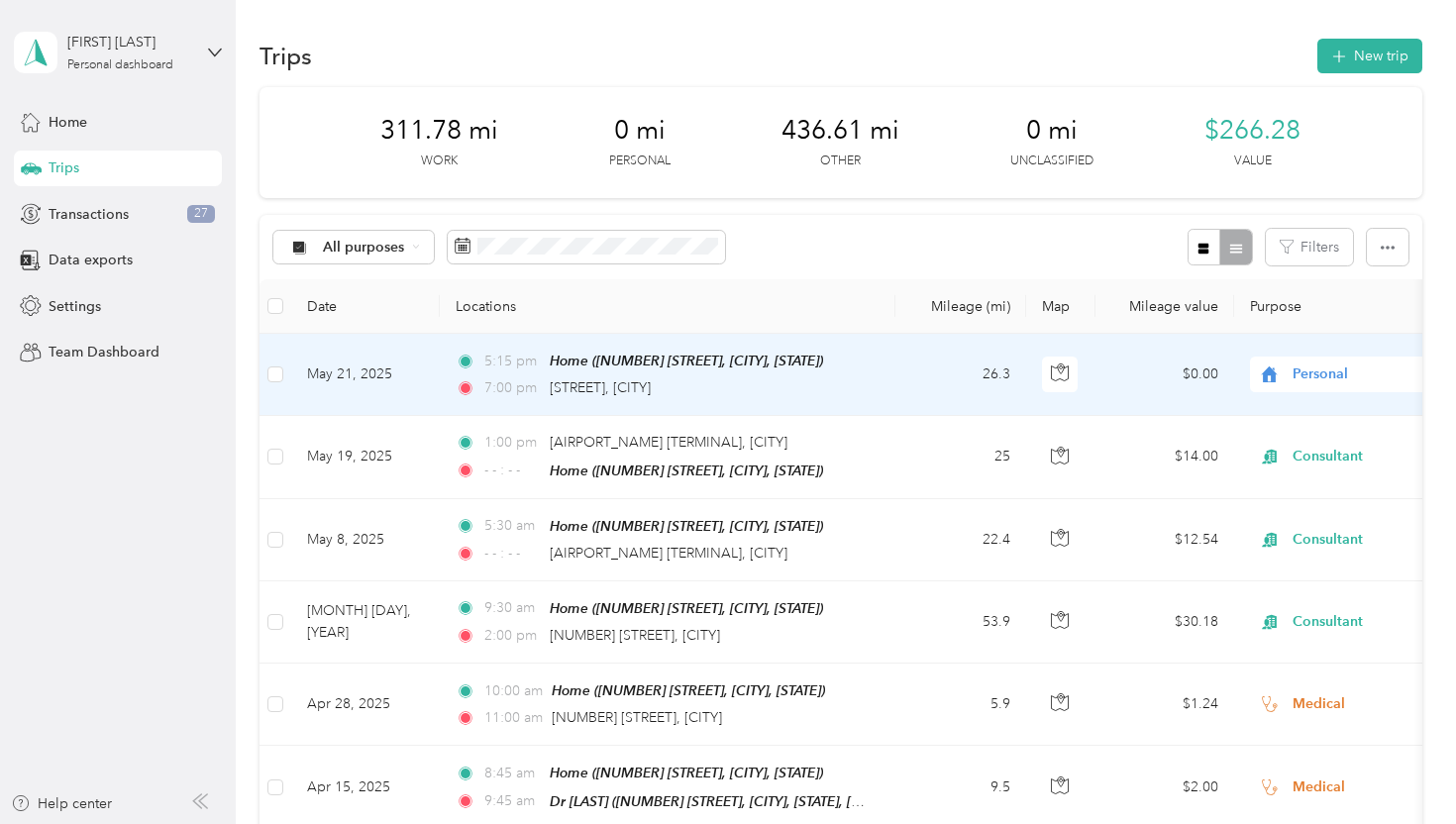 click on "Personal" at bounding box center [1383, 374] 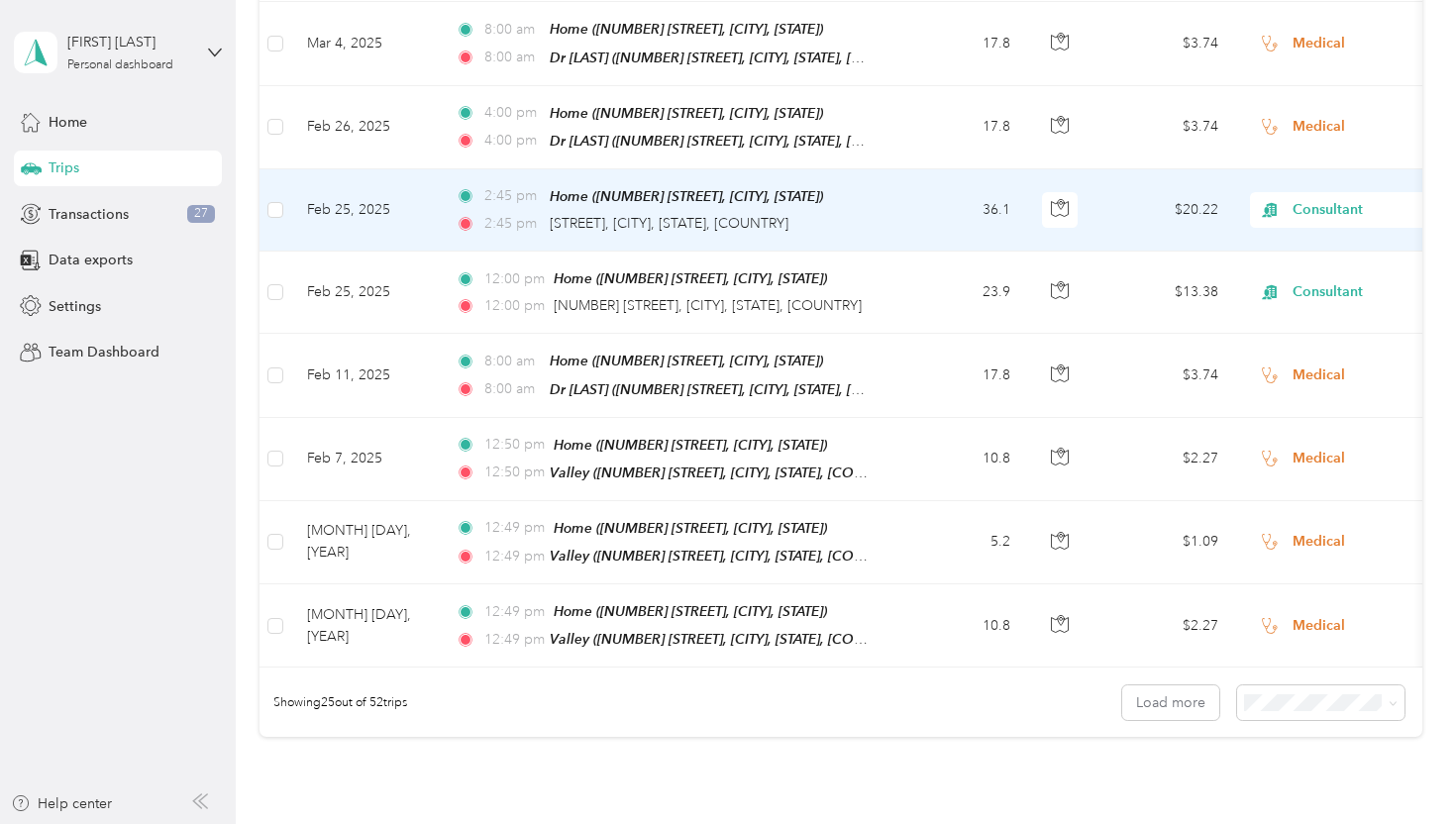 scroll, scrollTop: 1906, scrollLeft: 0, axis: vertical 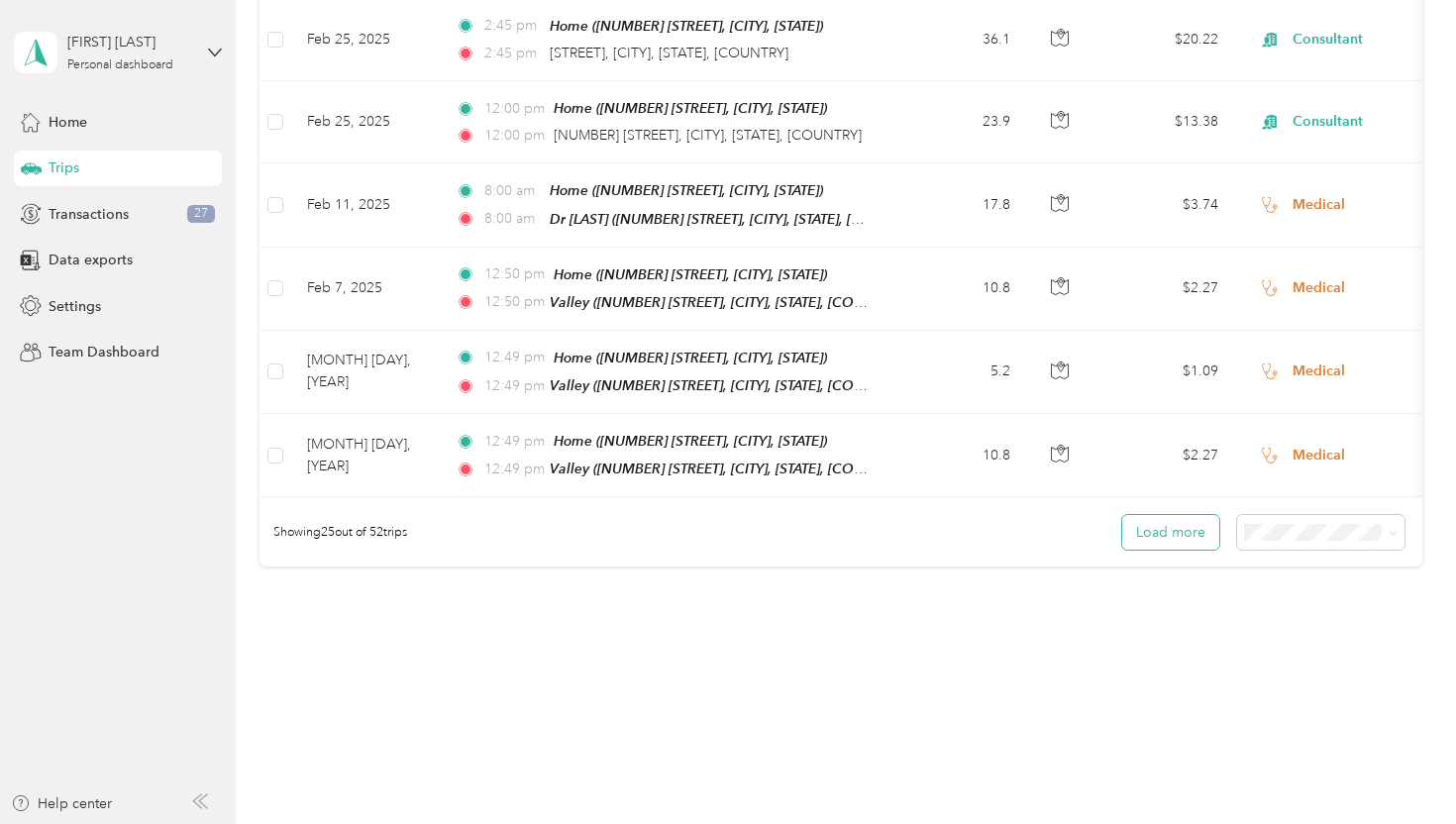 click on "Load more" at bounding box center [1171, 532] 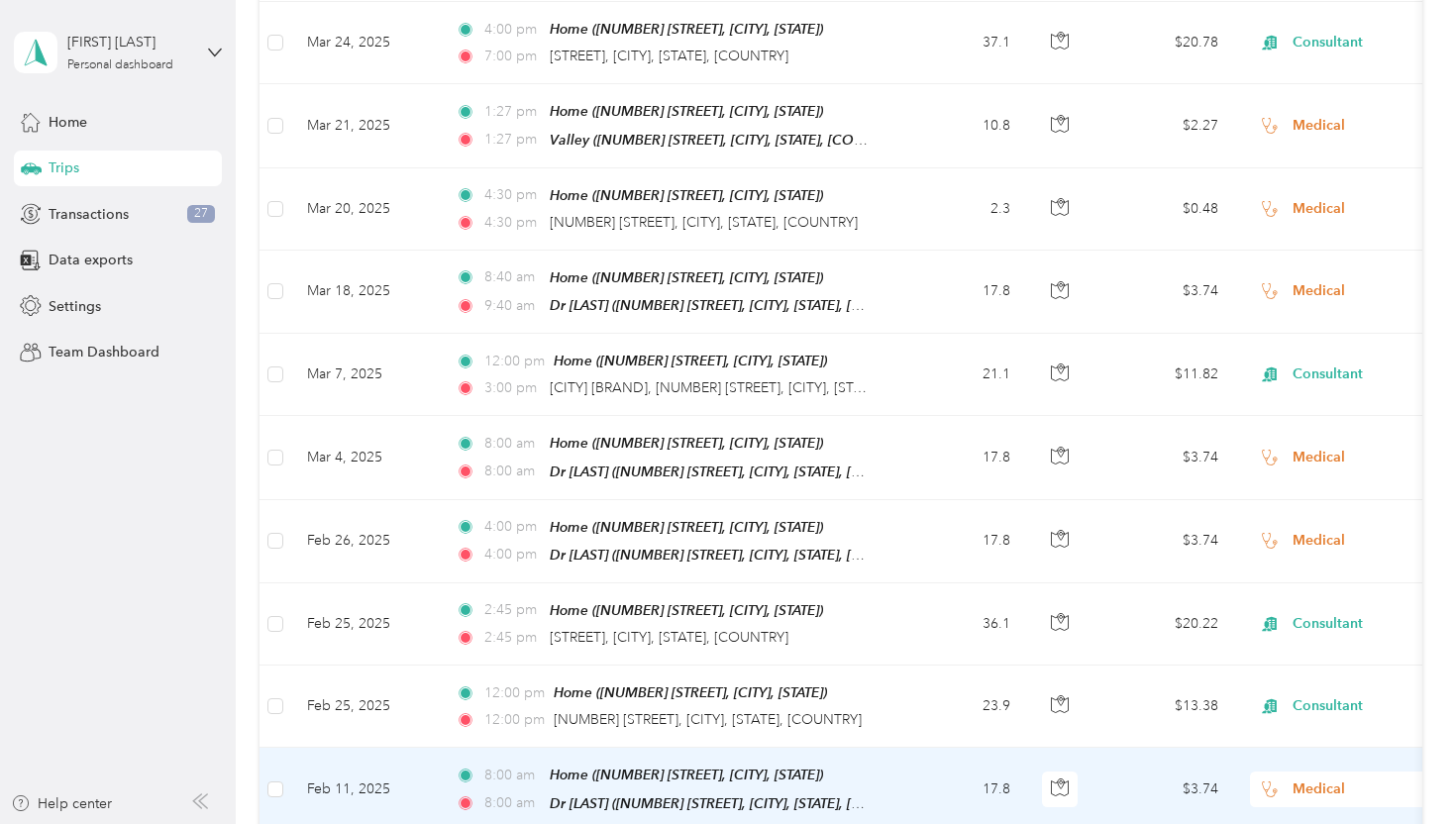 scroll, scrollTop: 0, scrollLeft: 0, axis: both 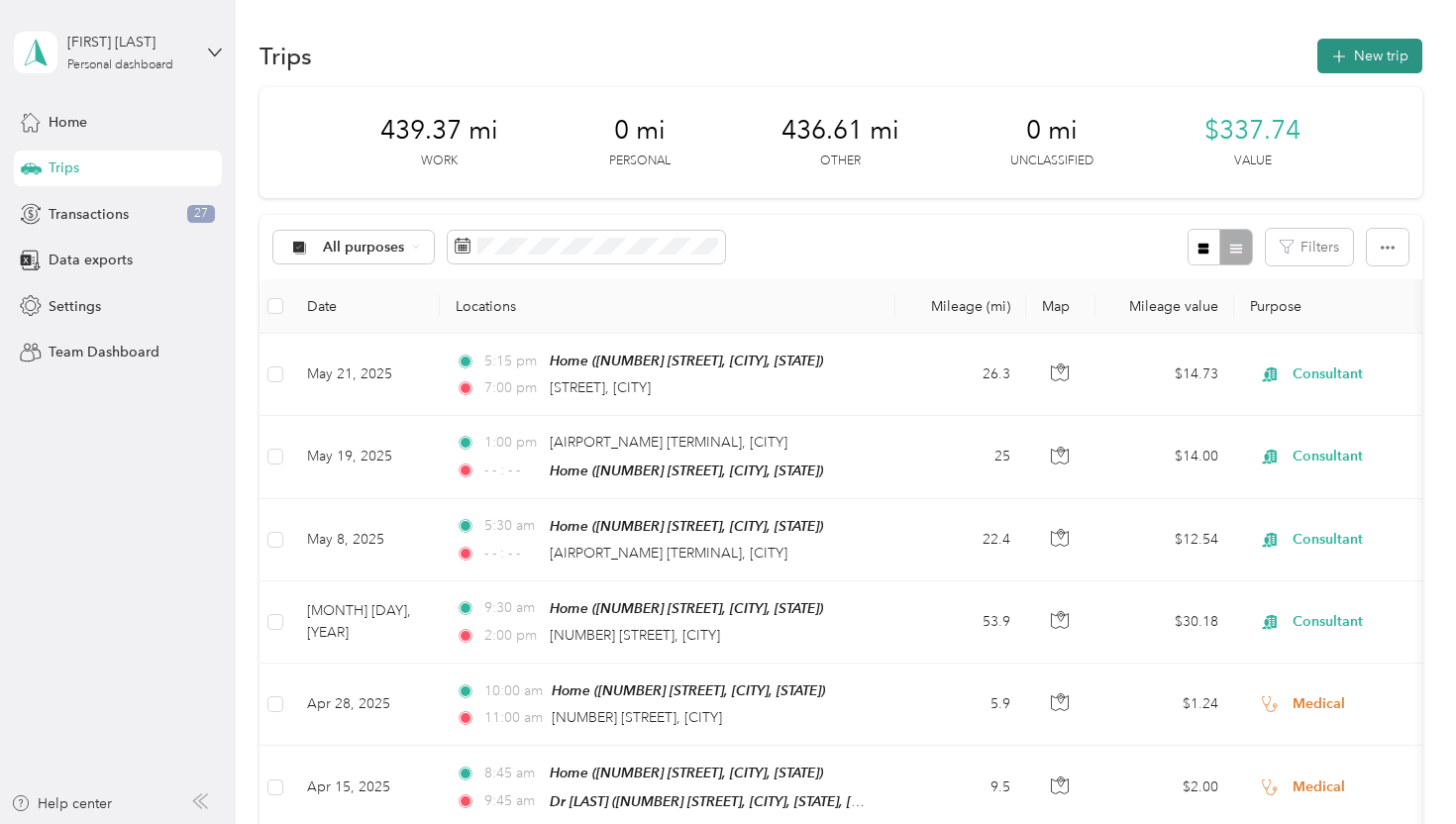 click on "New trip" at bounding box center [1370, 55] 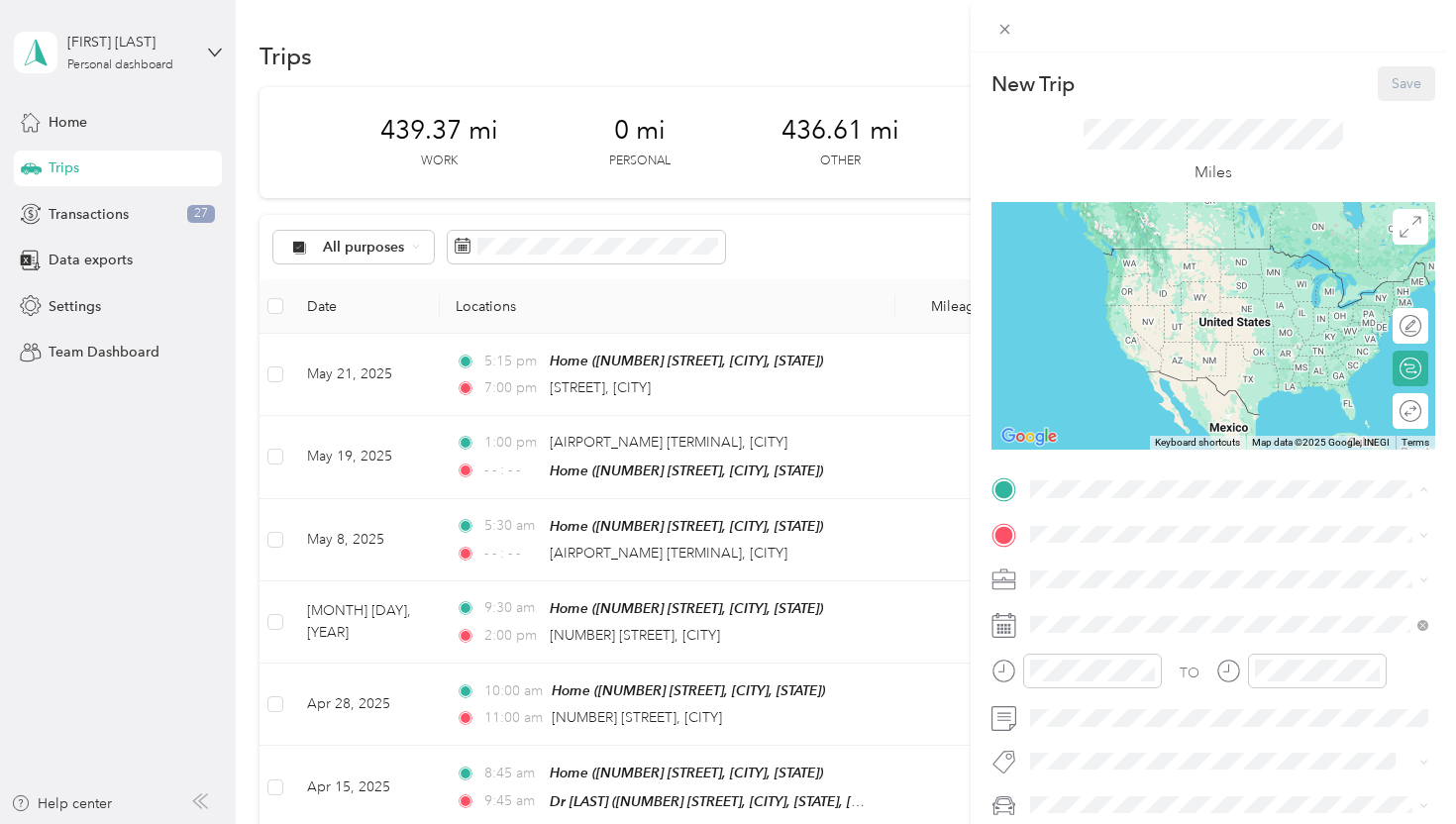 click on "[NUMBER] [STREET], [POSTAL_CODE], [CITY], [STATE], [COUNTRY]" at bounding box center [1240, 600] 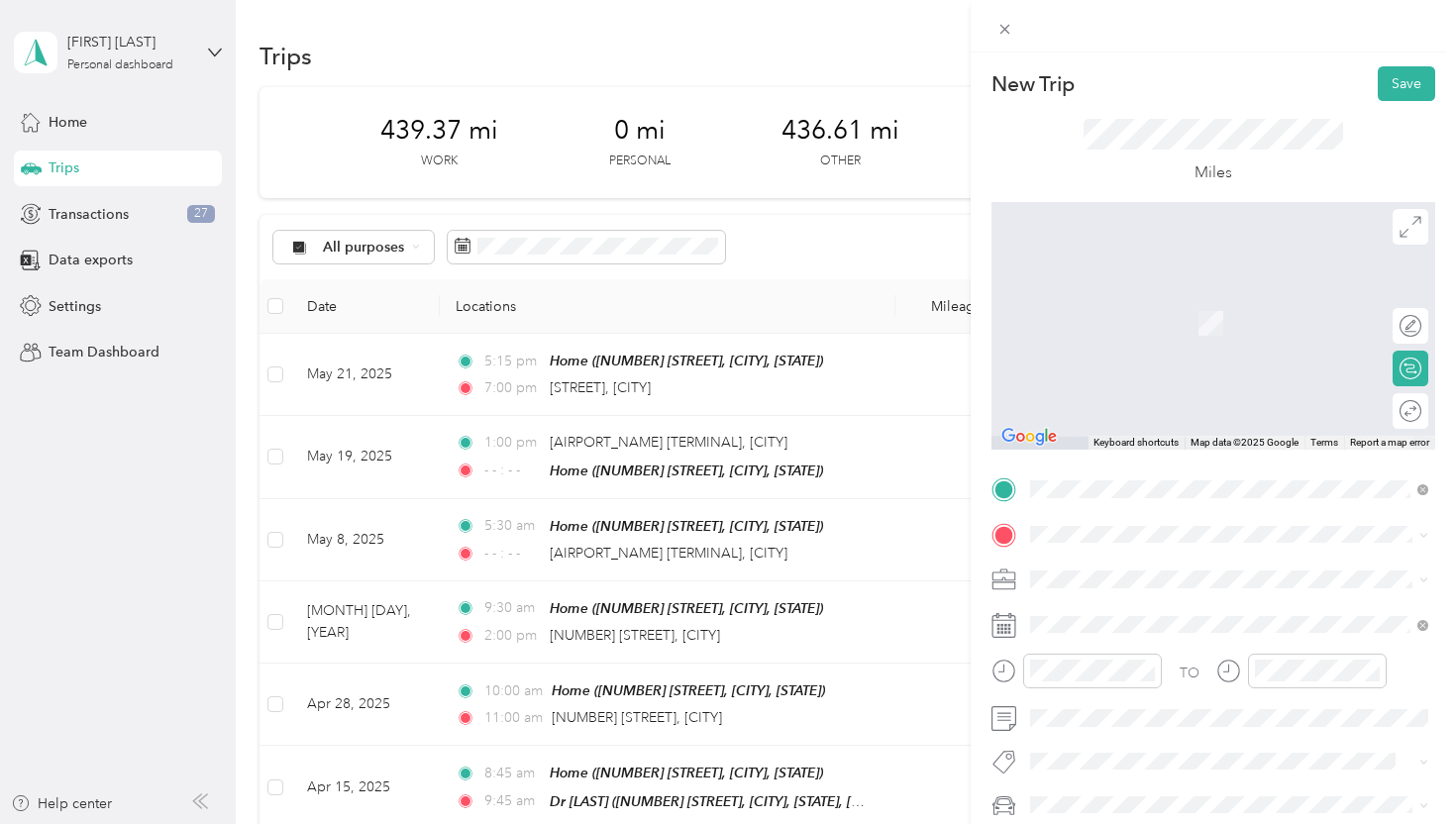 click on "Valley [NUMBER] [STREET], [CITY], [STATE], [COUNTRY] , [POSTAL_CODE], [CITY], [STATE], [COUNTRY]" at bounding box center [1245, 795] 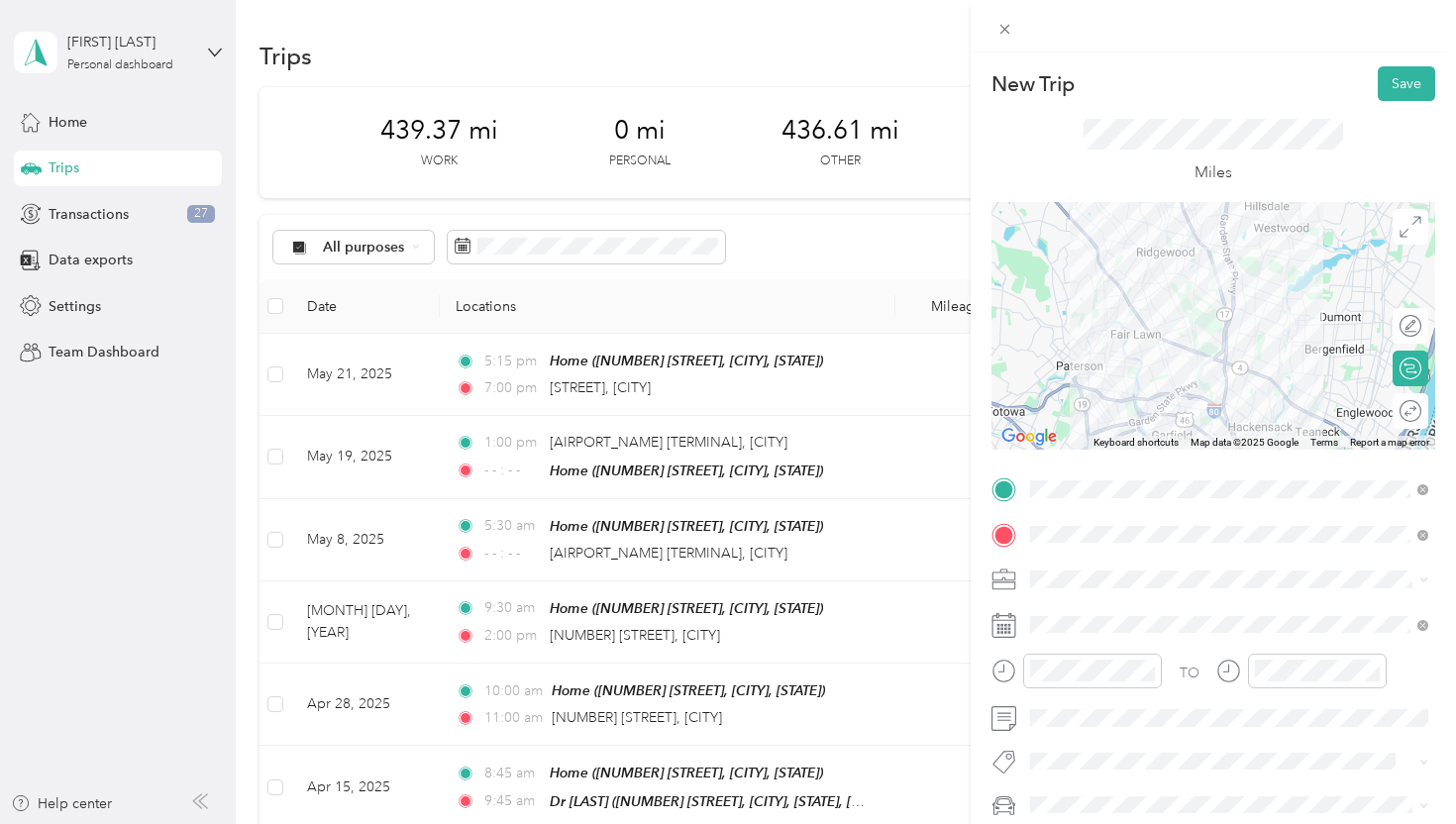 click on "Work Personal Coaching Consultant Consulting Other Charity Medical Moving Commute" at bounding box center (1229, 420) 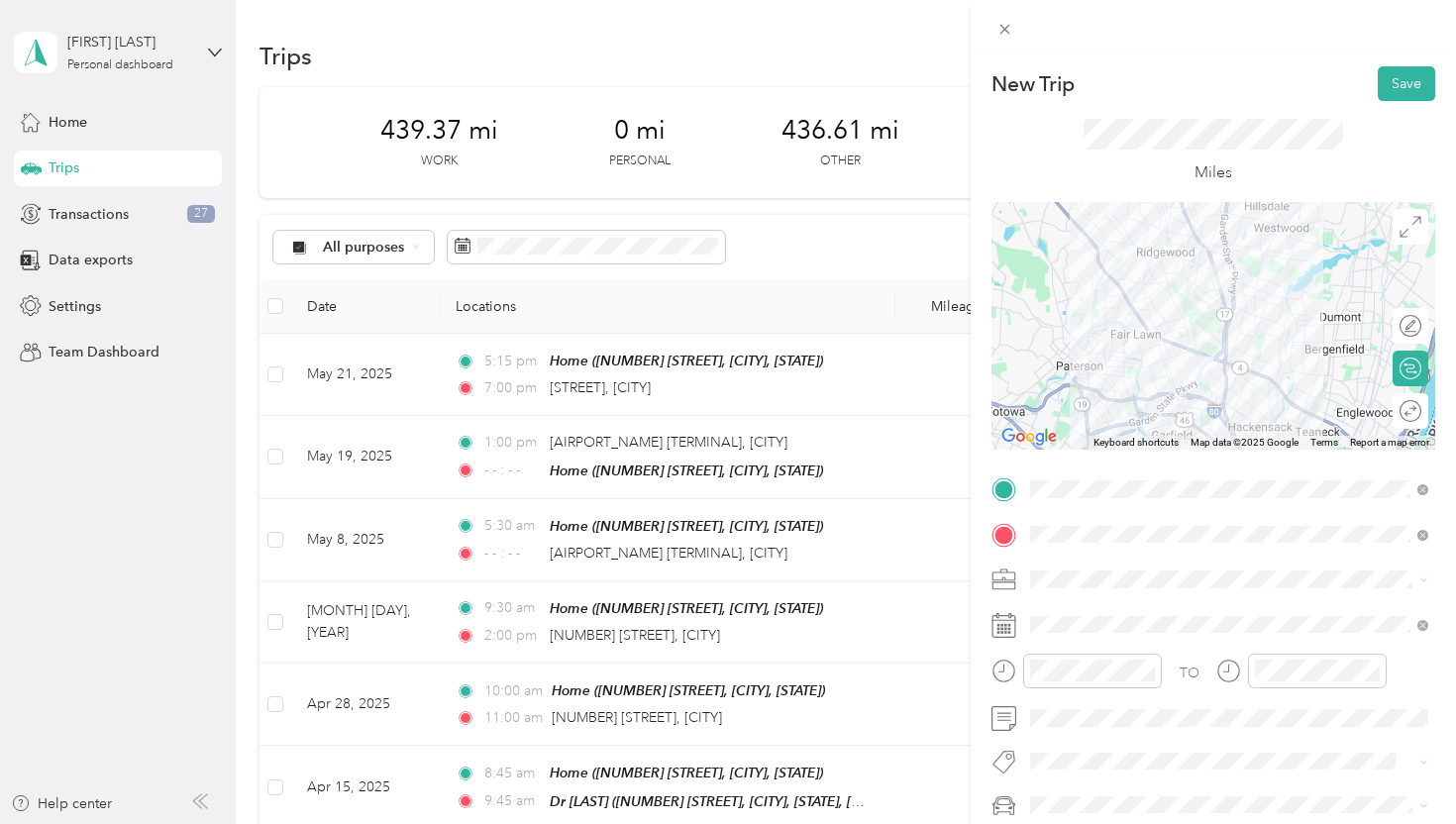 click on "Medical" at bounding box center (1061, 537) 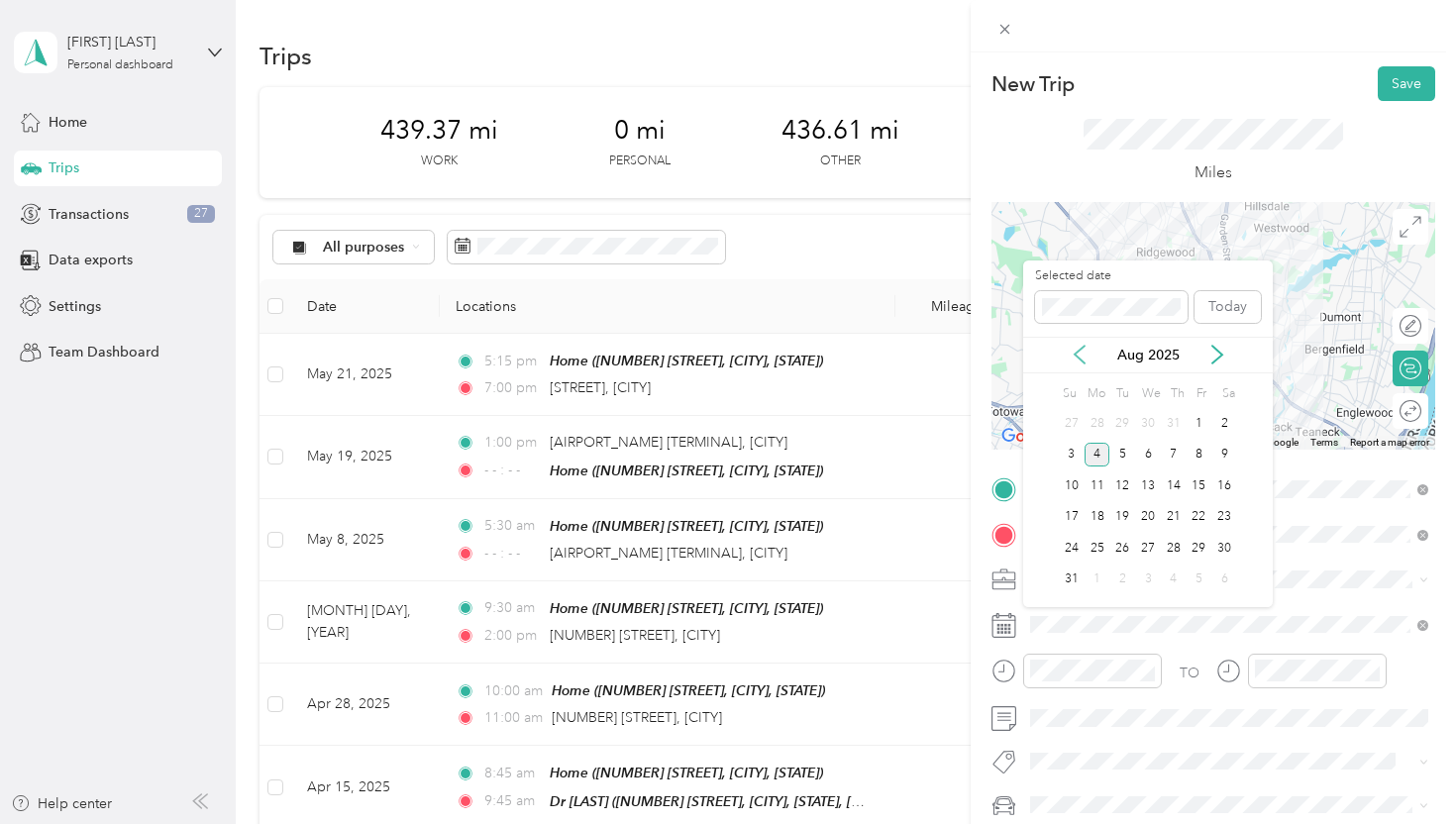 click 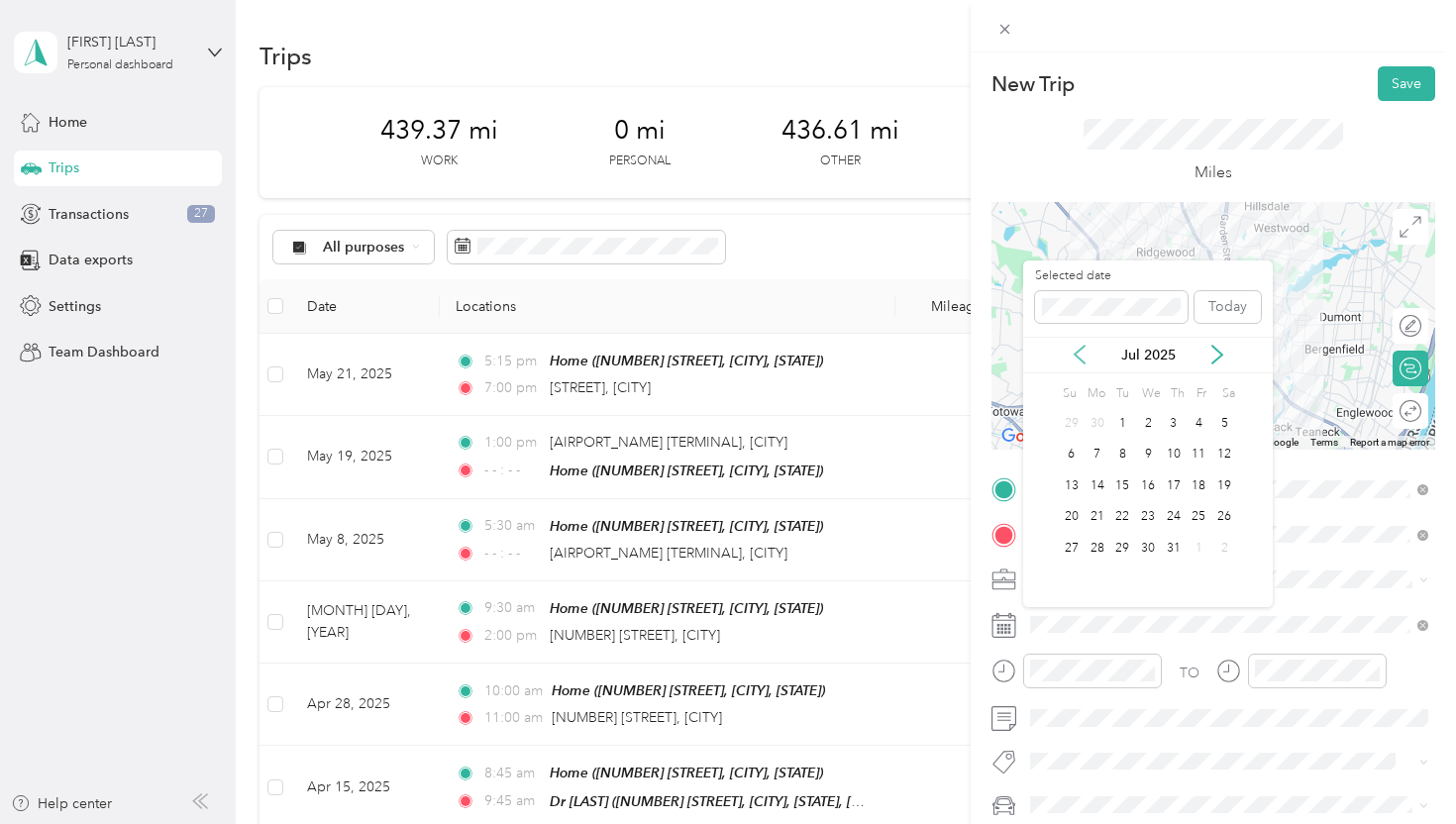 click 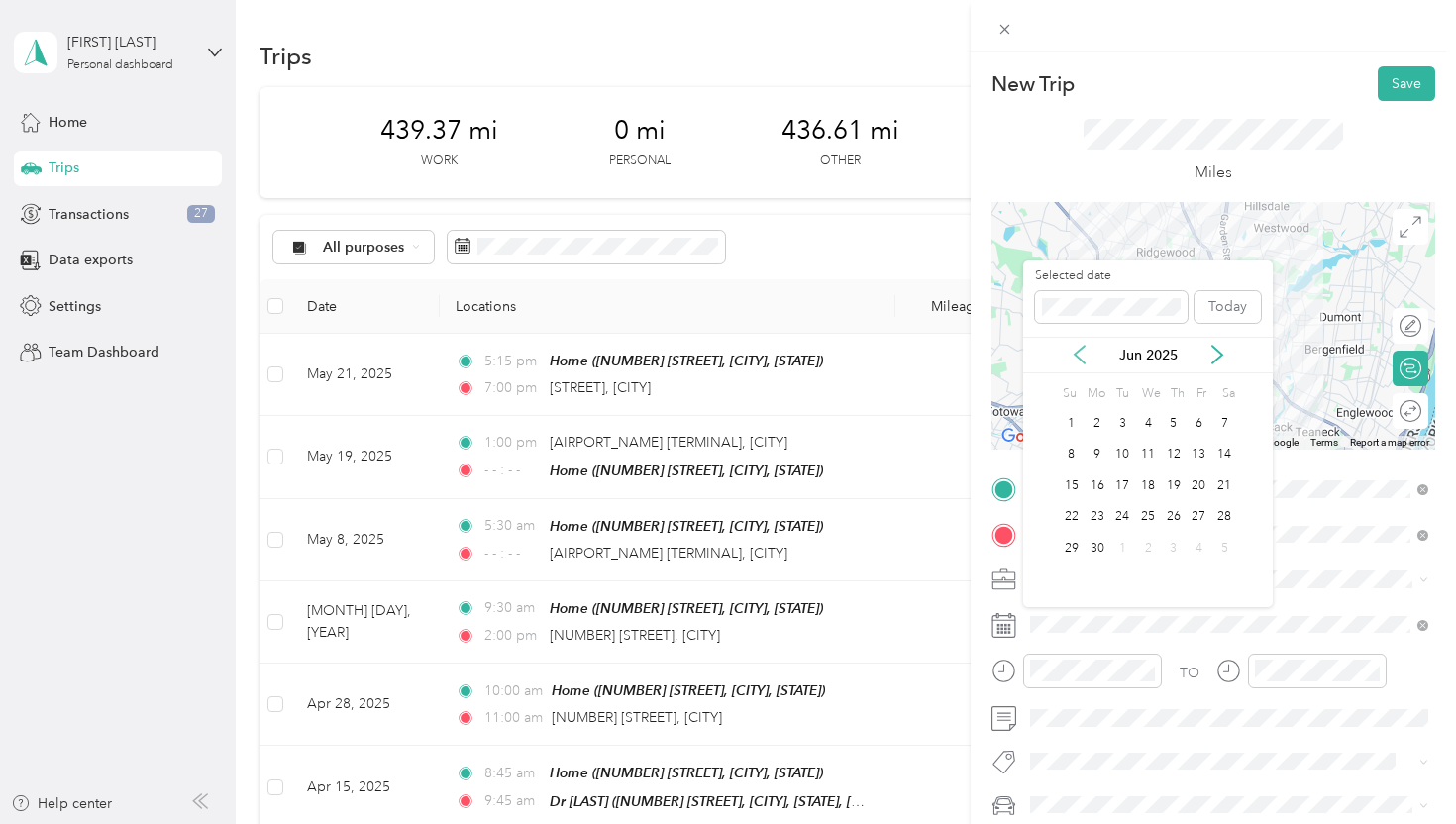 click 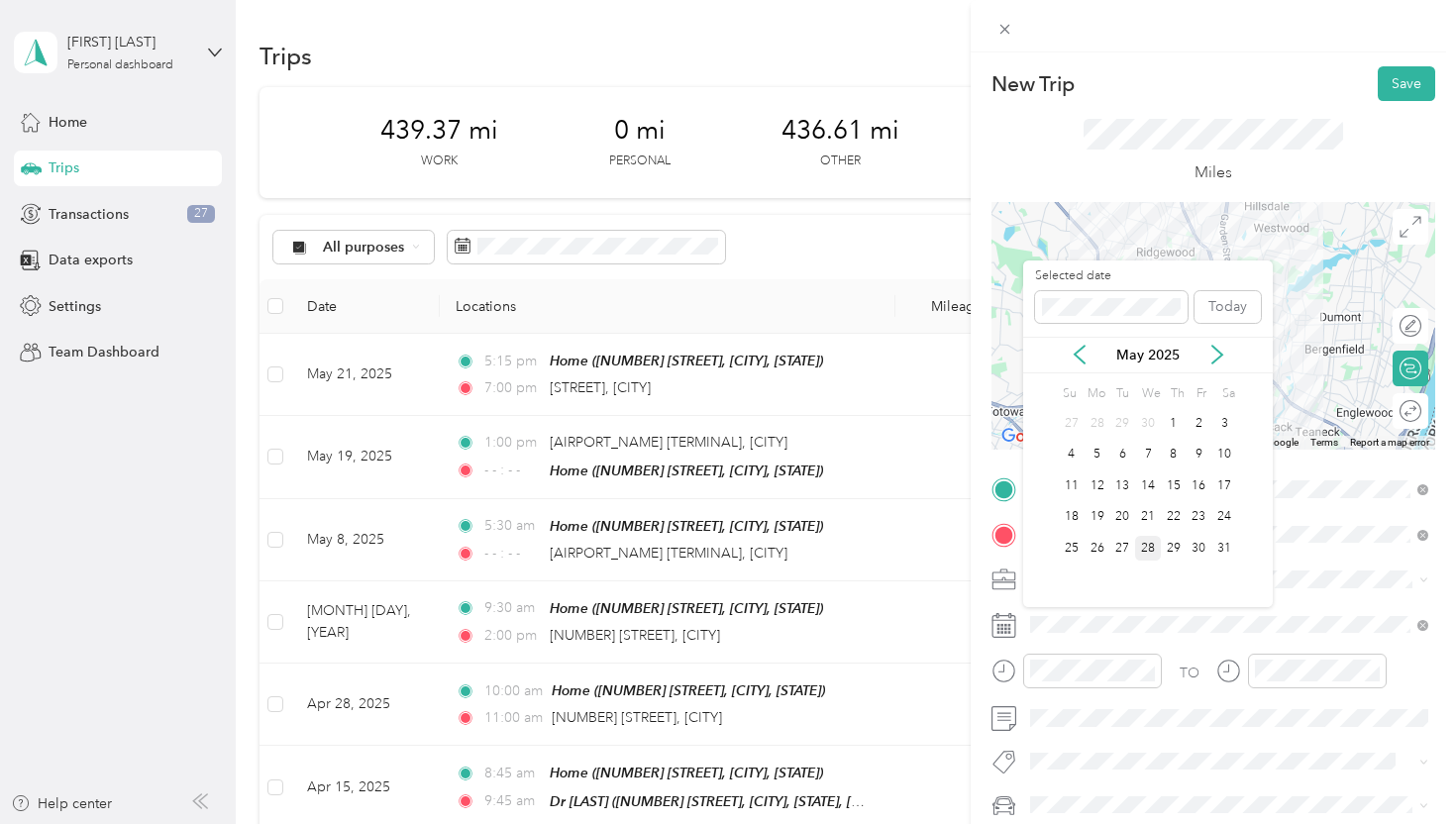 click on "28" at bounding box center (1148, 548) 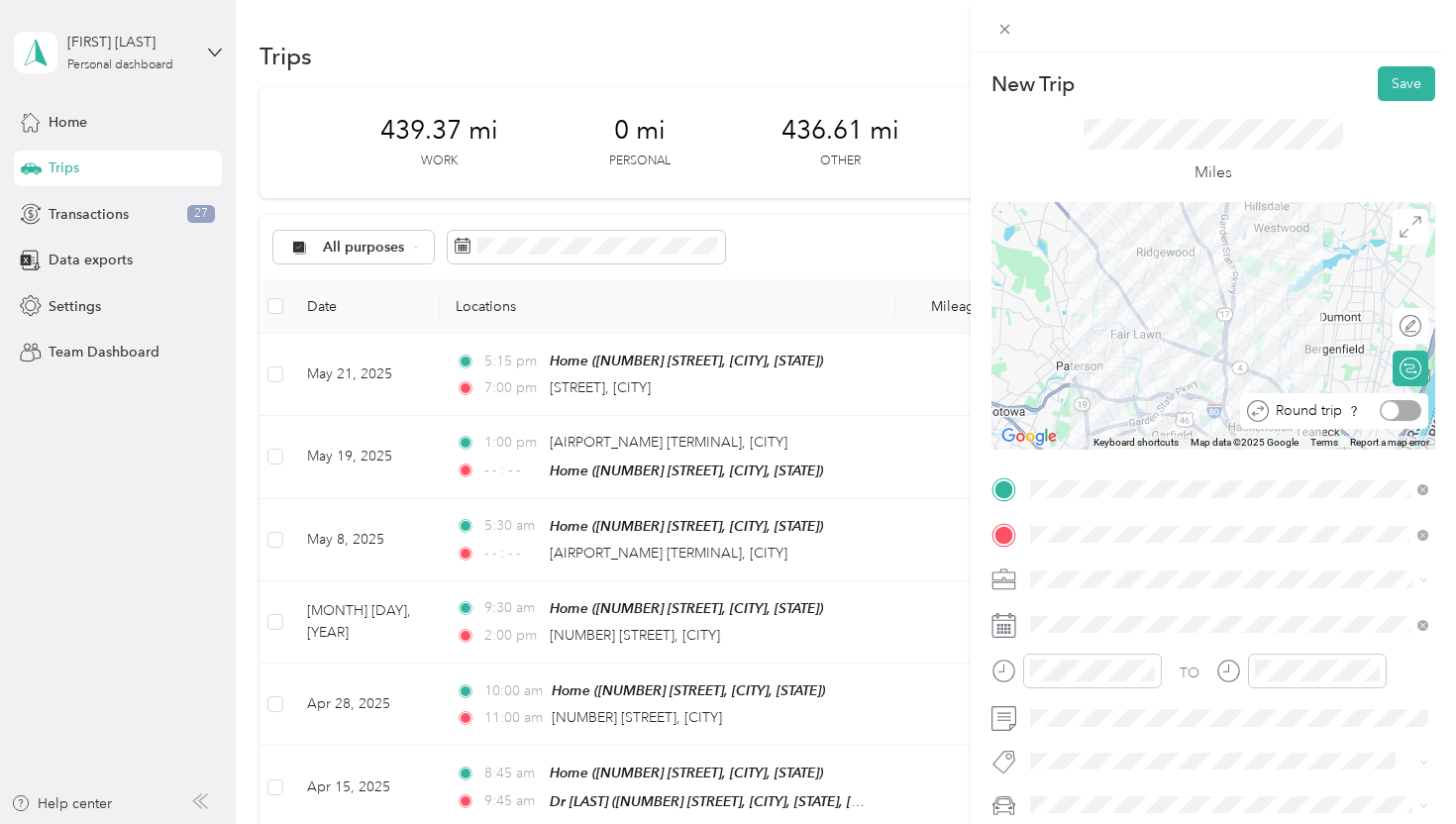 click at bounding box center (1401, 410) 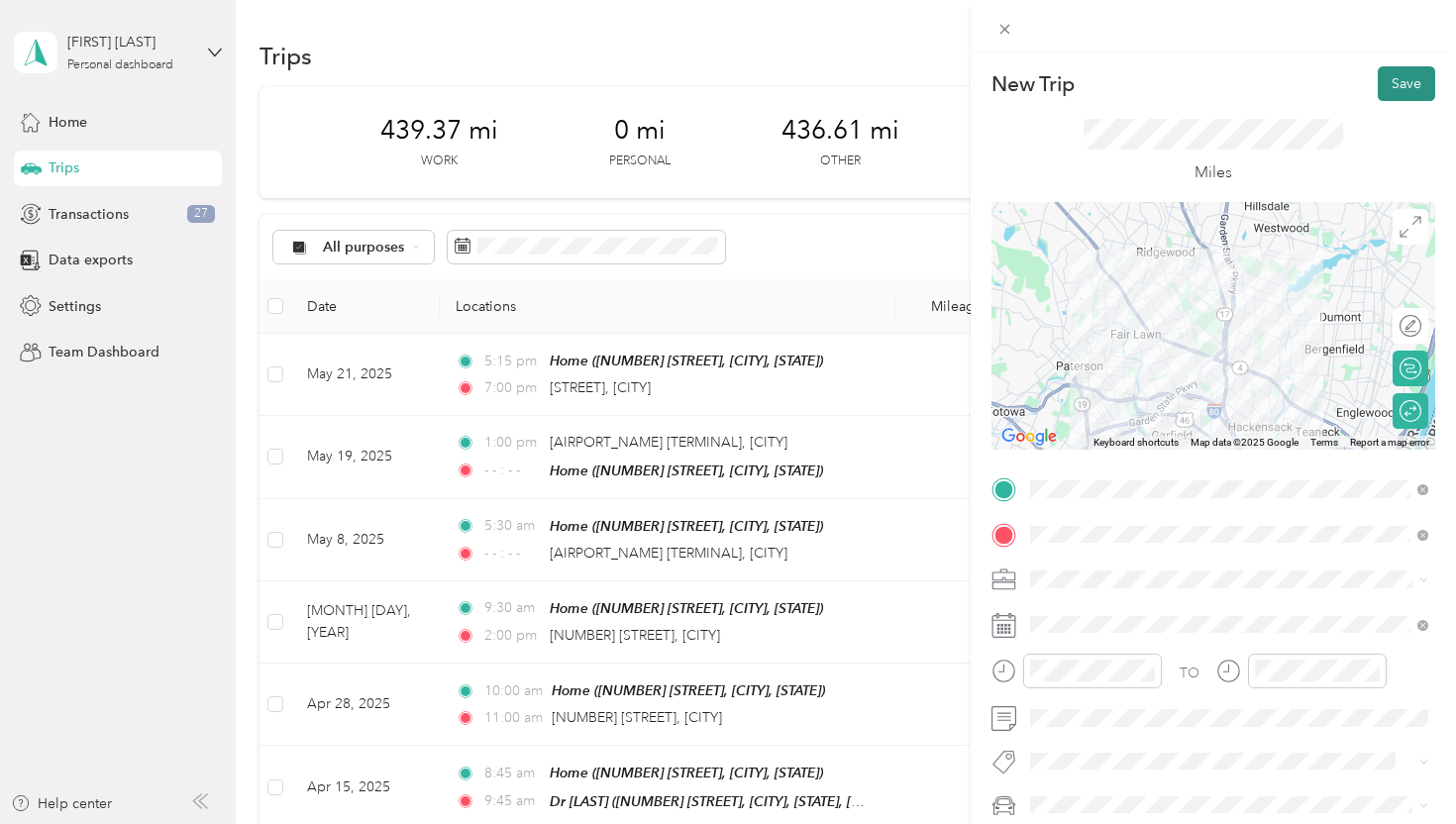click on "Save" at bounding box center (1406, 83) 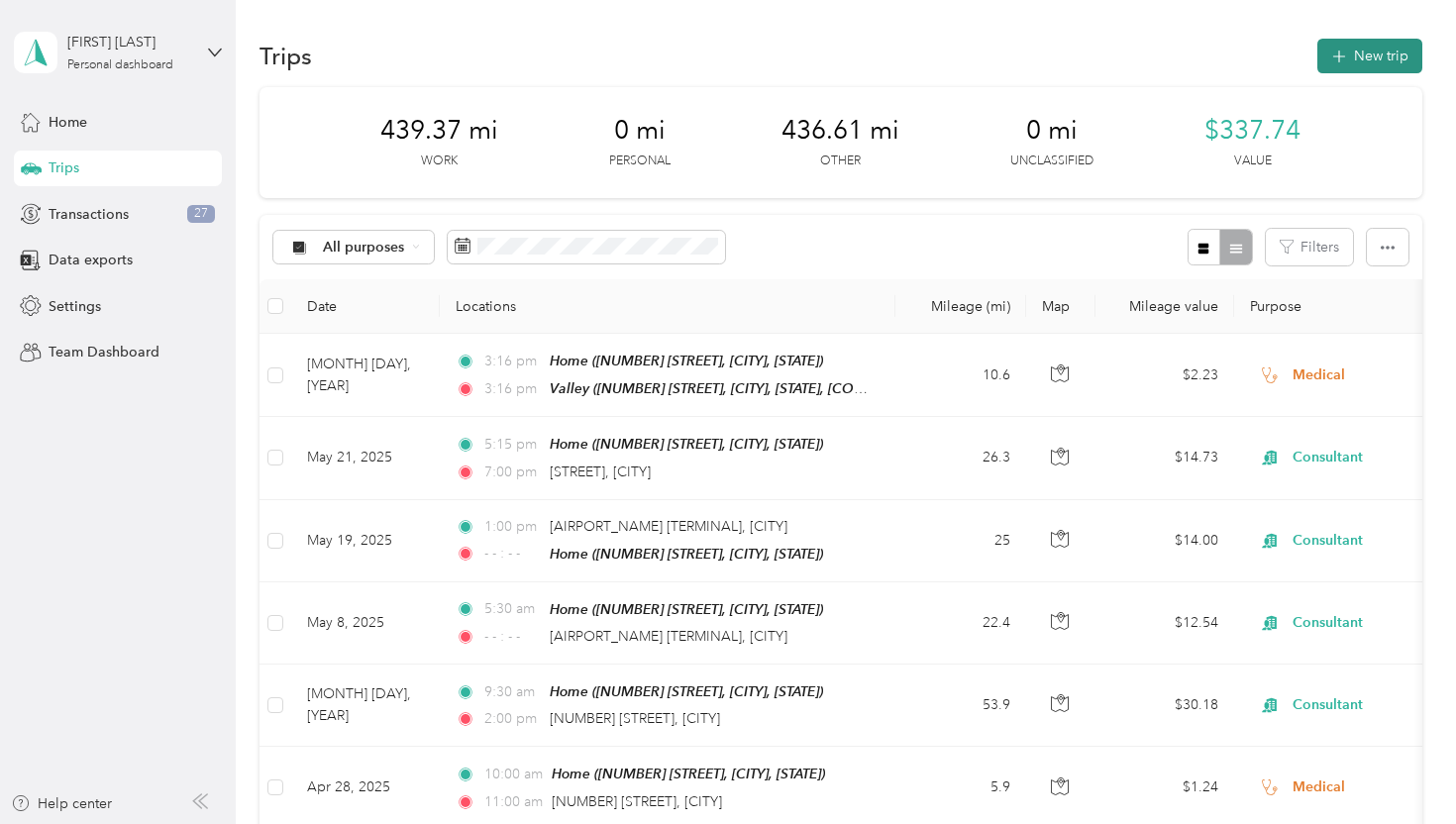 click on "New trip" at bounding box center [1370, 55] 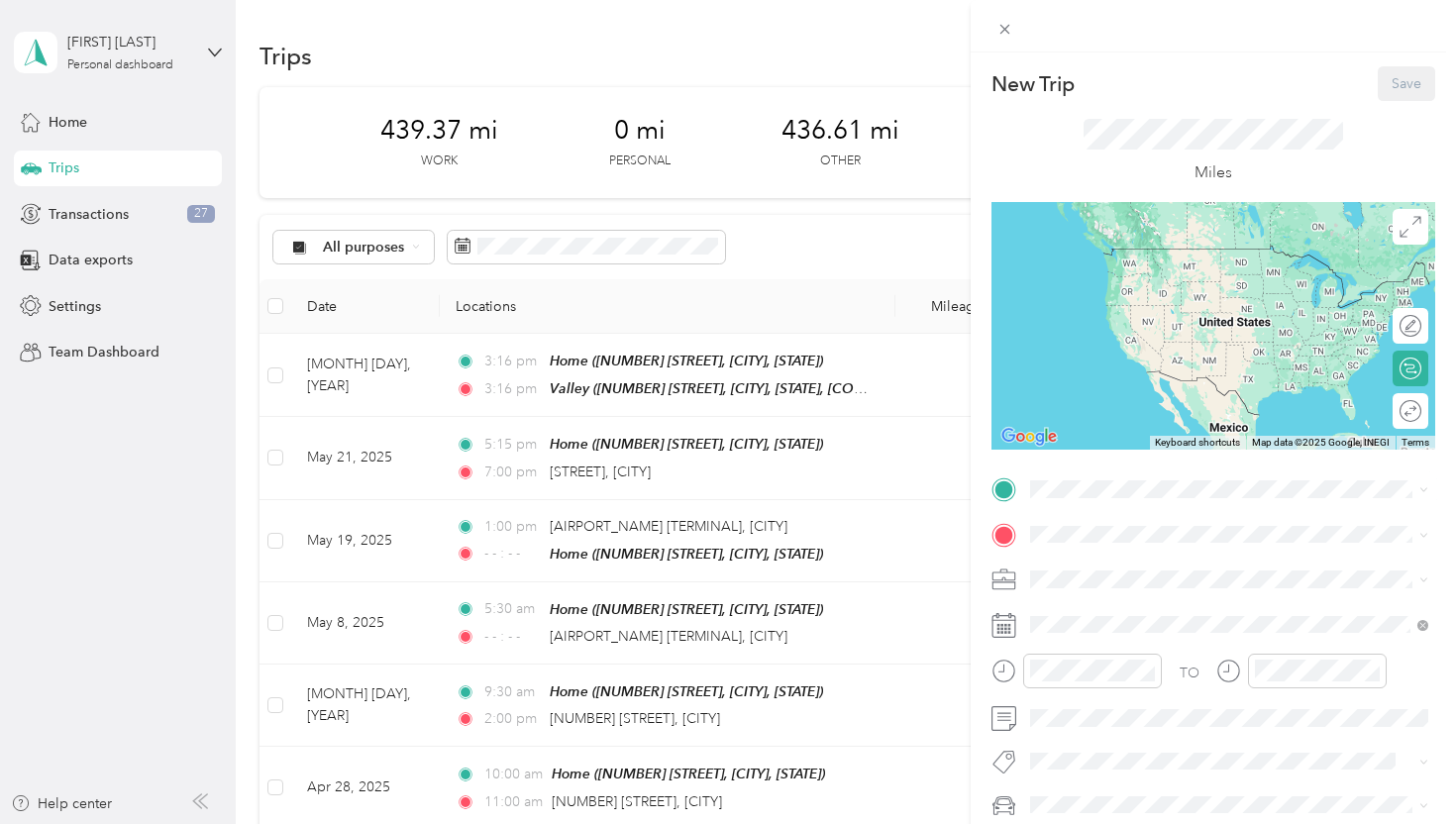 click on "Home" at bounding box center [1087, 559] 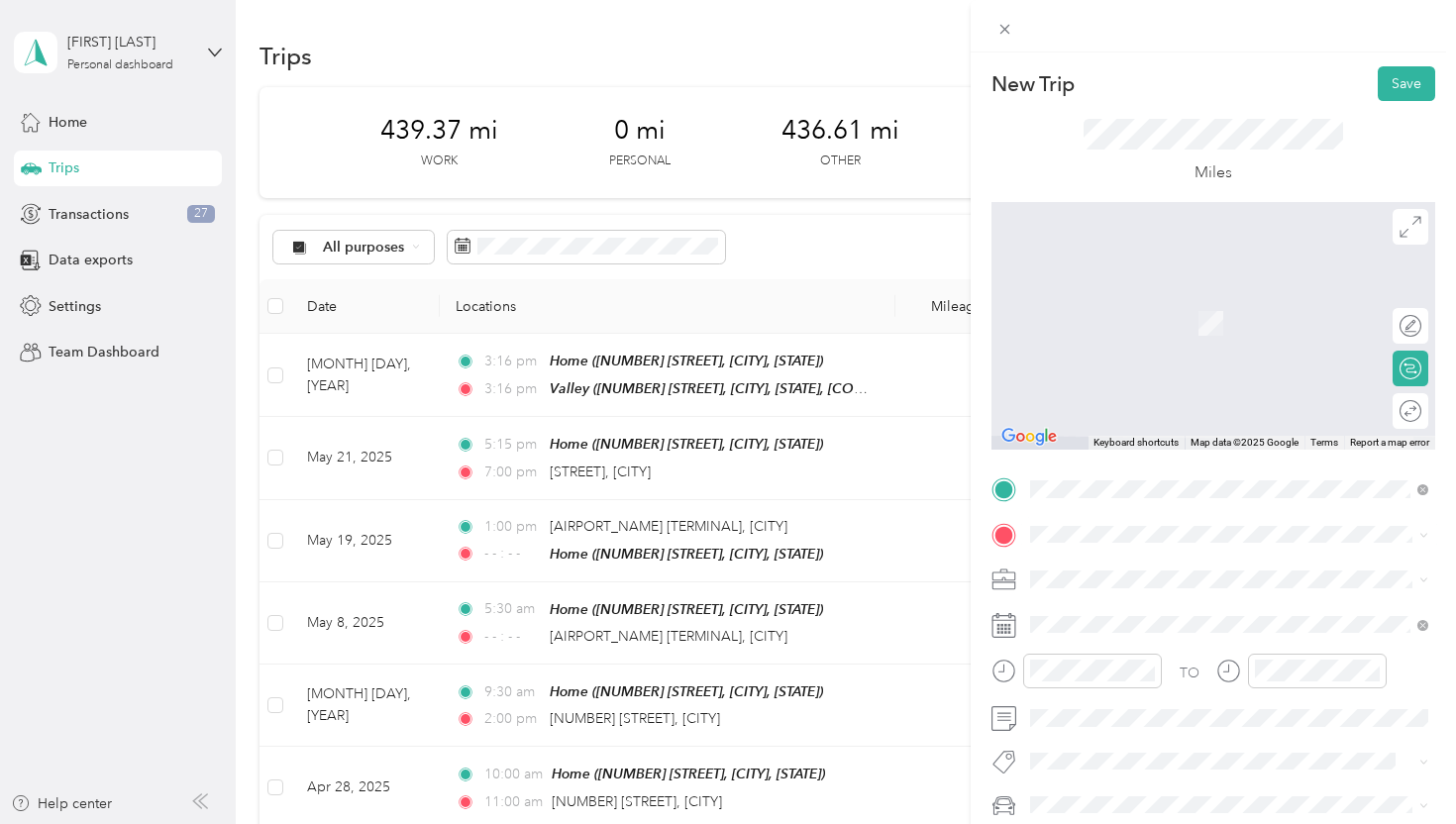 click on "[NUMBER] [STREET]
[CITY], [STATE] [POSTAL_CODE], [COUNTRY]" at bounding box center (1229, 291) 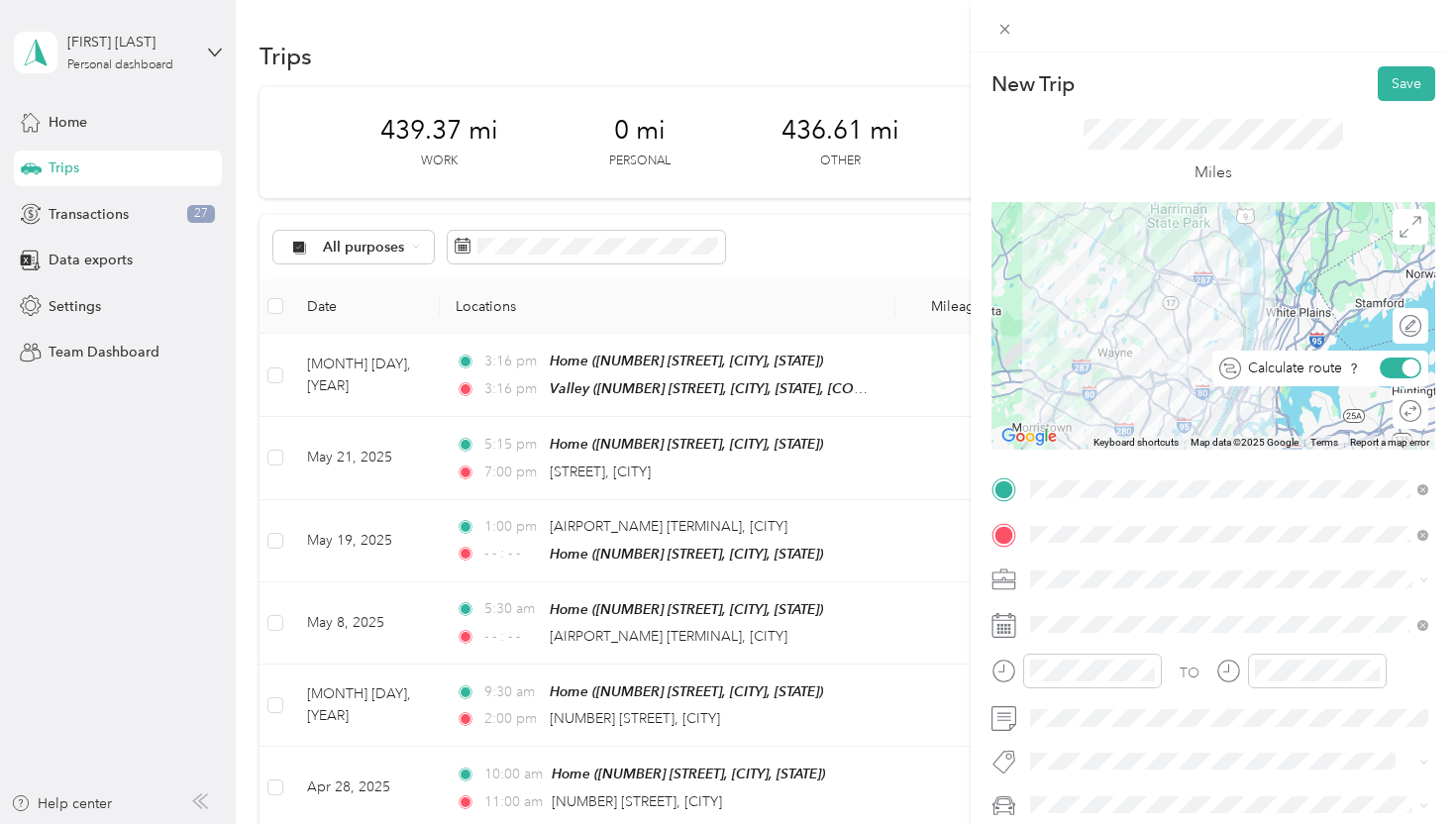click on "Calculate route" at bounding box center [1320, 368] 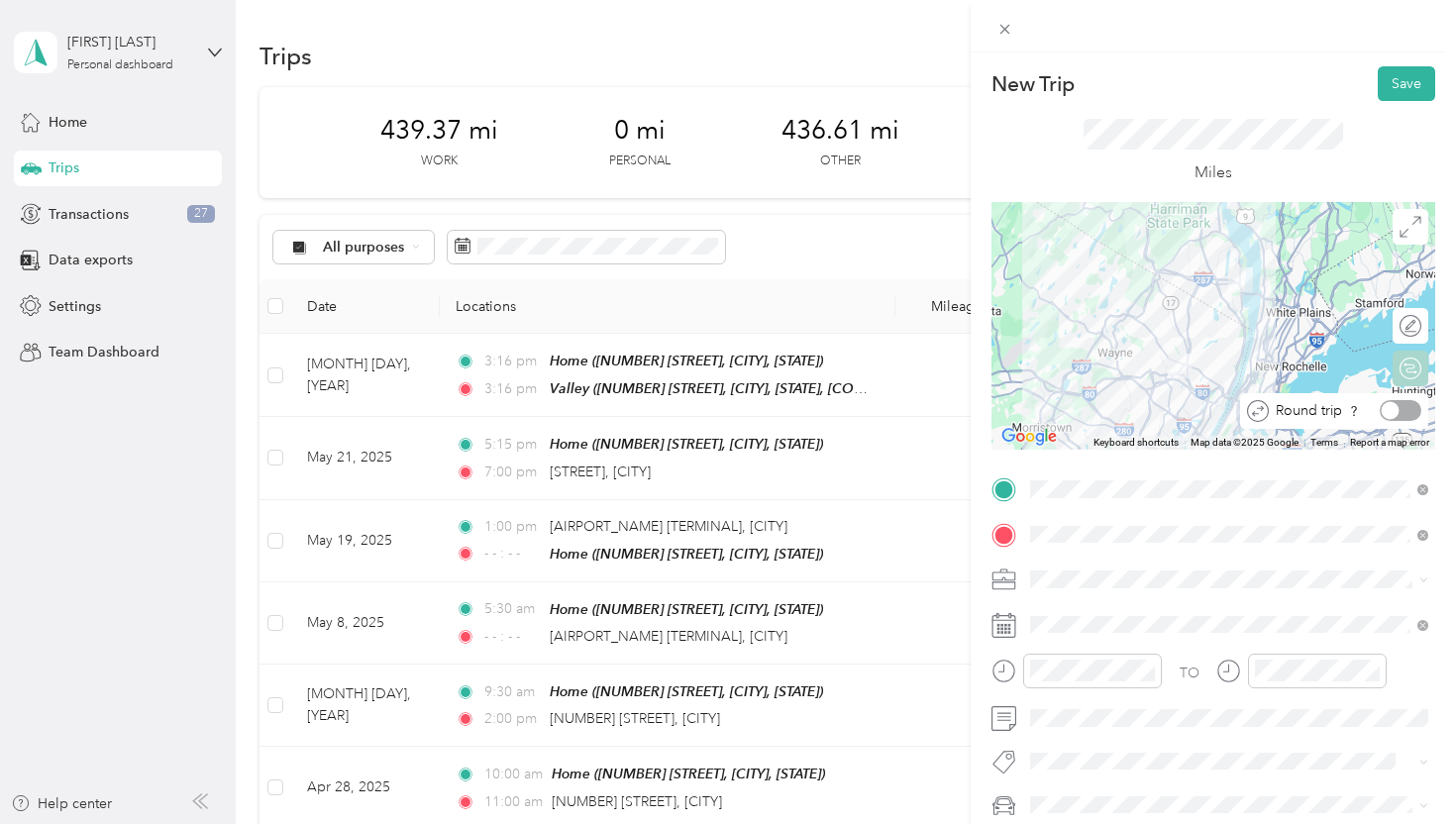 click on "Round trip" at bounding box center (1345, 410) 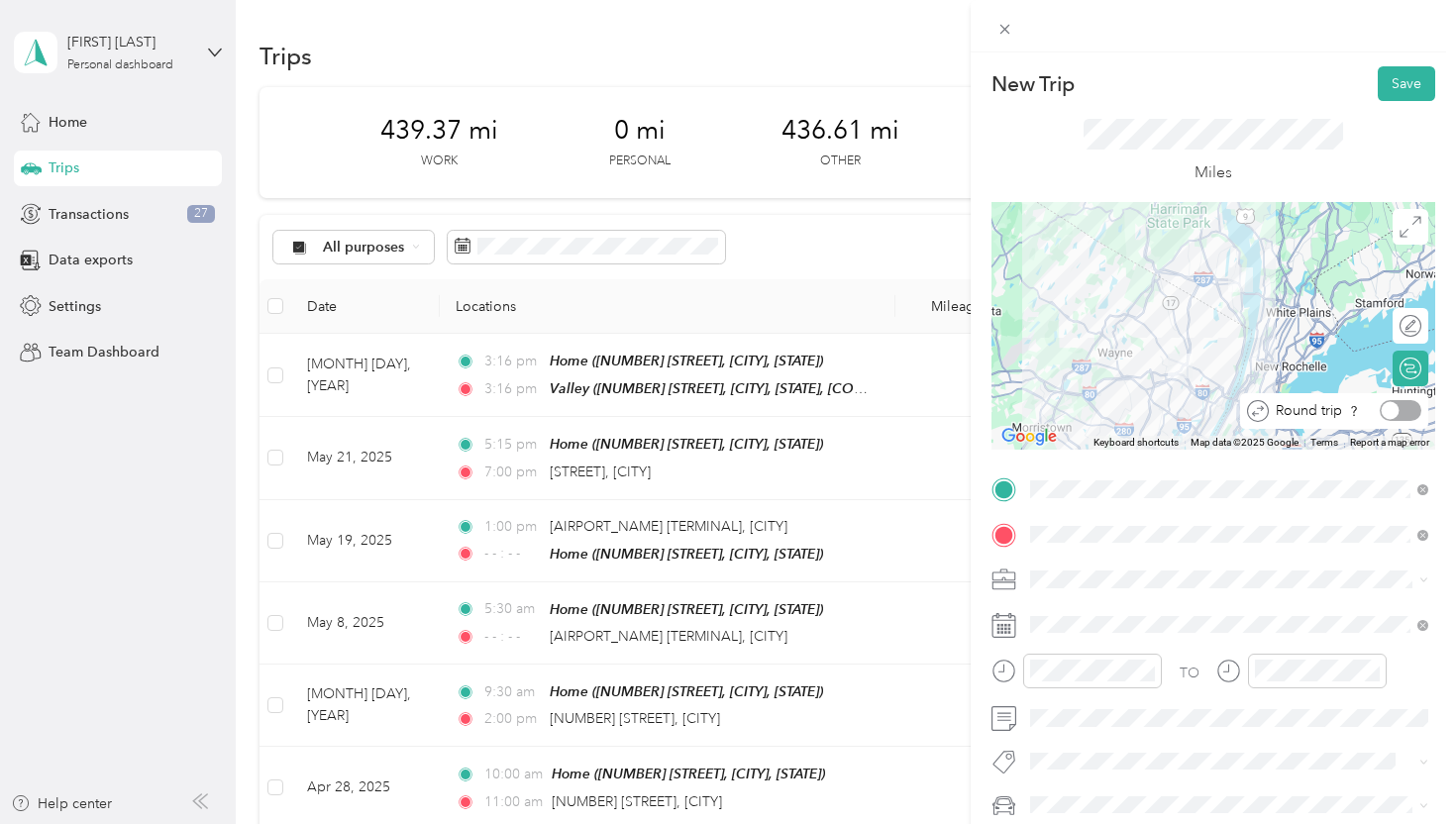 click at bounding box center (1401, 410) 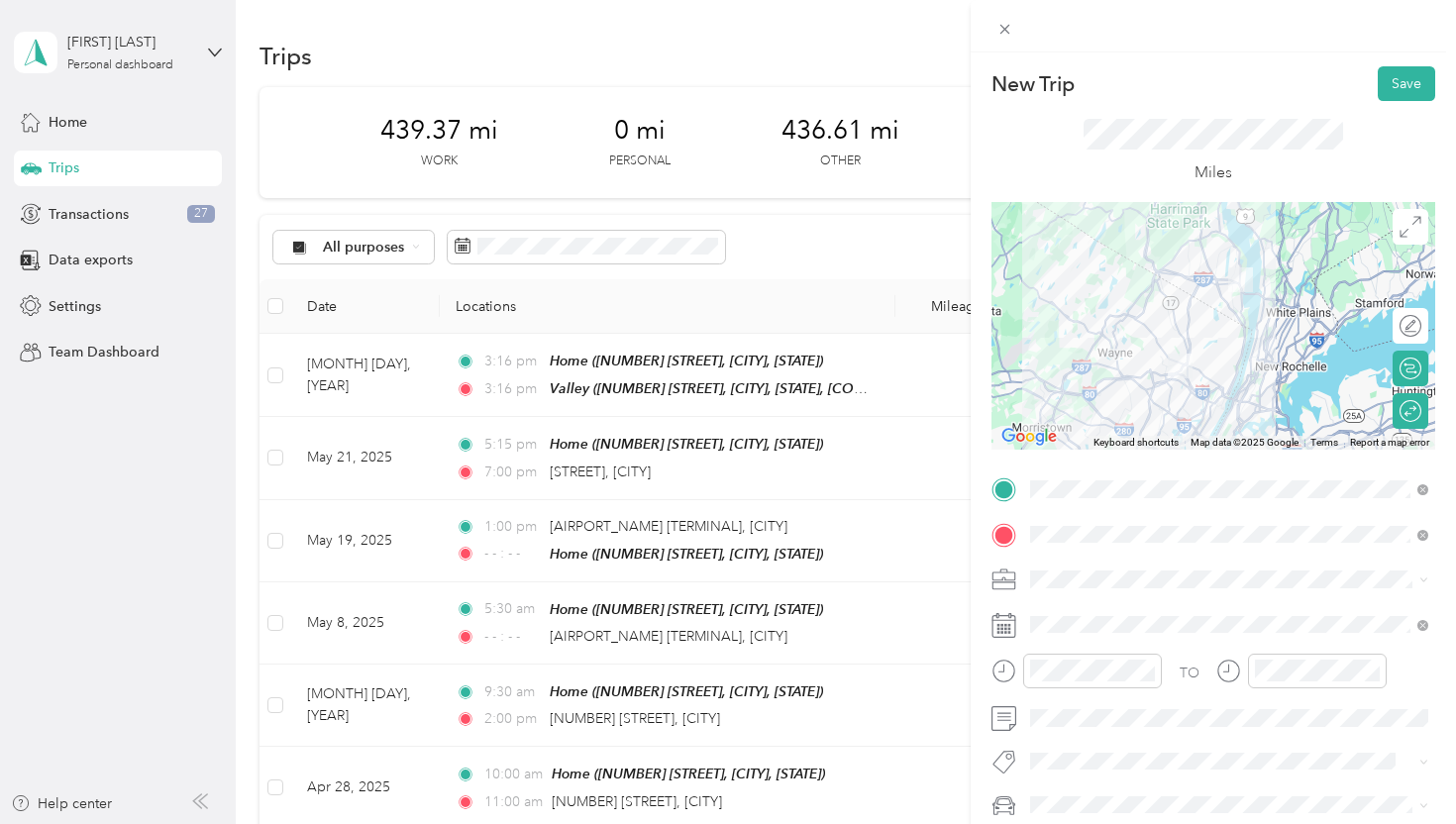 click on "Consultant" at bounding box center (1229, 396) 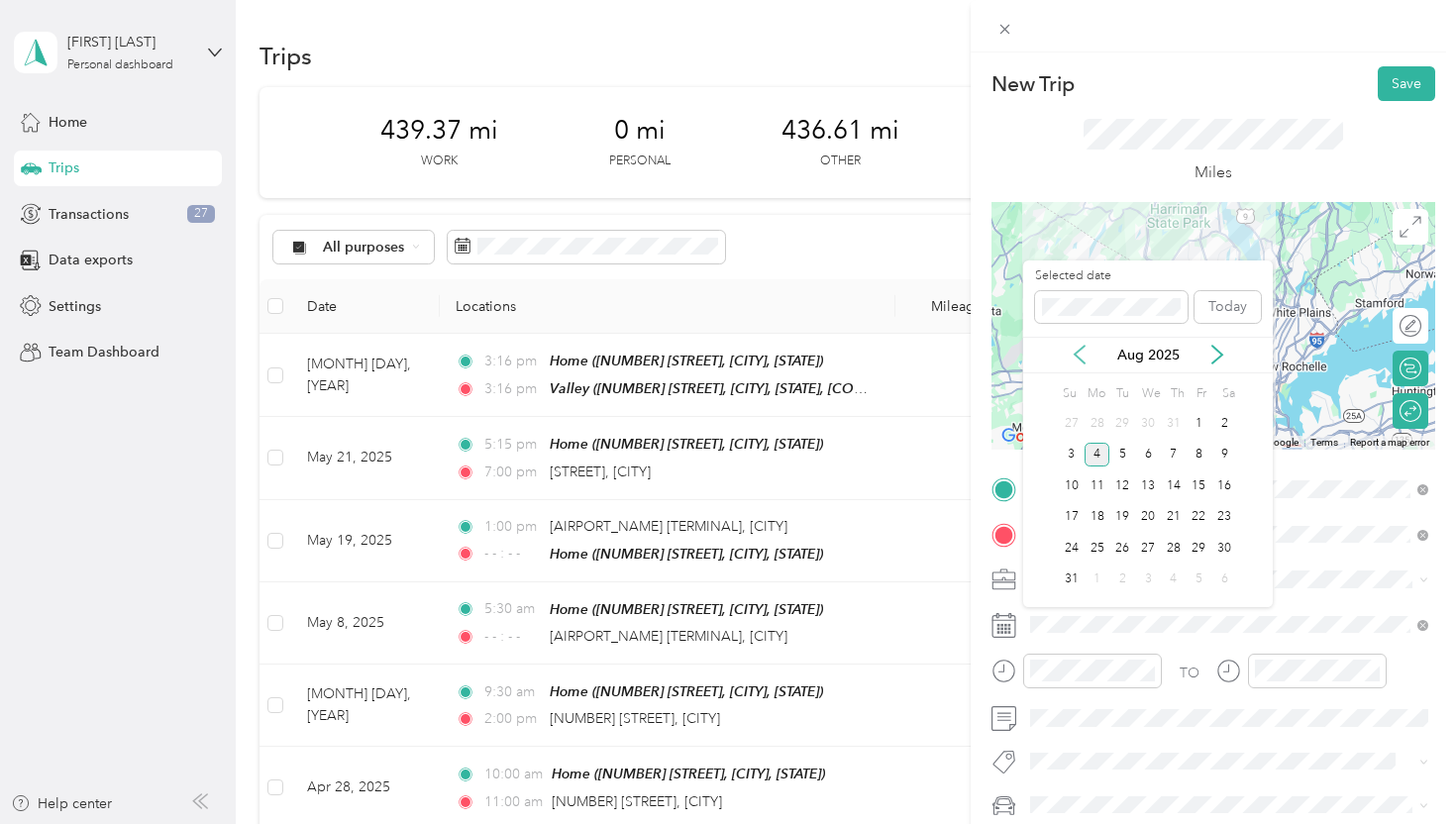 click 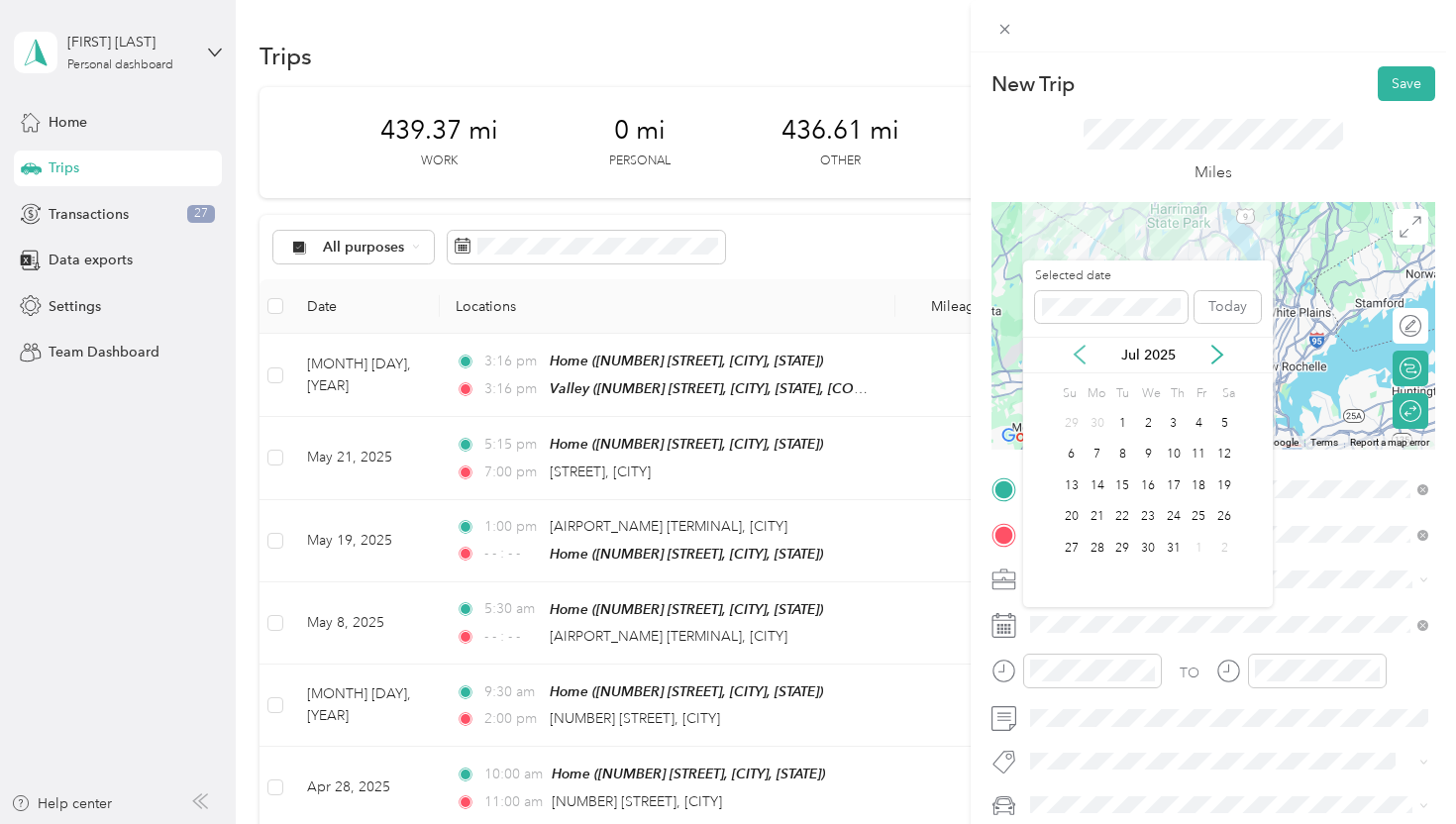 click 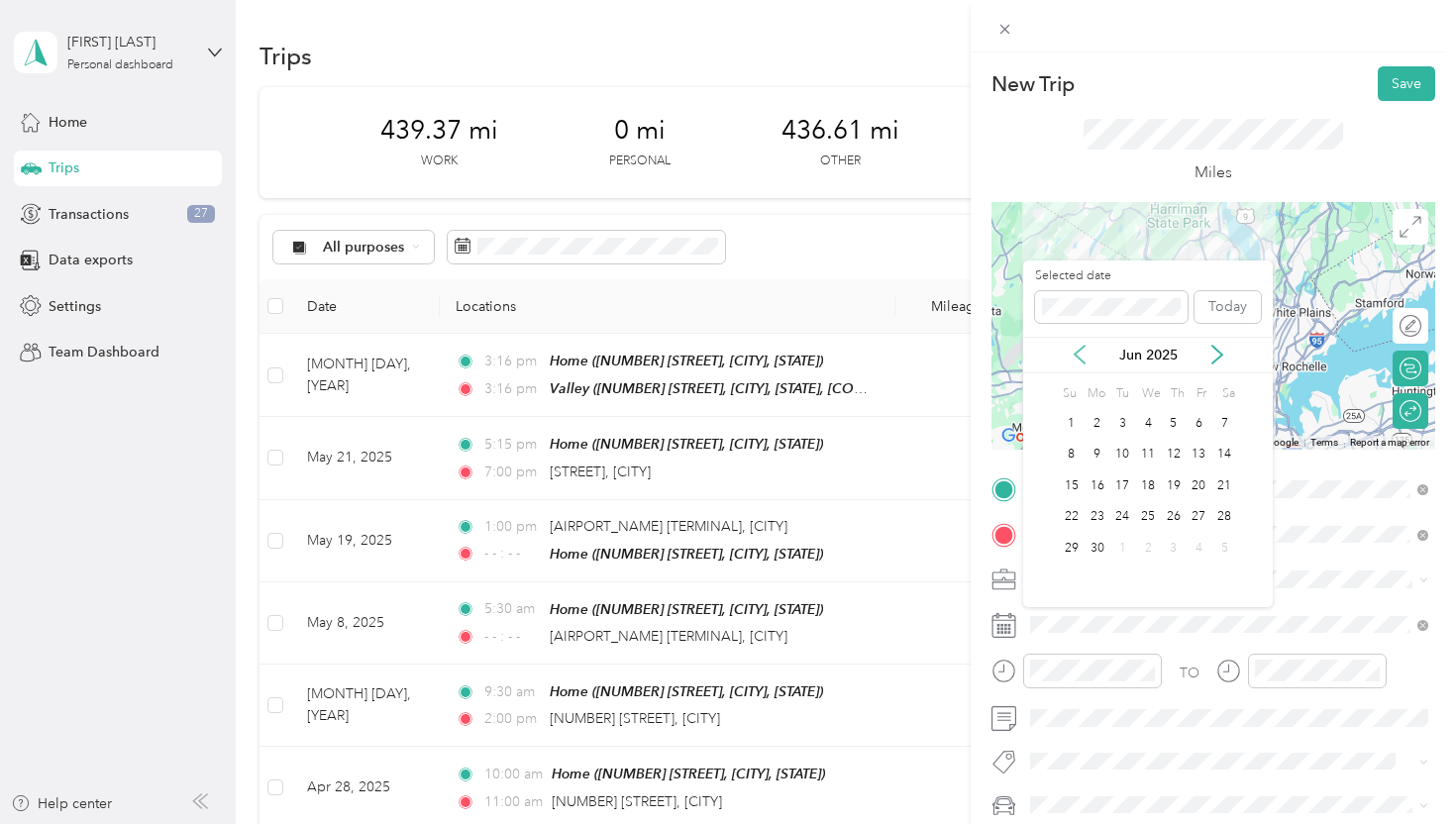 click 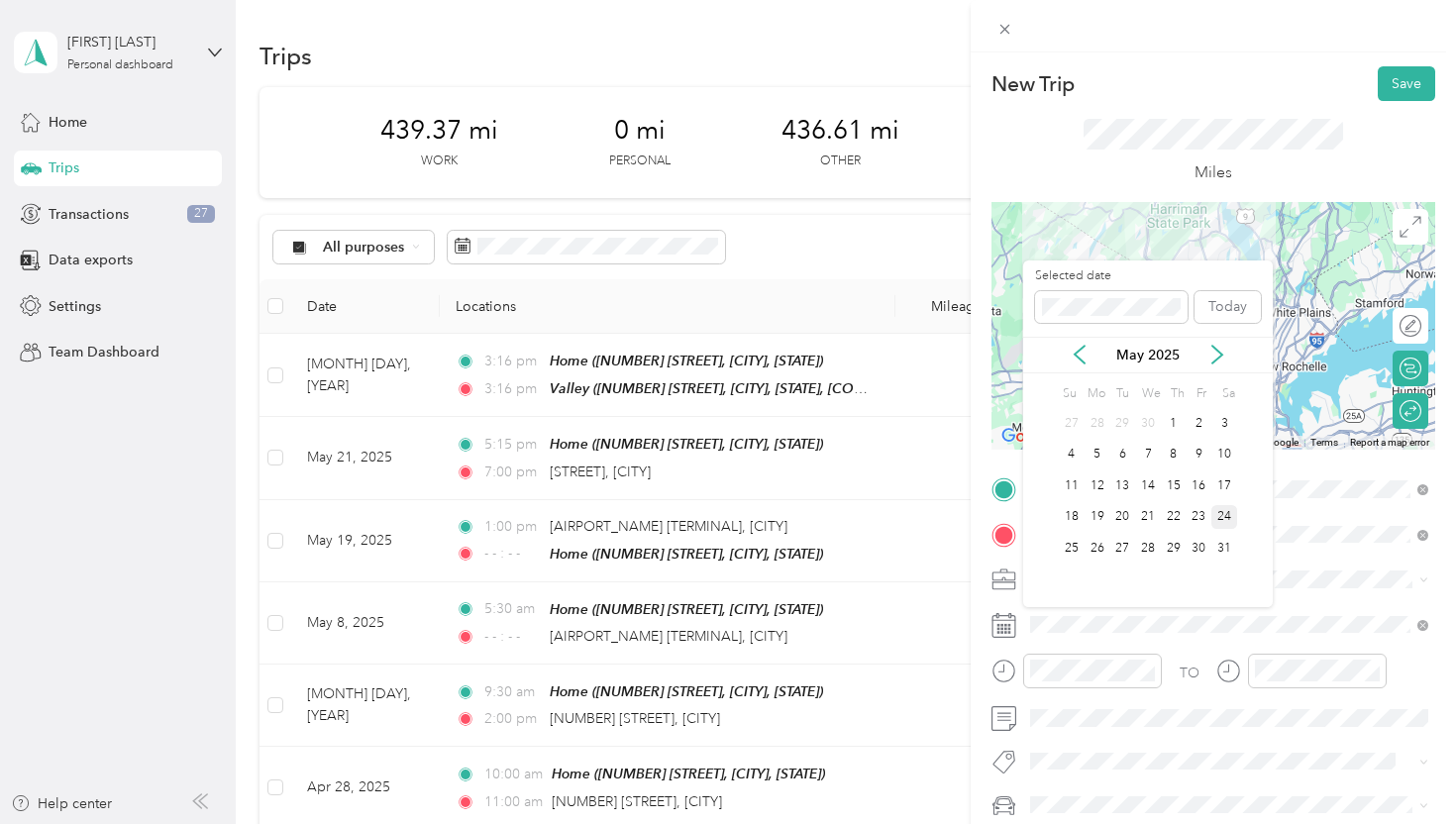 click on "24" at bounding box center (1224, 517) 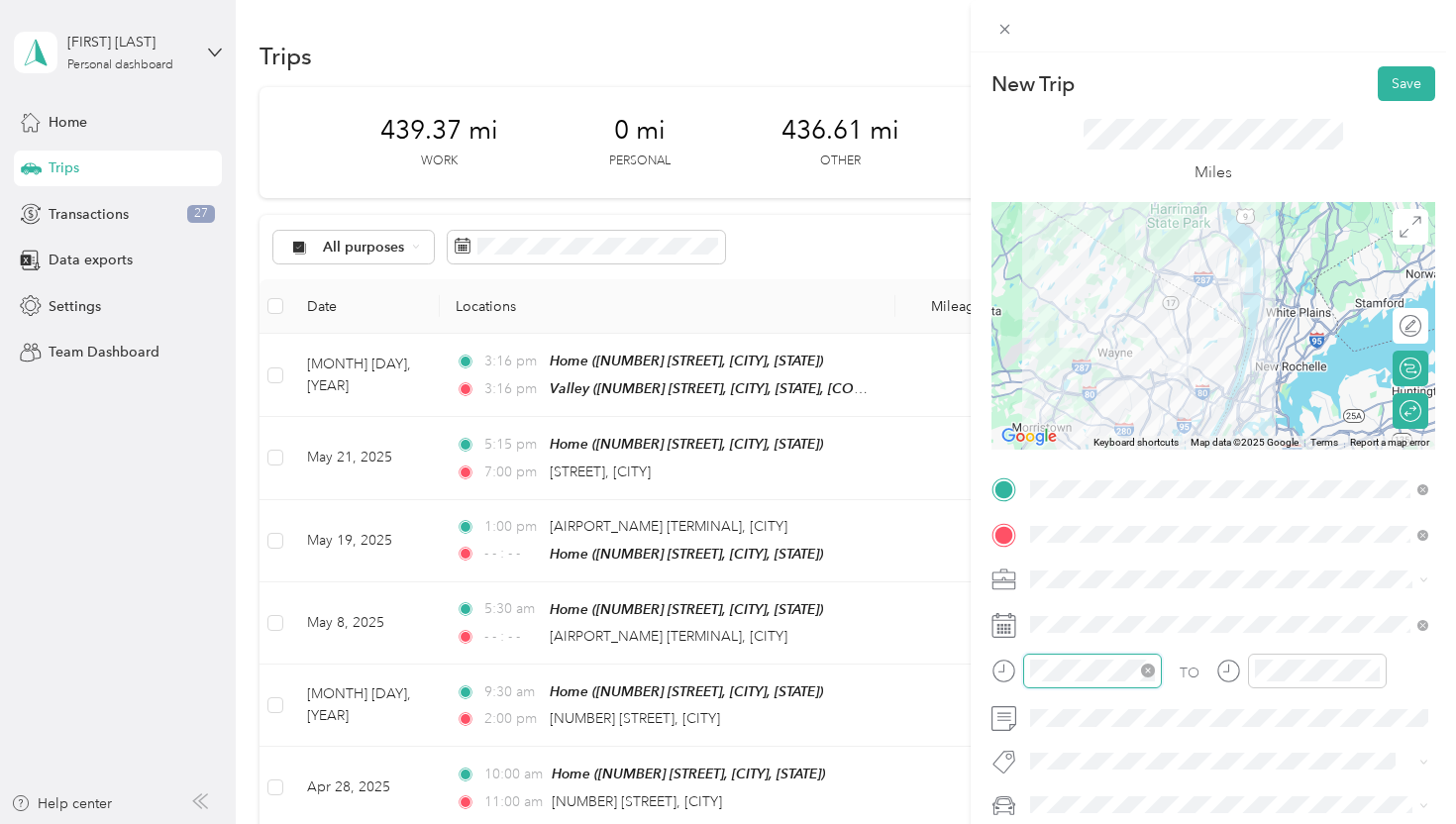 scroll, scrollTop: 83, scrollLeft: 0, axis: vertical 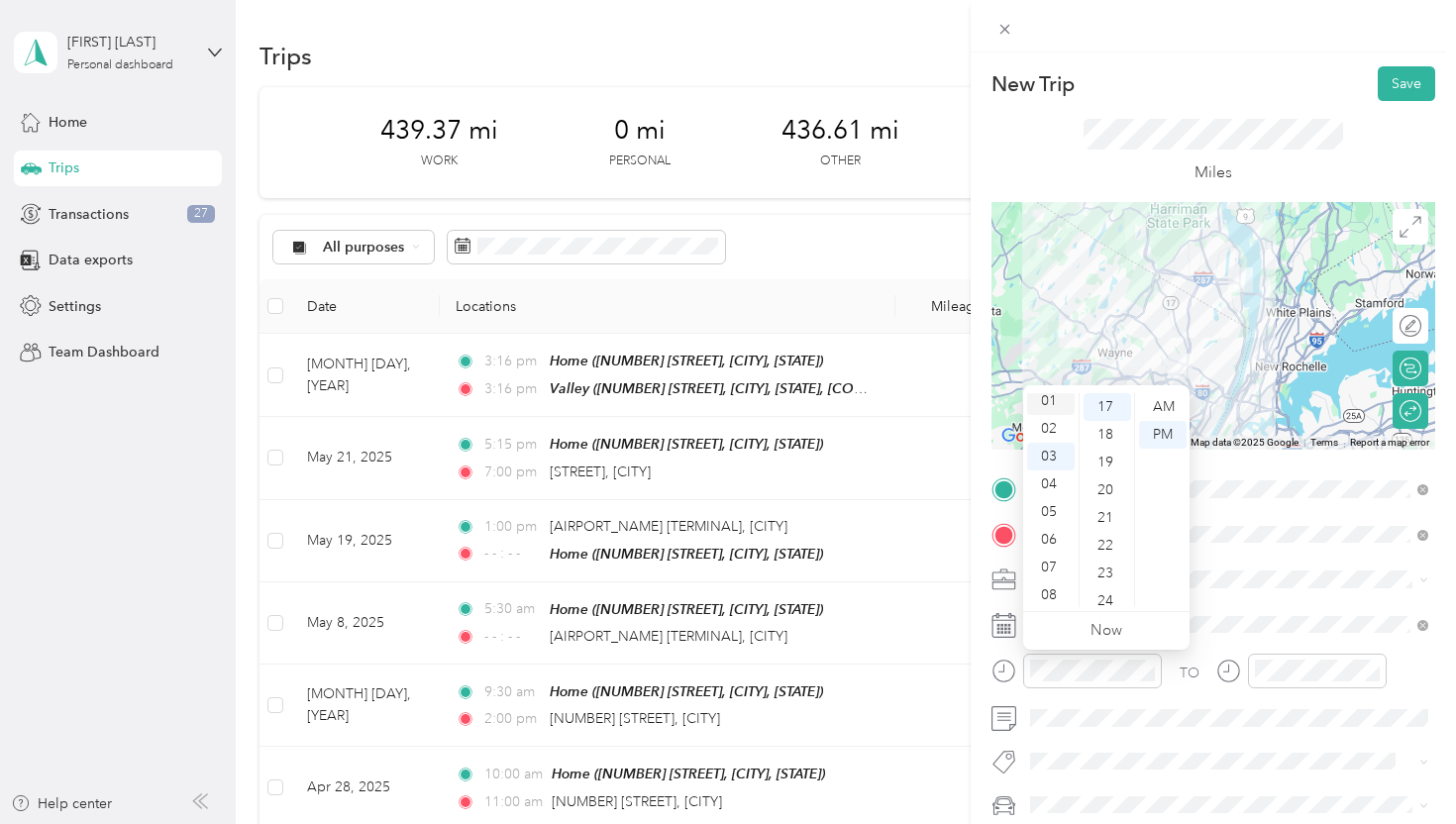 click on "01" at bounding box center (1051, 401) 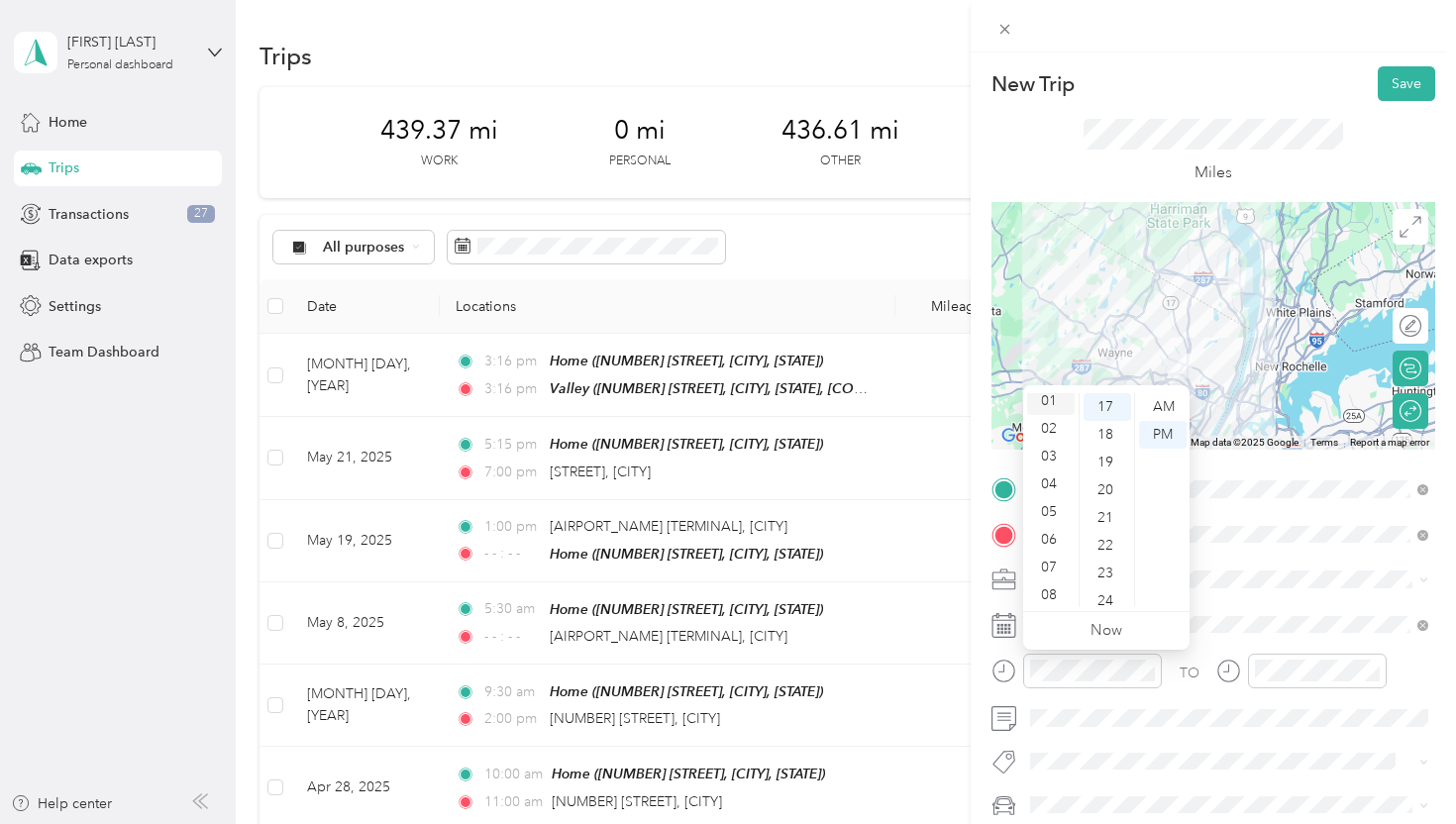scroll, scrollTop: 28, scrollLeft: 0, axis: vertical 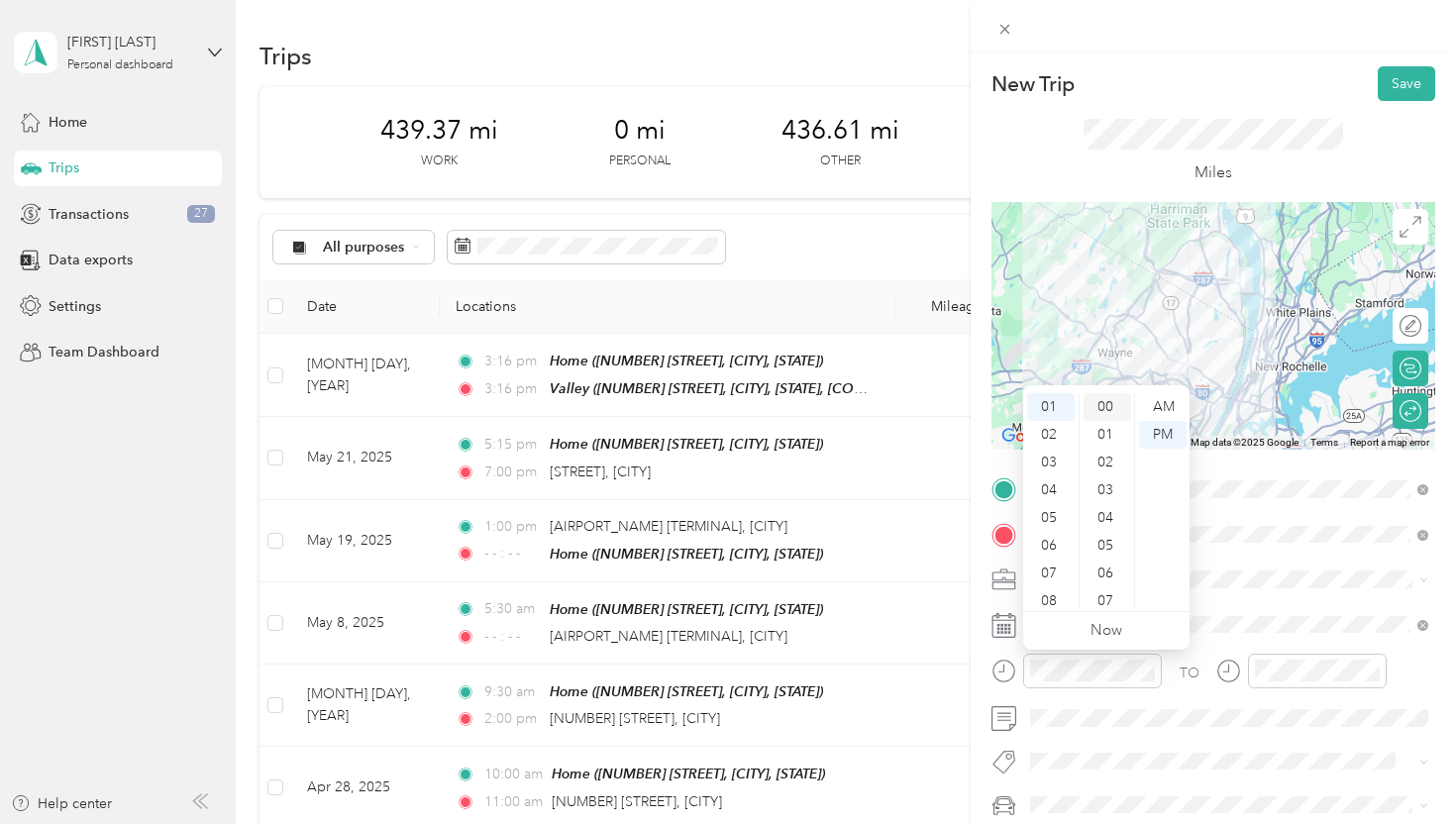 click on "00" at bounding box center [1107, 407] 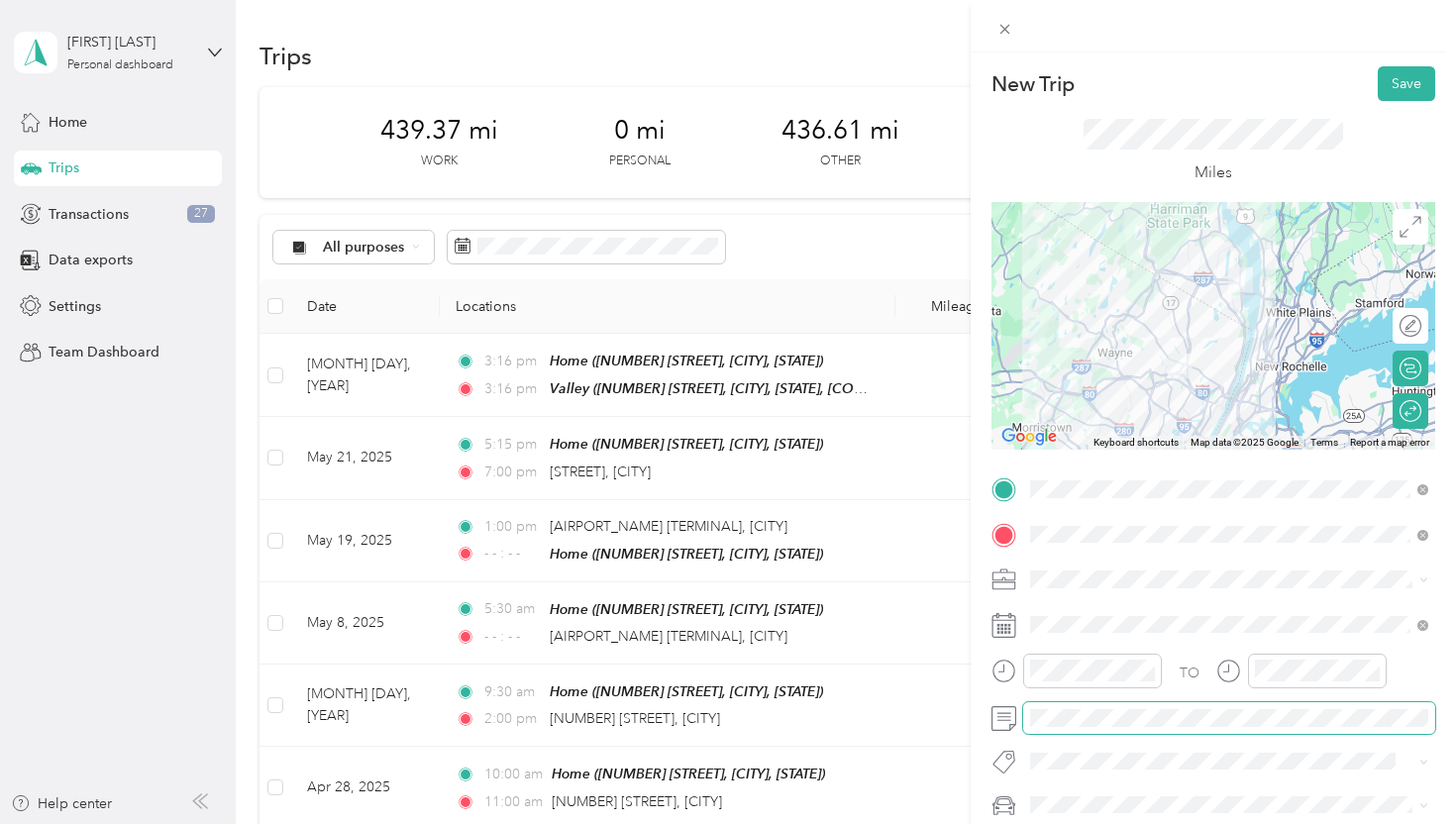 click at bounding box center (1229, 718) 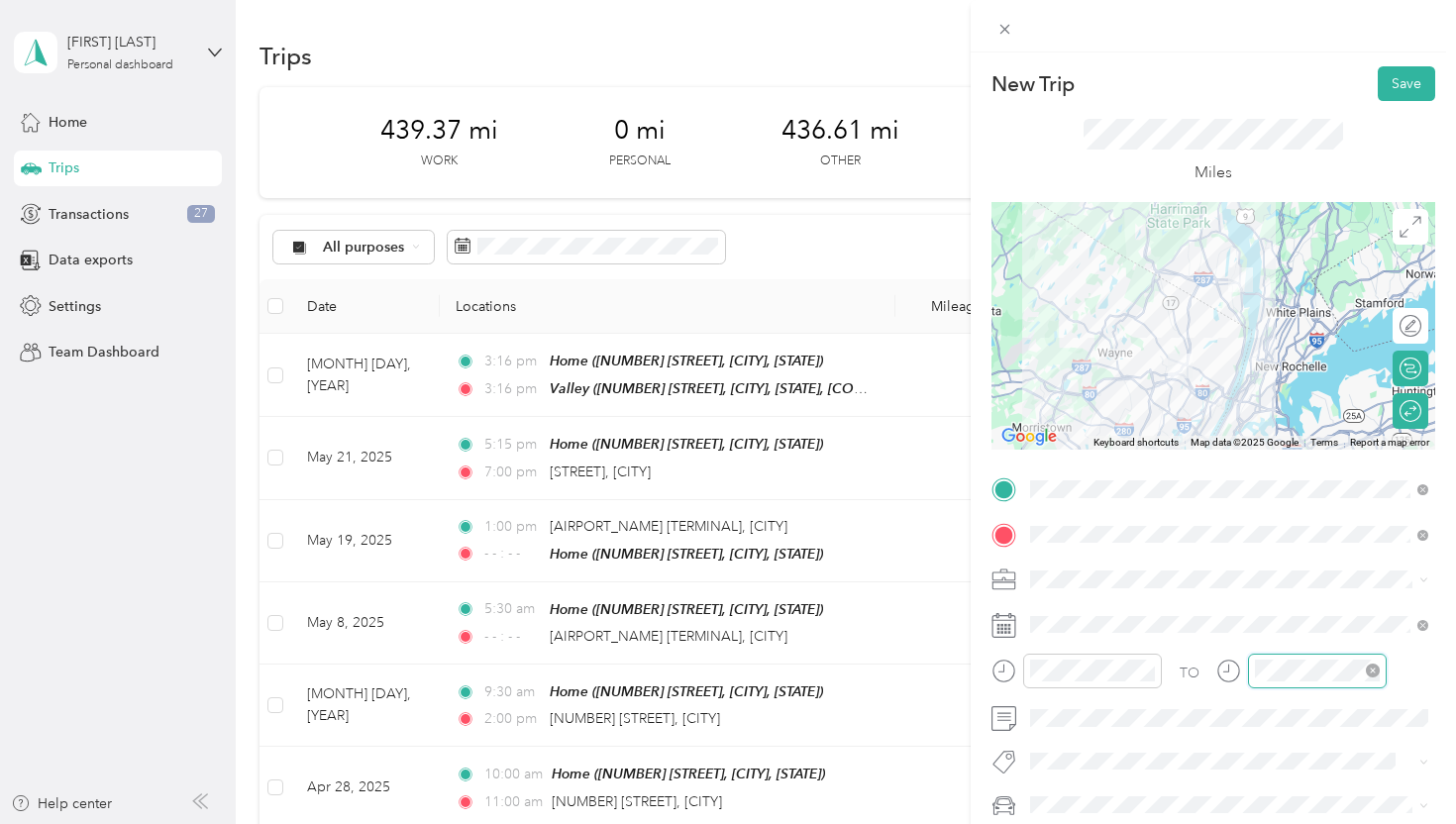 scroll, scrollTop: 83, scrollLeft: 0, axis: vertical 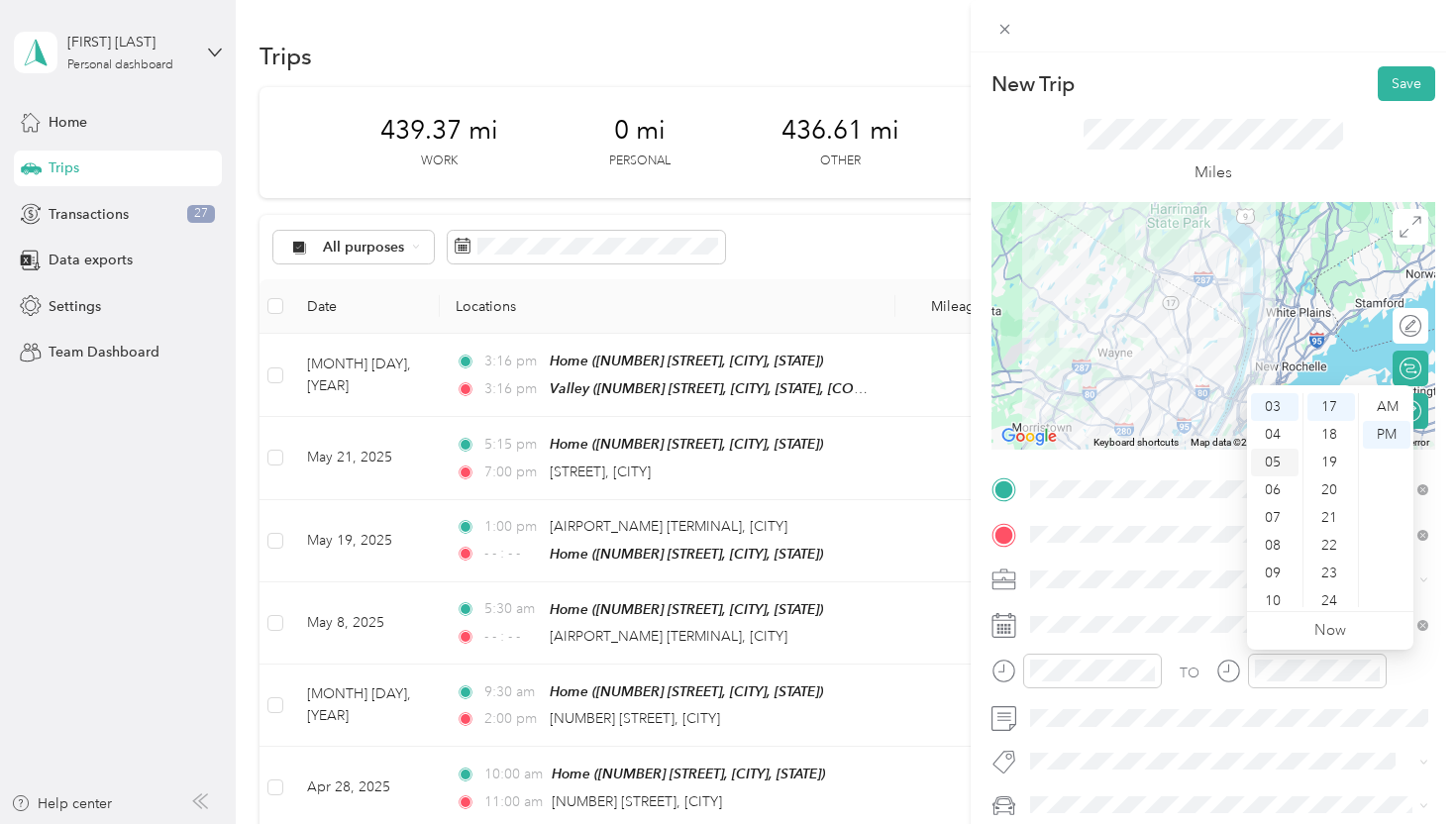 click on "05" at bounding box center [1275, 463] 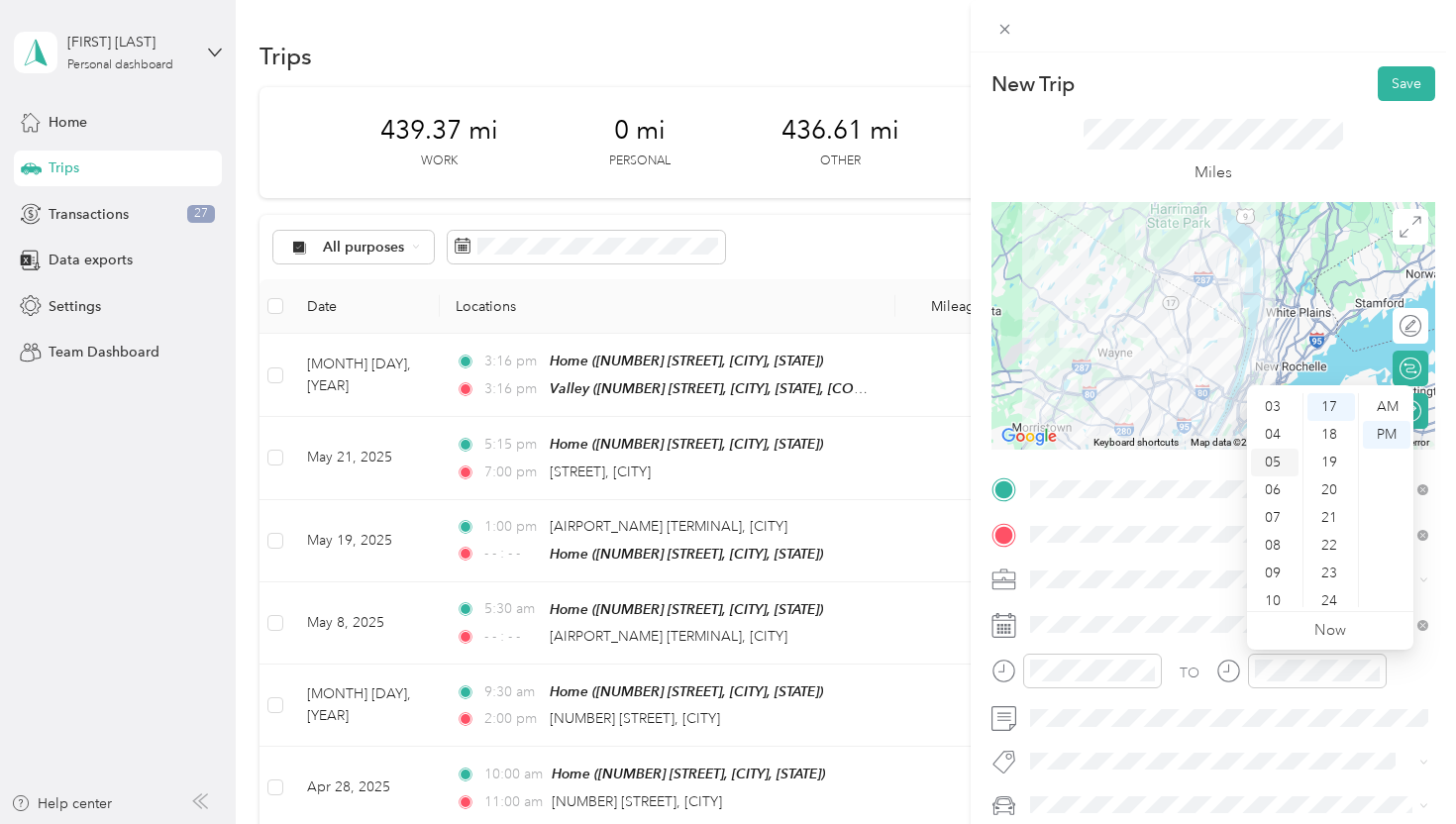 scroll, scrollTop: 119, scrollLeft: 0, axis: vertical 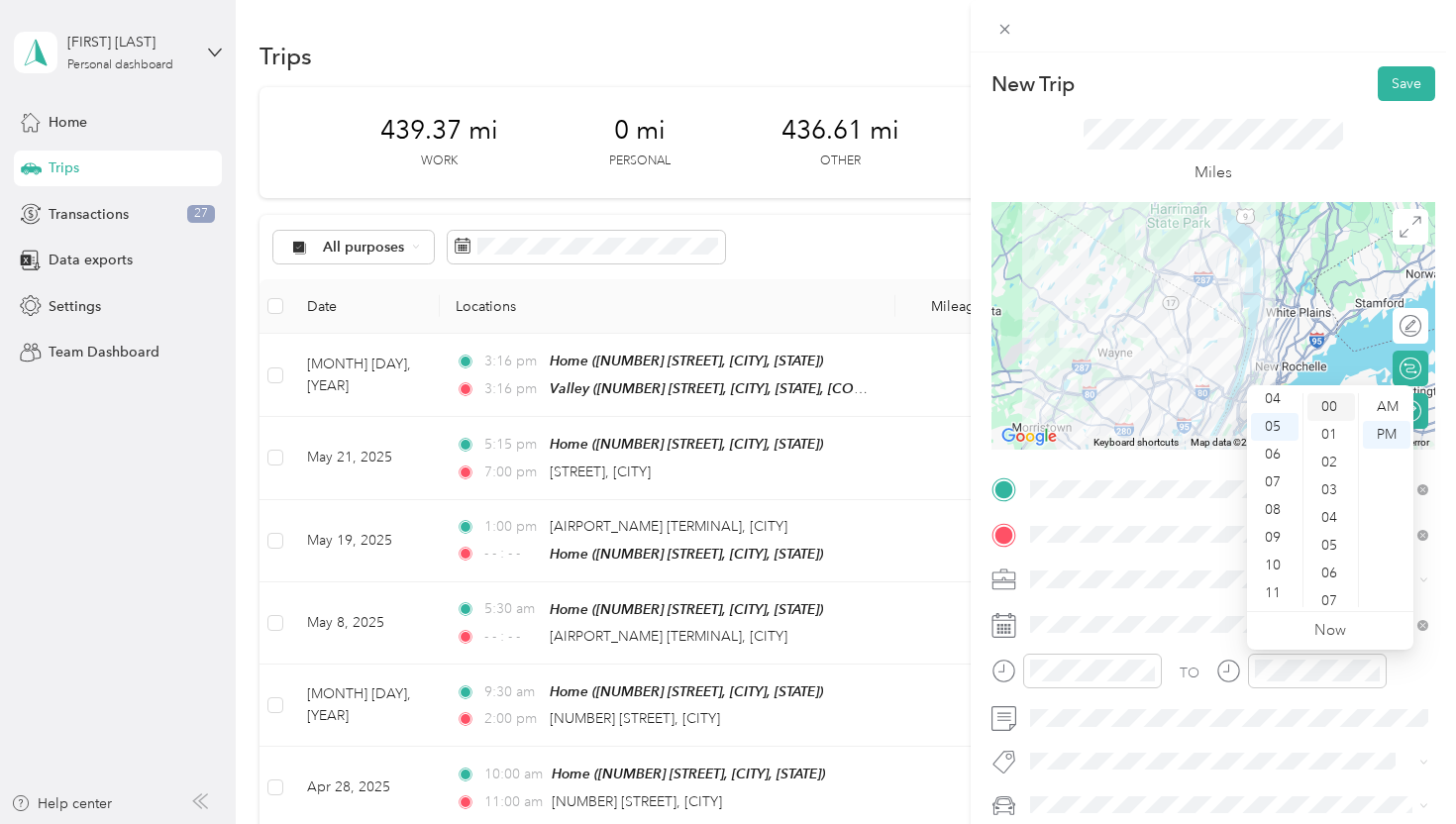 click on "00" at bounding box center [1331, 407] 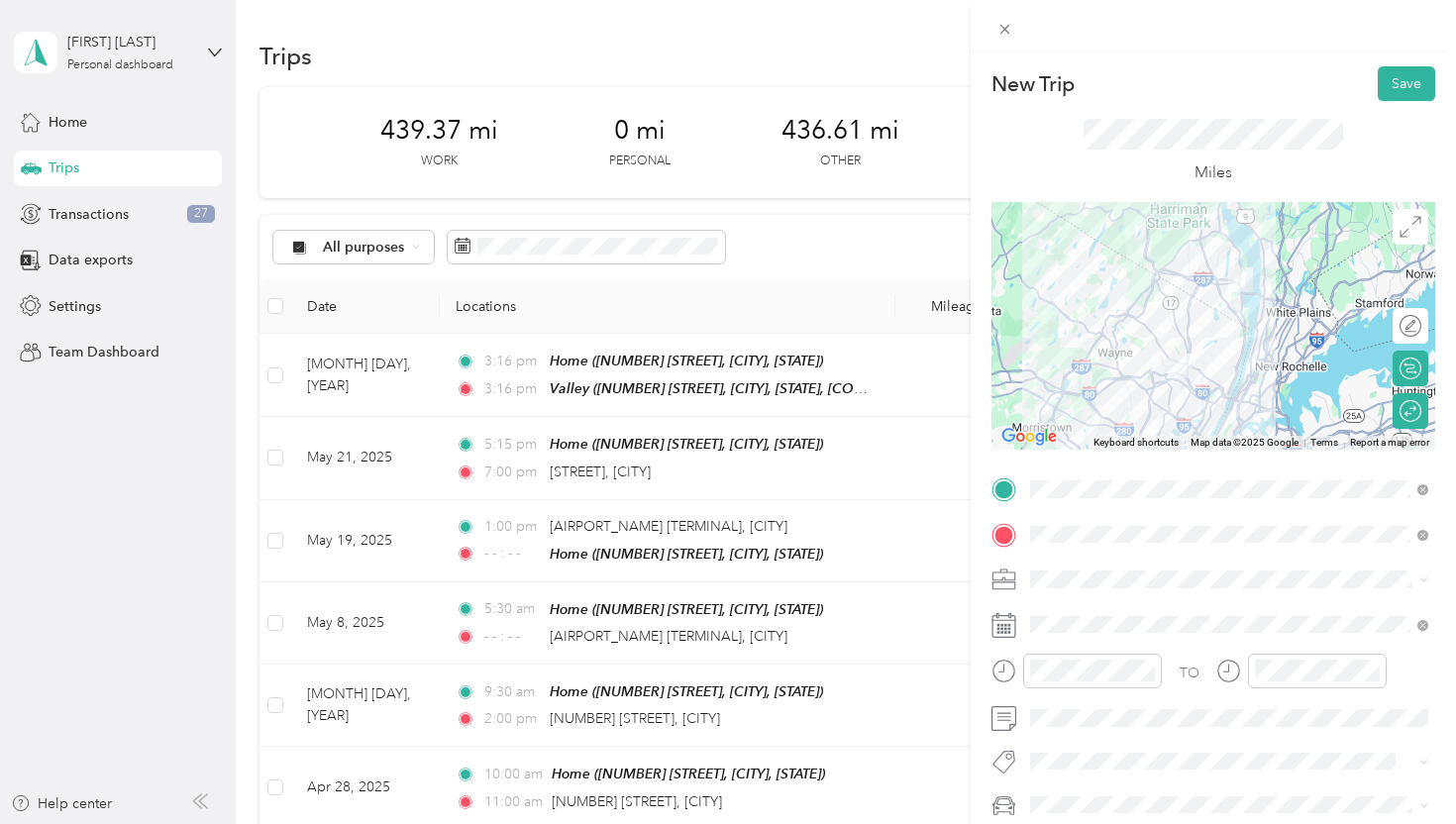 click on "TO Add photo" at bounding box center (1213, 690) 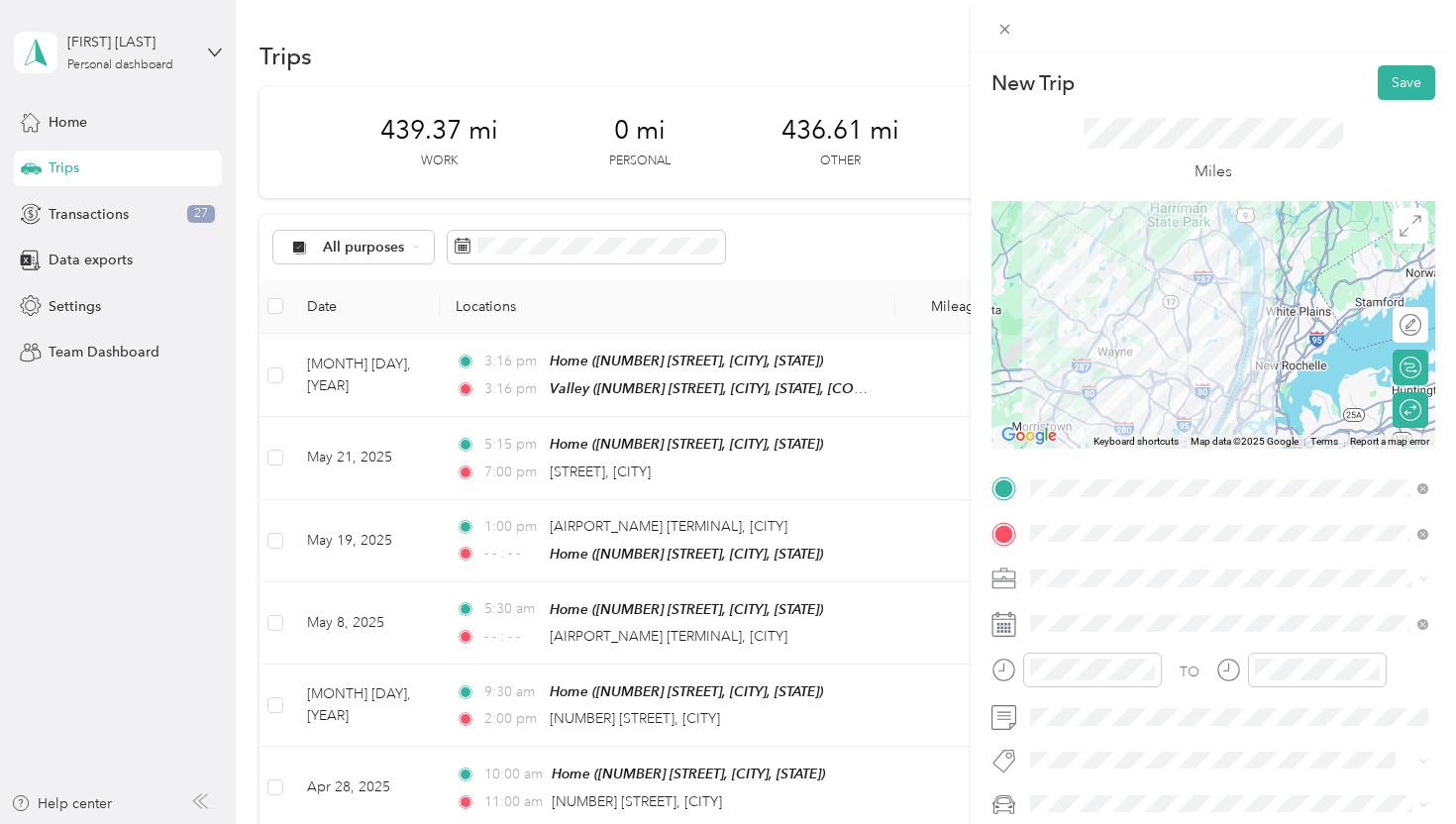 scroll, scrollTop: 0, scrollLeft: 0, axis: both 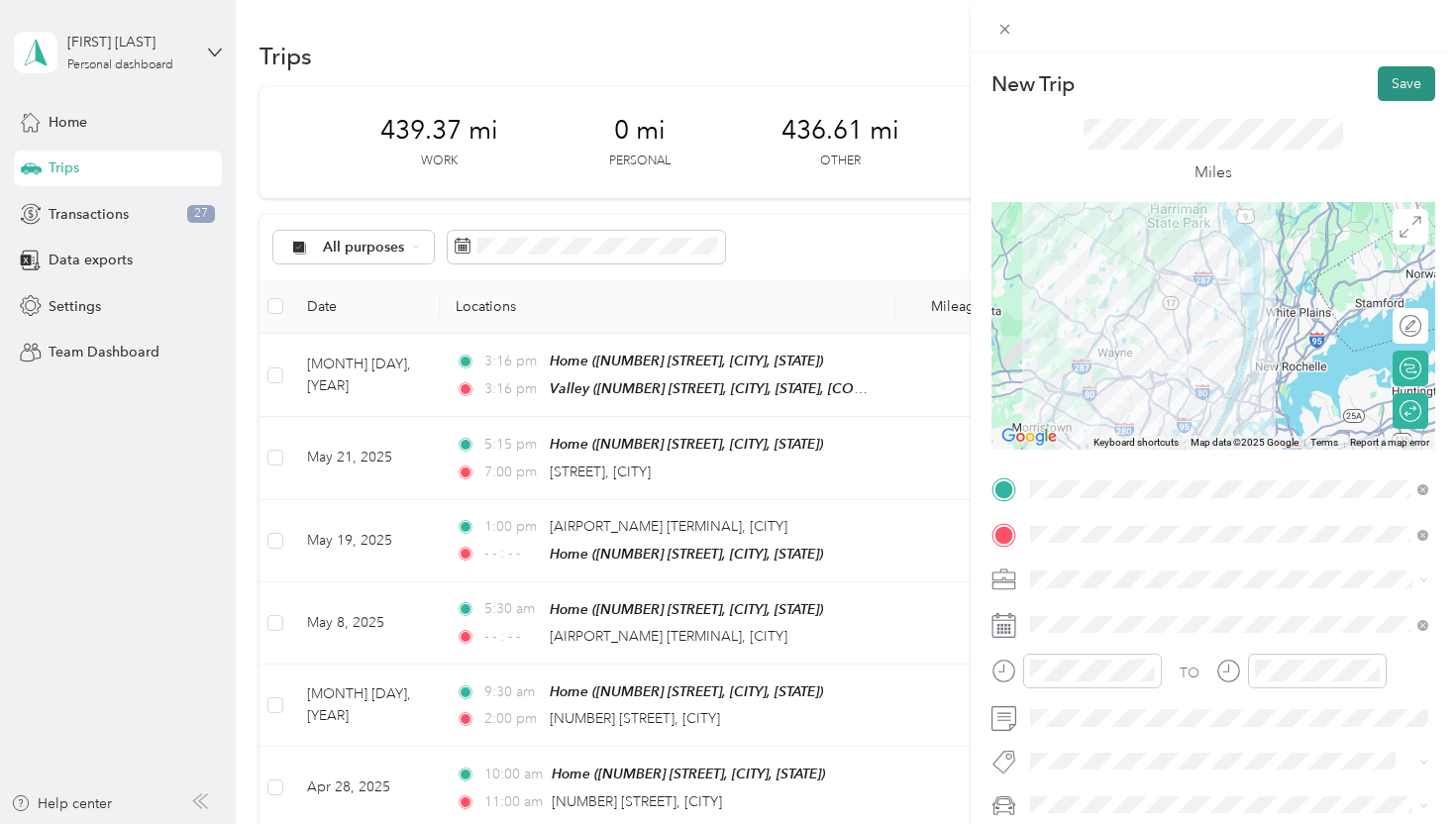 click on "Save" at bounding box center (1406, 83) 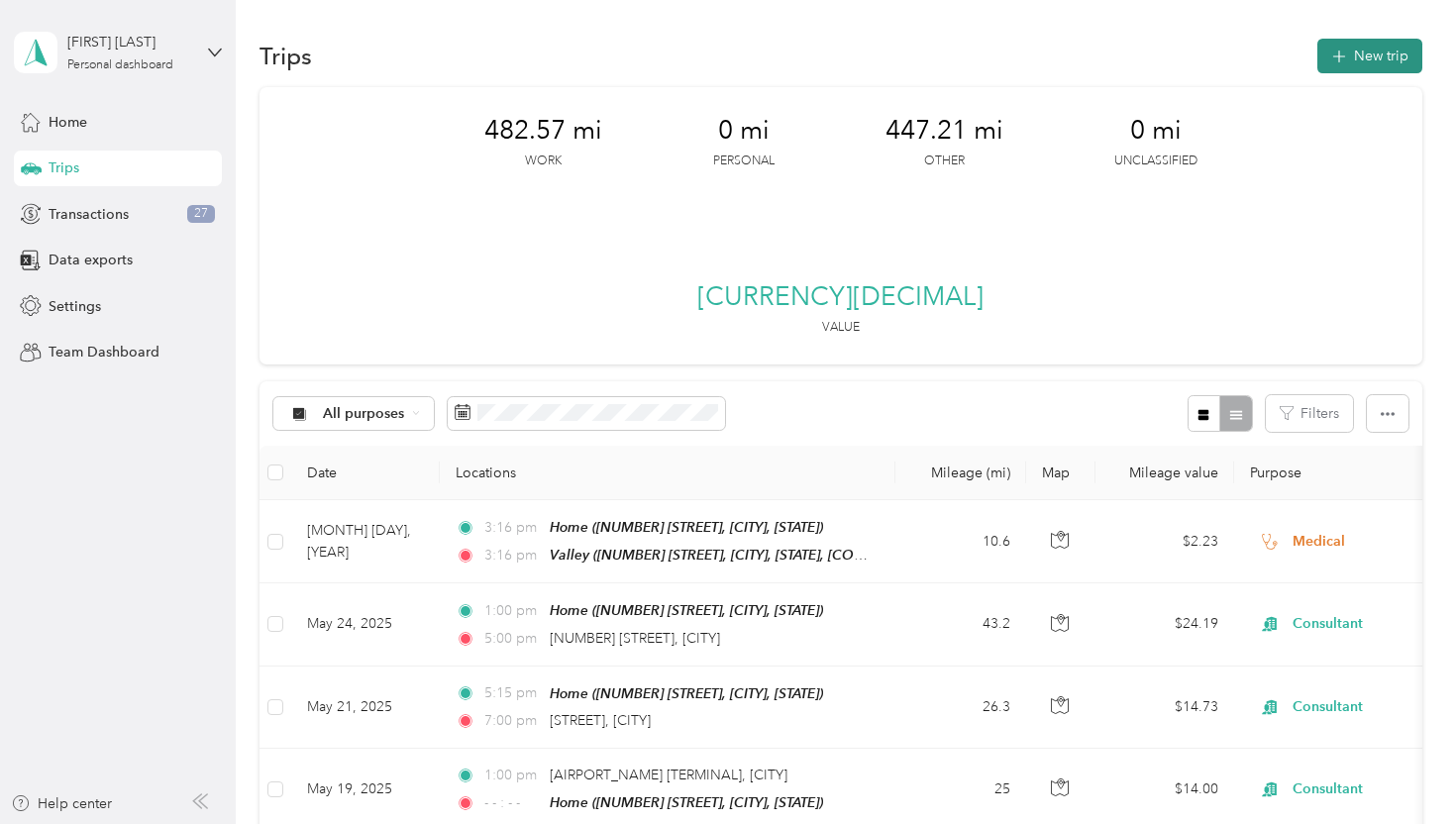 click on "New trip" at bounding box center (1370, 55) 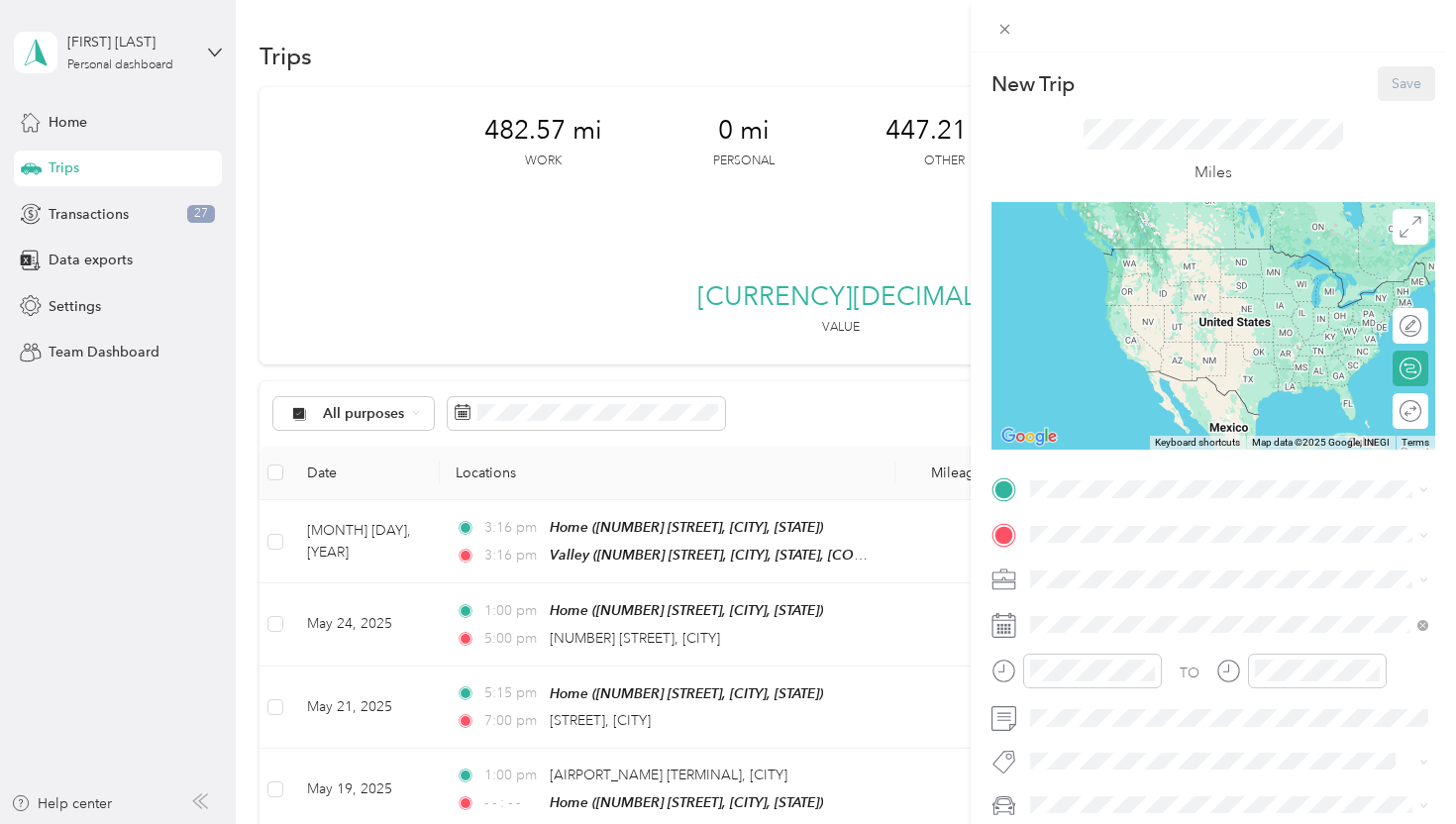 click on "Home [NUMBER] [STREET], [POSTAL_CODE], [CITY], [STATE], [COUNTRY]" at bounding box center [1245, 585] 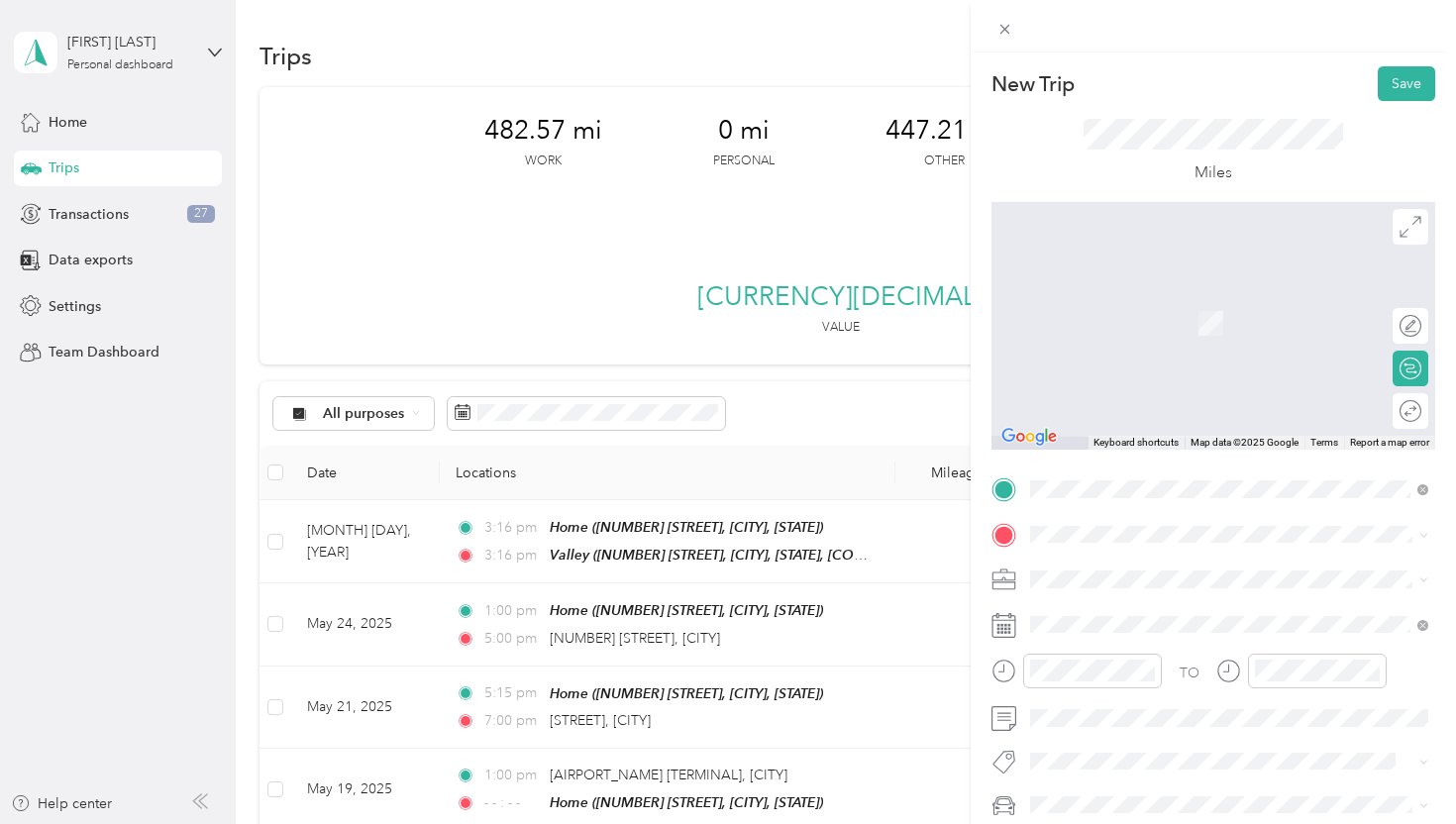 click on "[CITY]
[STATE], [COUNTRY]" at bounding box center (1229, 659) 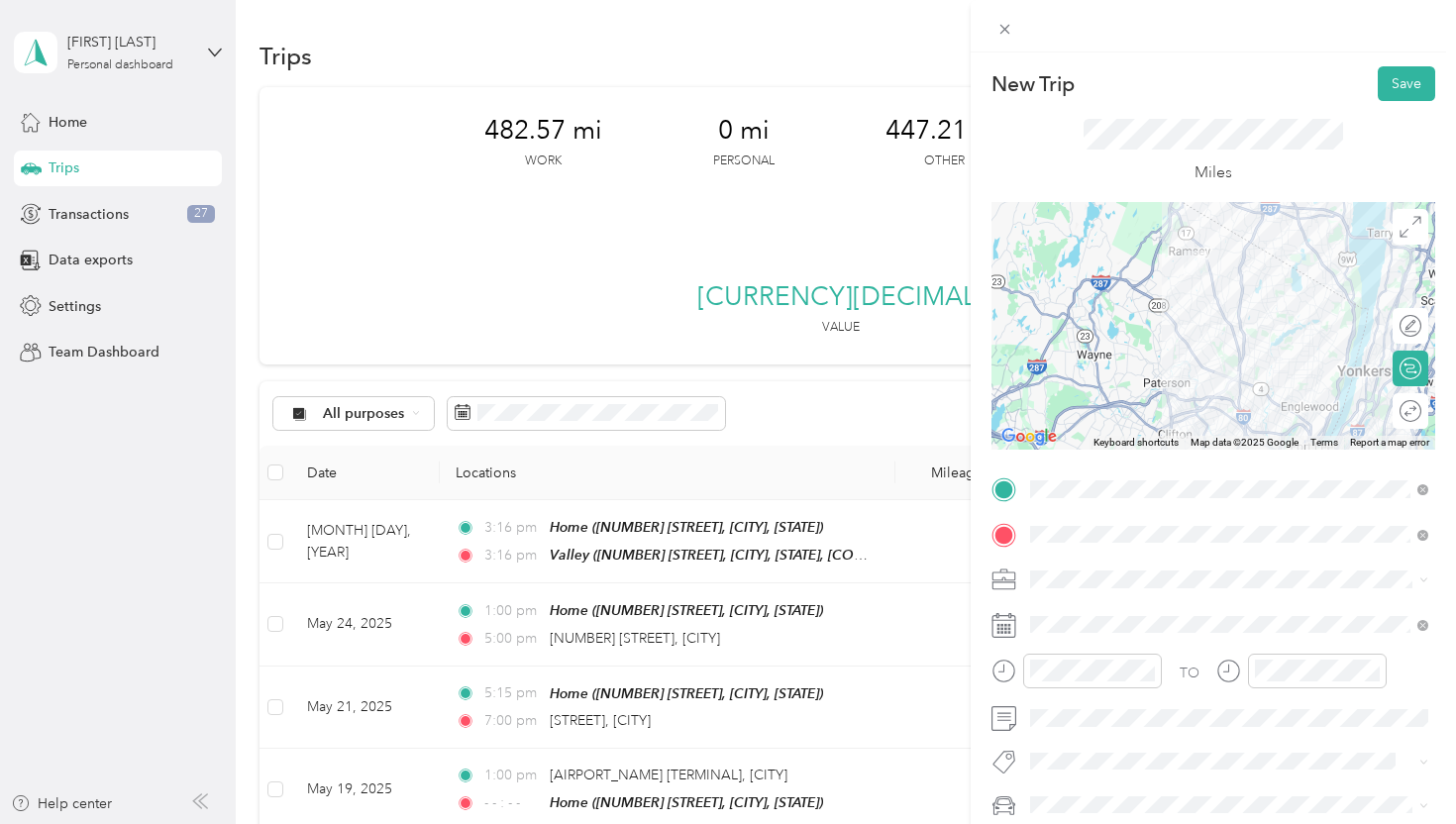 click on "Consultant" at bounding box center (1070, 399) 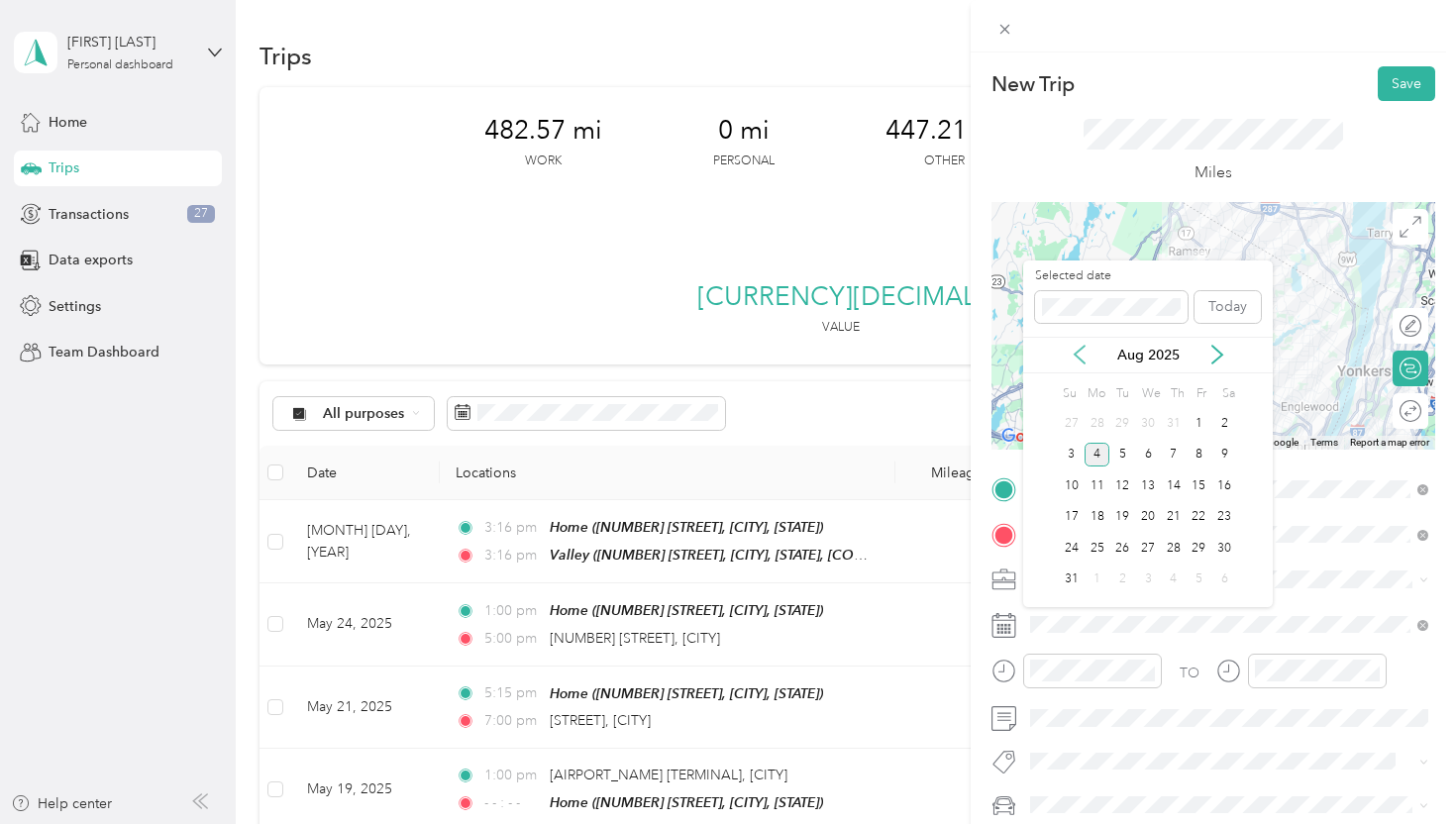 click 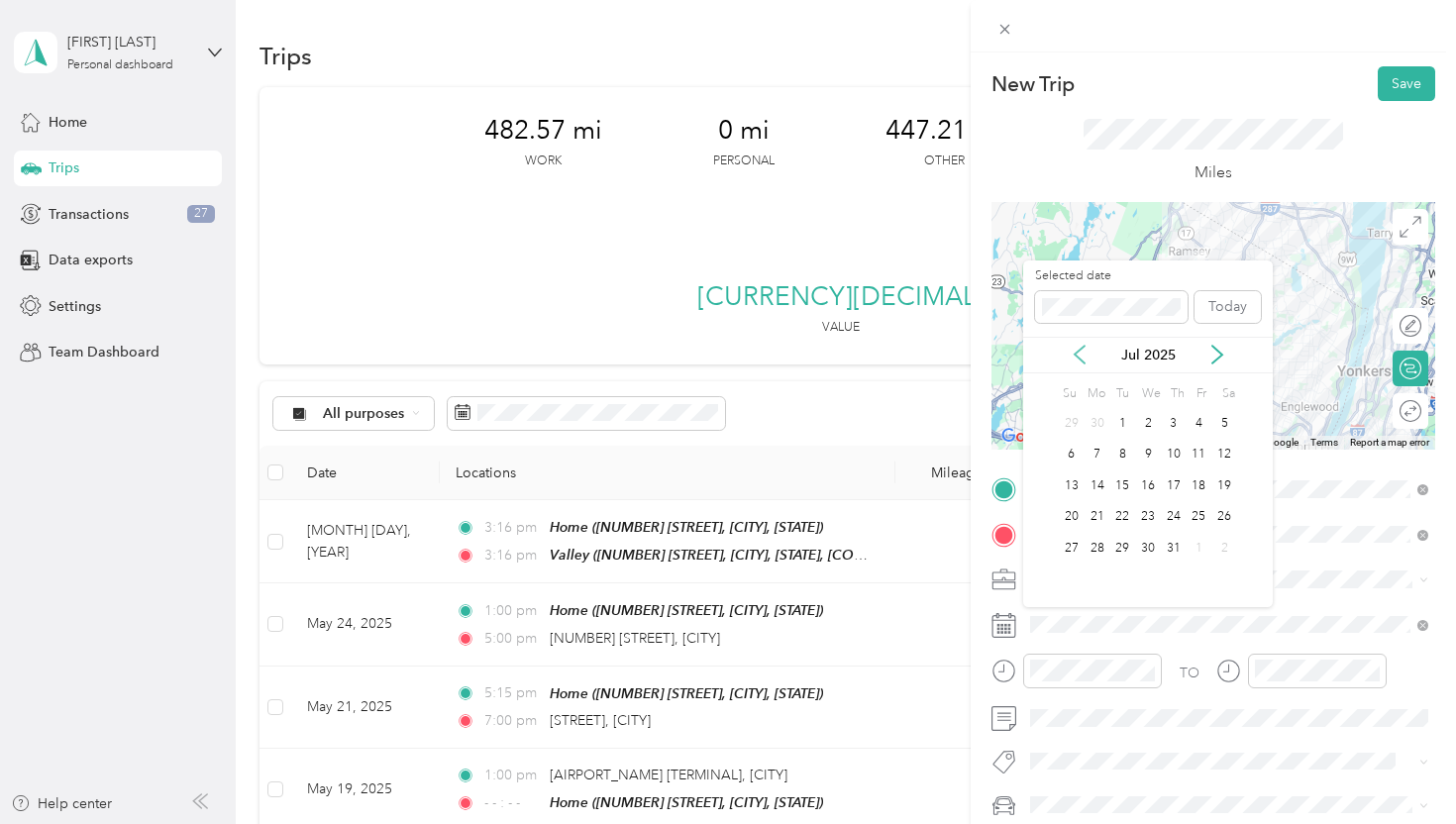 click 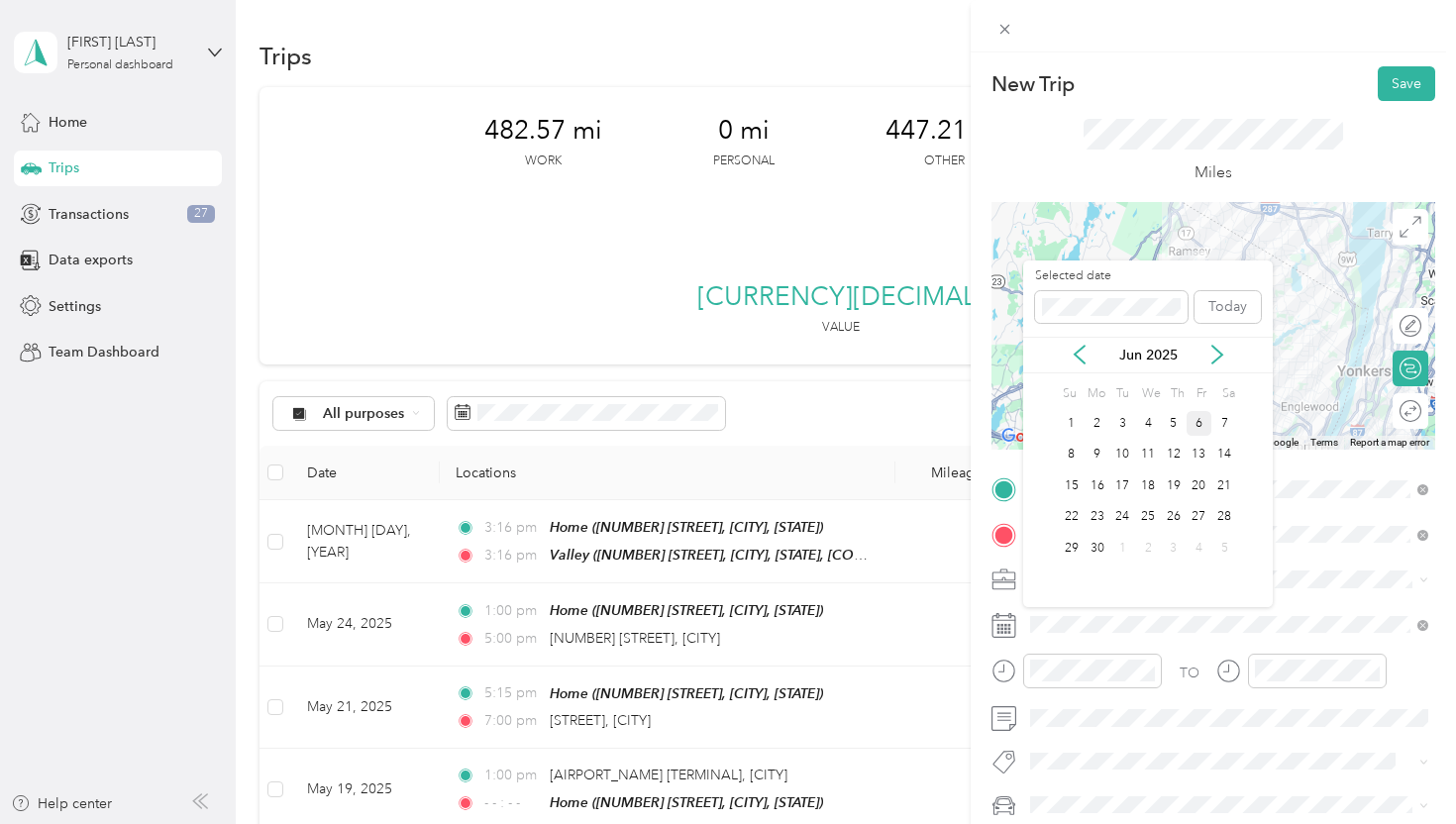 click on "6" at bounding box center [1199, 423] 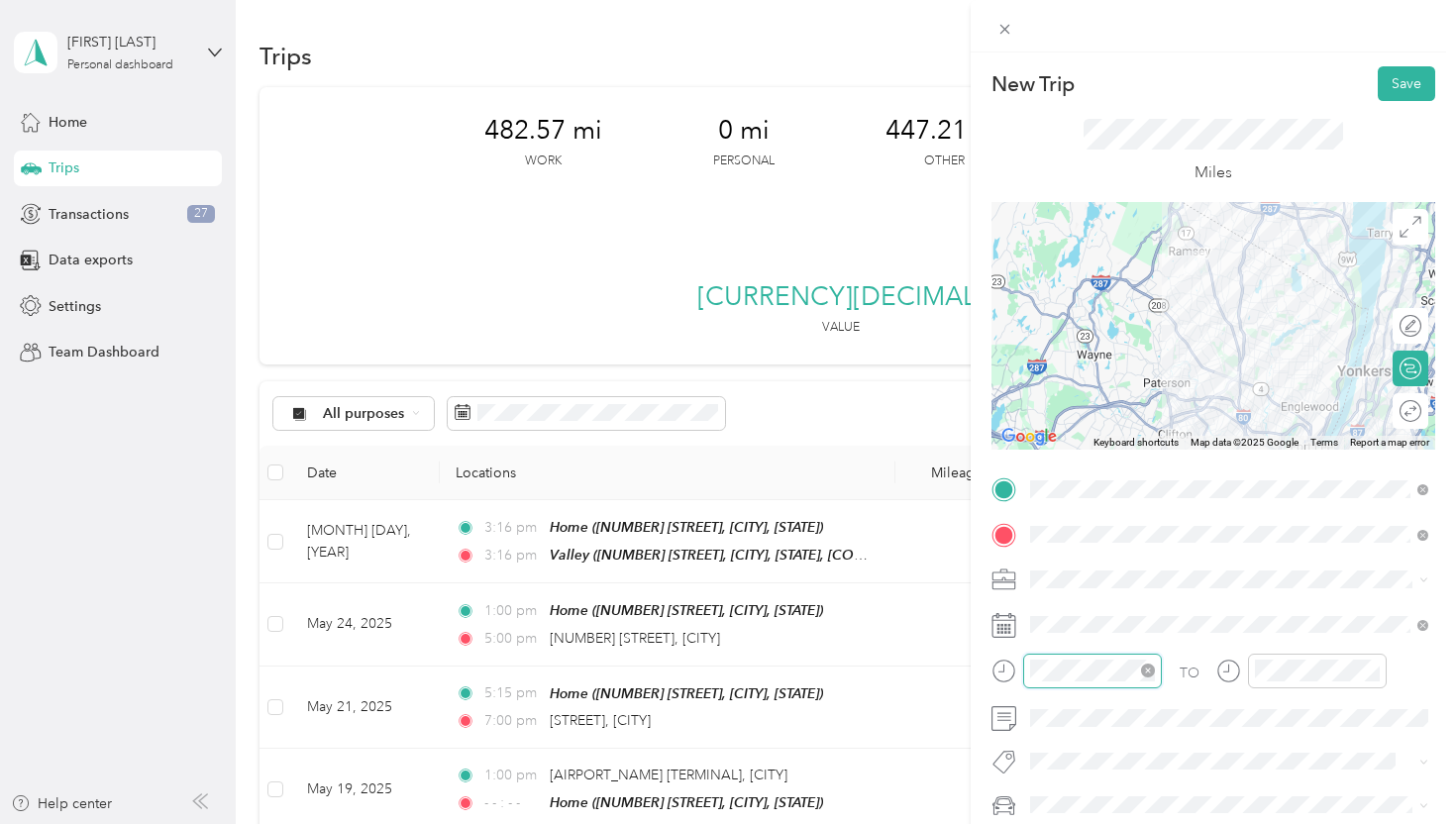 scroll, scrollTop: 83, scrollLeft: 0, axis: vertical 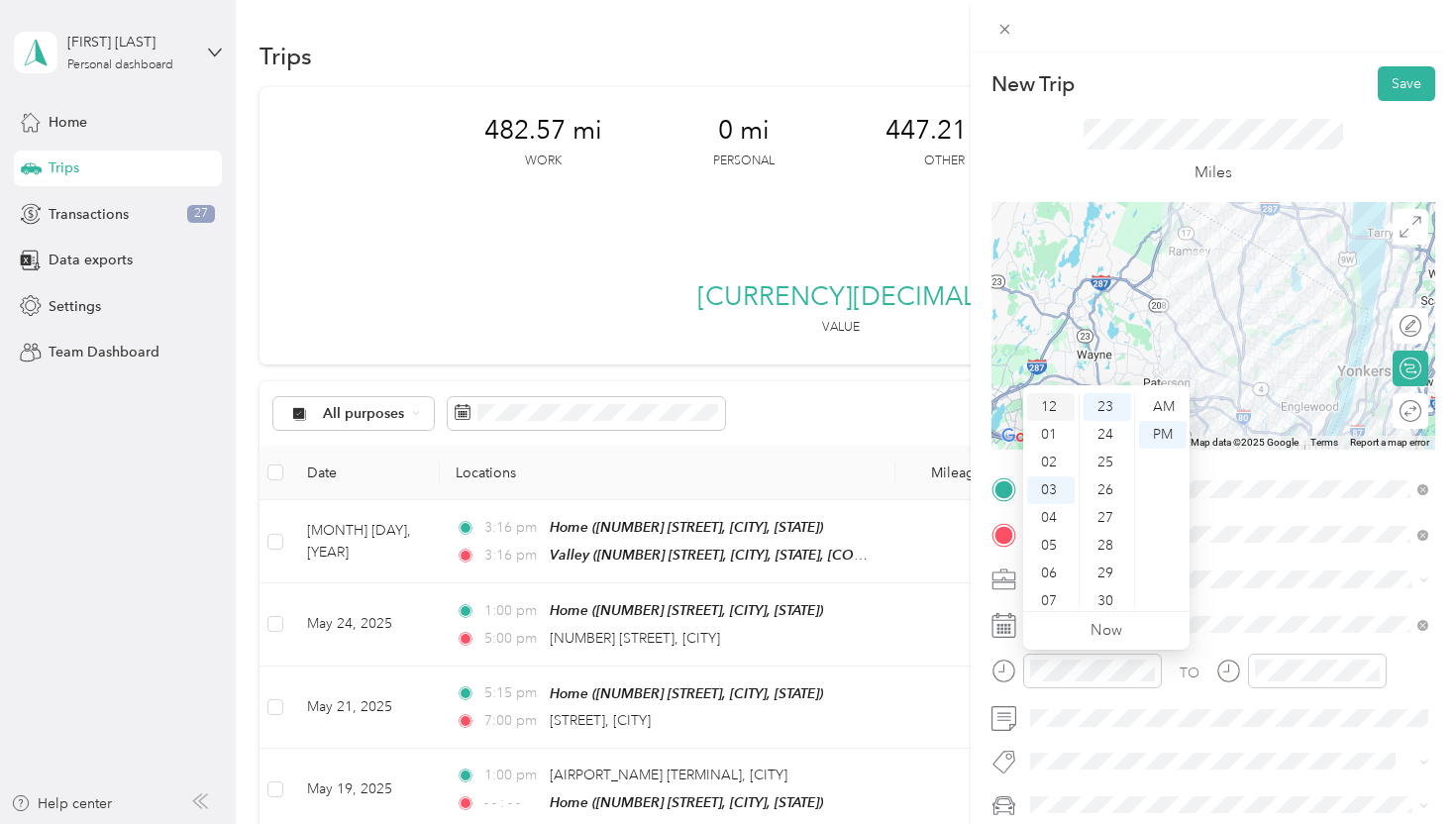 click on "12" at bounding box center [1051, 407] 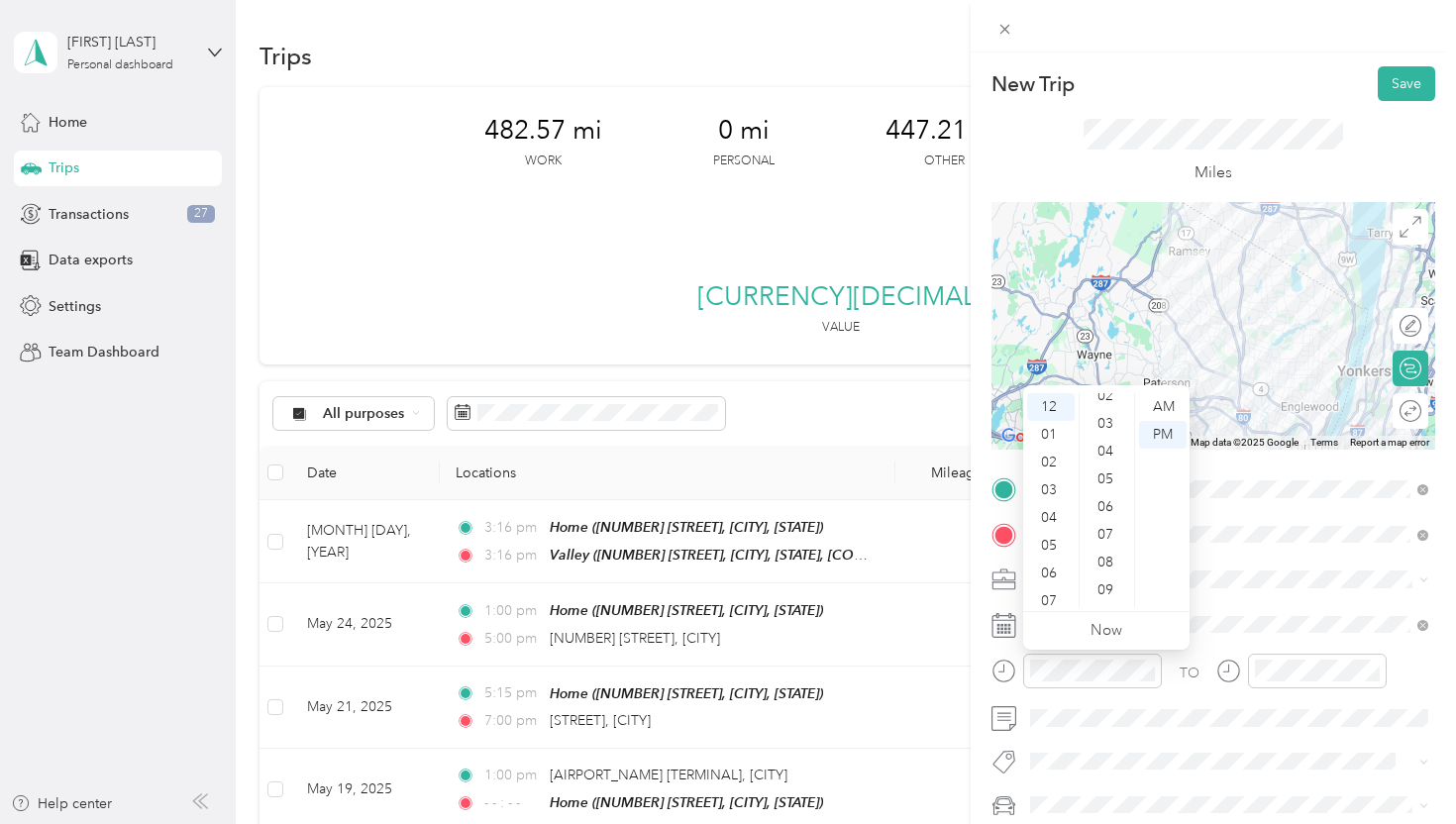 scroll, scrollTop: 0, scrollLeft: 0, axis: both 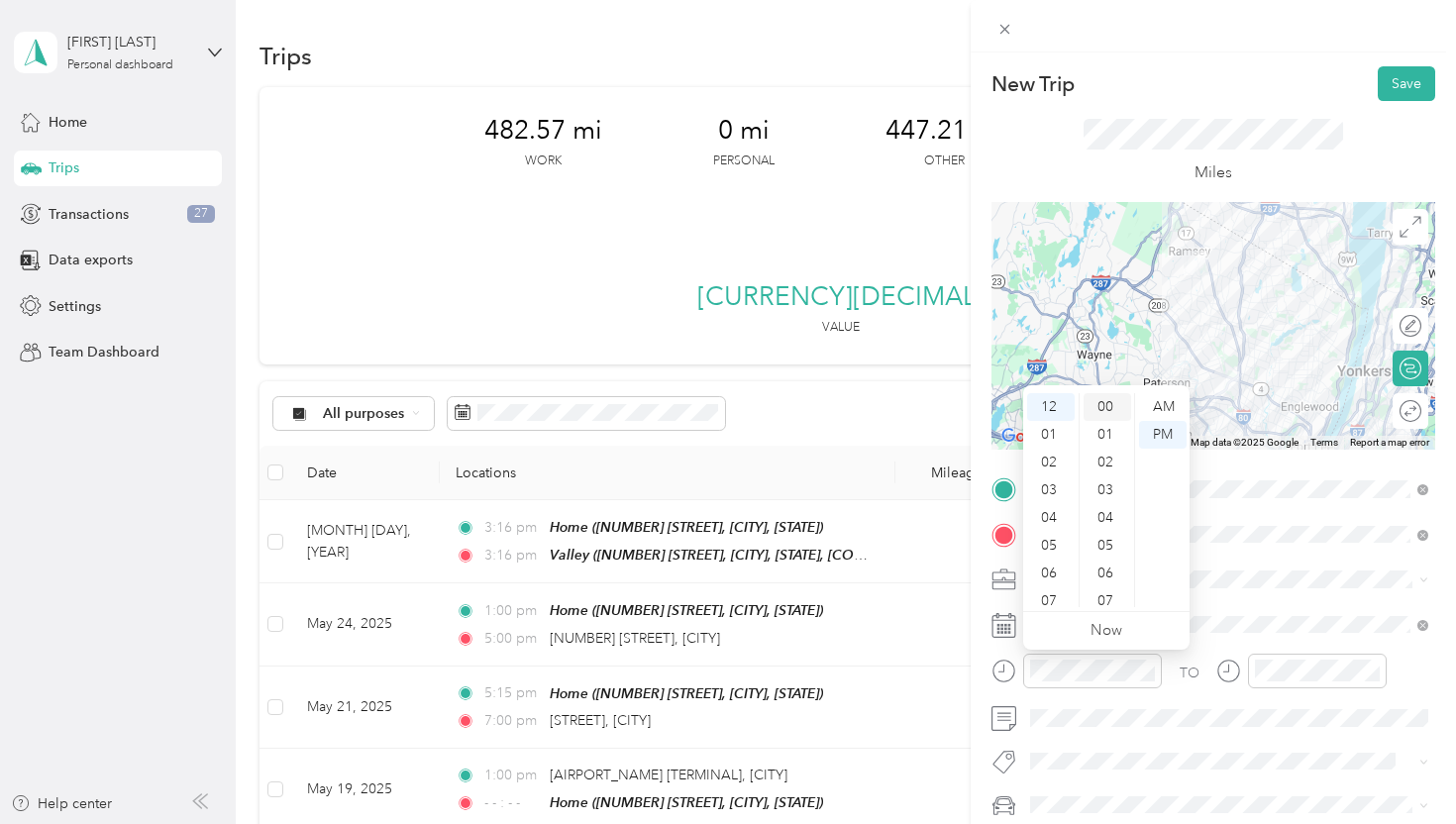 click on "00" at bounding box center (1107, 407) 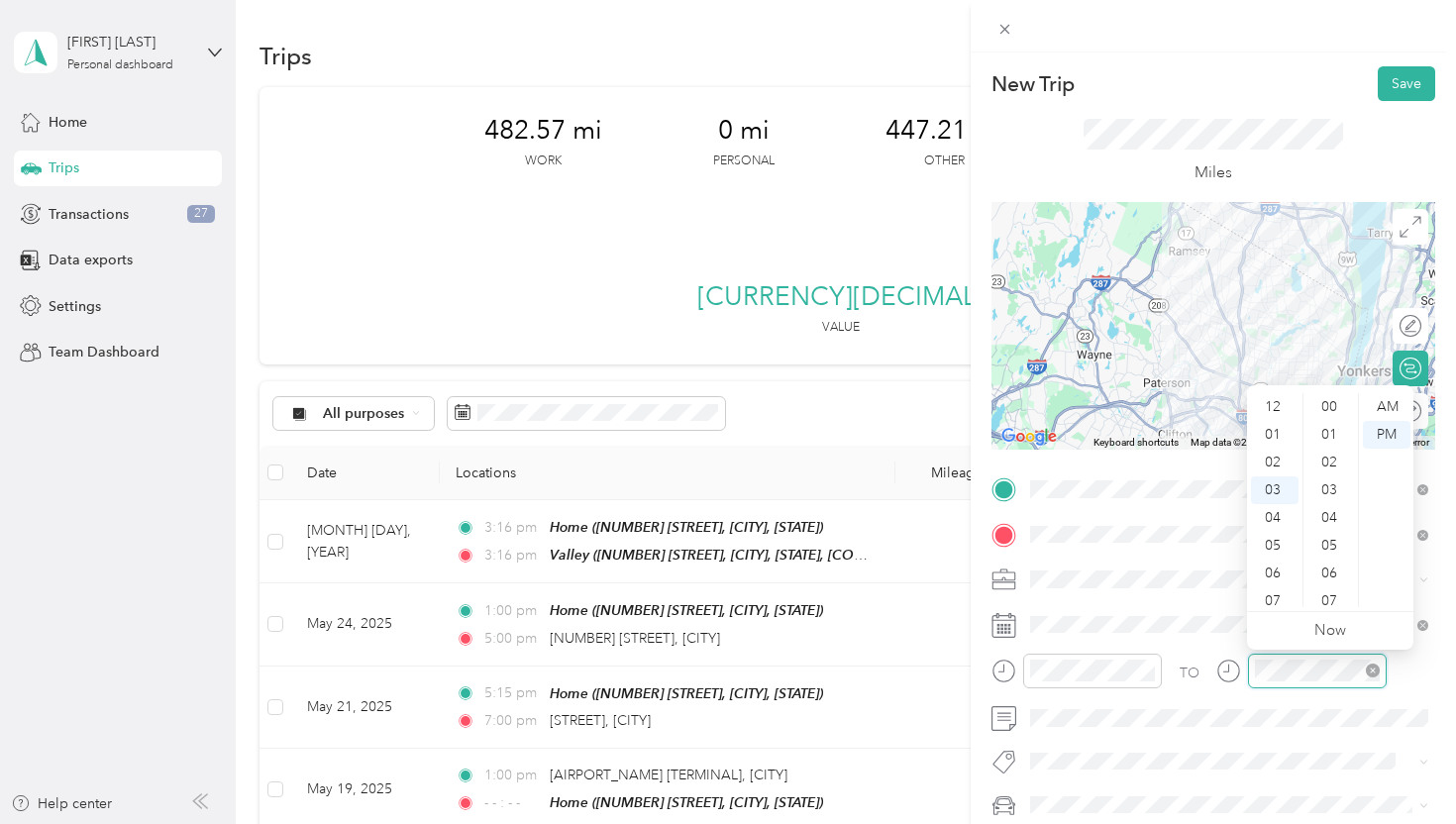 scroll, scrollTop: 638, scrollLeft: 0, axis: vertical 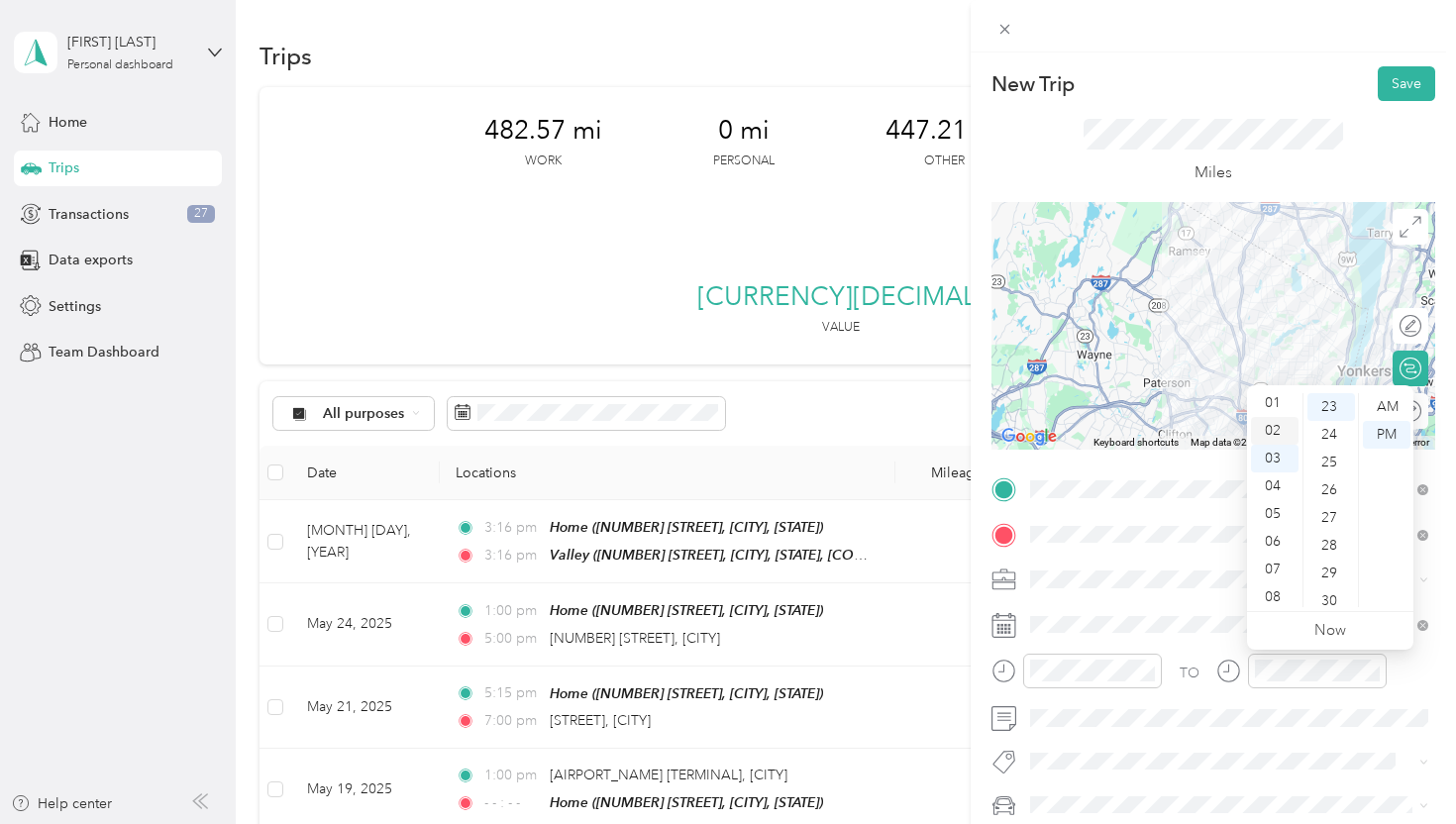 click on "02" at bounding box center (1275, 431) 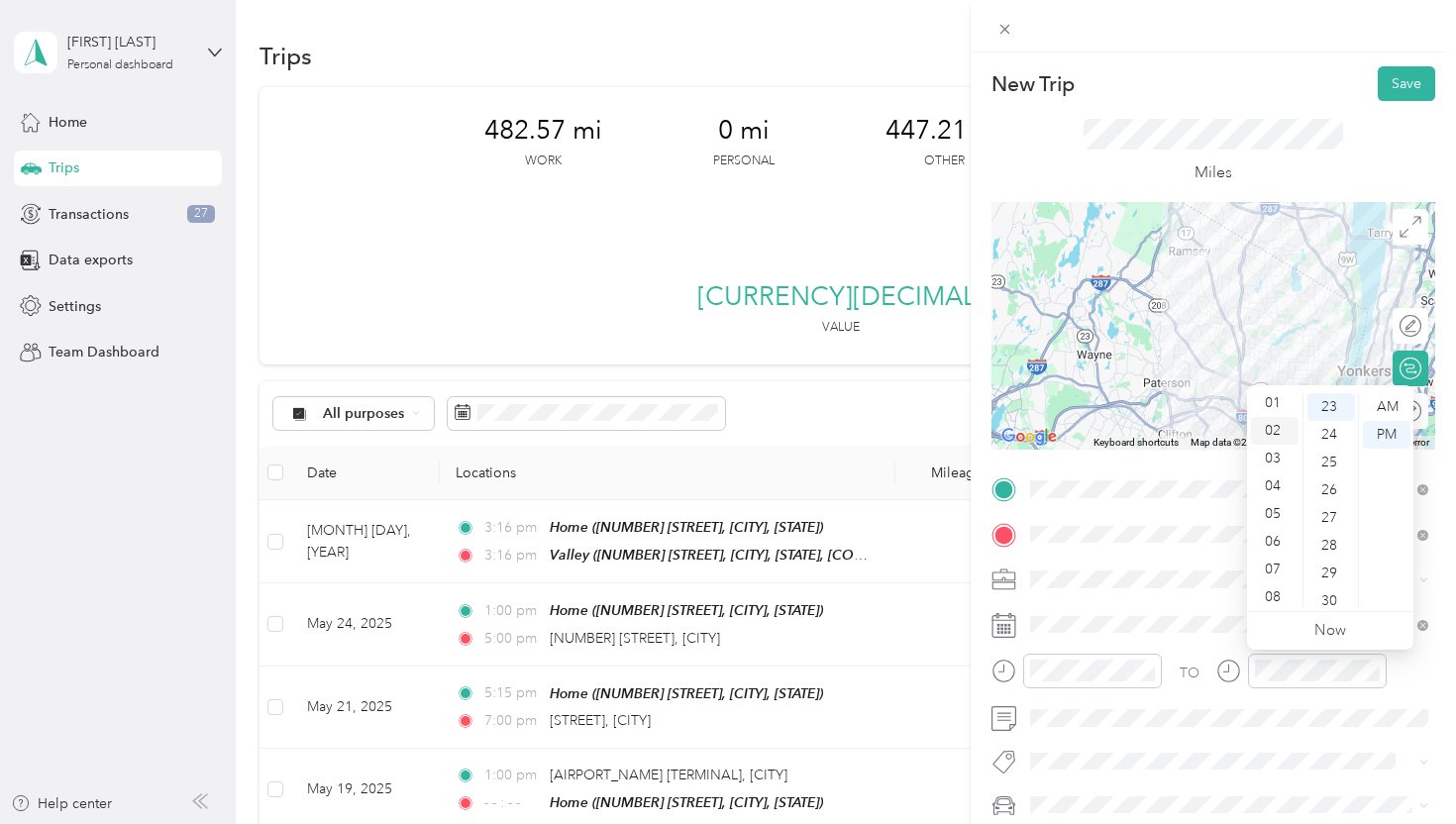 scroll, scrollTop: 55, scrollLeft: 0, axis: vertical 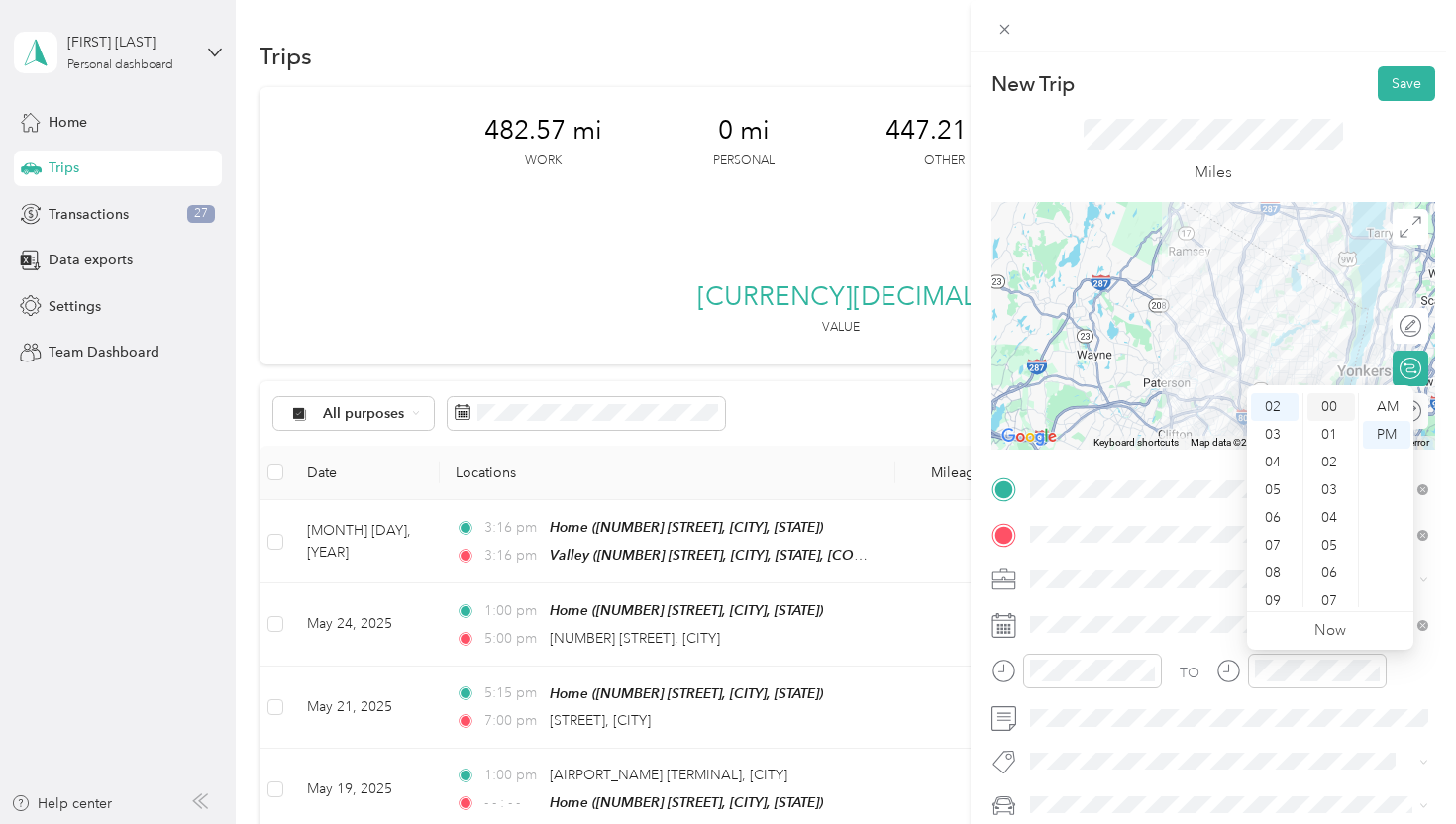 click on "00" at bounding box center [1331, 407] 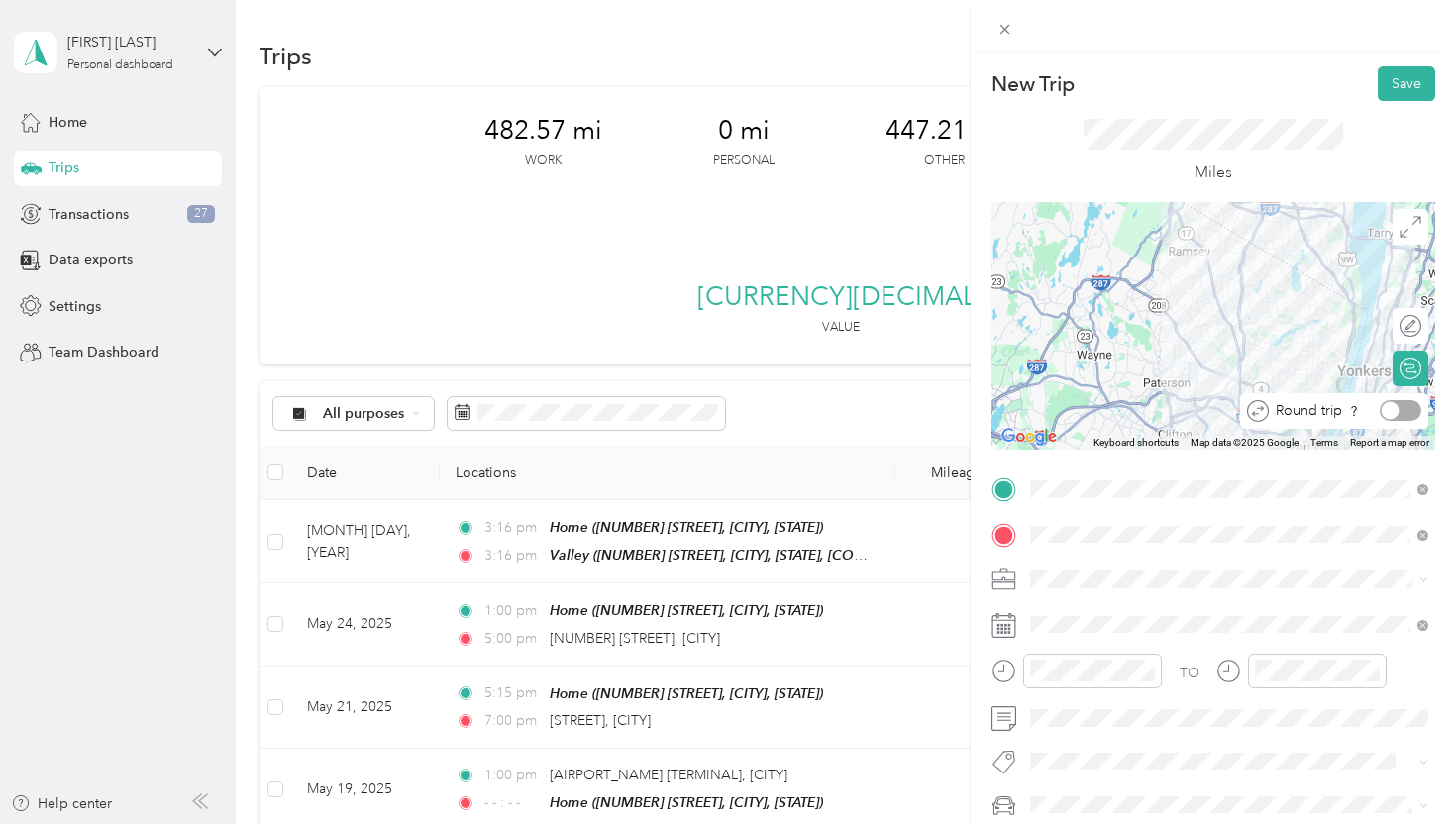 click at bounding box center [1401, 410] 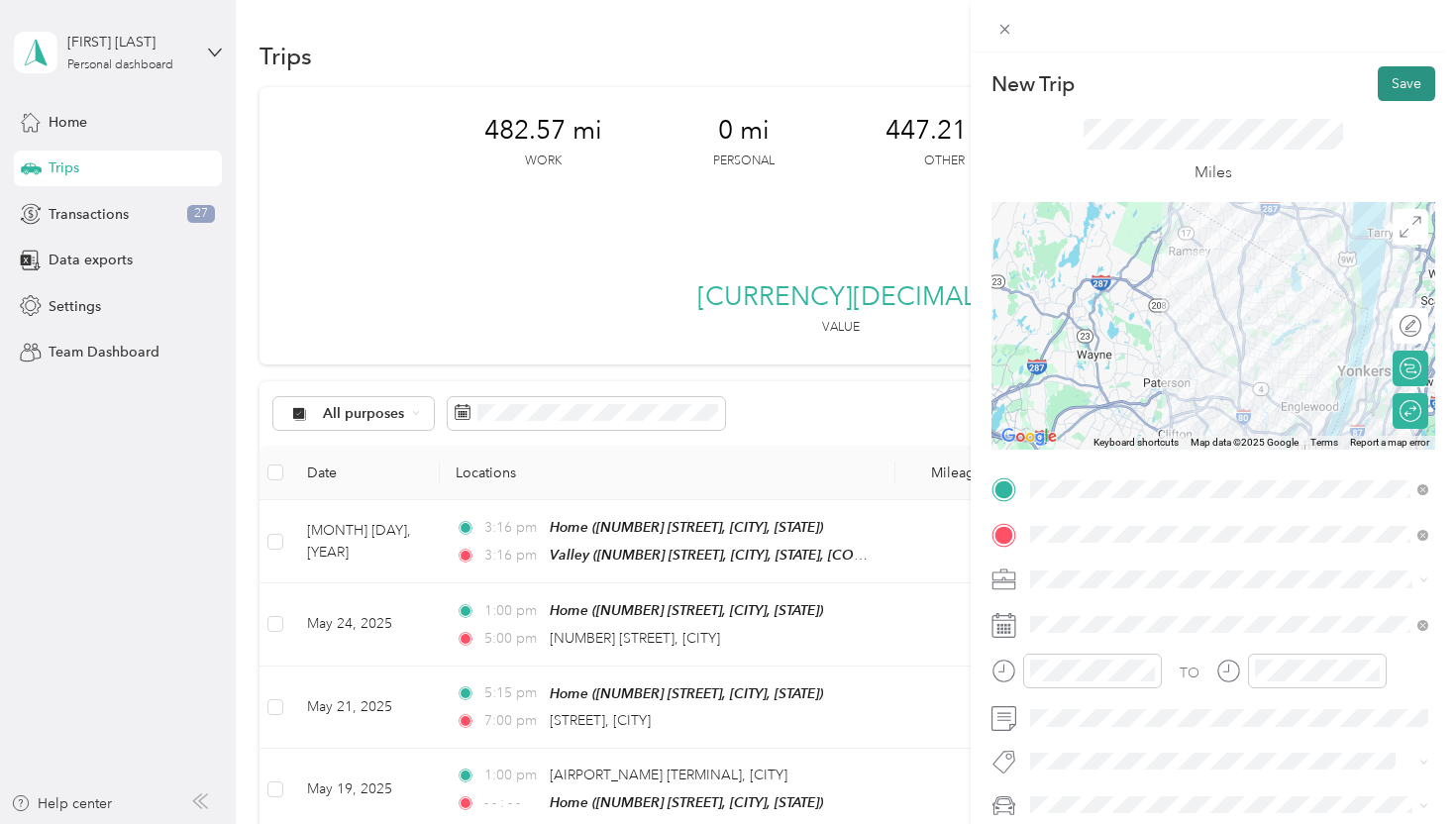 click on "Save" at bounding box center (1406, 83) 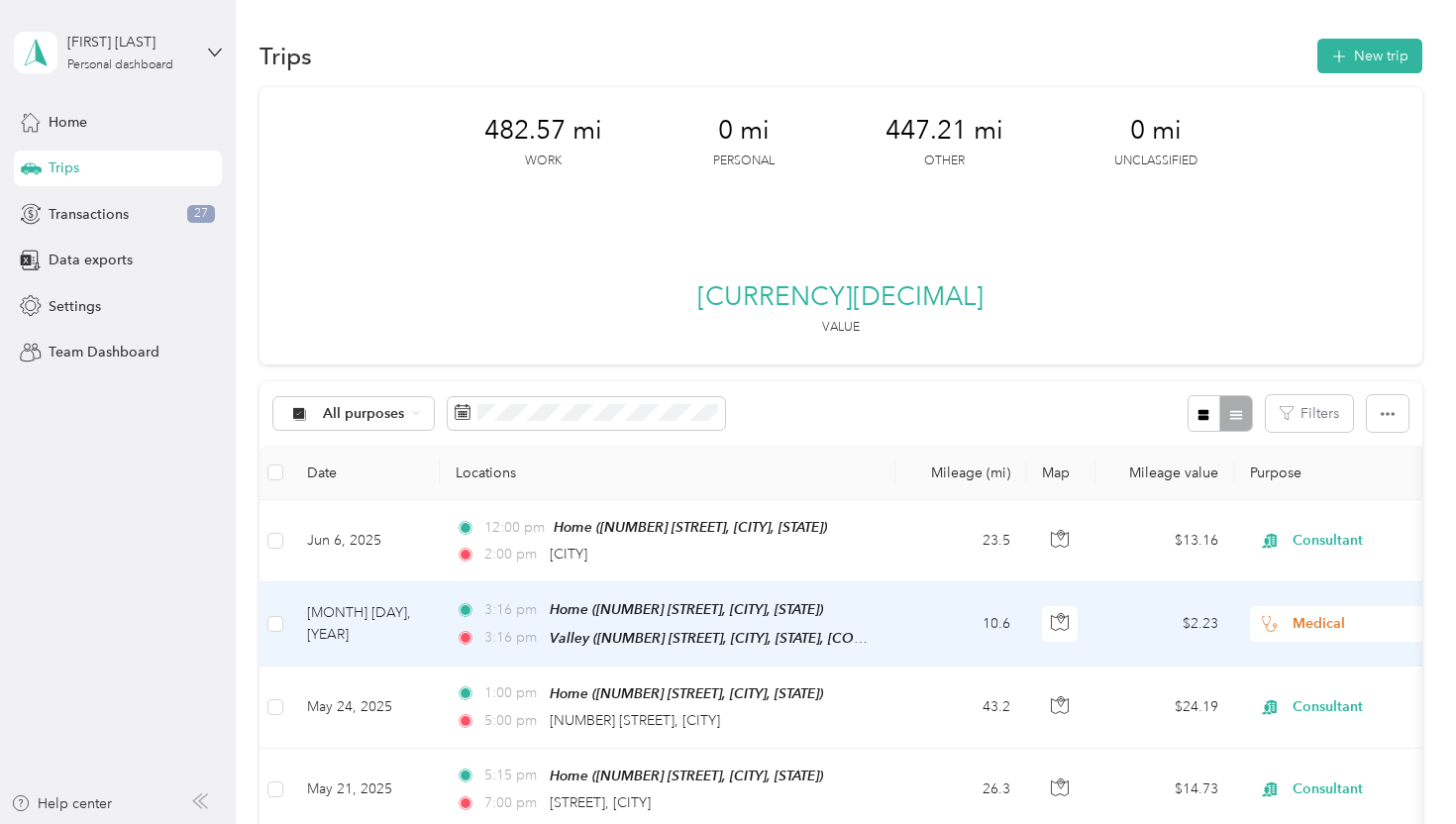 click on "$2.23" at bounding box center (1165, 624) 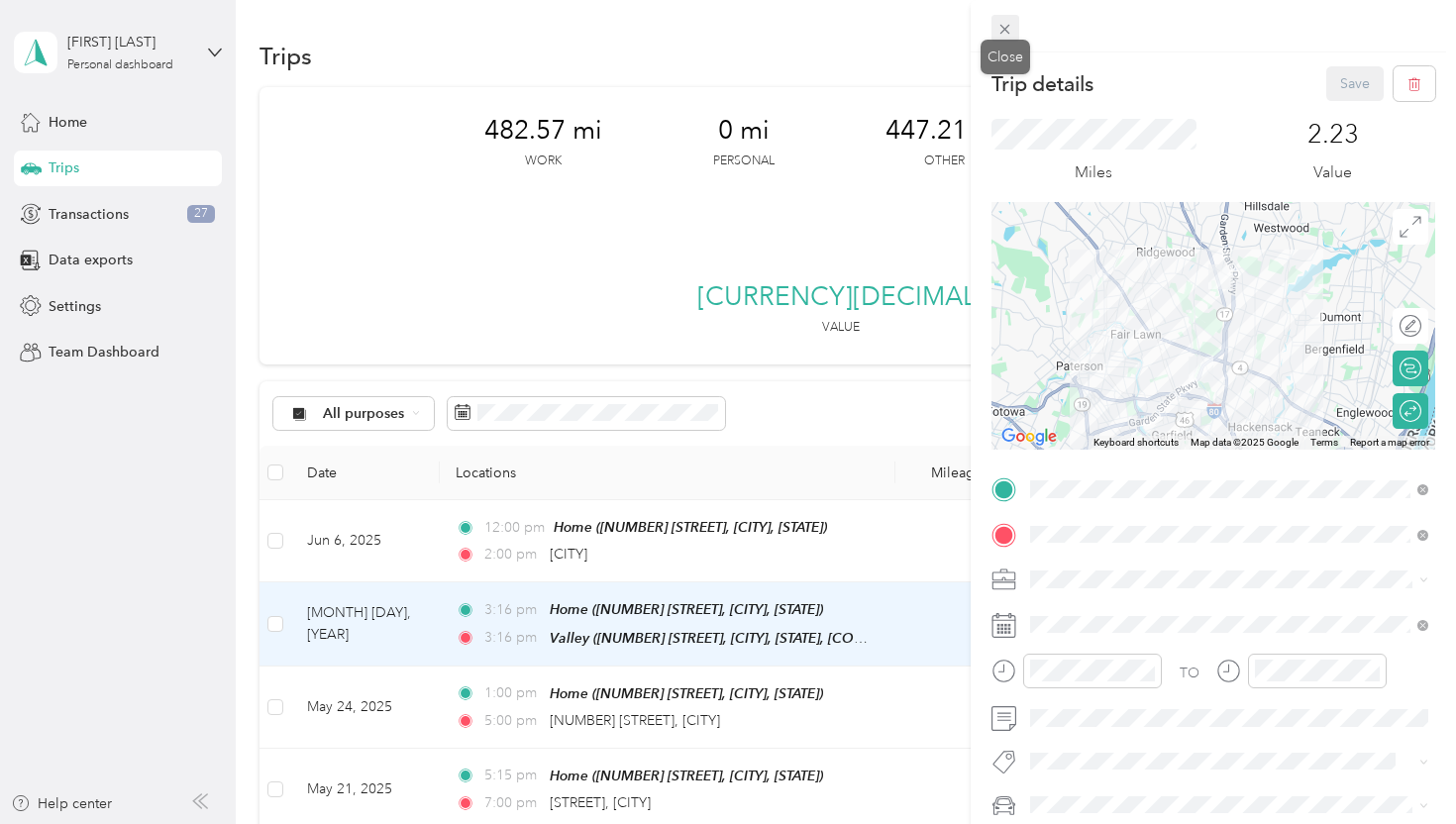 click 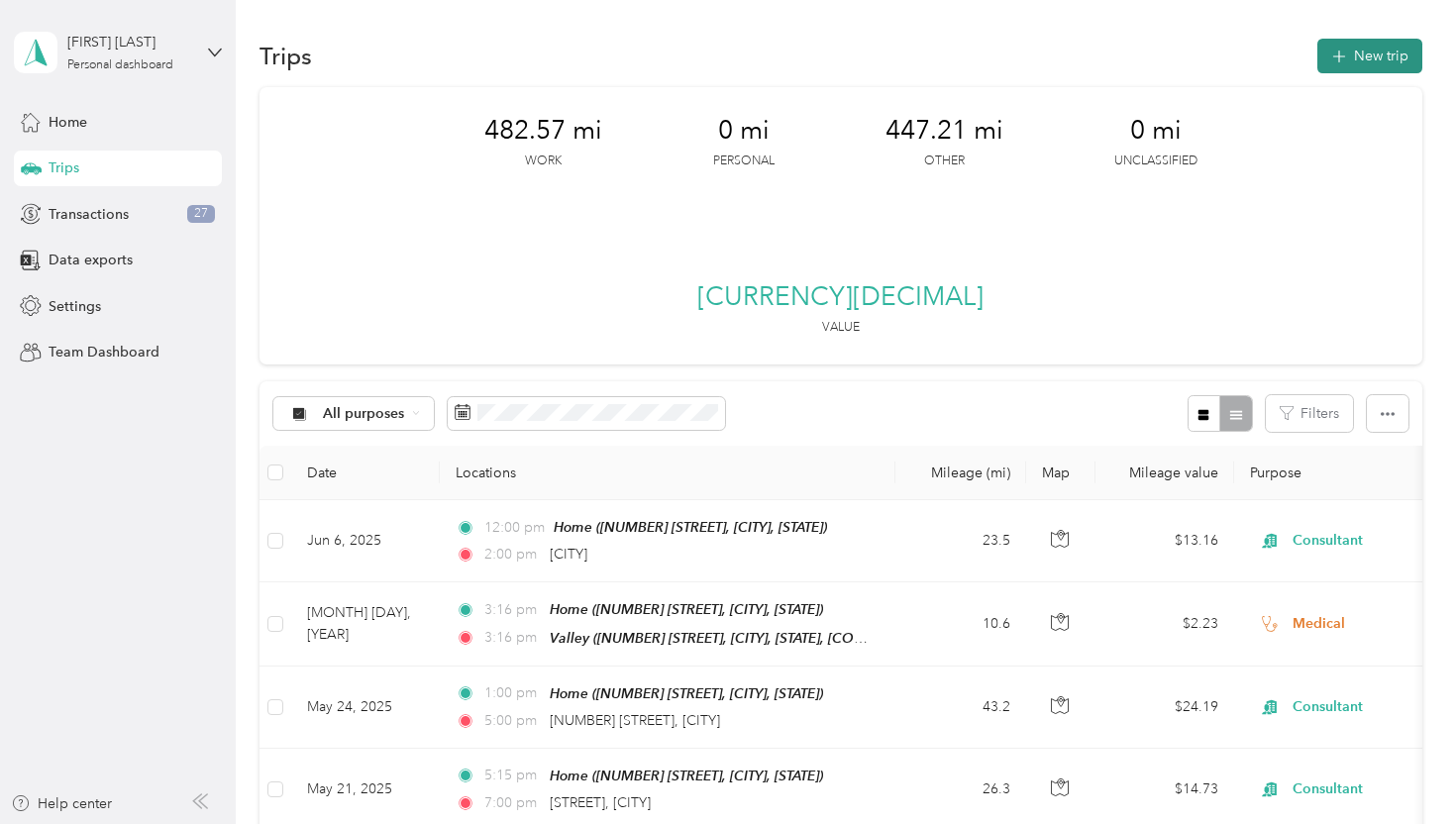 click on "New trip" at bounding box center [1370, 55] 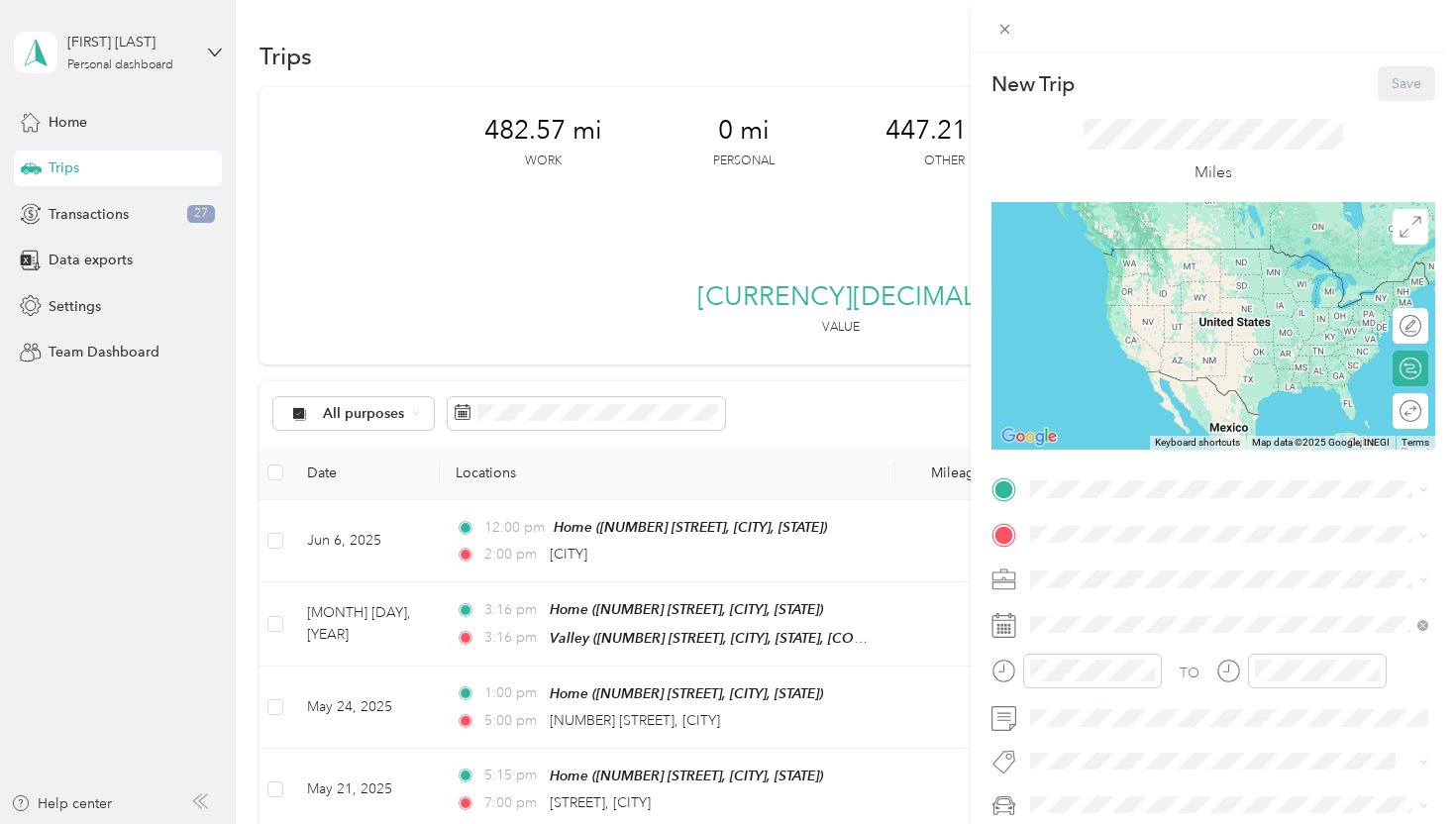 click on "Home [NUMBER] [STREET], [POSTAL_CODE], [CITY], [STATE], [COUNTRY]" at bounding box center (1245, 583) 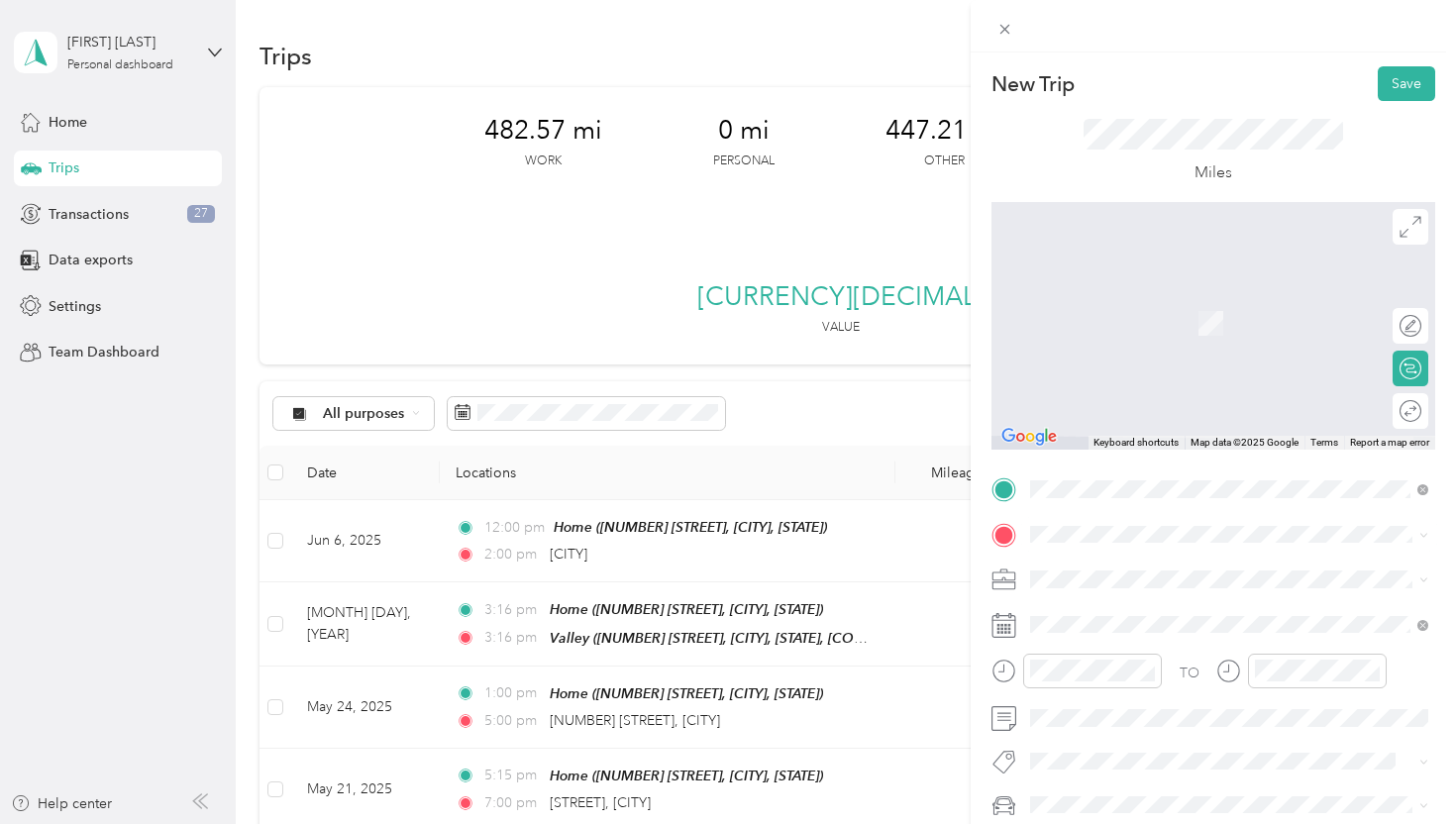 click on "[NUMBER] [STREET]
[CITY], [STATE] [POSTAL_CODE], [COUNTRY]" at bounding box center (1210, 353) 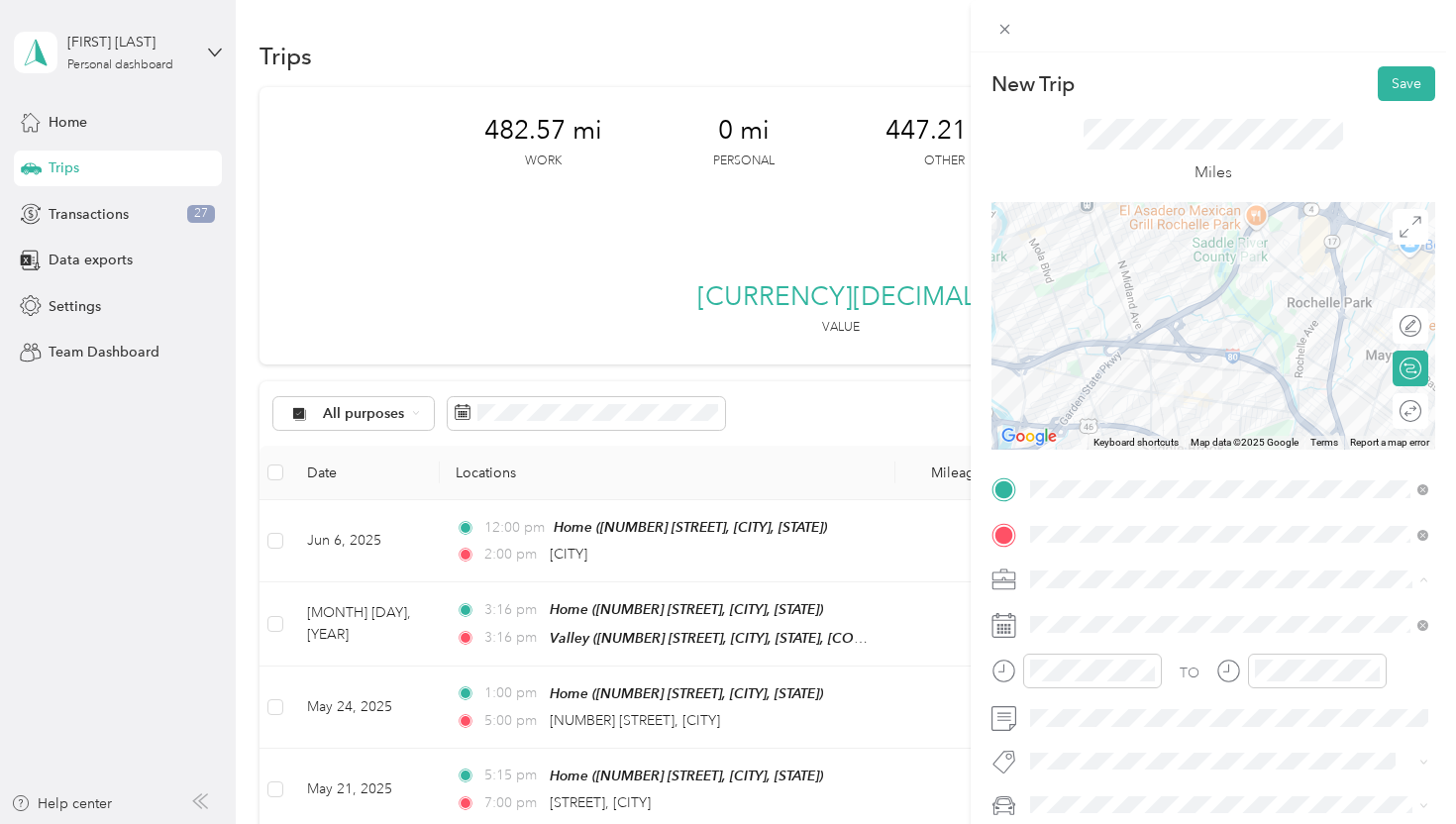 click on "Medical" at bounding box center (1229, 544) 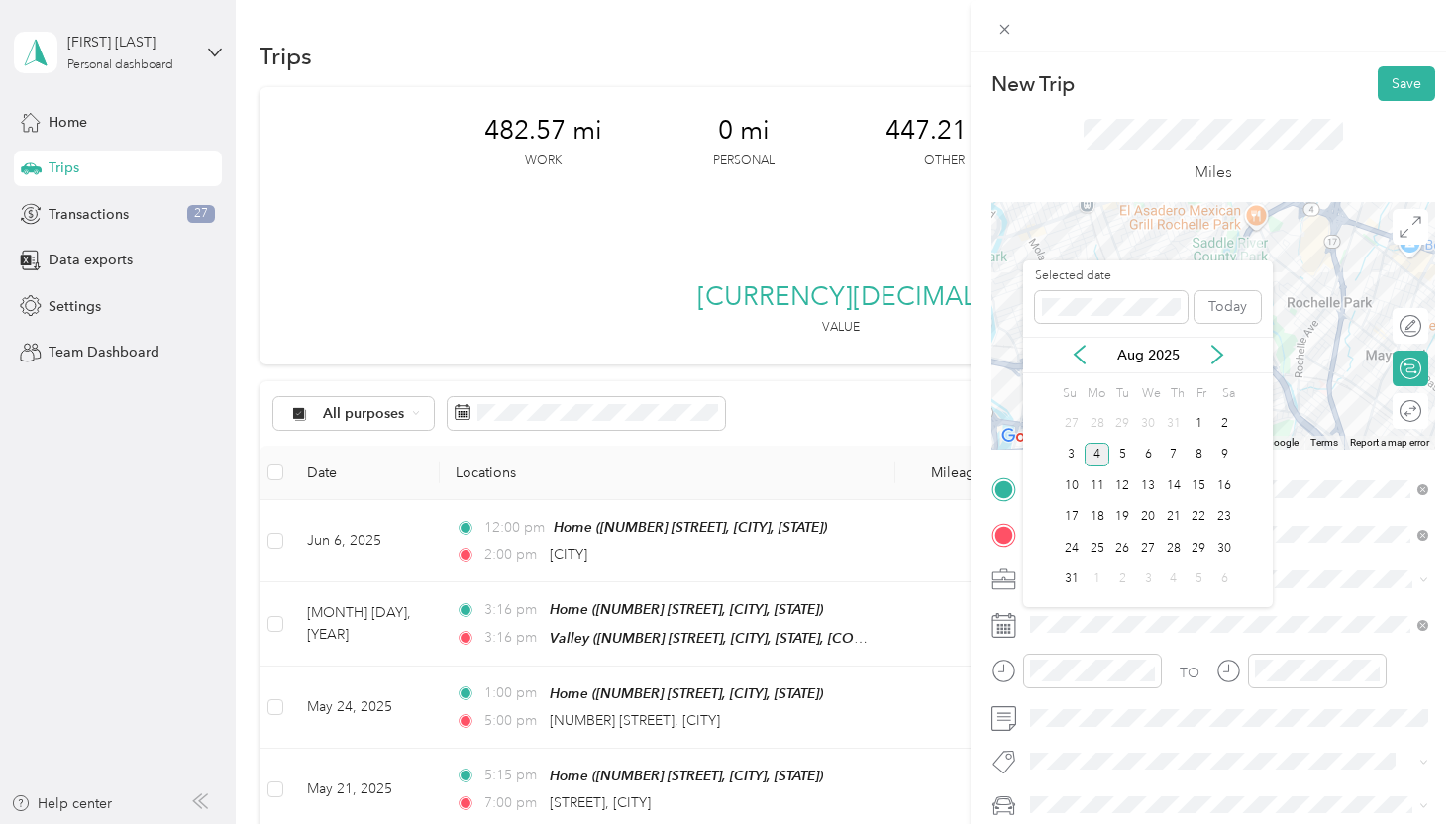 click on "Aug 2025" at bounding box center (1148, 355) 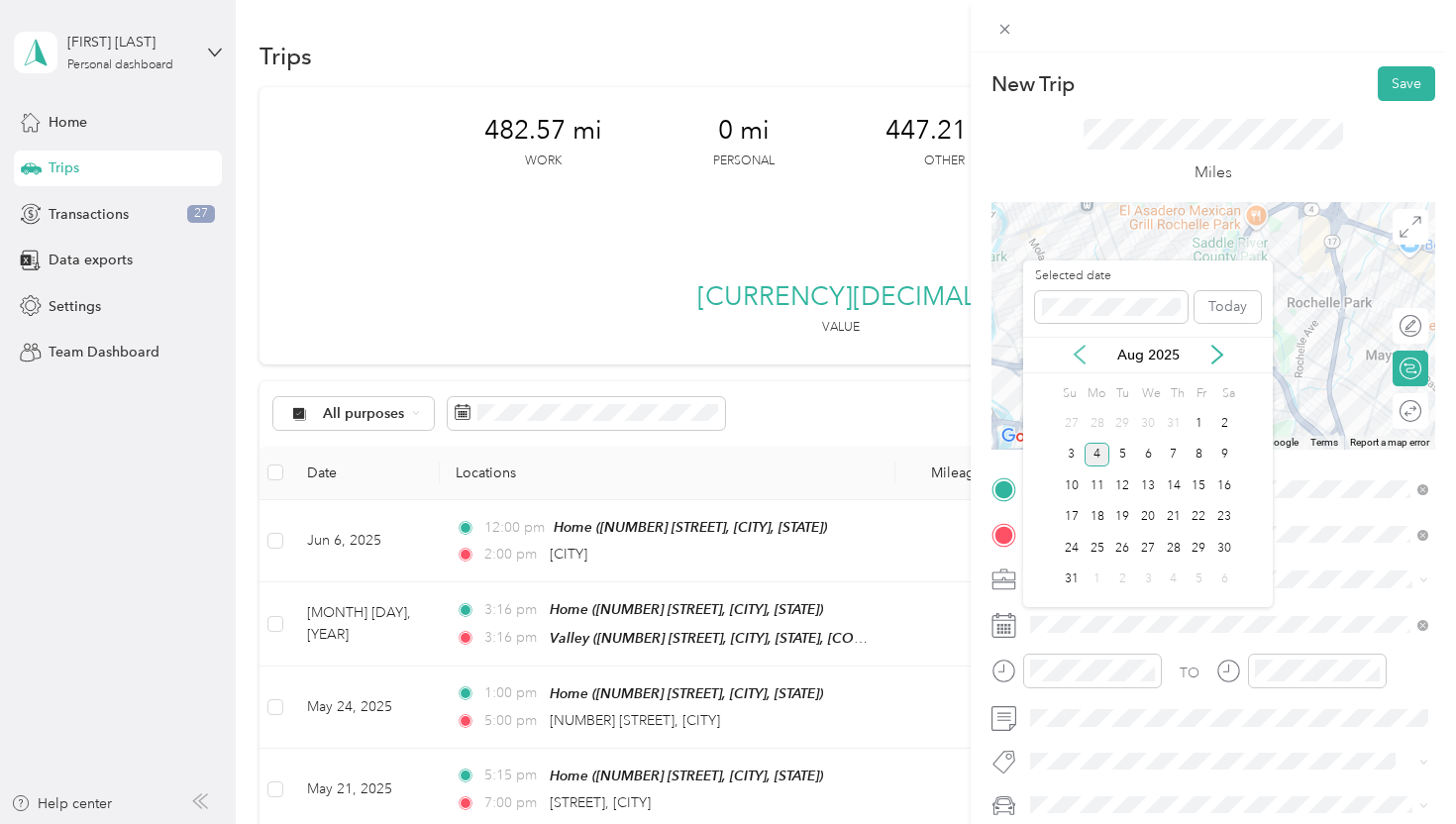 click 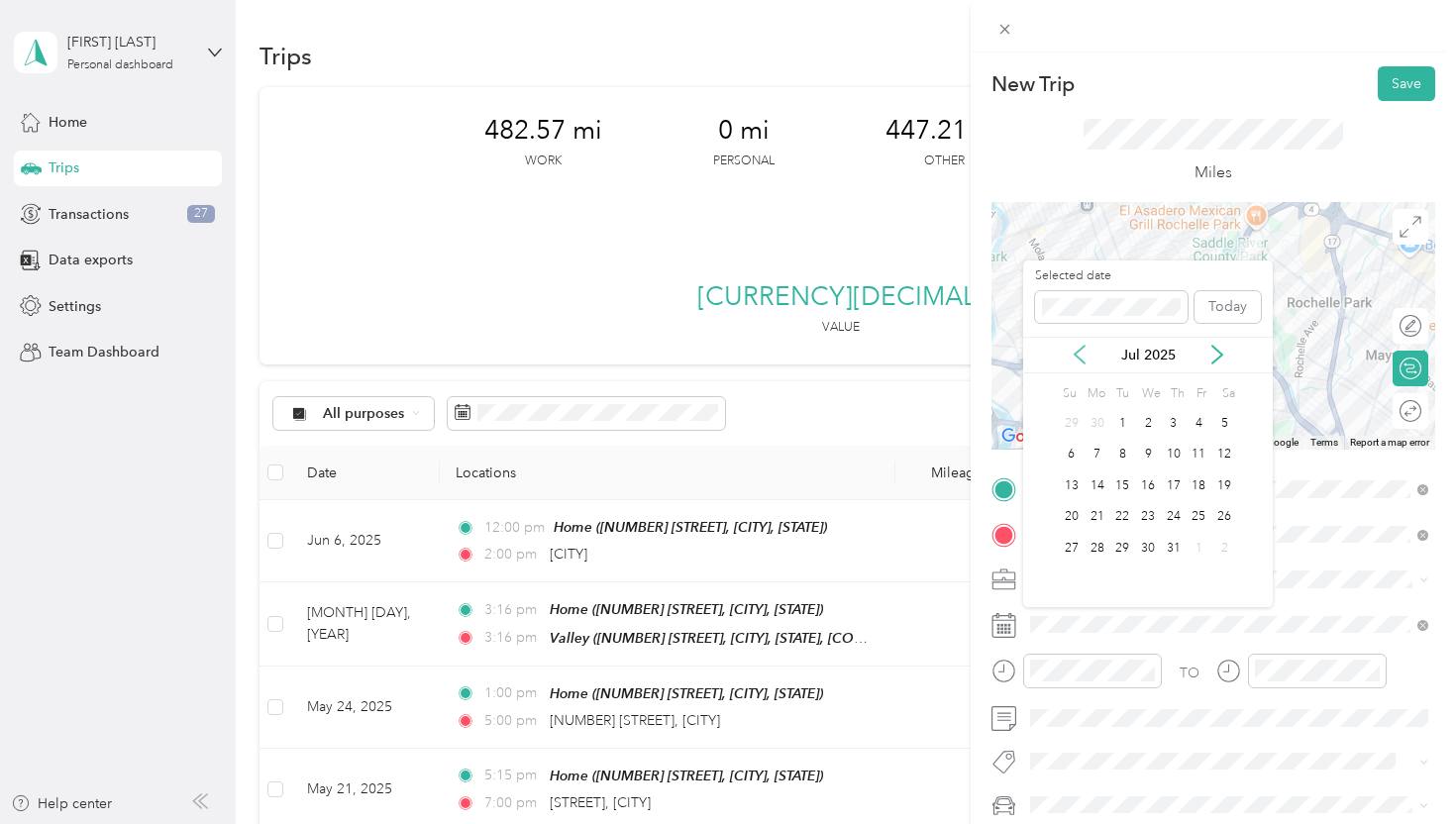 click 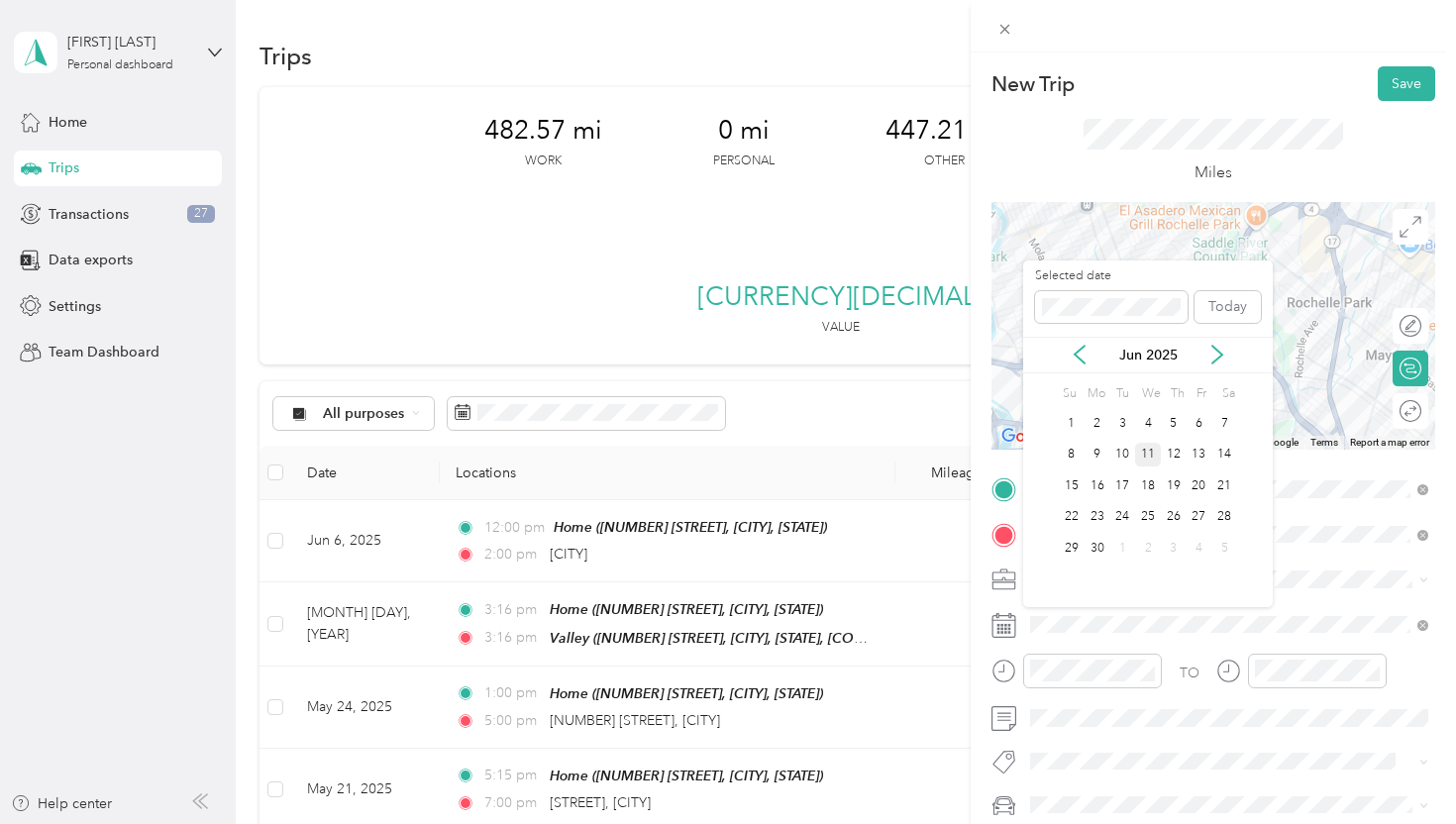 click on "11" at bounding box center (1148, 455) 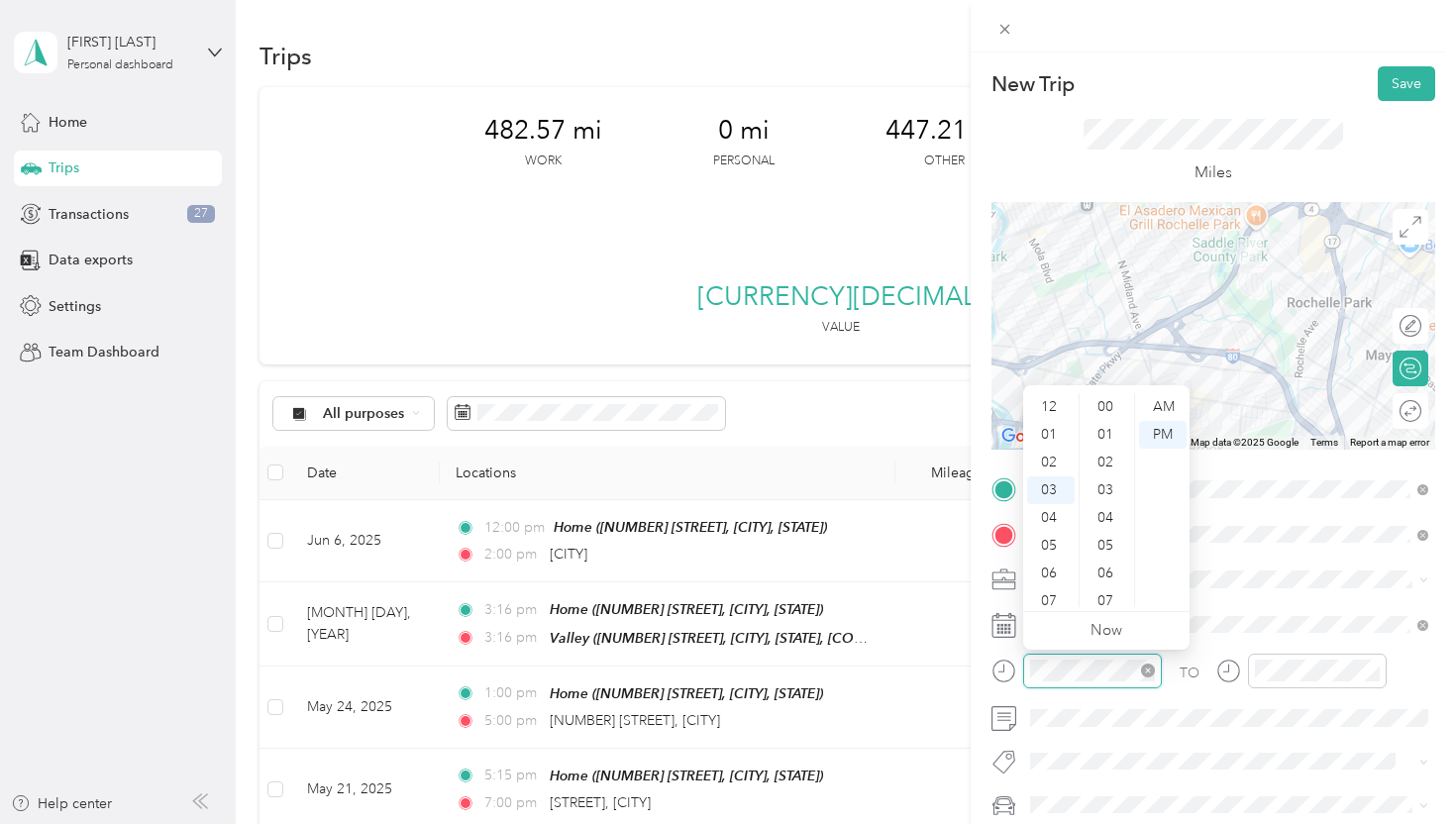 scroll, scrollTop: 83, scrollLeft: 0, axis: vertical 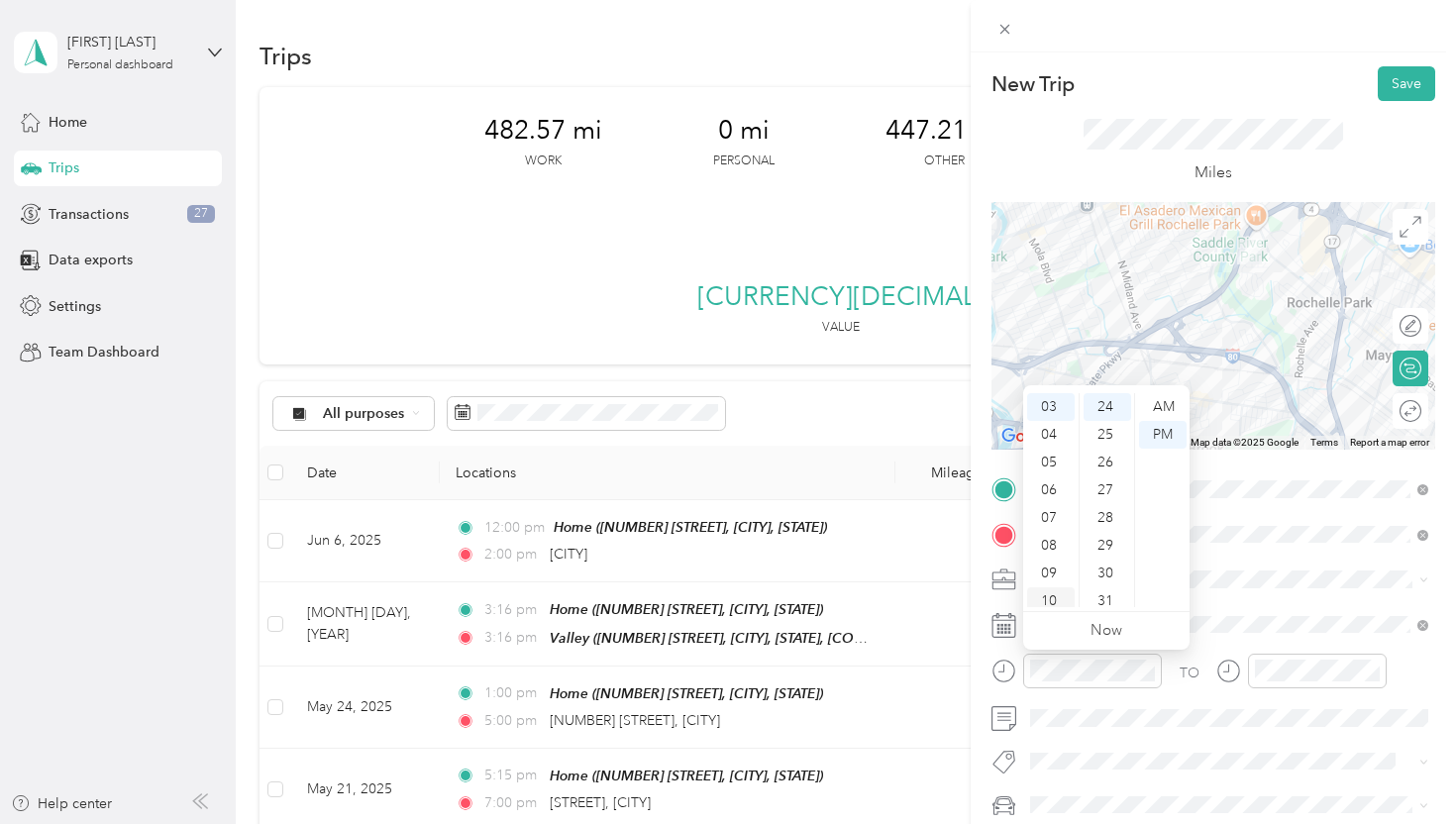 click on "10" at bounding box center (1051, 601) 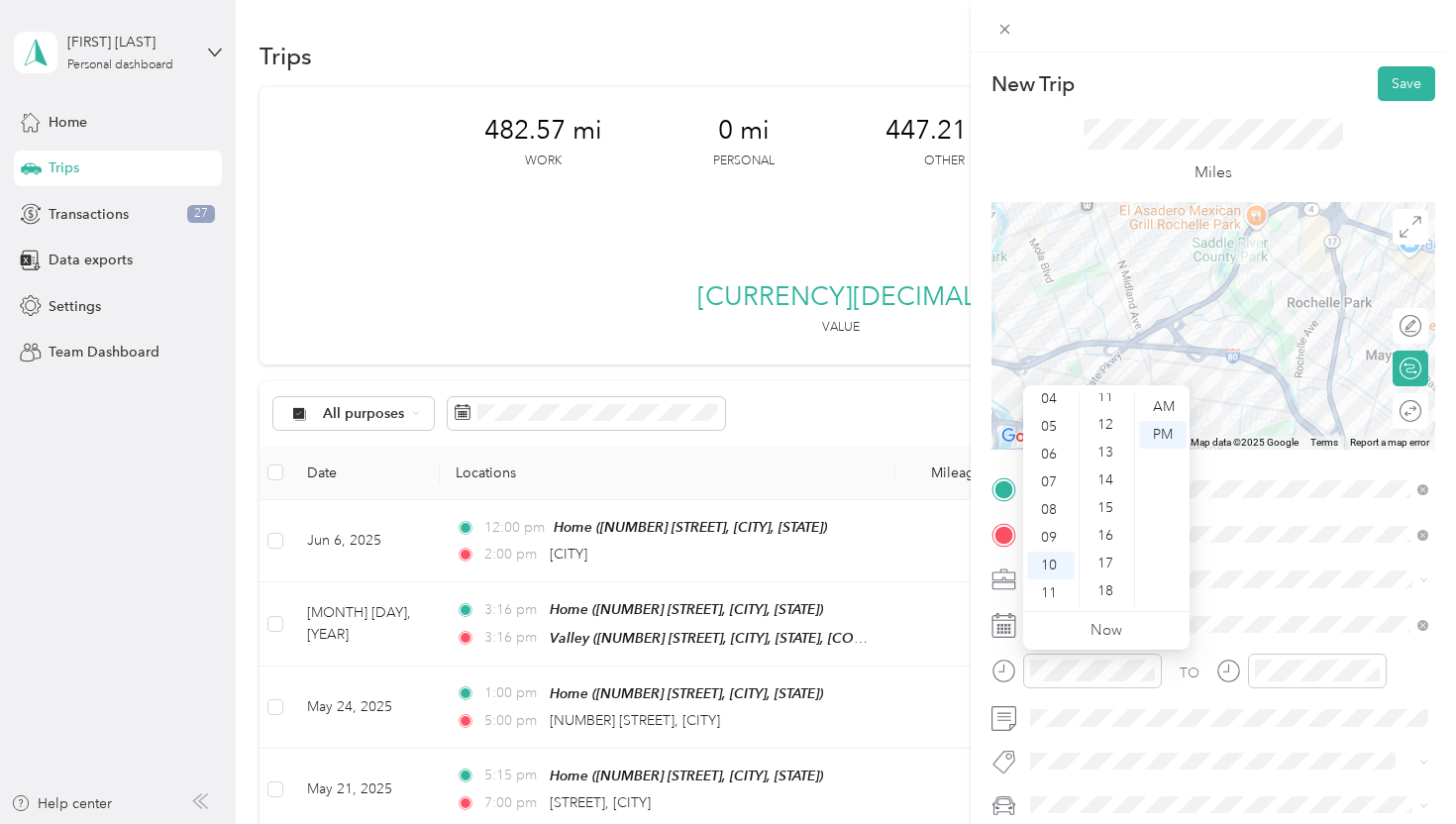 scroll, scrollTop: 297, scrollLeft: 0, axis: vertical 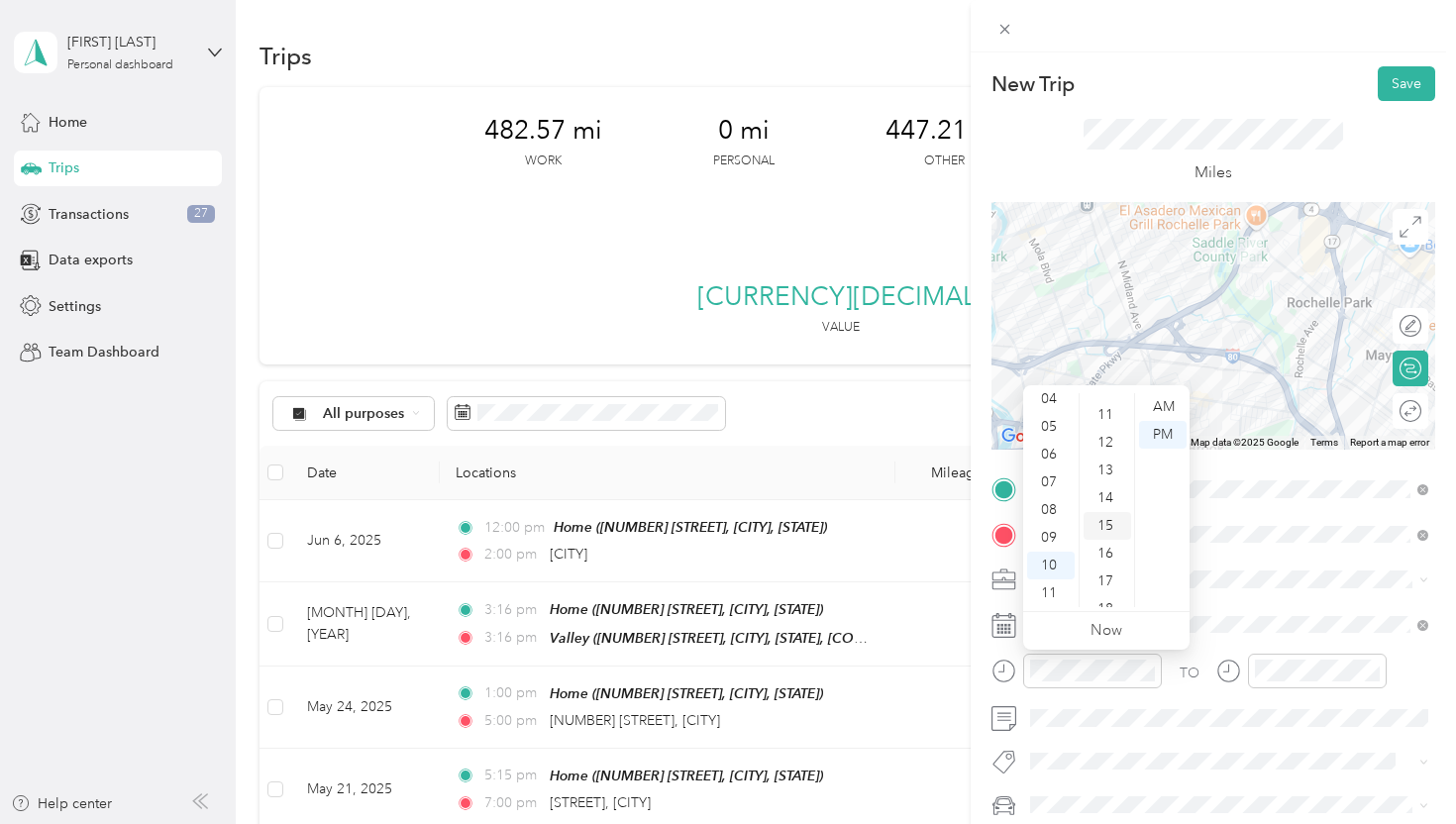 click on "15" at bounding box center [1107, 526] 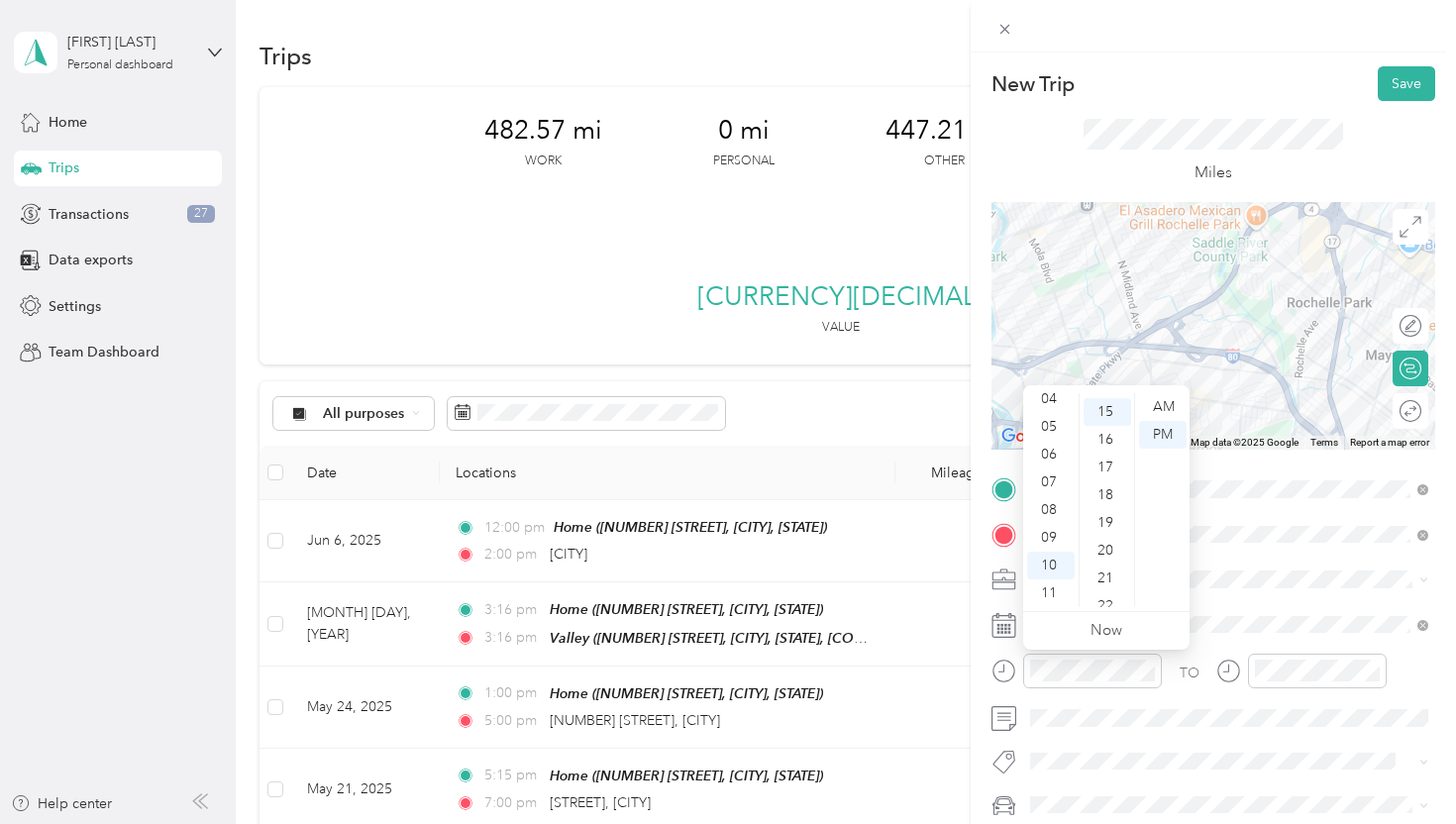scroll, scrollTop: 416, scrollLeft: 0, axis: vertical 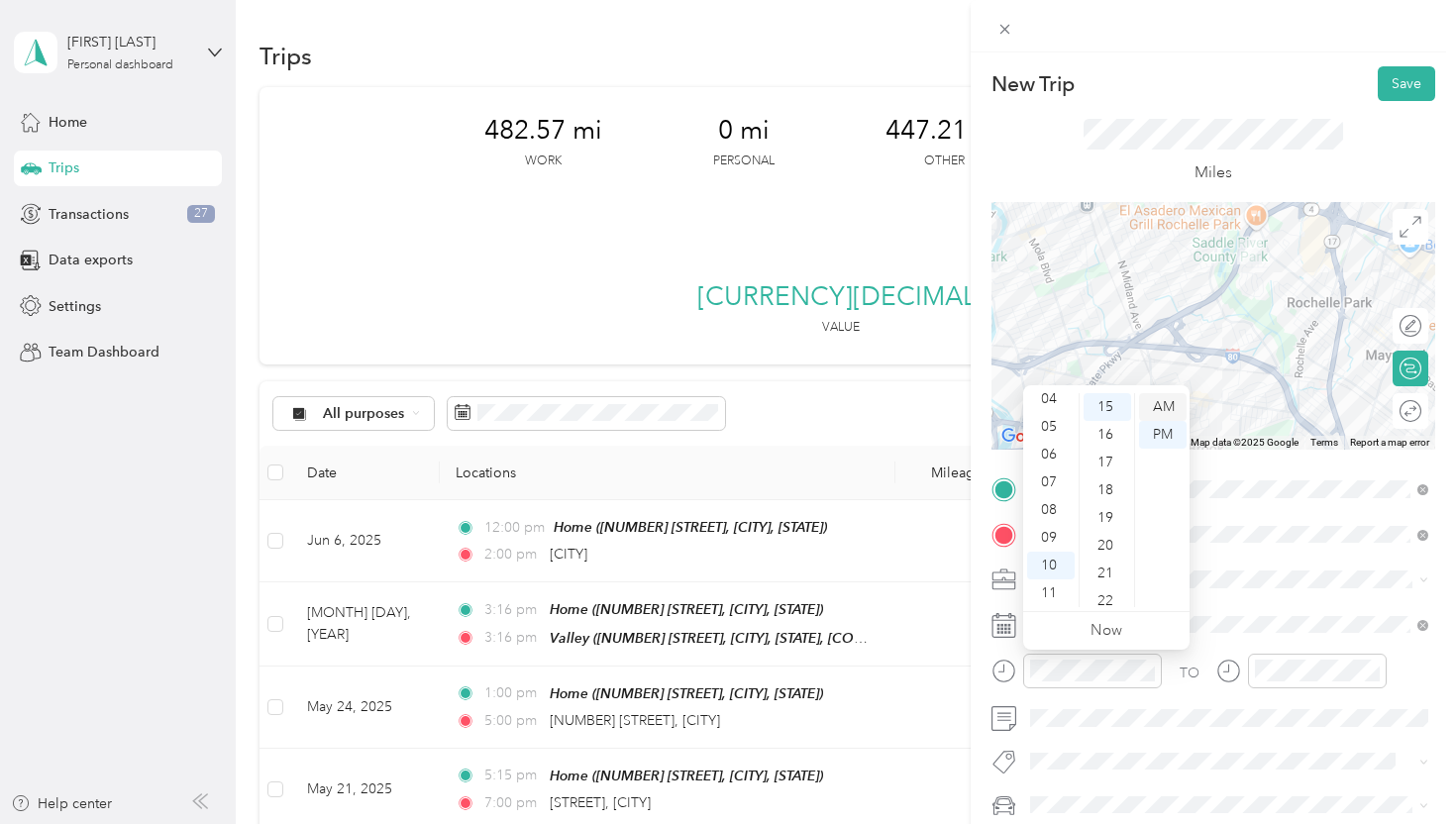 click on "AM" at bounding box center (1163, 407) 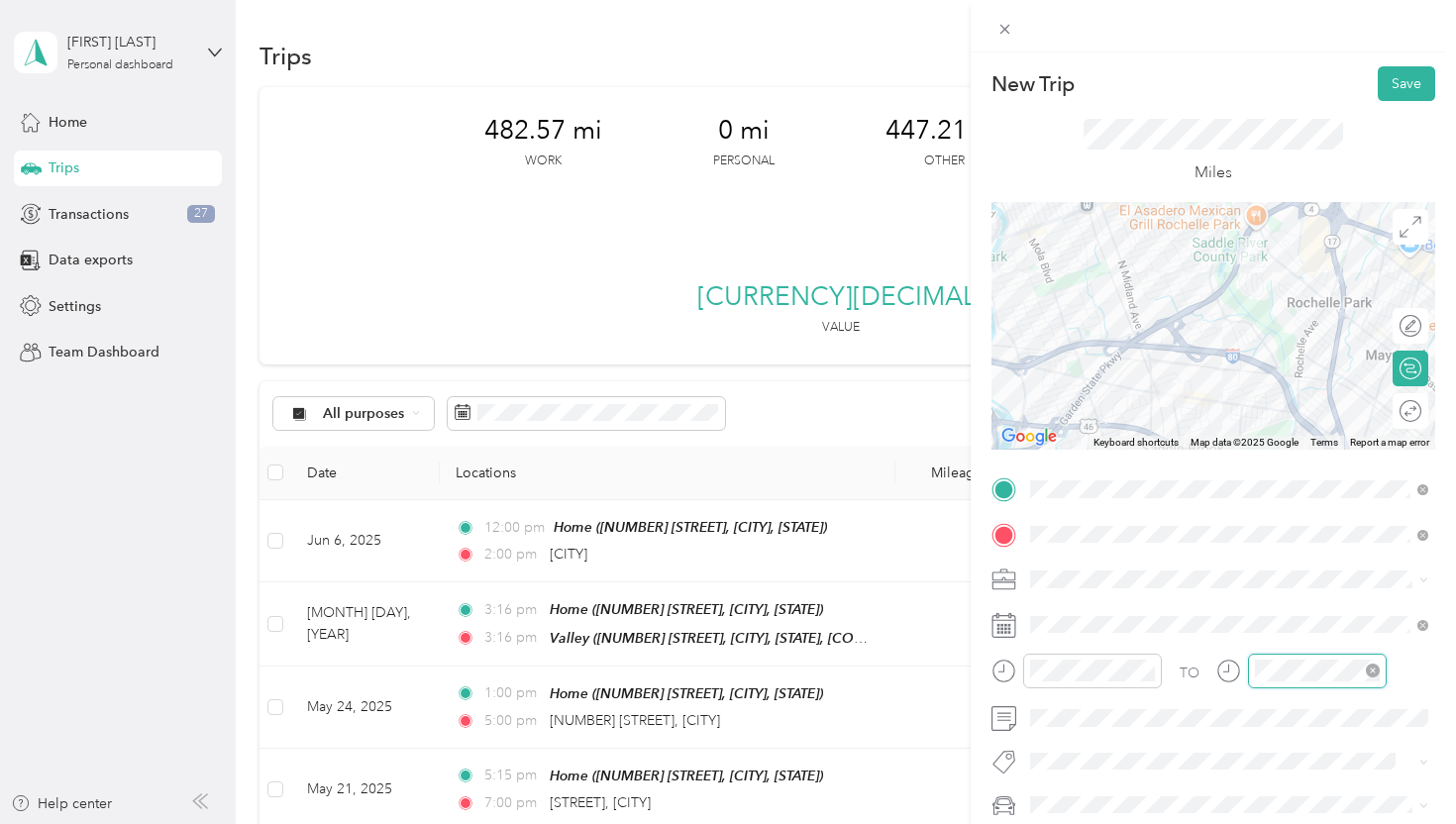 scroll, scrollTop: 83, scrollLeft: 0, axis: vertical 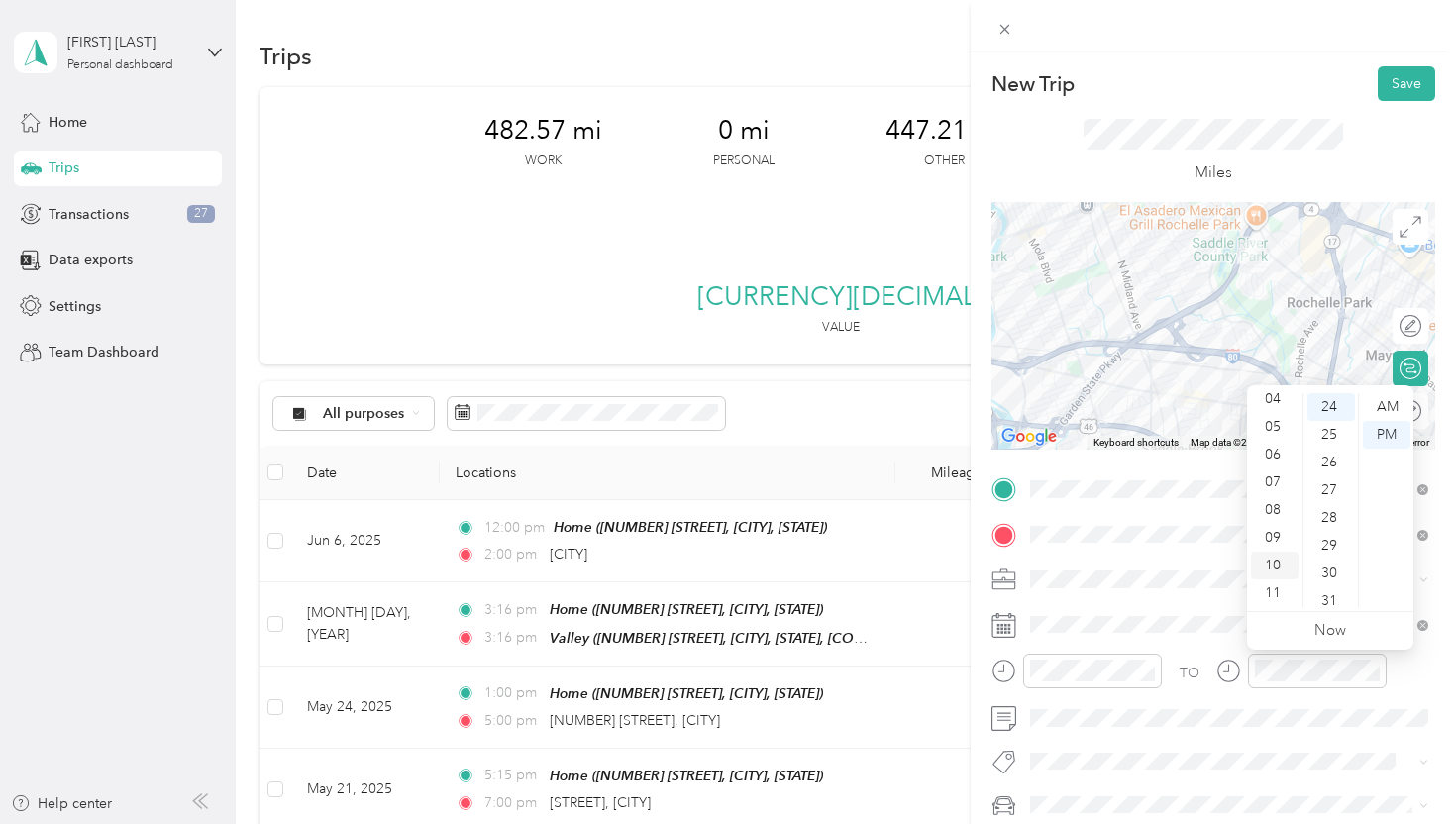click on "11" at bounding box center [1275, 593] 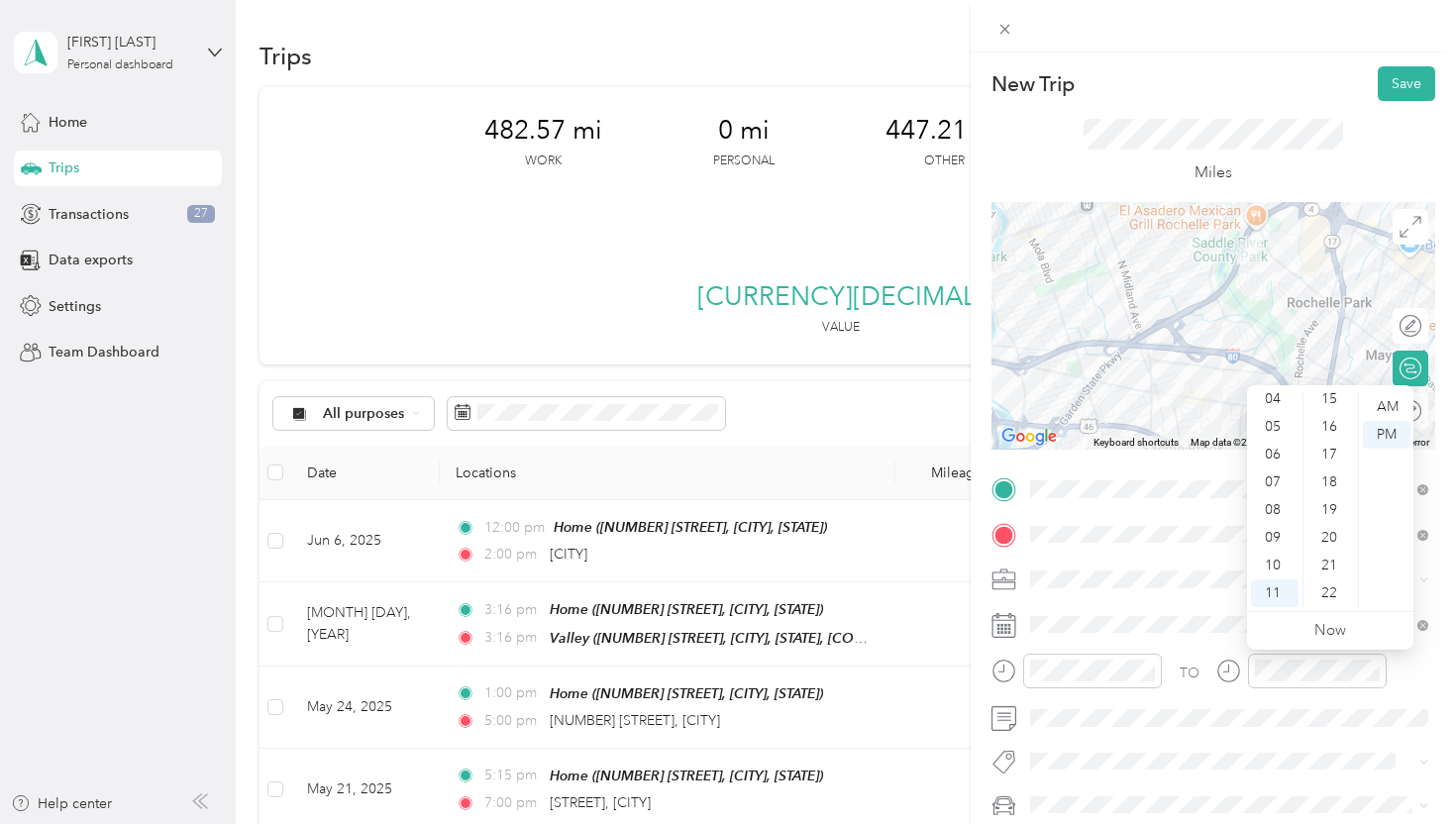 scroll, scrollTop: 422, scrollLeft: 0, axis: vertical 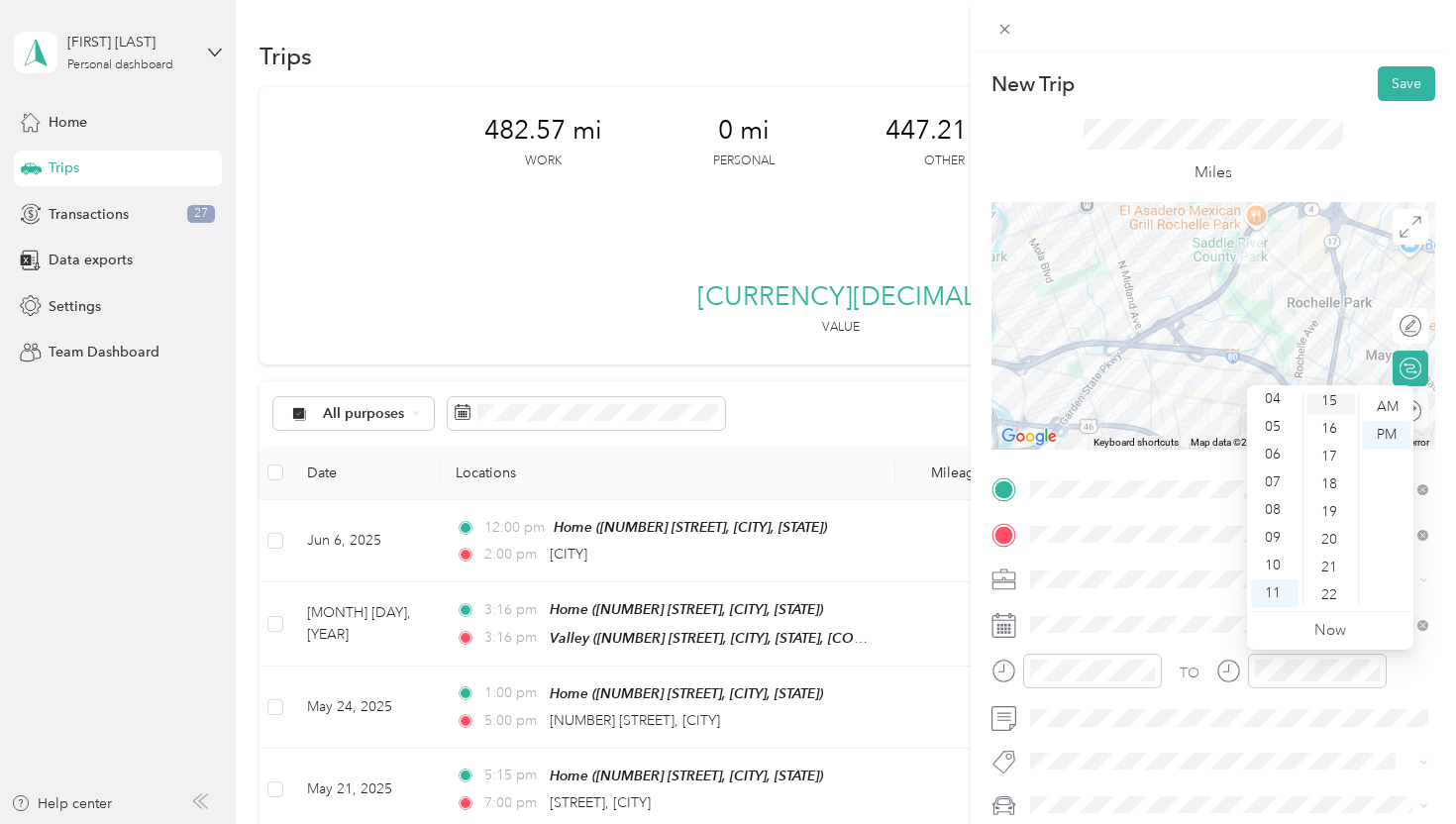 click on "15" at bounding box center (1331, 401) 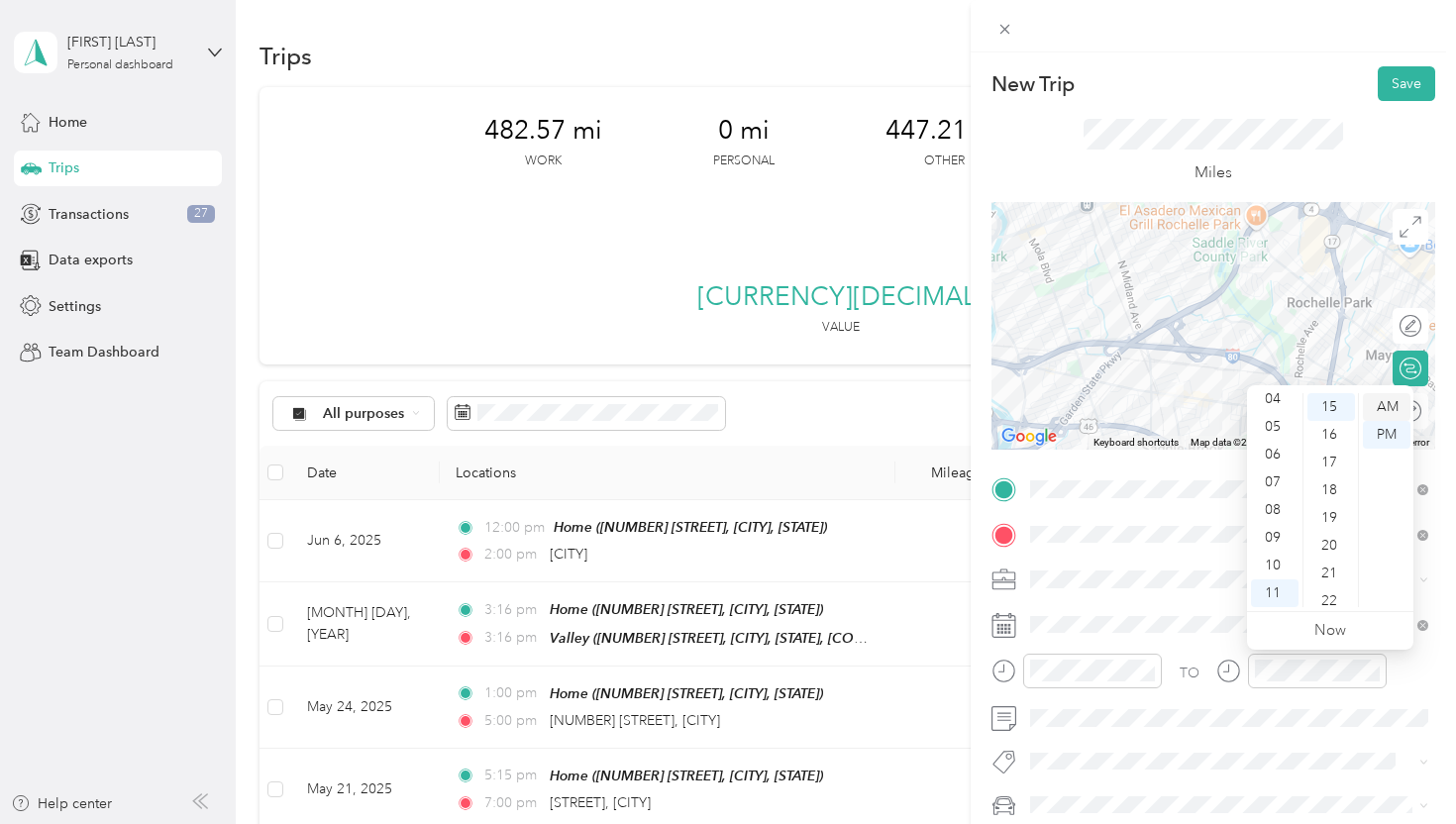 click on "AM" at bounding box center [1387, 407] 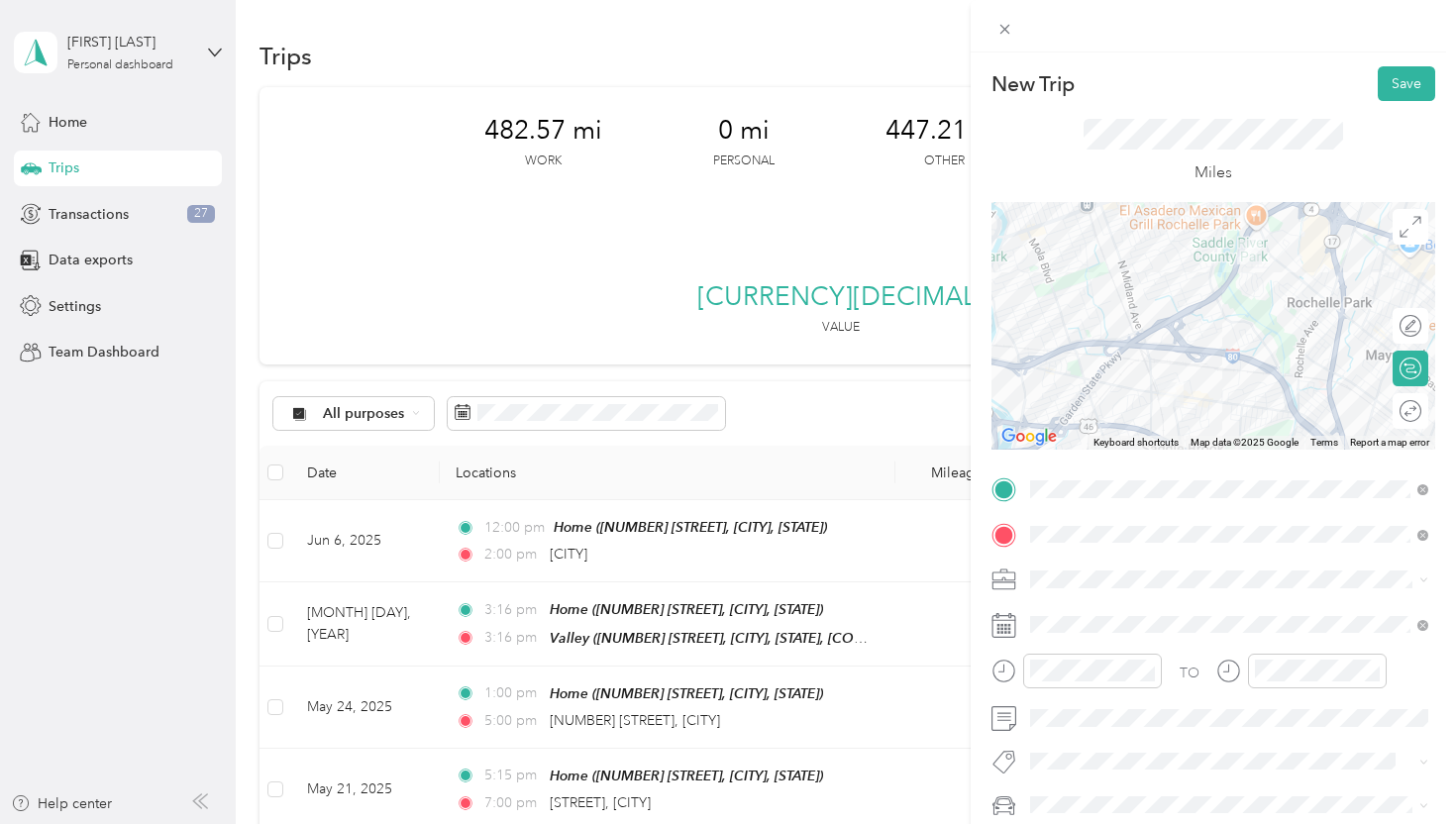 click on "Medical" at bounding box center (1217, 541) 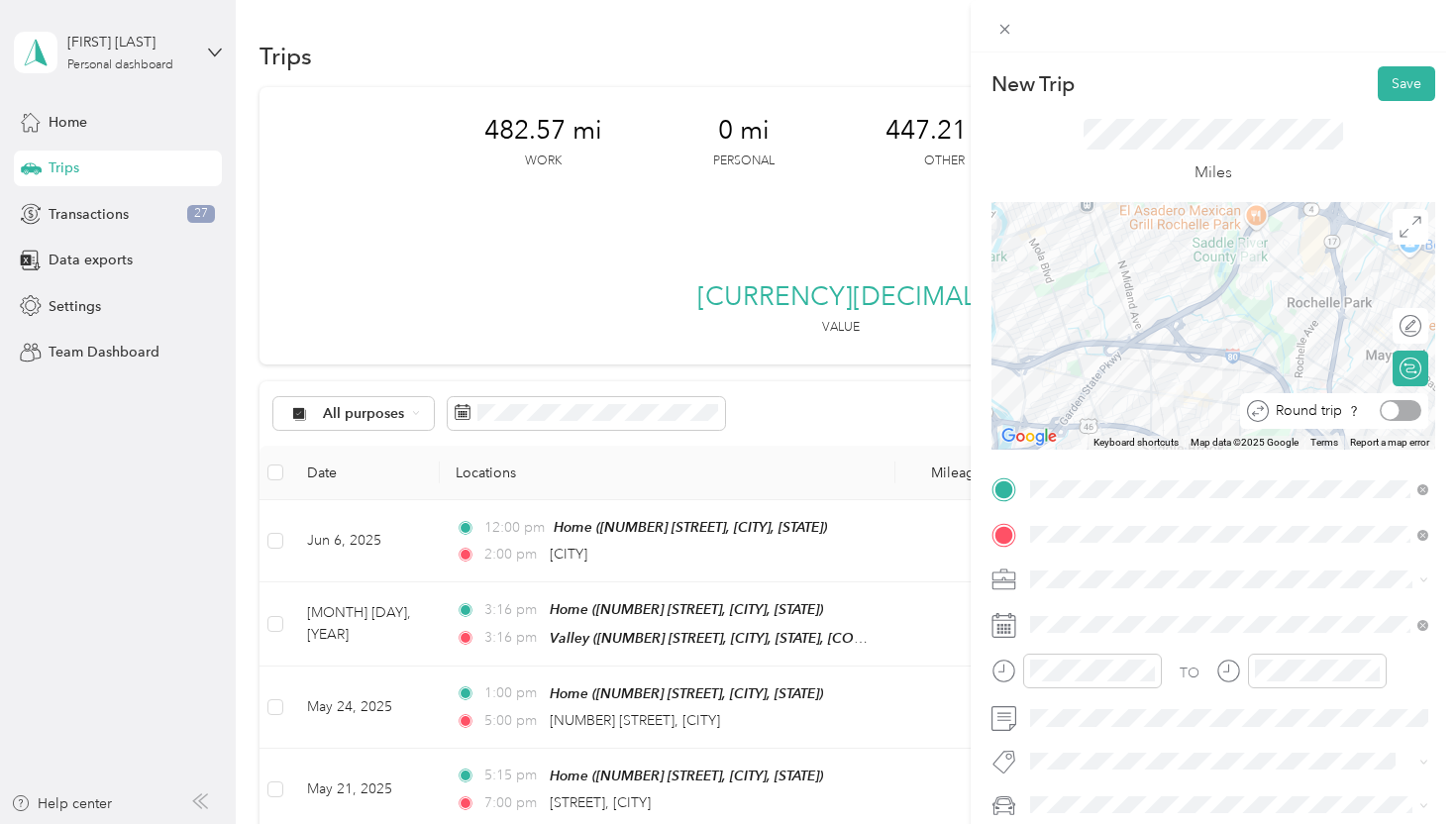 click on "Round trip" at bounding box center (1345, 410) 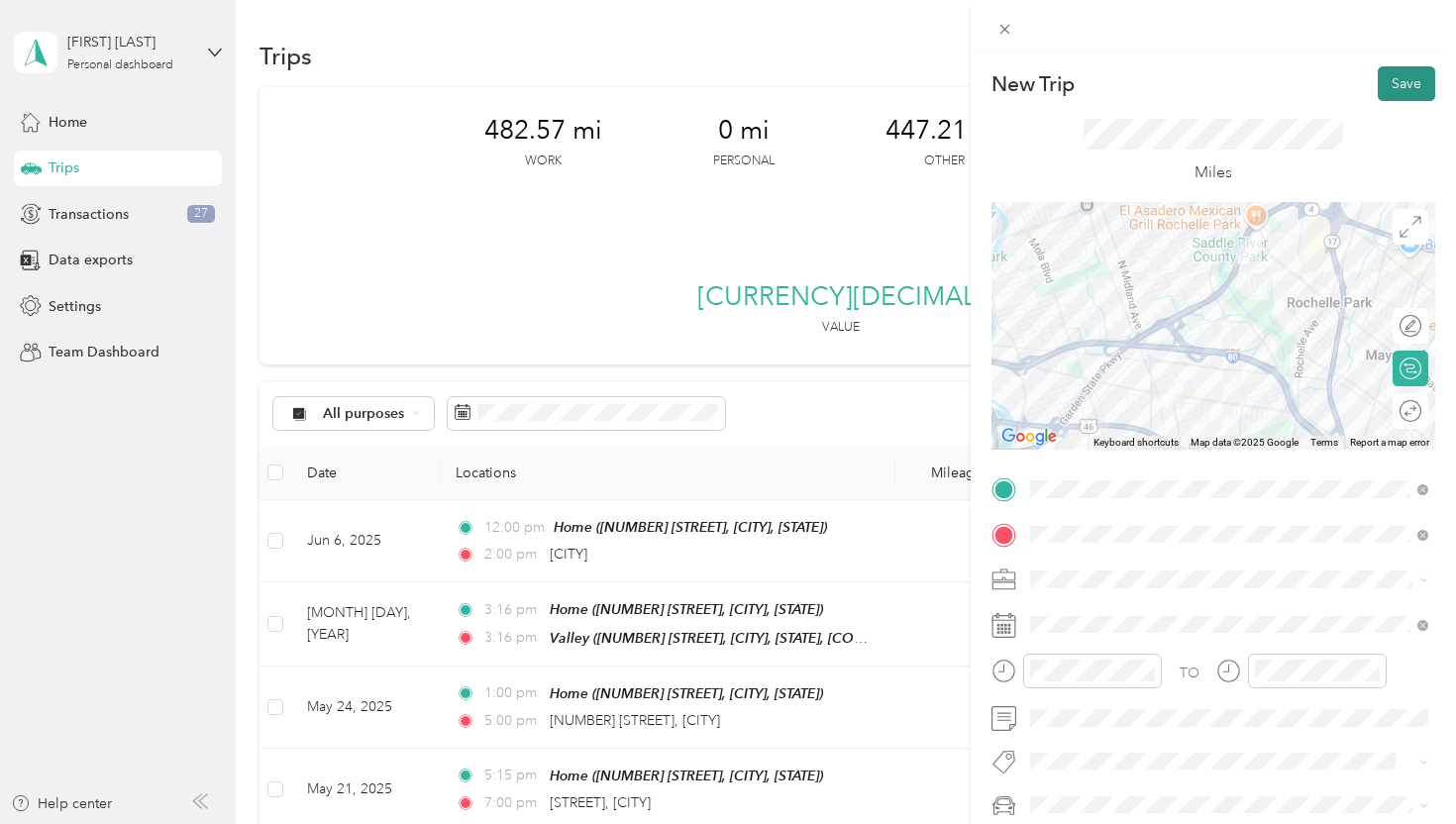 click on "Save" at bounding box center [1406, 83] 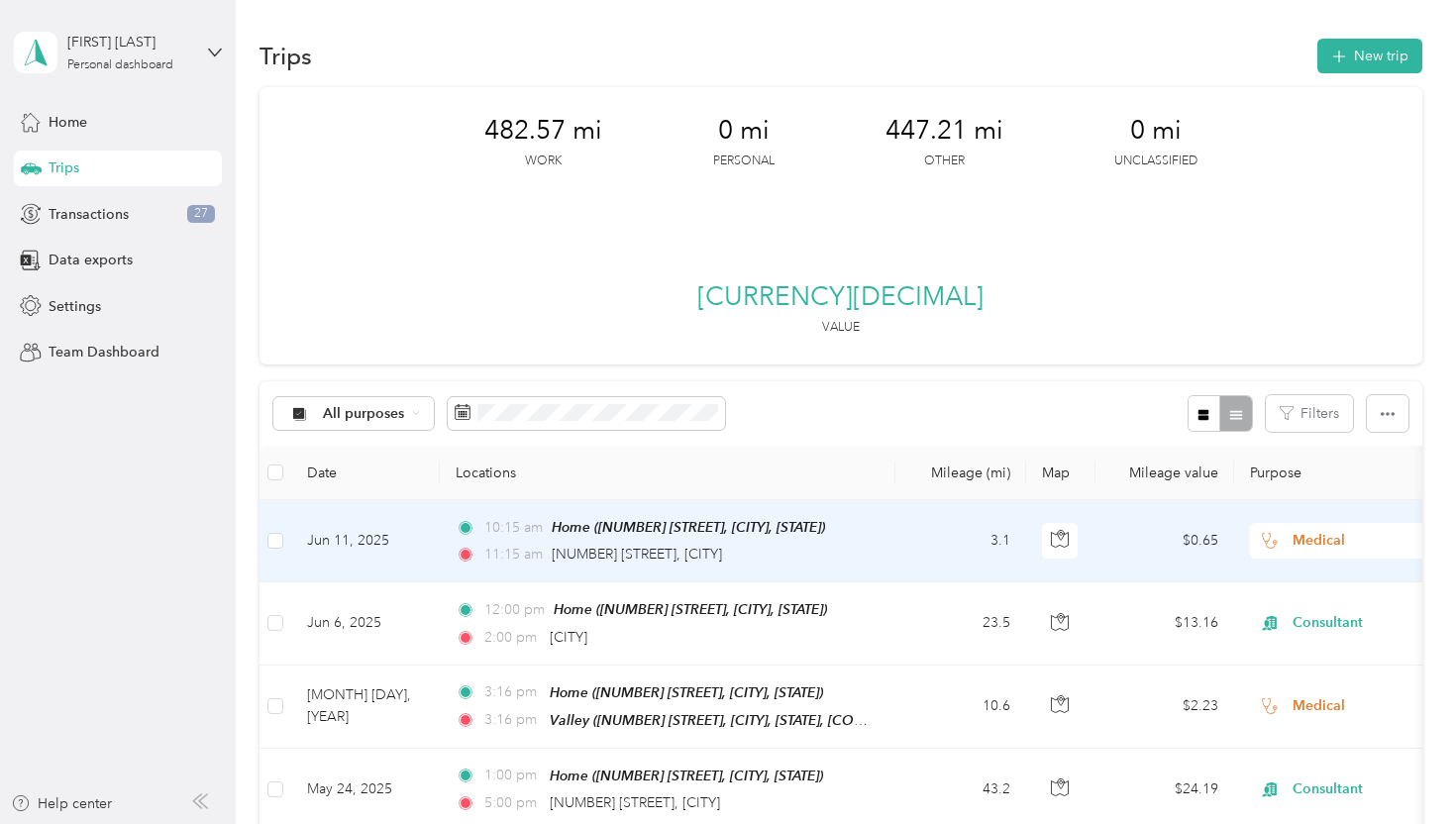 click on "Medical" at bounding box center [1373, 541] 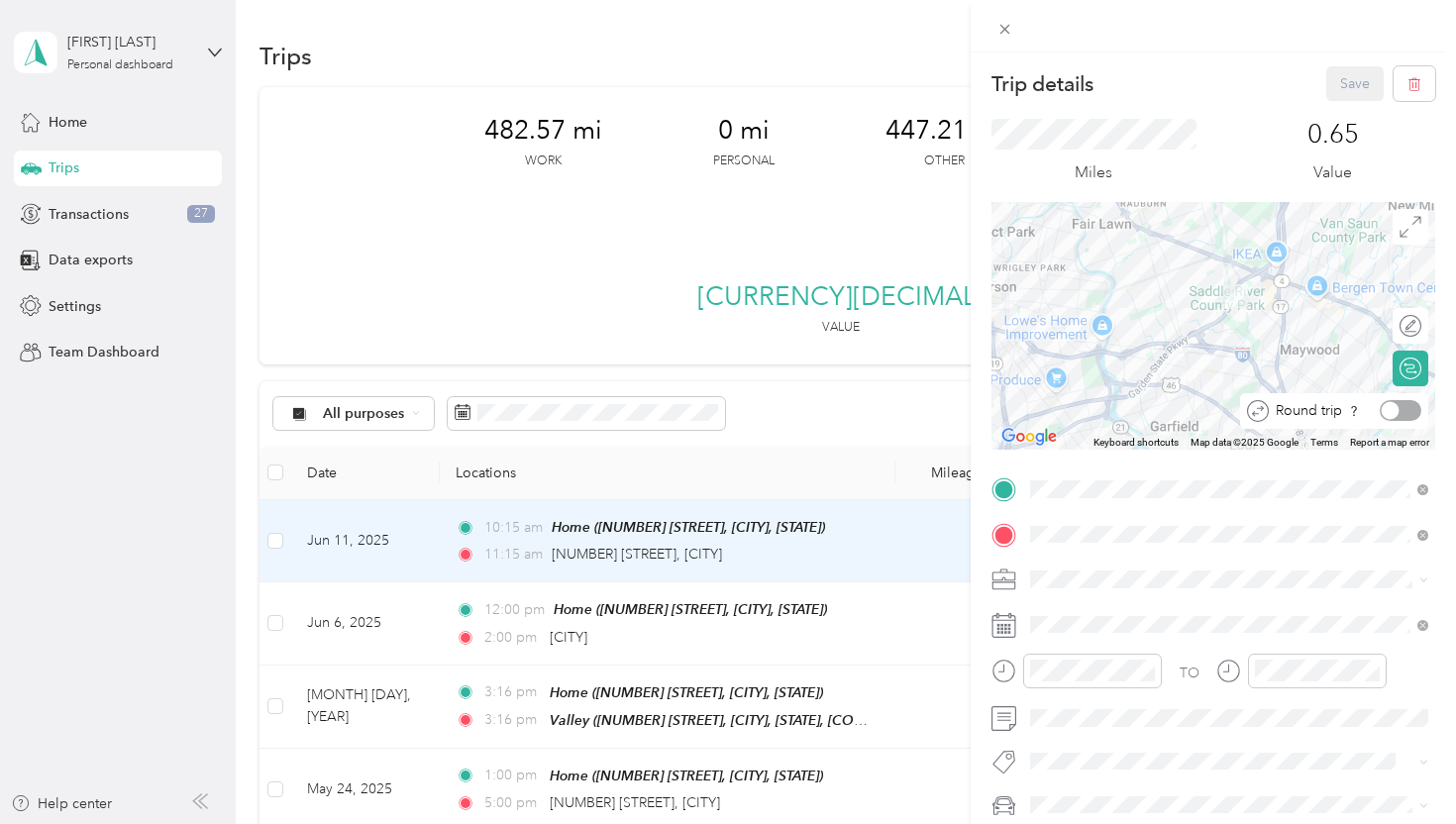 click at bounding box center (1401, 410) 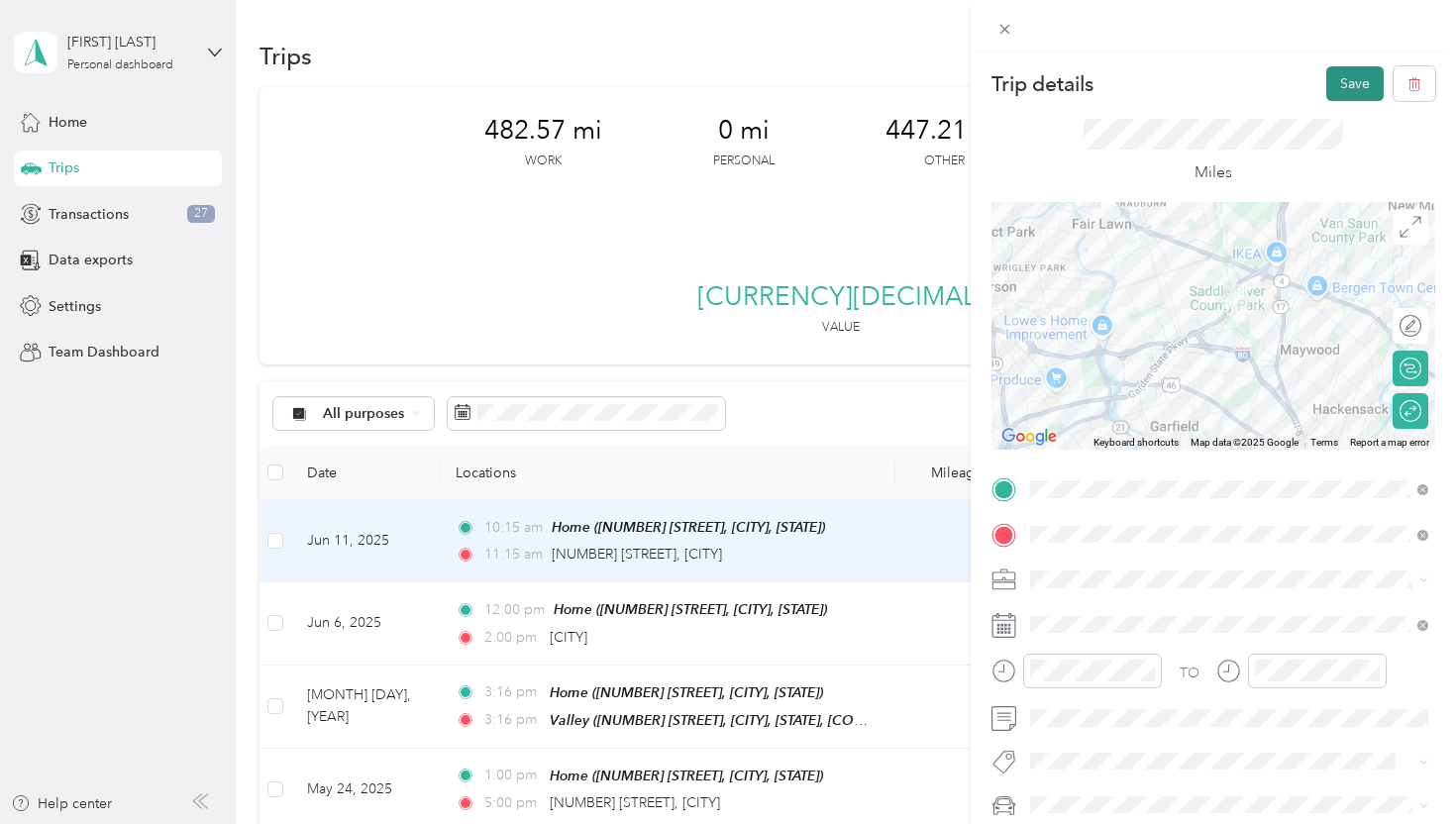 click on "Save" at bounding box center [1355, 83] 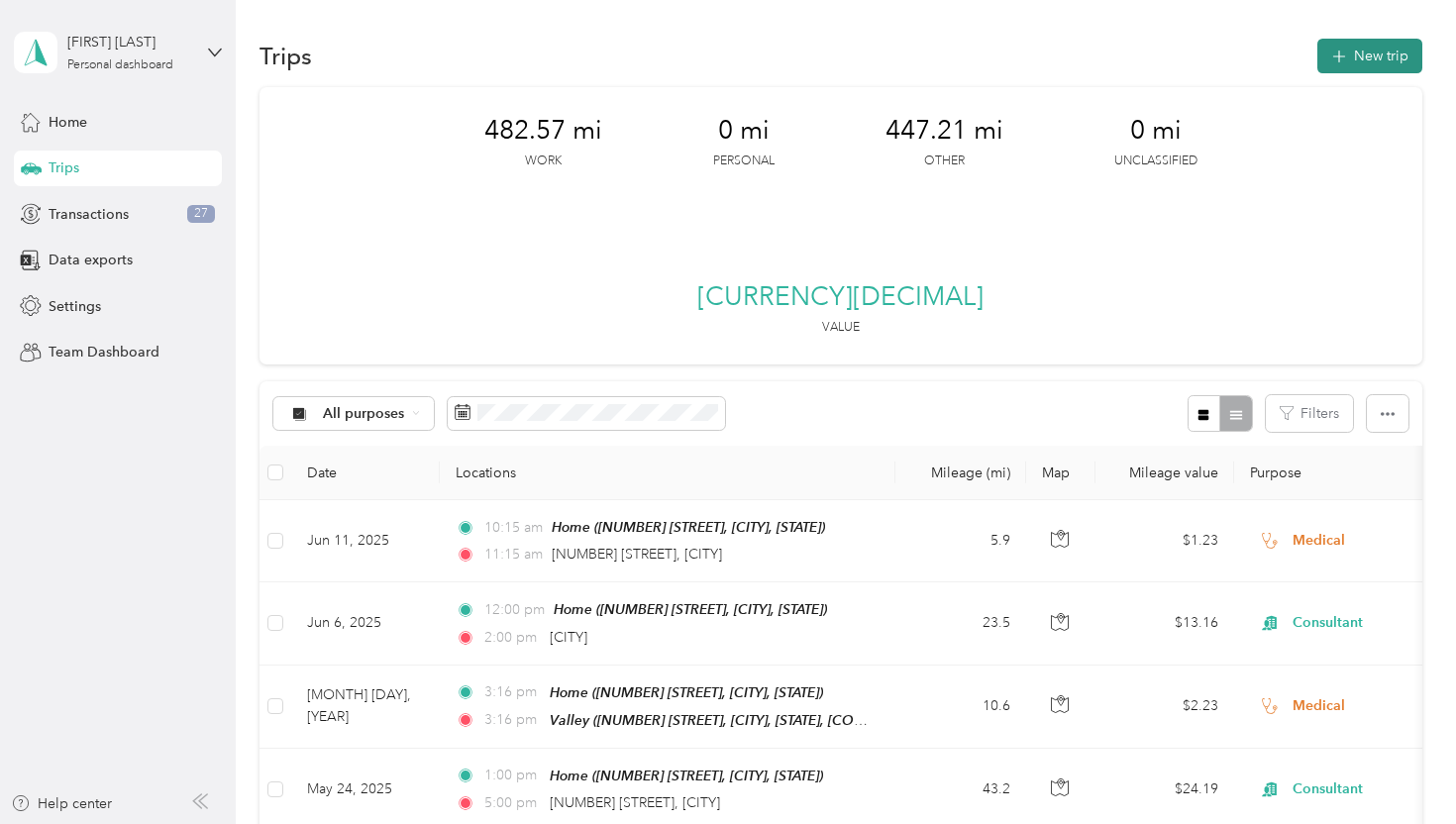 click on "New trip" at bounding box center [1370, 55] 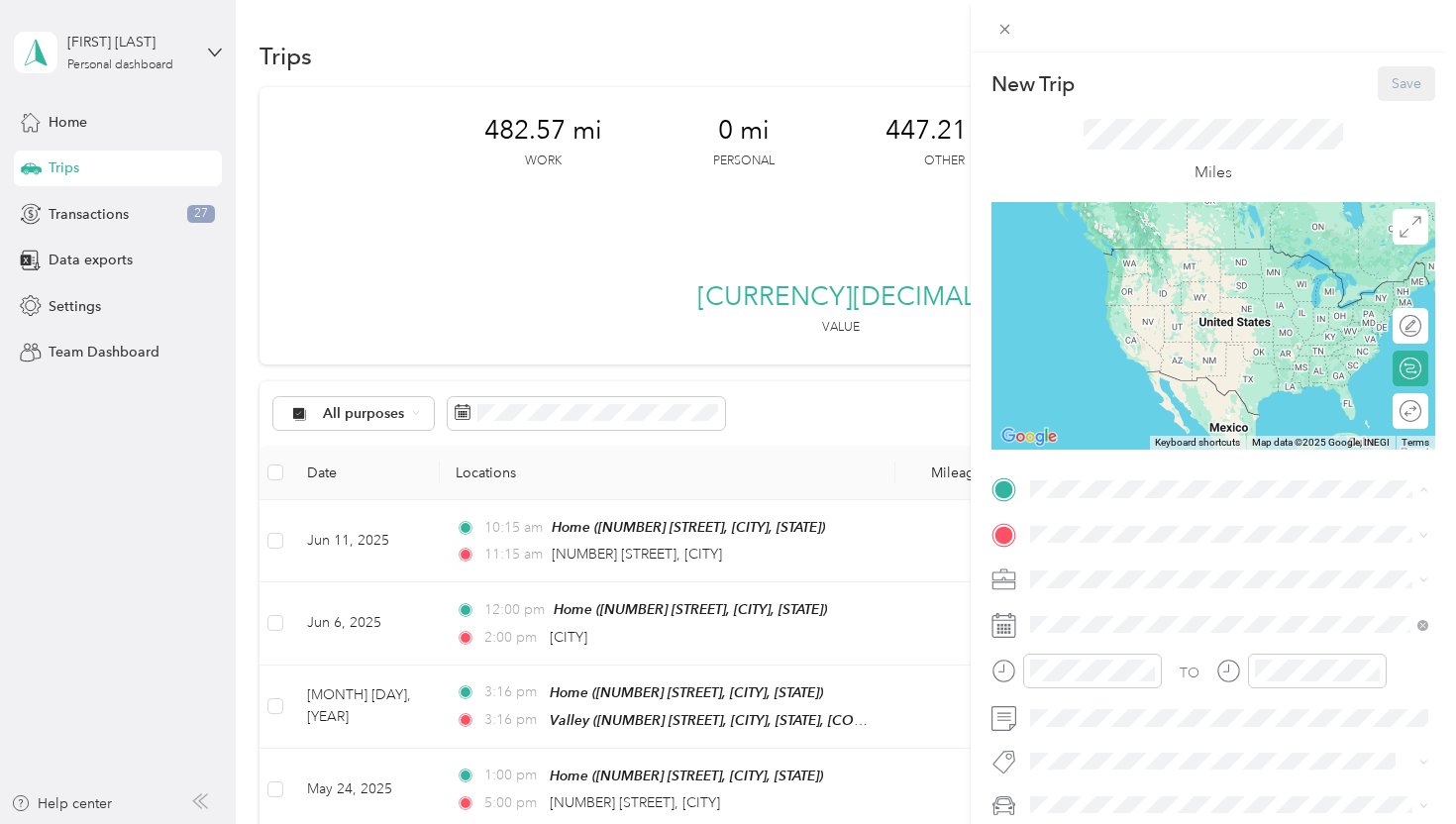click on "[NUMBER] [STREET], [POSTAL_CODE], [CITY], [STATE], [COUNTRY]" at bounding box center [1240, 600] 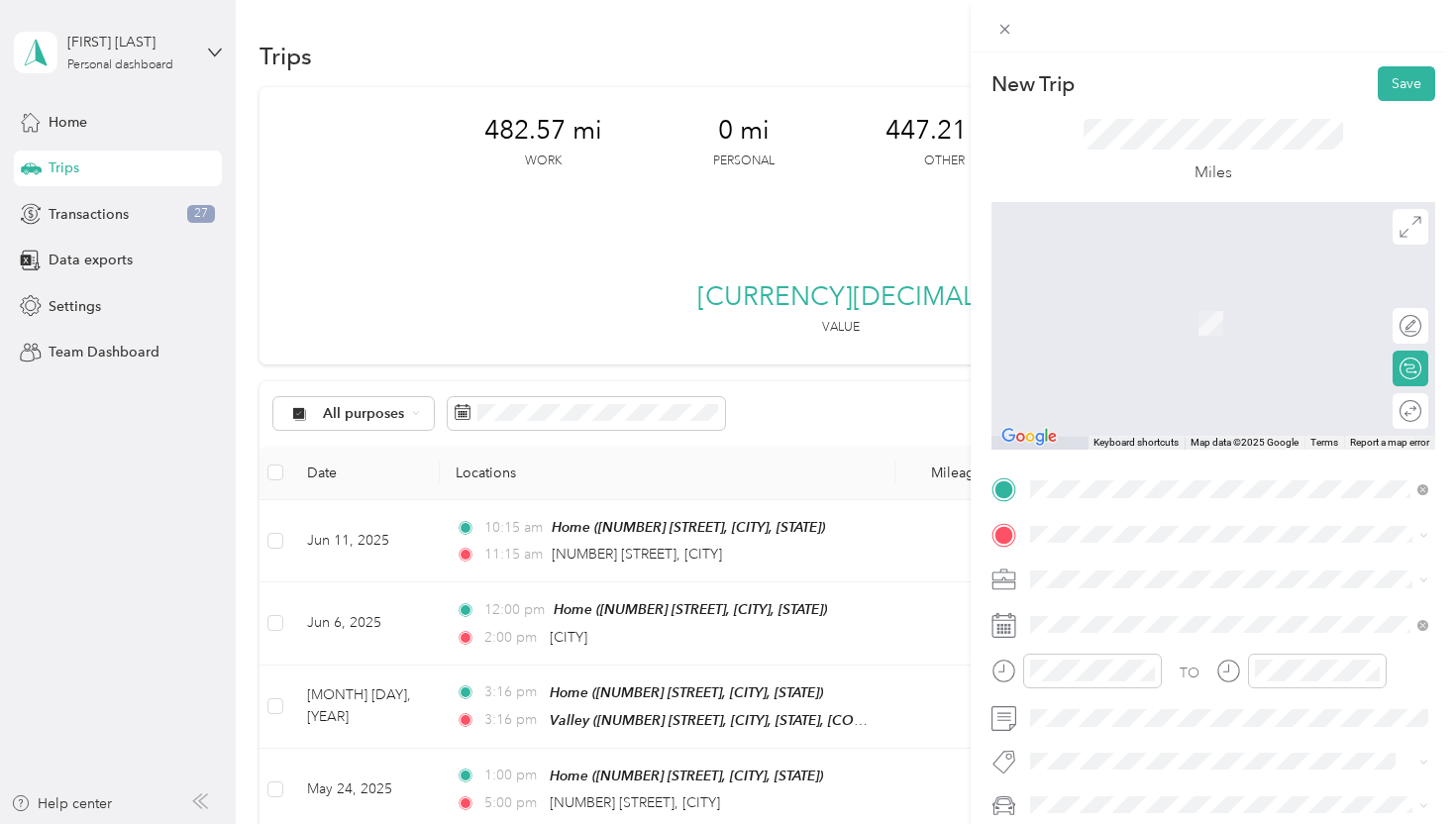 click on "Valley [NUMBER] [STREET], [CITY], [STATE], [COUNTRY] , [POSTAL_CODE], [CITY], [STATE], [COUNTRY]" at bounding box center [1245, 315] 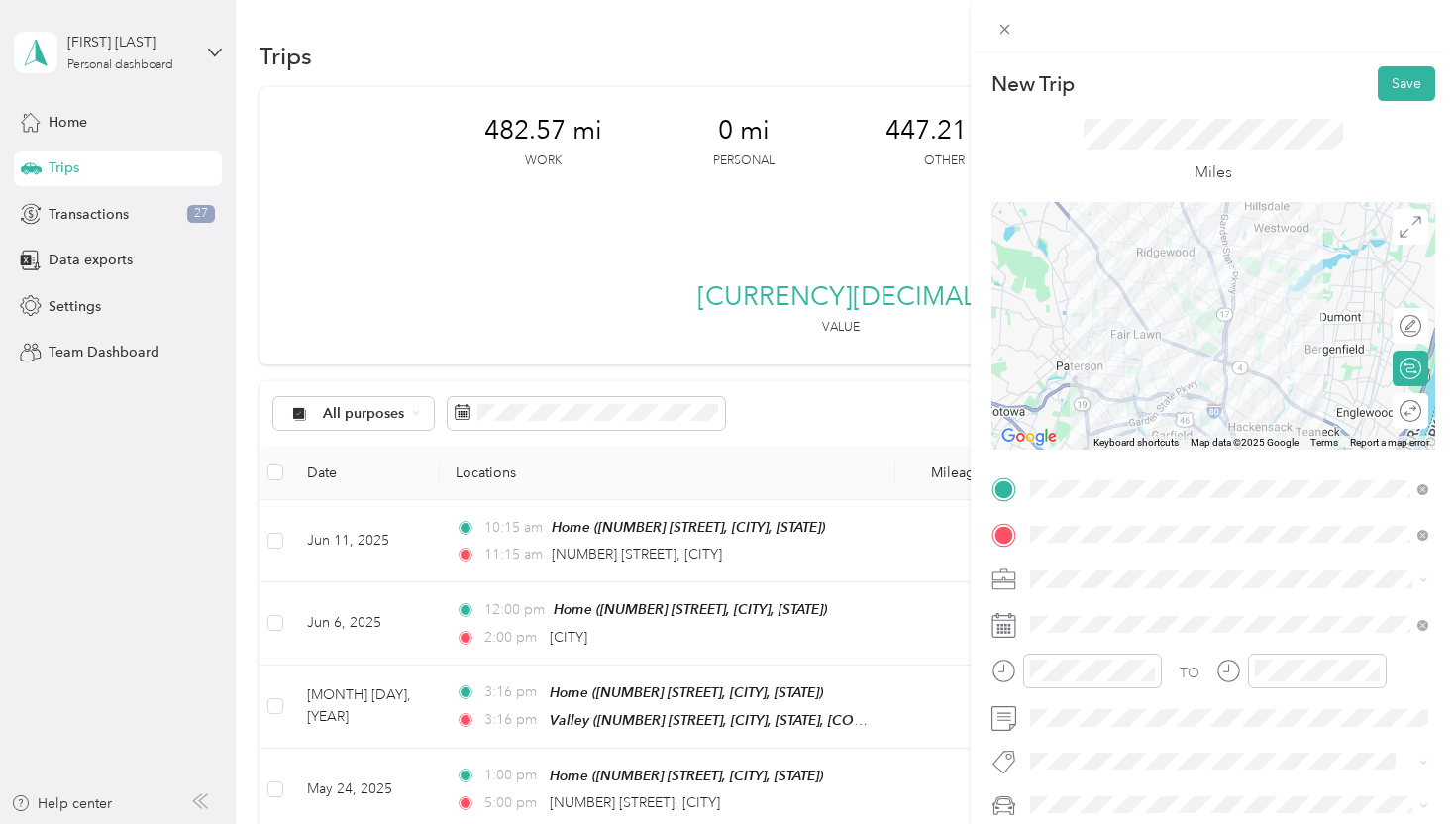 click on "Medical" at bounding box center (1229, 544) 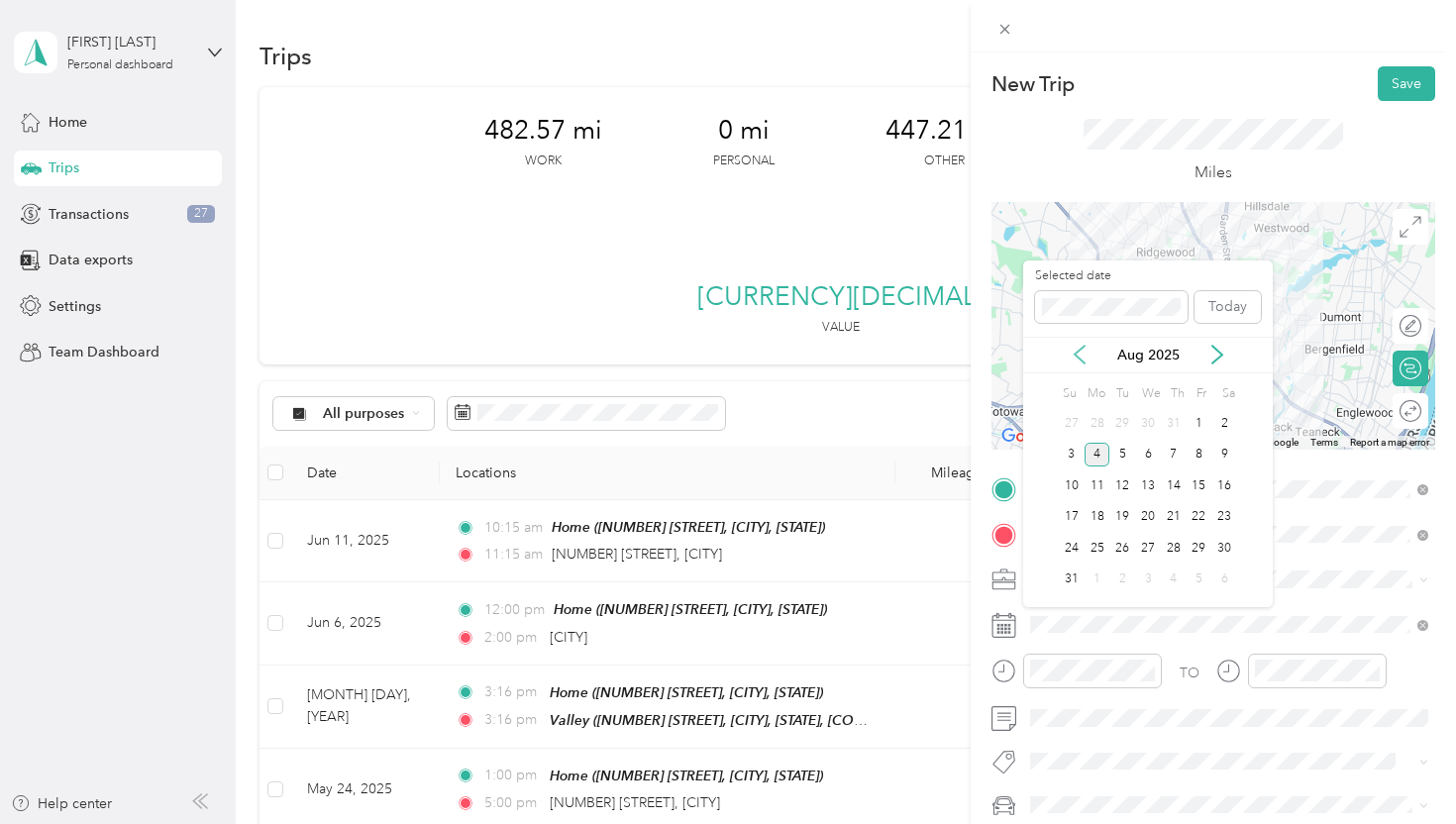 click 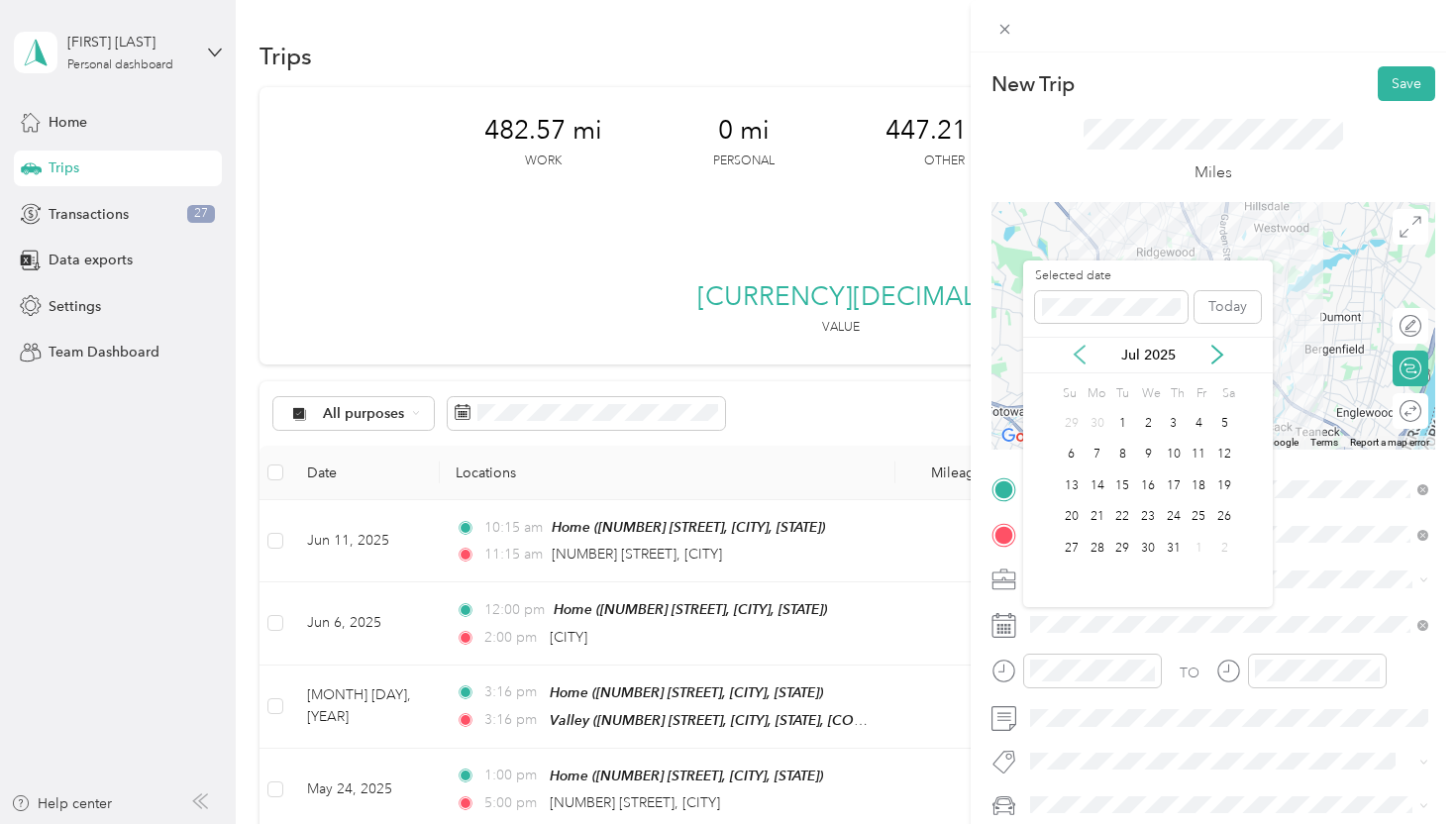 click 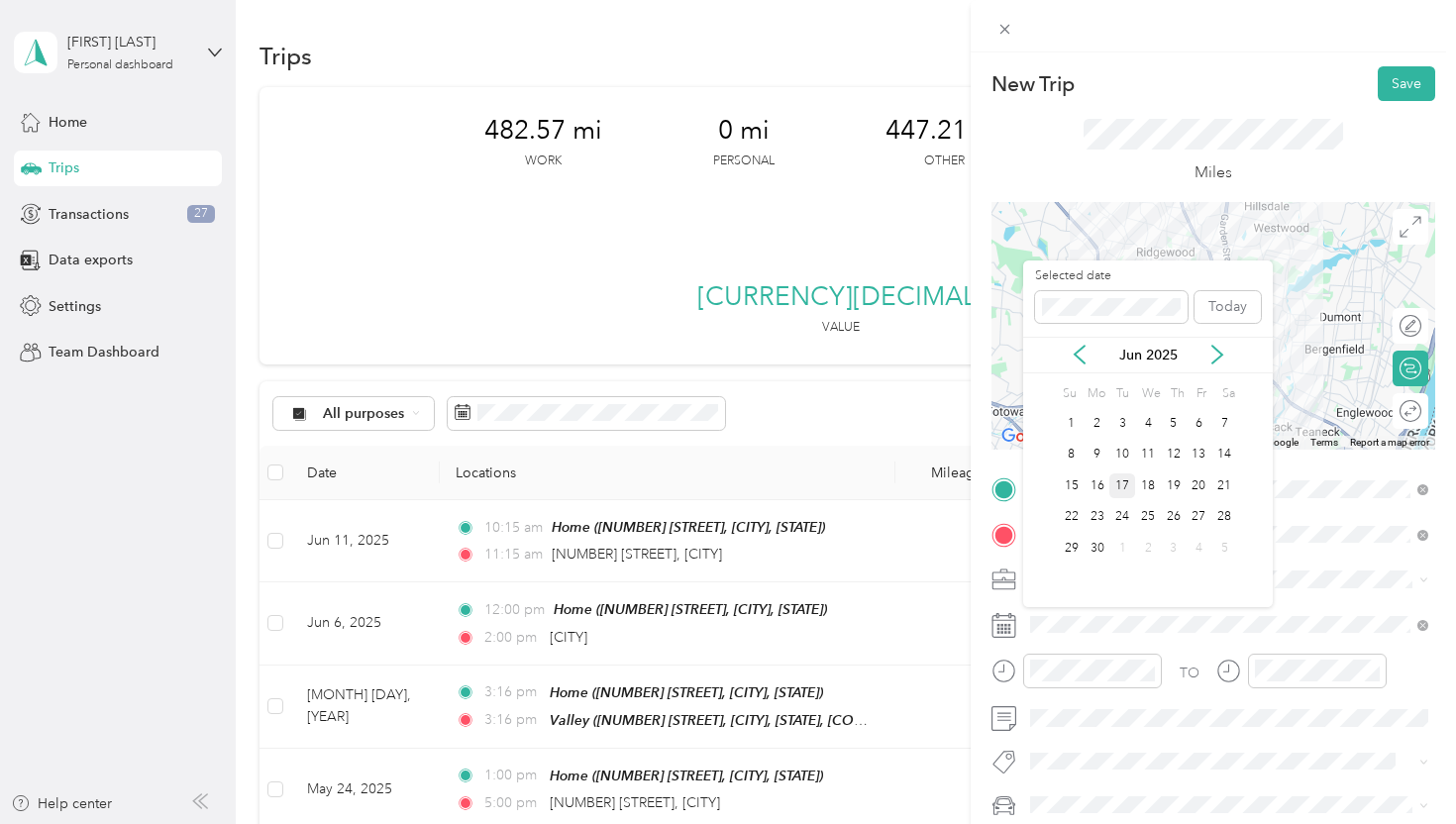click on "17" at bounding box center (1122, 485) 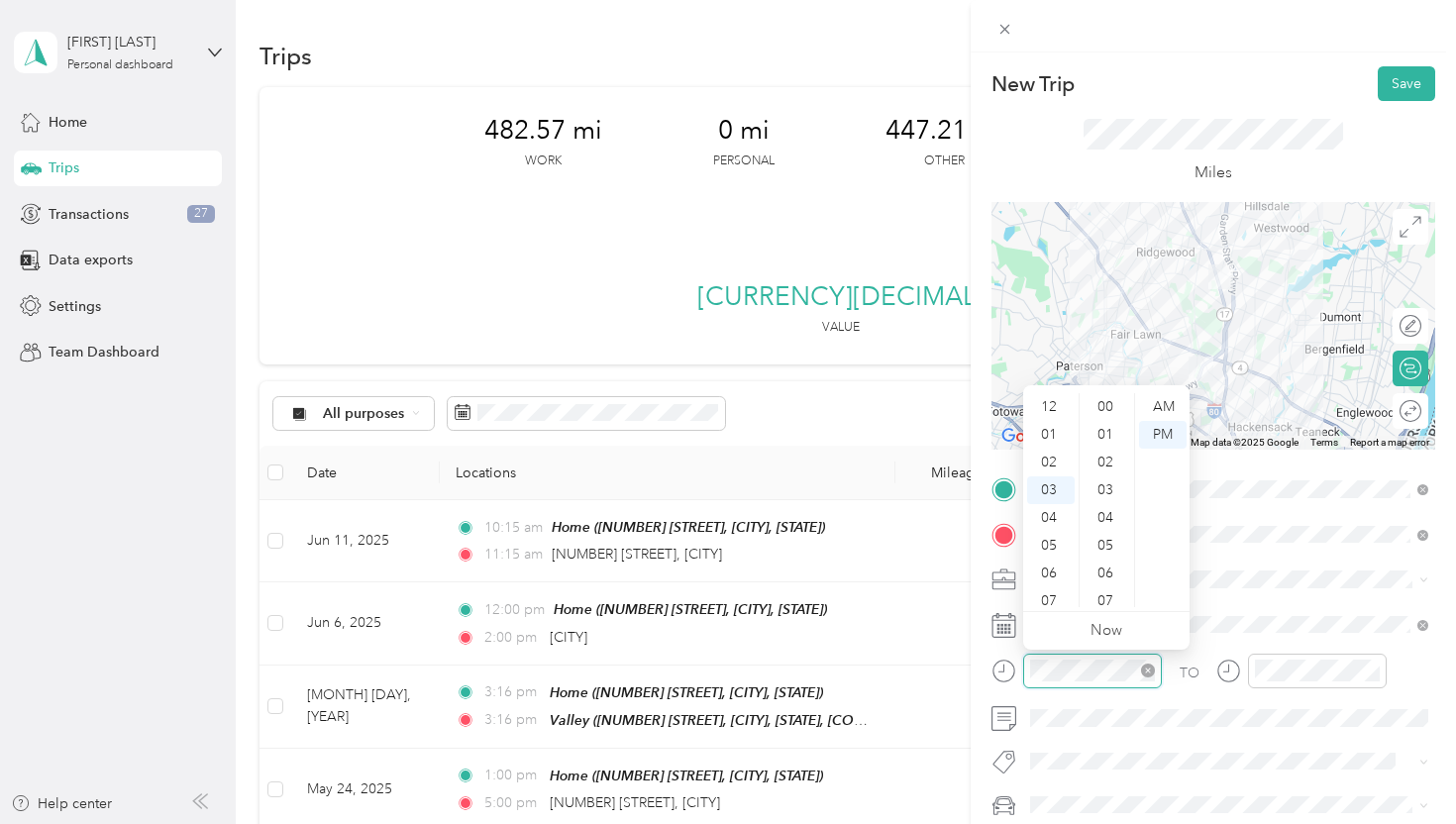 scroll, scrollTop: 721, scrollLeft: 0, axis: vertical 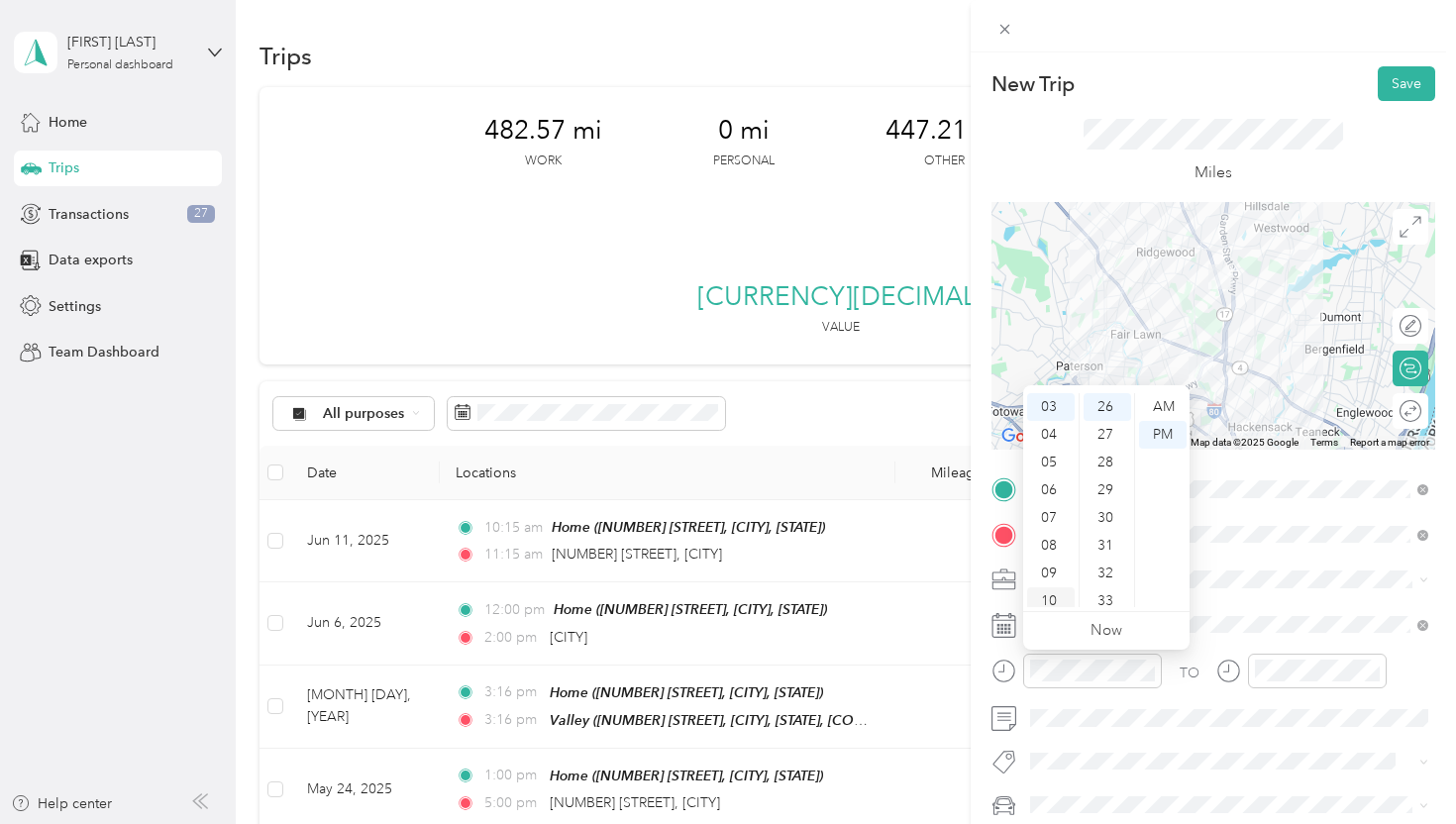 click on "10" at bounding box center (1051, 601) 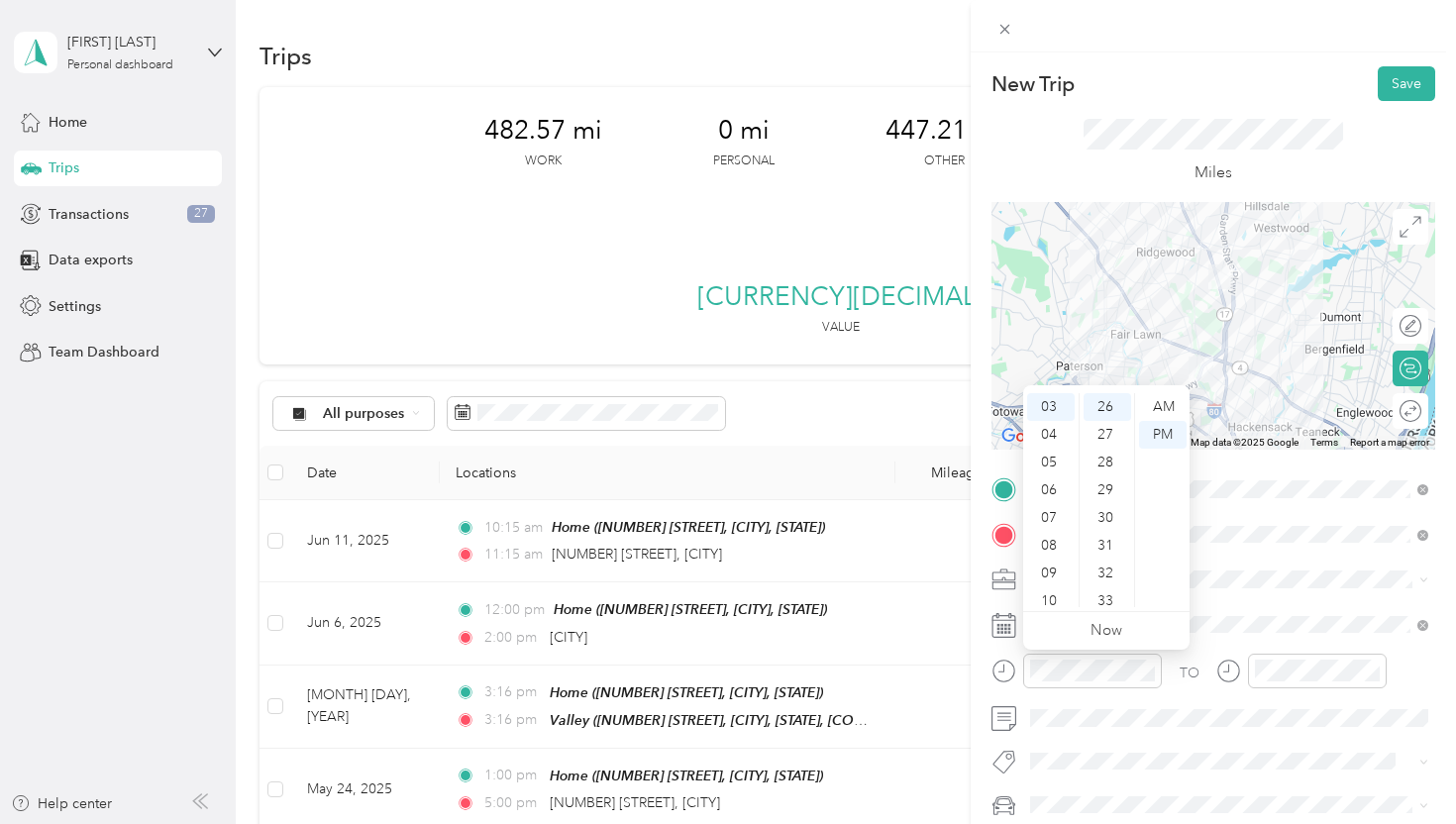scroll, scrollTop: 119, scrollLeft: 0, axis: vertical 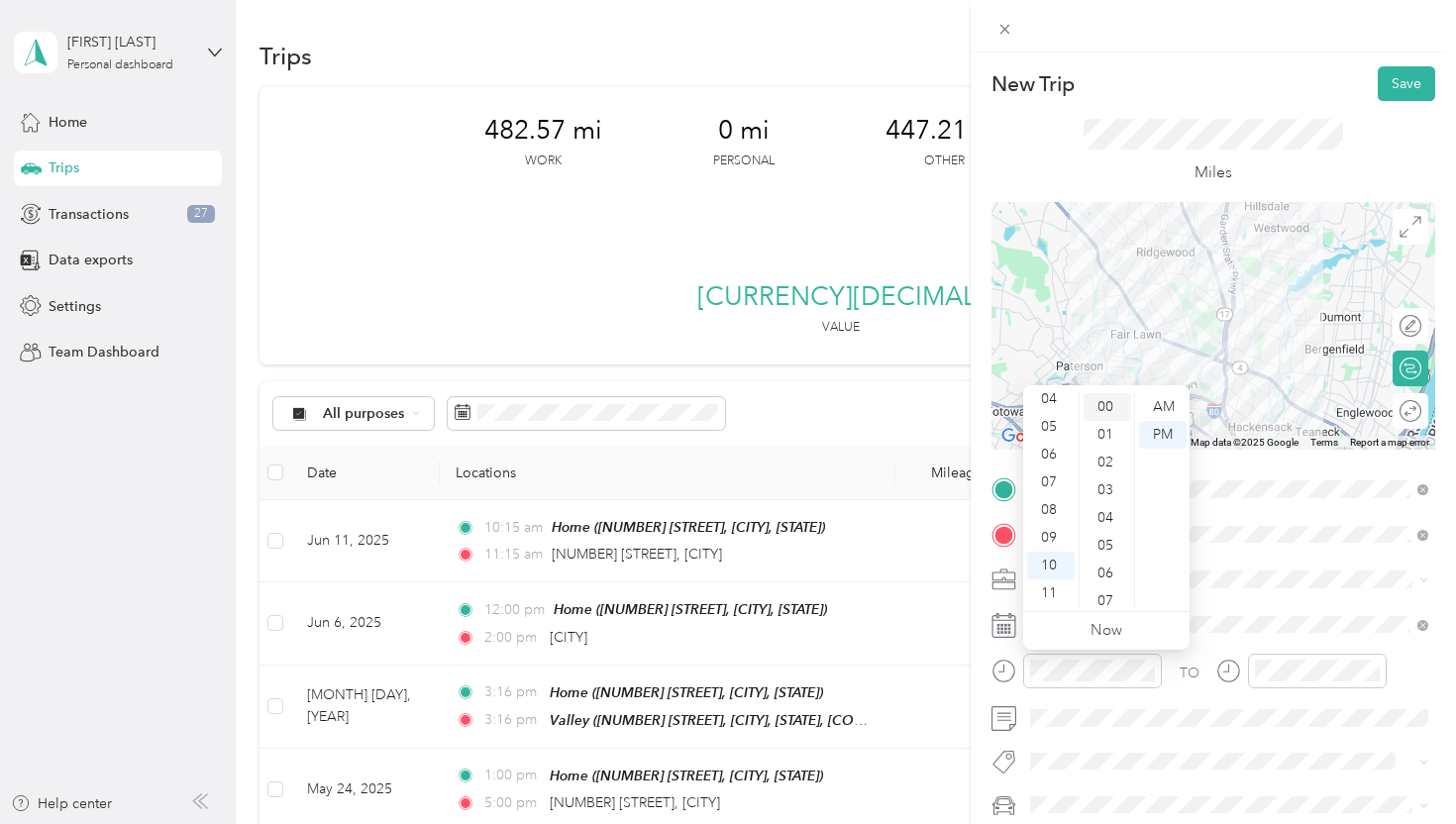 click on "00" at bounding box center [1107, 407] 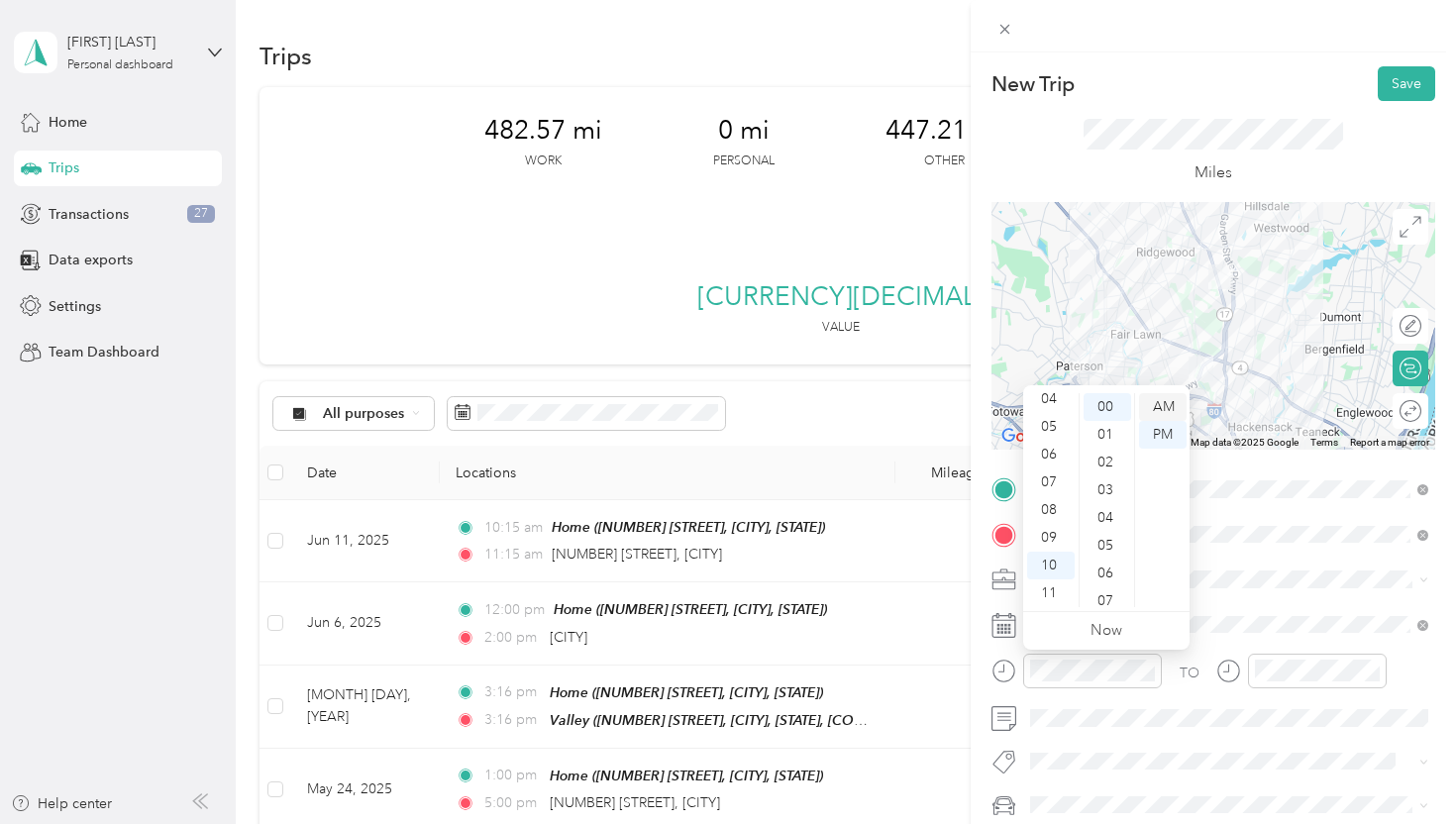 click on "AM" at bounding box center (1163, 407) 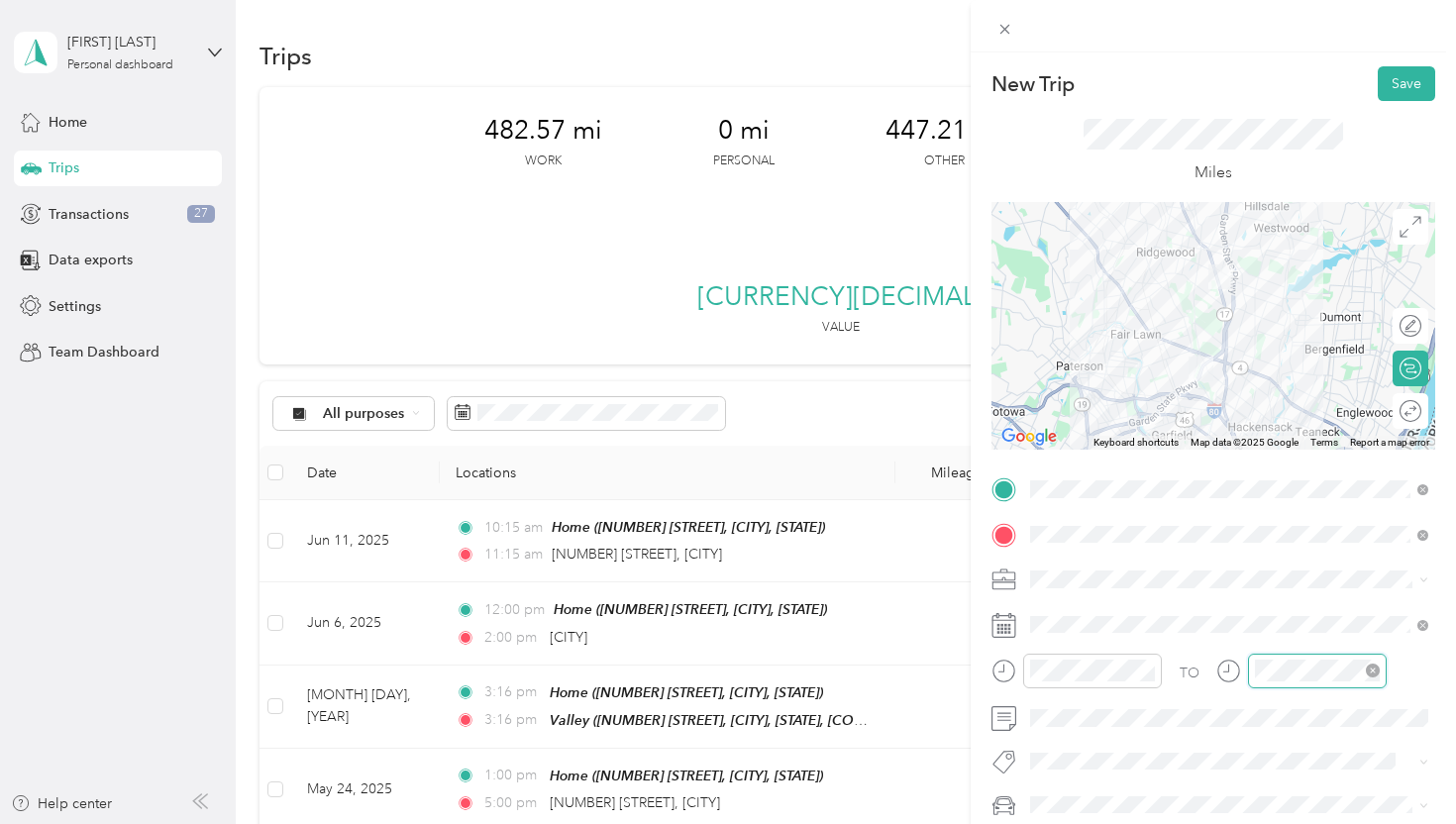 scroll, scrollTop: 83, scrollLeft: 0, axis: vertical 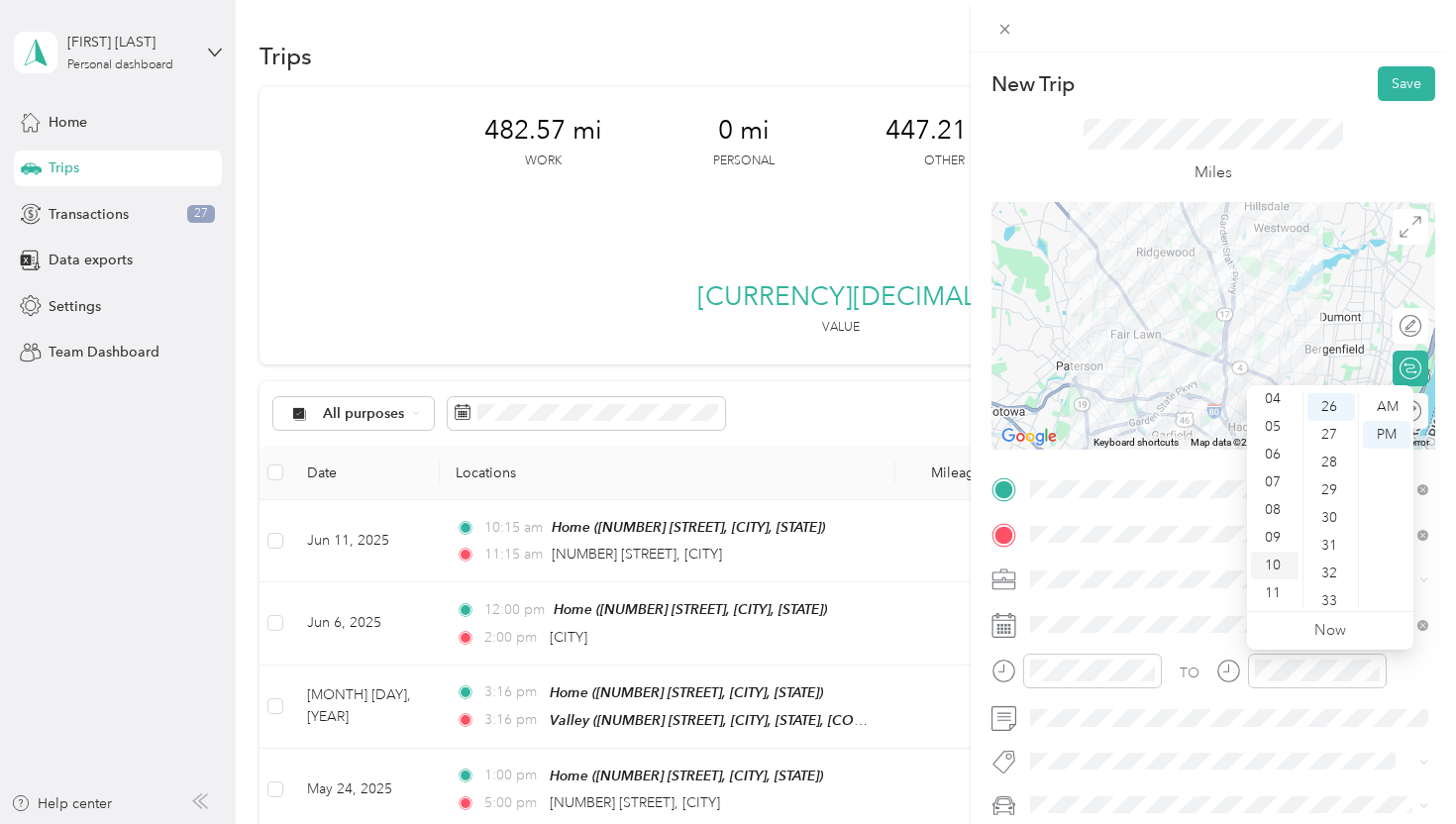 click on "11" at bounding box center (1275, 593) 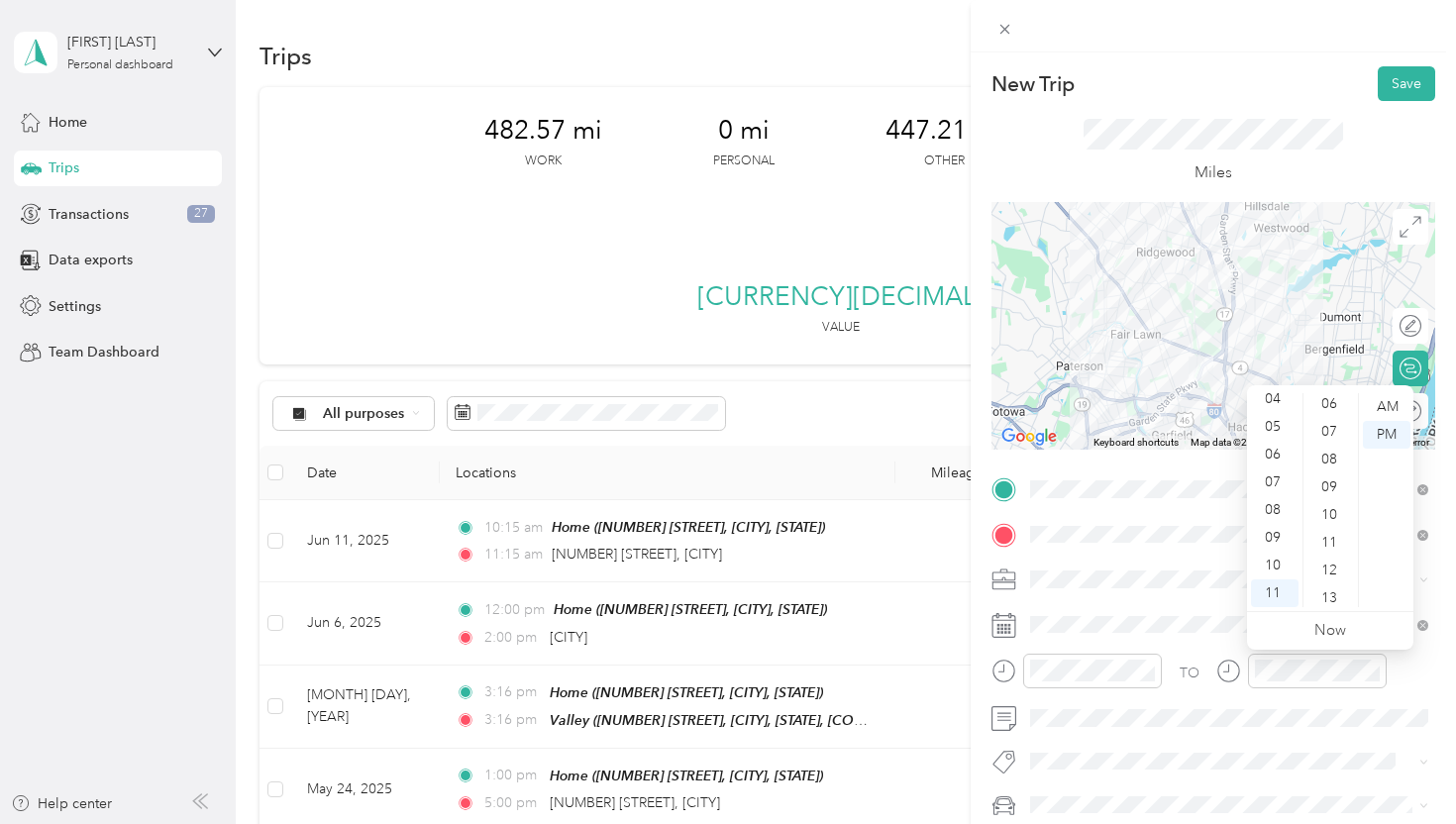 scroll, scrollTop: 0, scrollLeft: 0, axis: both 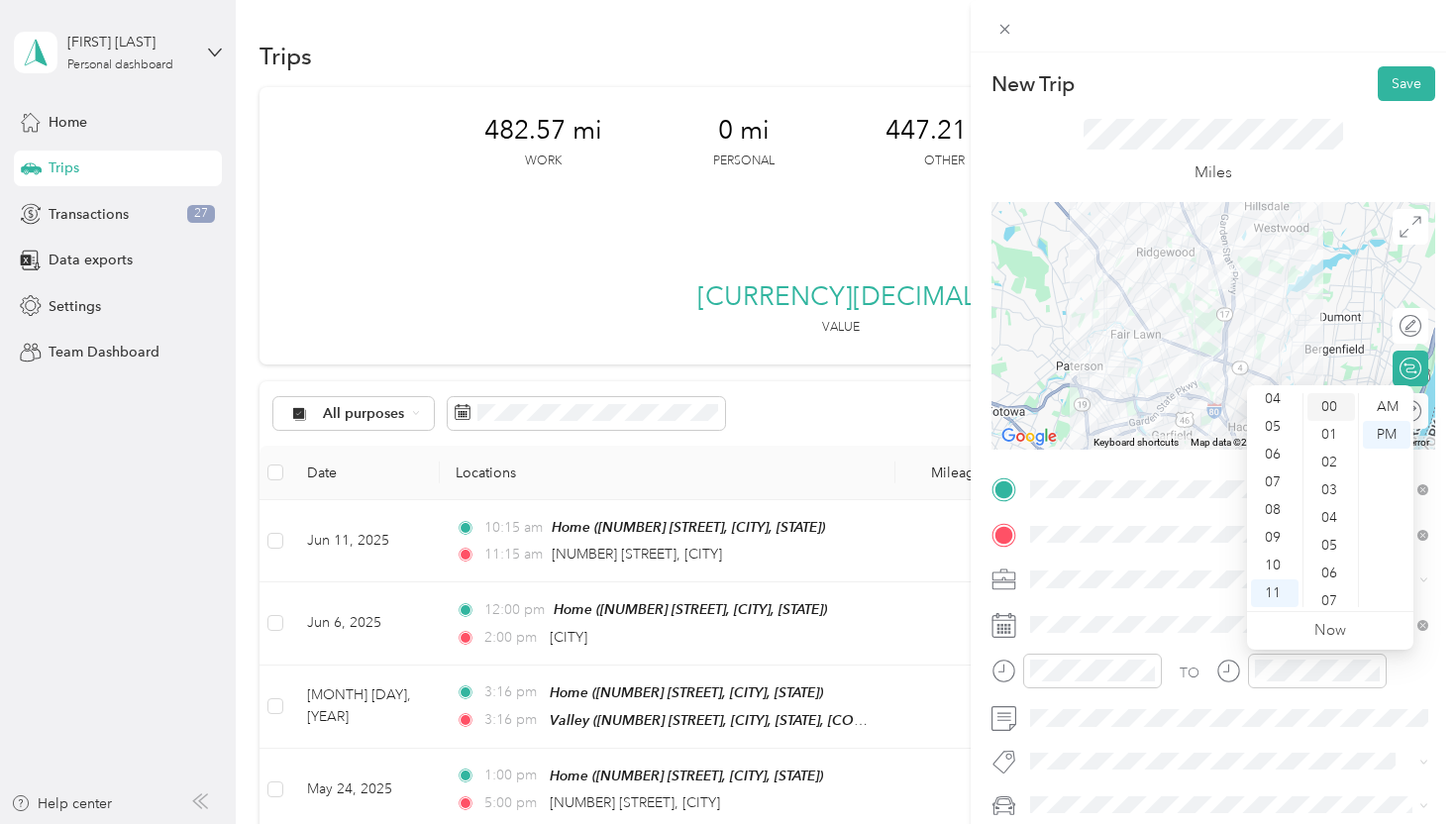 click on "00" at bounding box center (1331, 407) 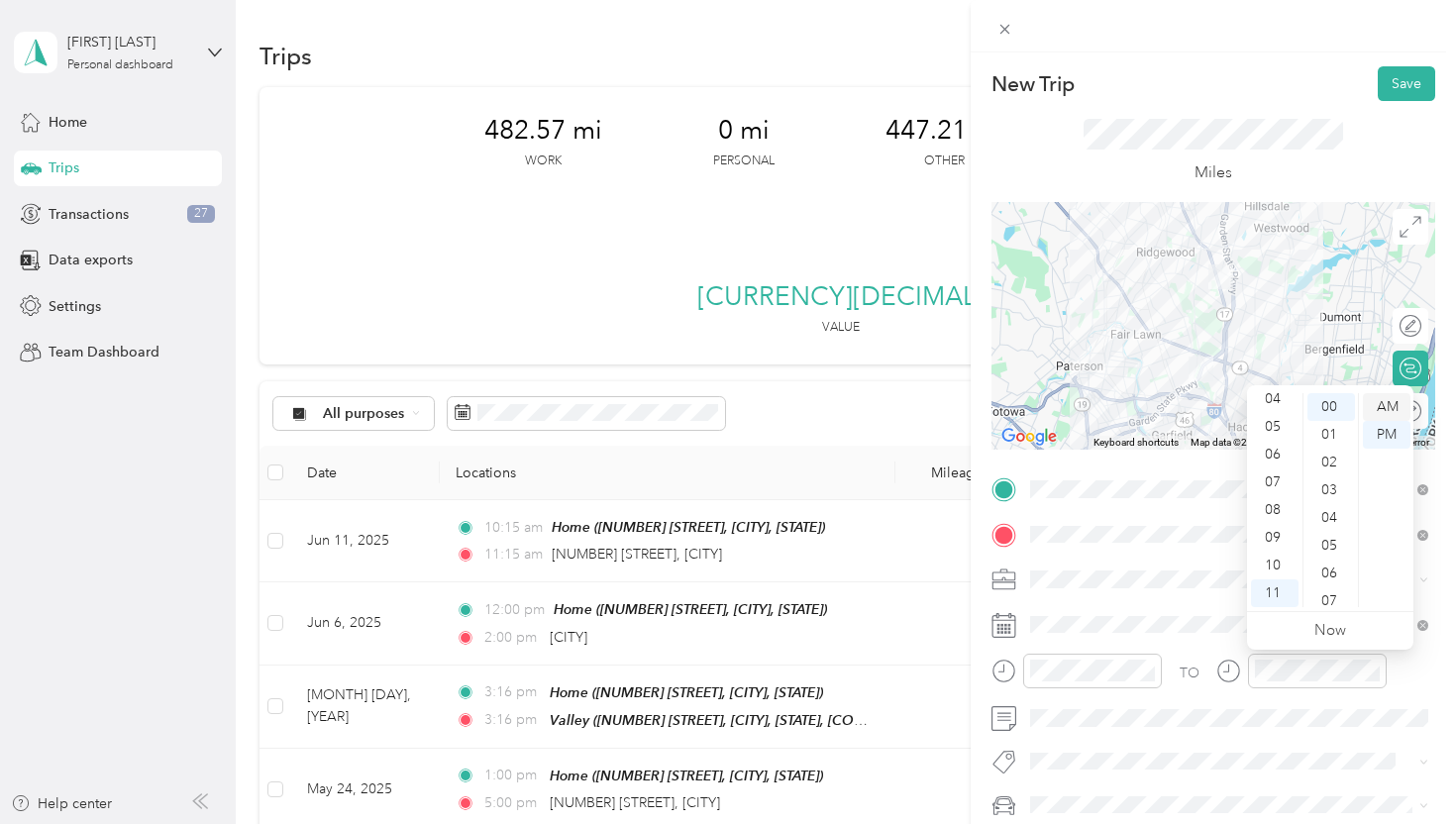 click on "AM" at bounding box center [1387, 407] 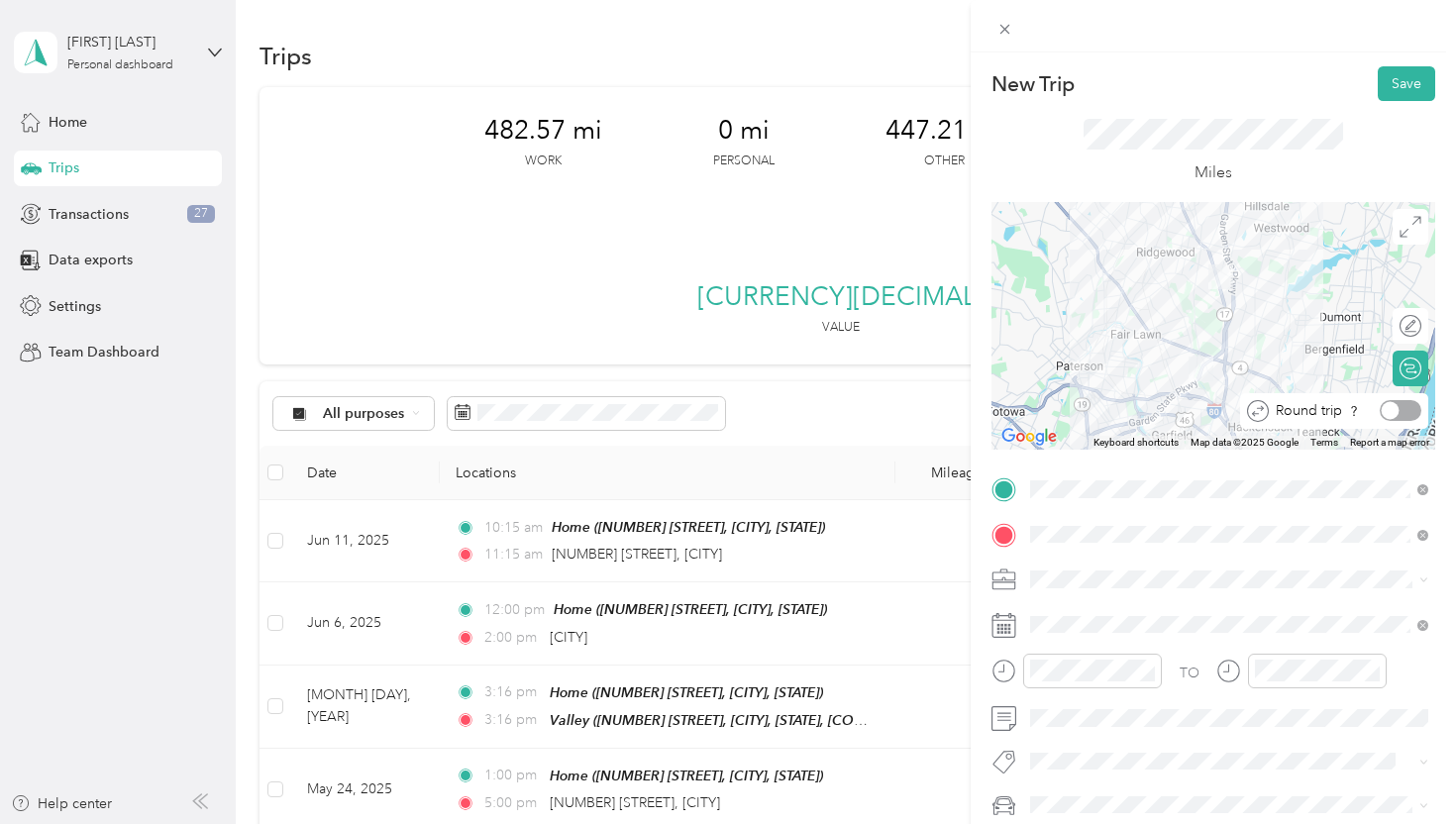 click at bounding box center (1401, 410) 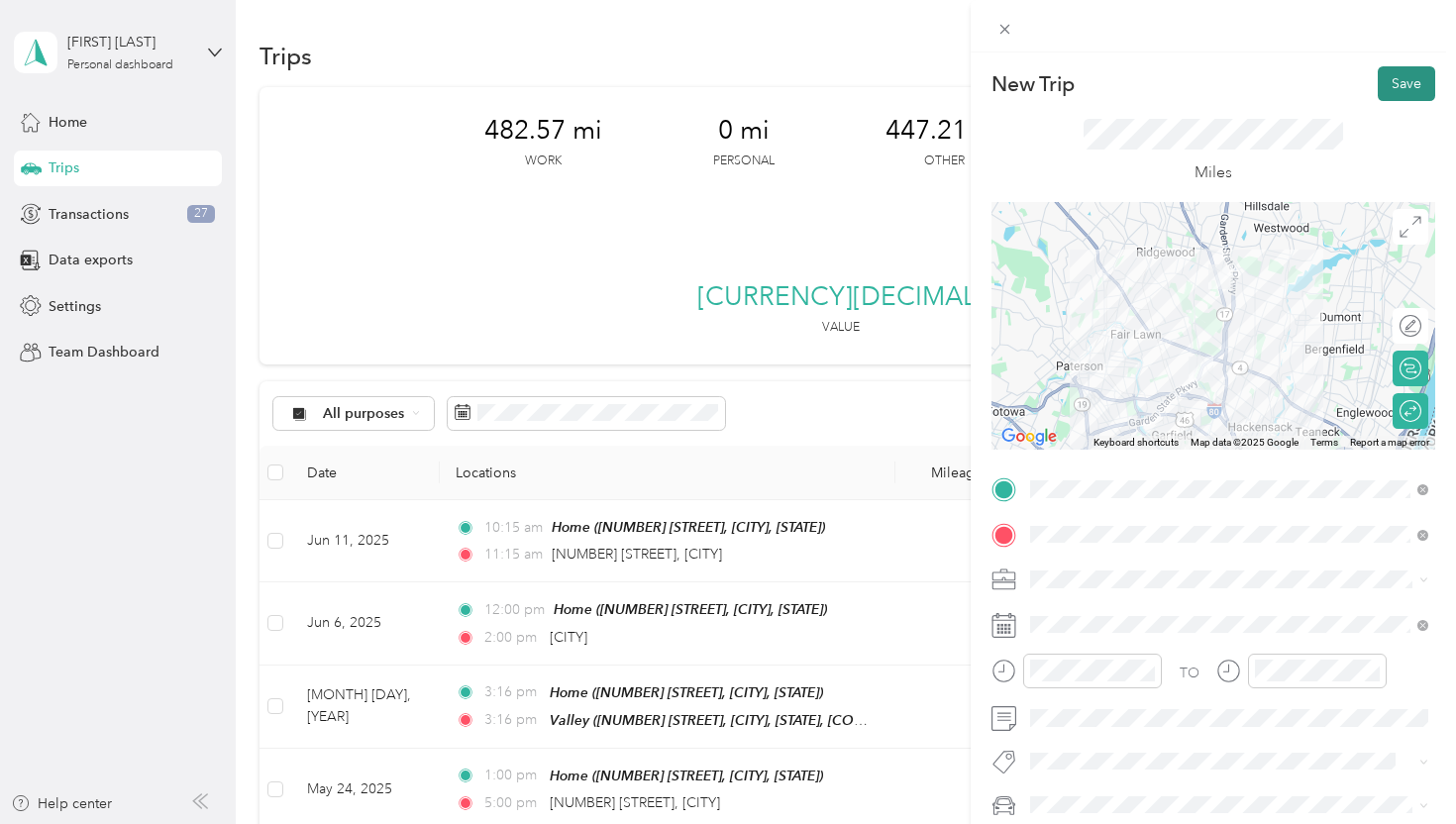 click on "Save" at bounding box center [1406, 83] 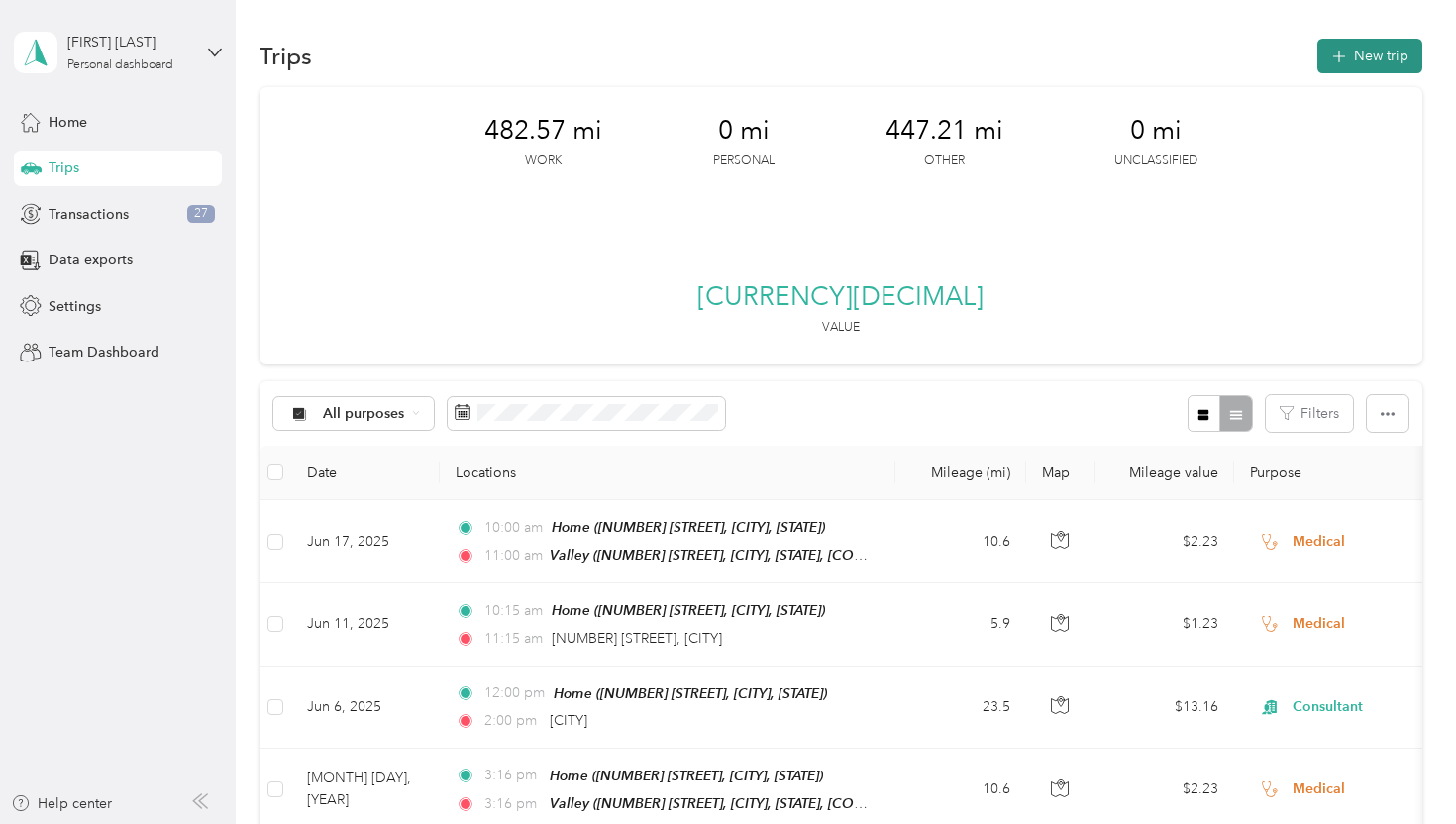 click on "New trip" at bounding box center [1370, 55] 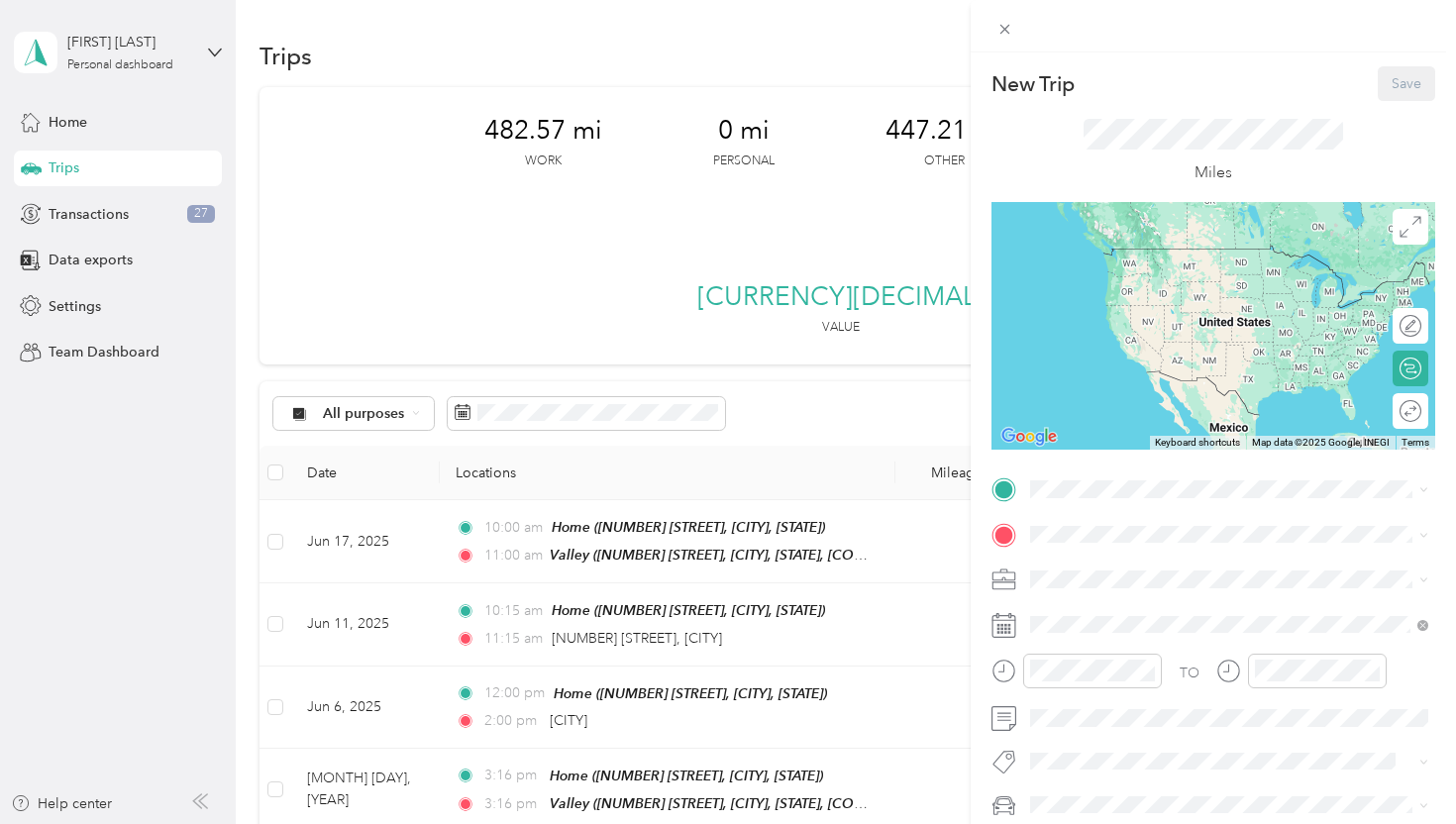 click on "Home [NUMBER] [STREET], [POSTAL_CODE], [CITY], [STATE], [COUNTRY]" at bounding box center [1245, 583] 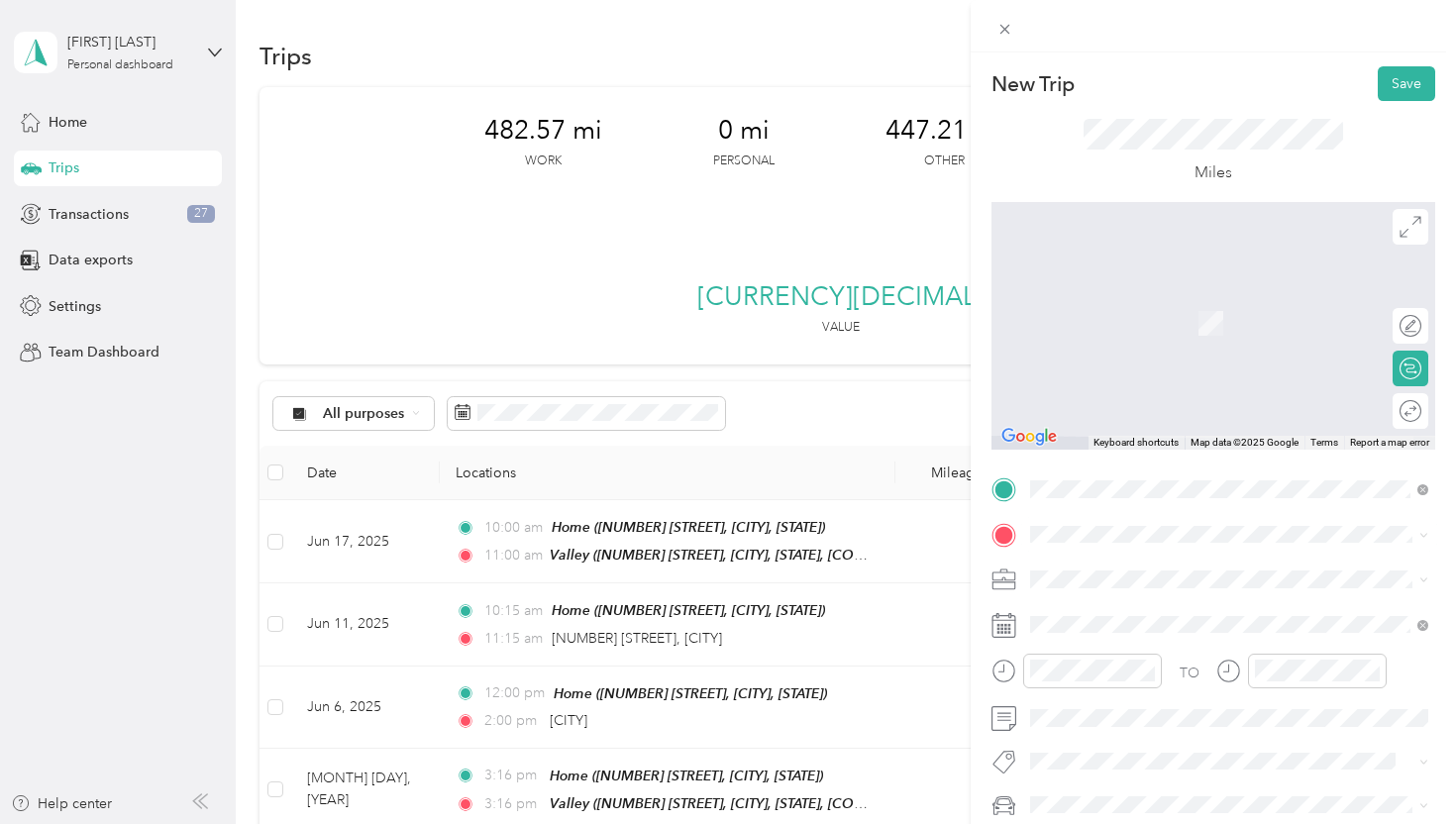 click on "[STREET]
[CITY], [STATE] [POSTAL_CODE], [COUNTRY]" at bounding box center [1210, 346] 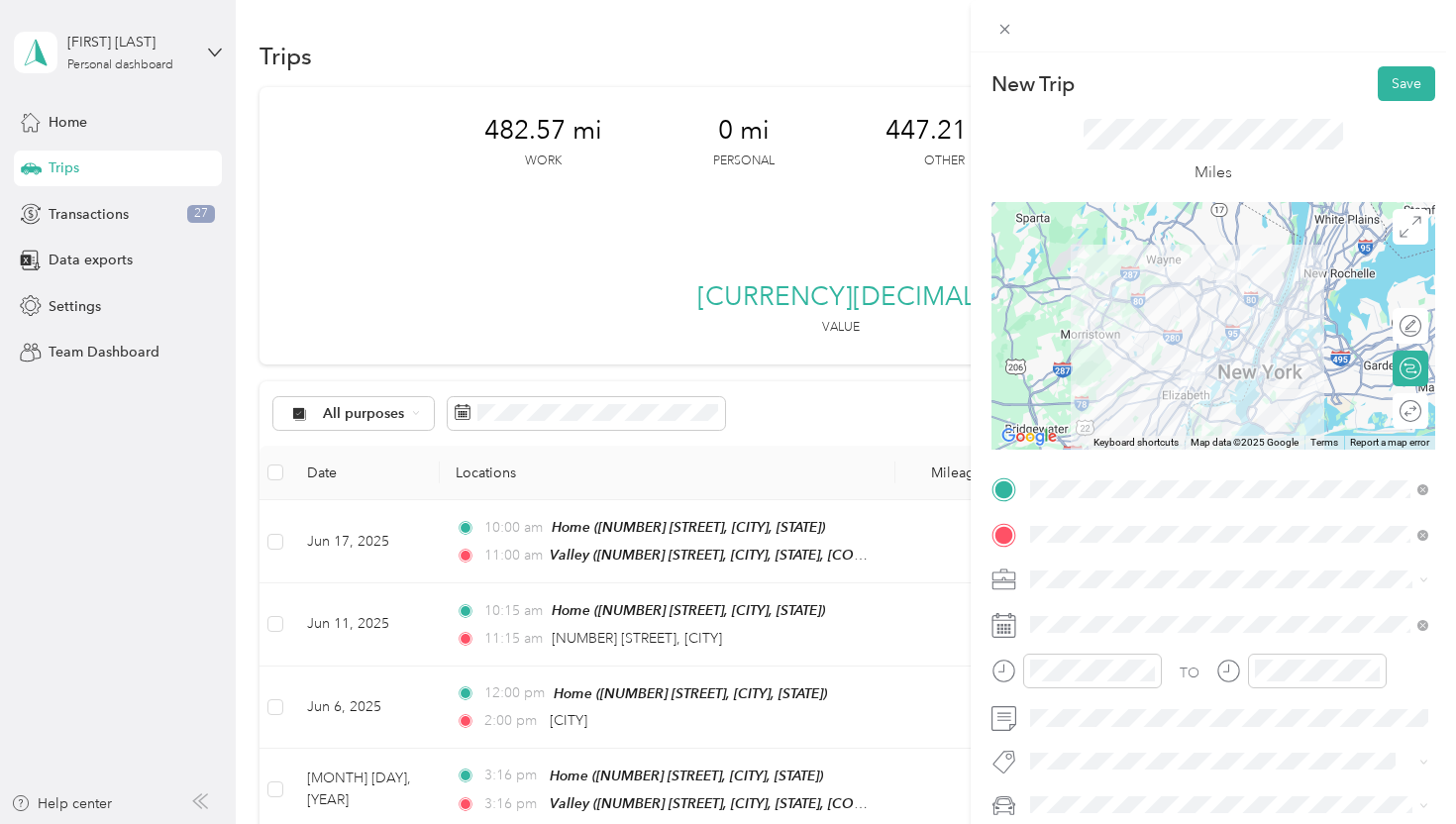 click on "Consultant" at bounding box center (1229, 395) 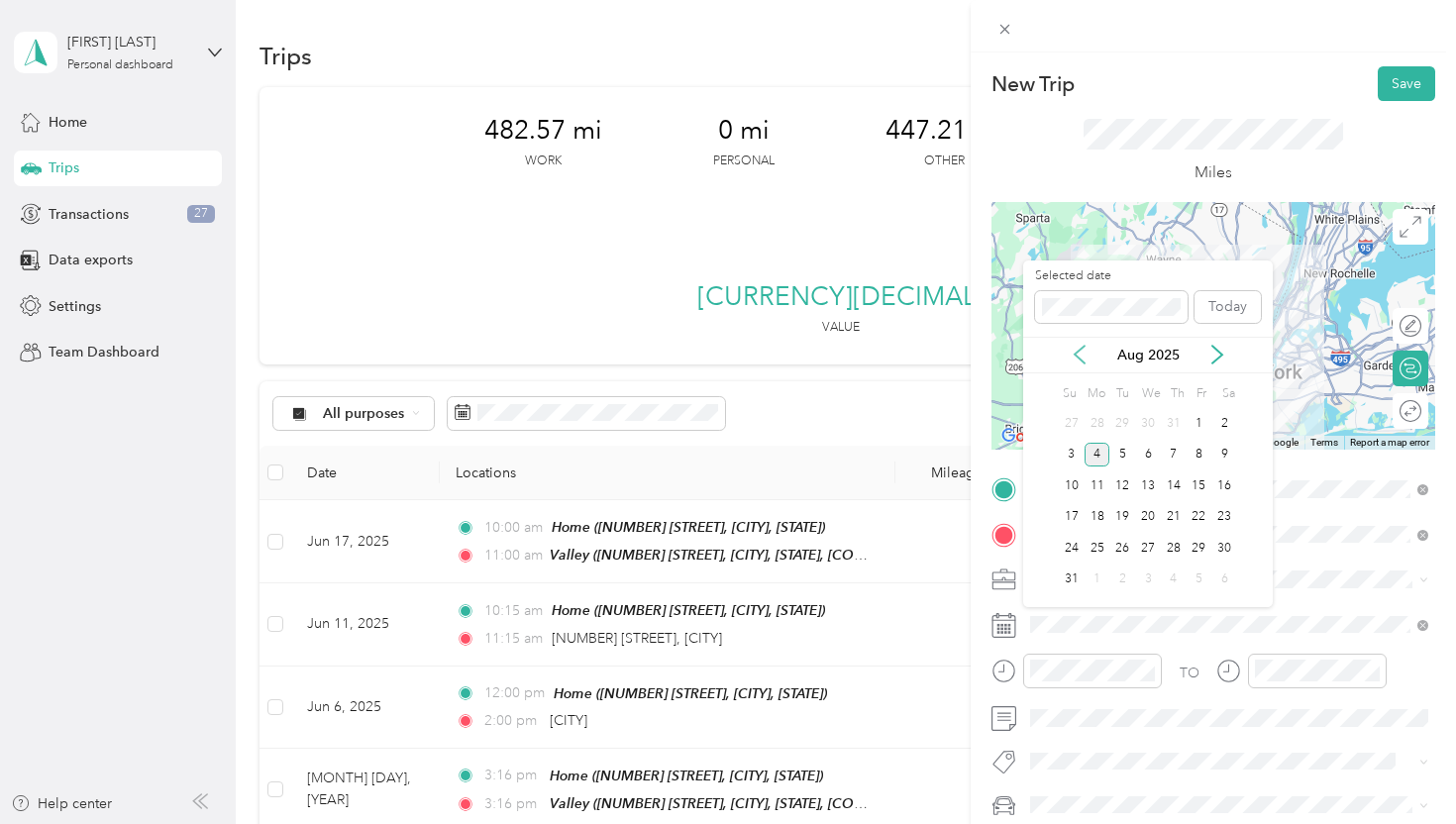 click 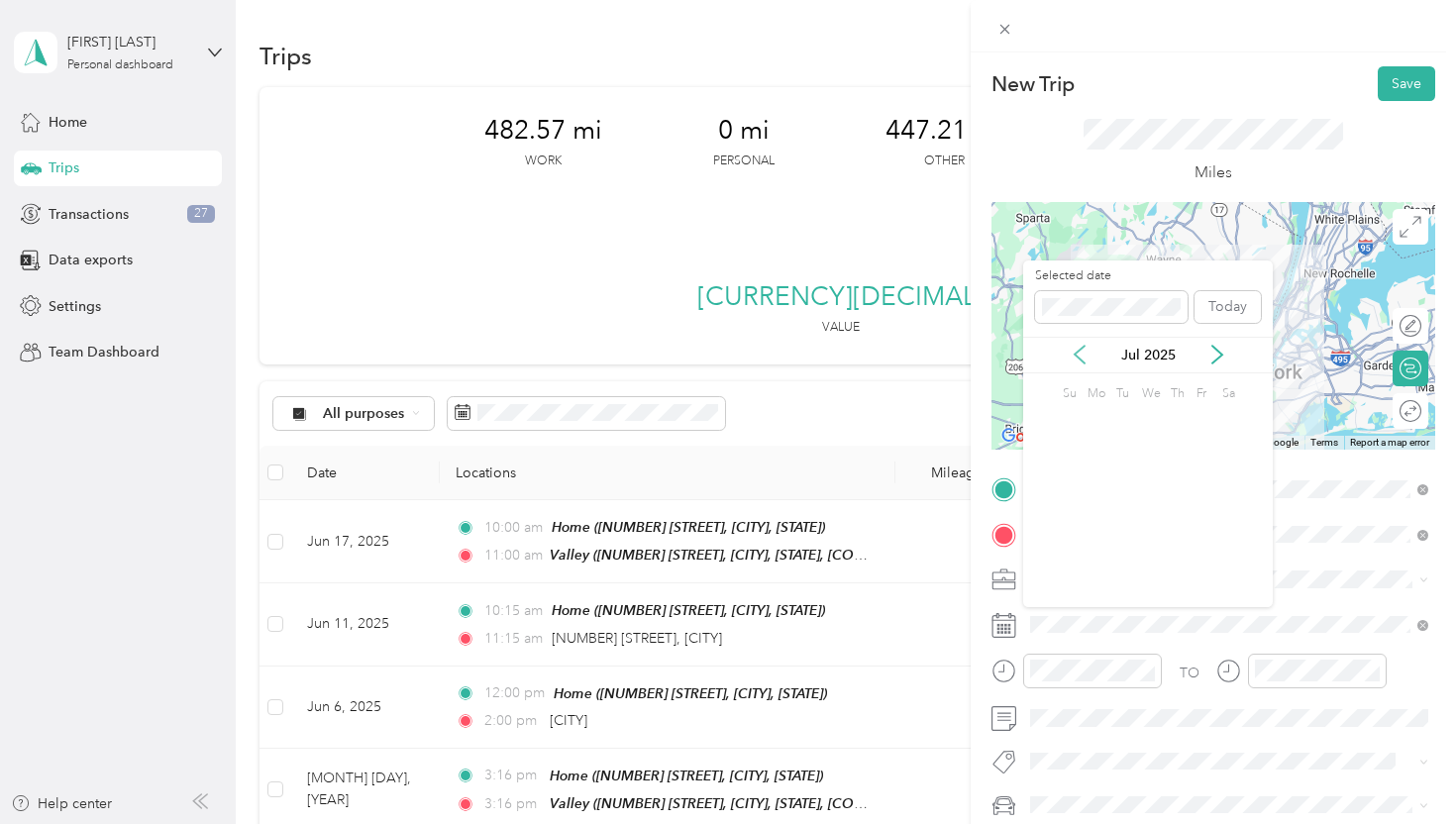 click 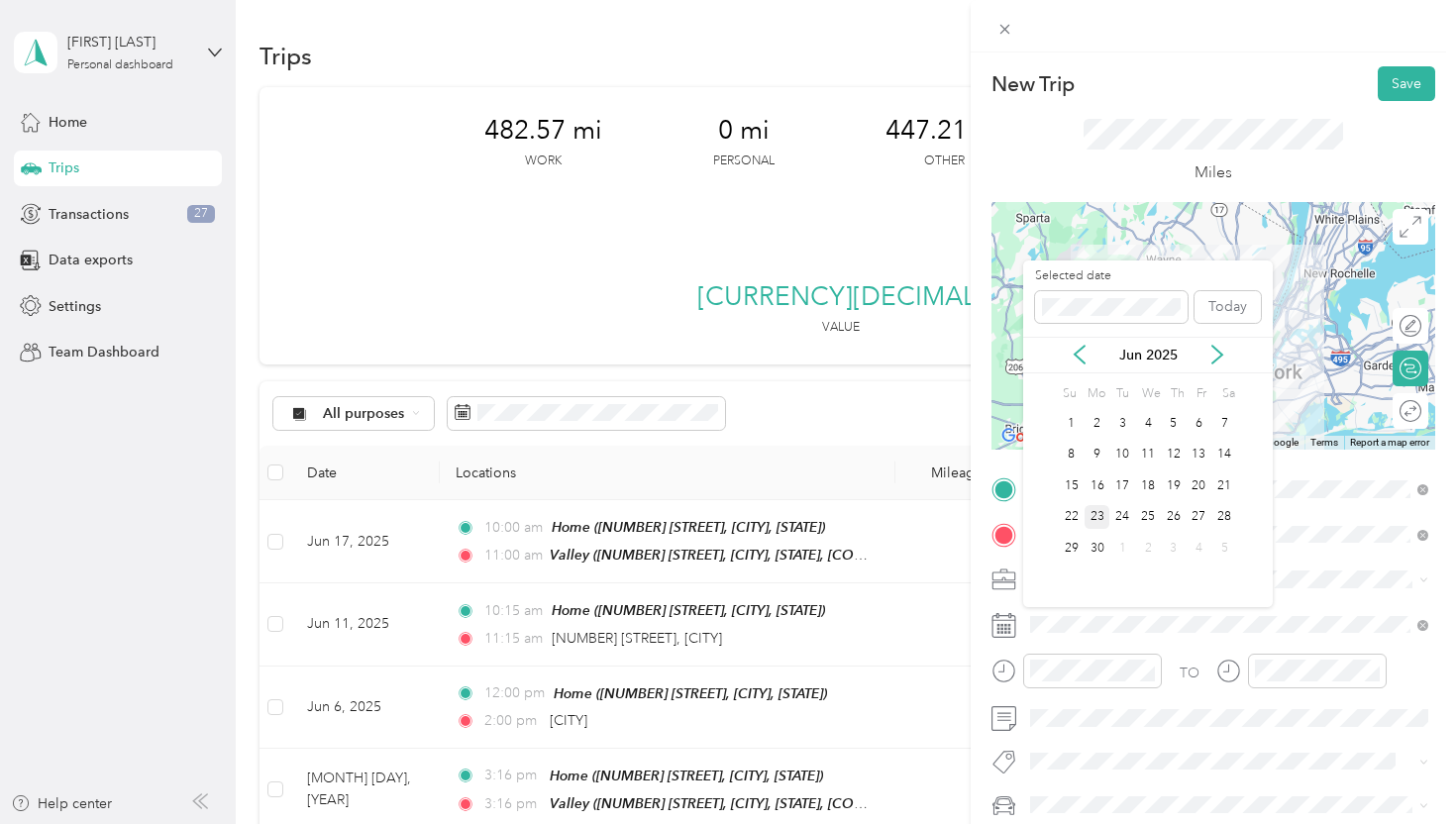 click on "23" at bounding box center [1097, 517] 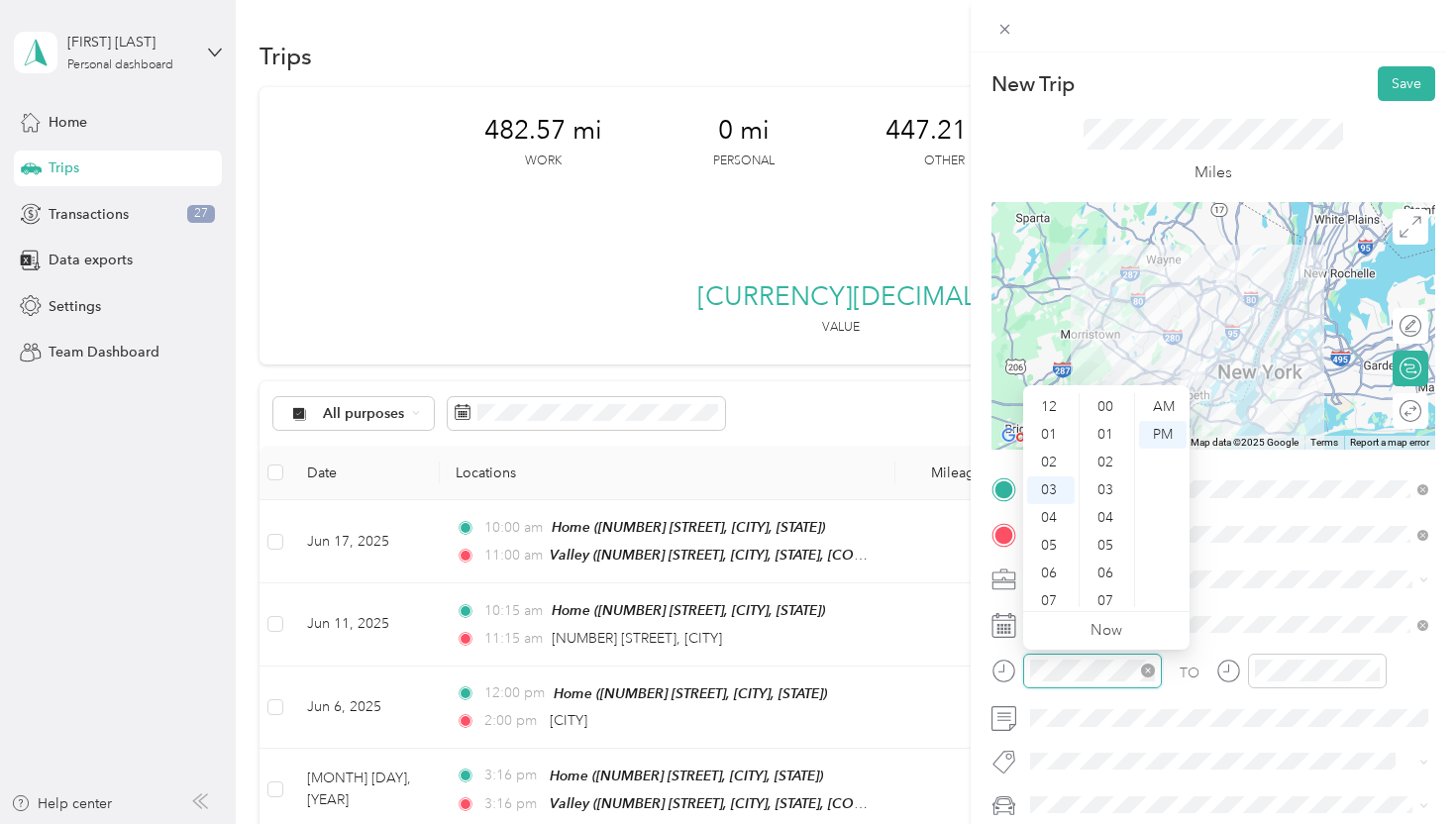 scroll, scrollTop: 83, scrollLeft: 0, axis: vertical 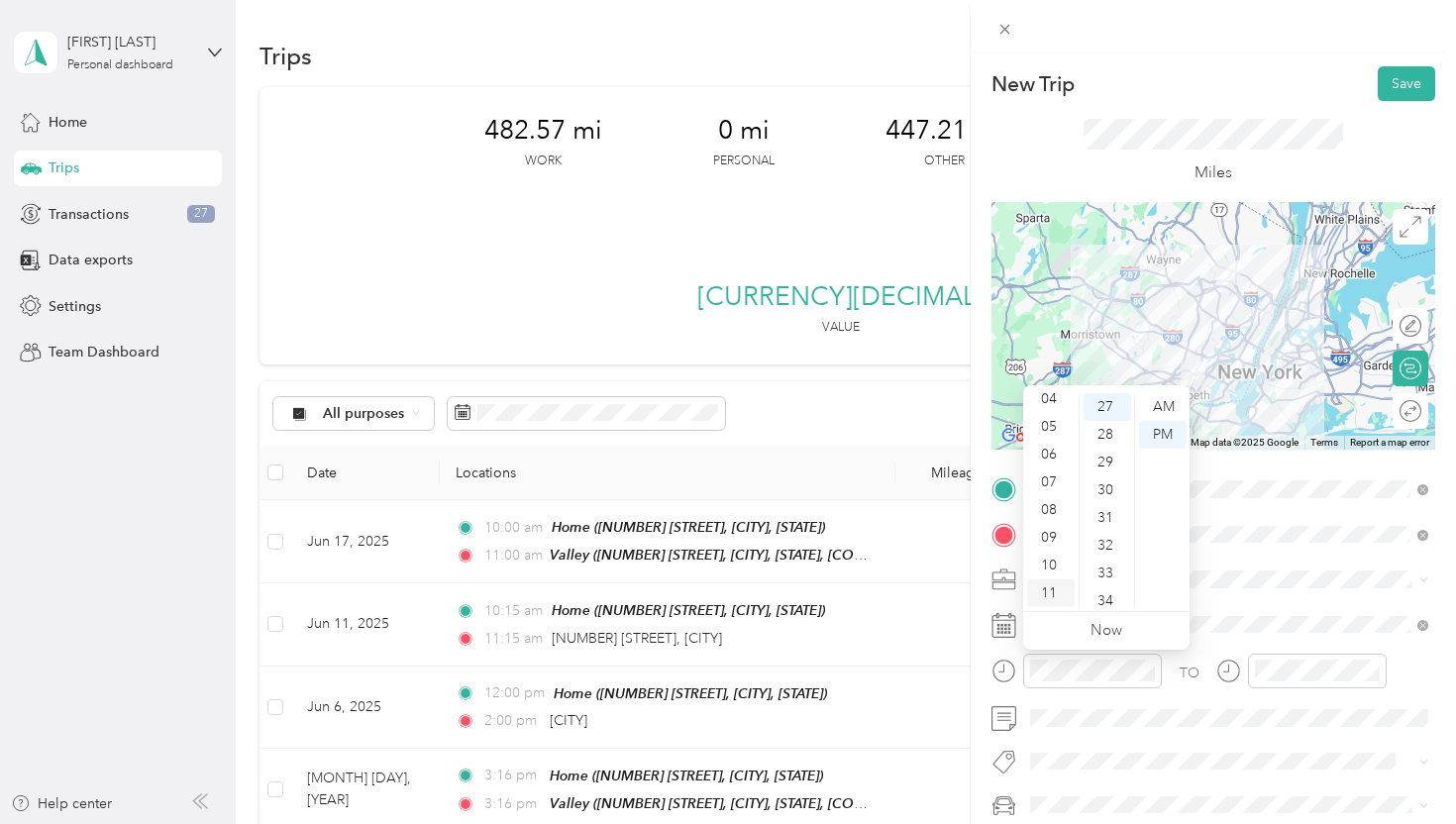 click on "11" at bounding box center (1051, 593) 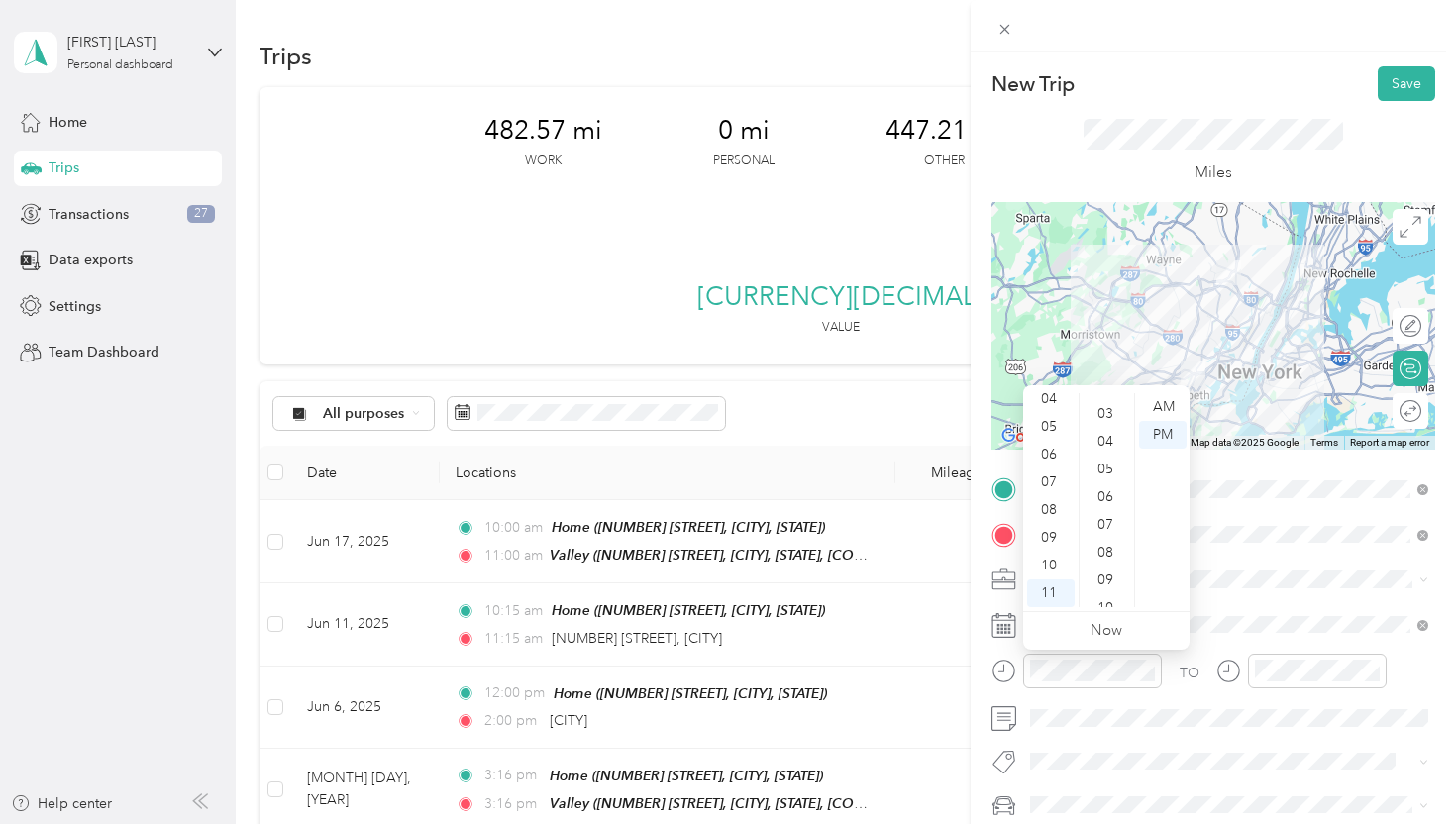 scroll, scrollTop: 0, scrollLeft: 0, axis: both 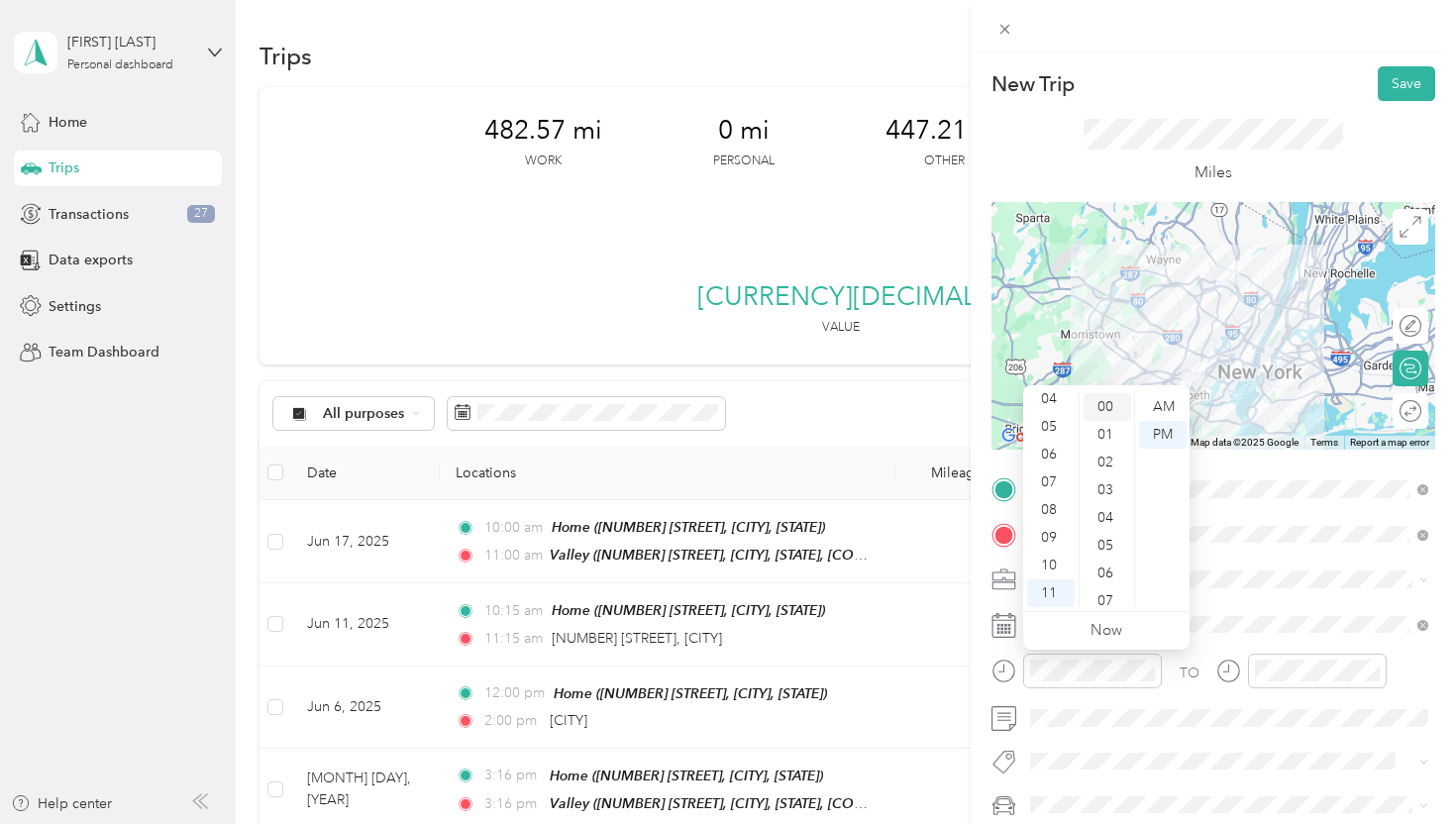 click on "00" at bounding box center (1107, 407) 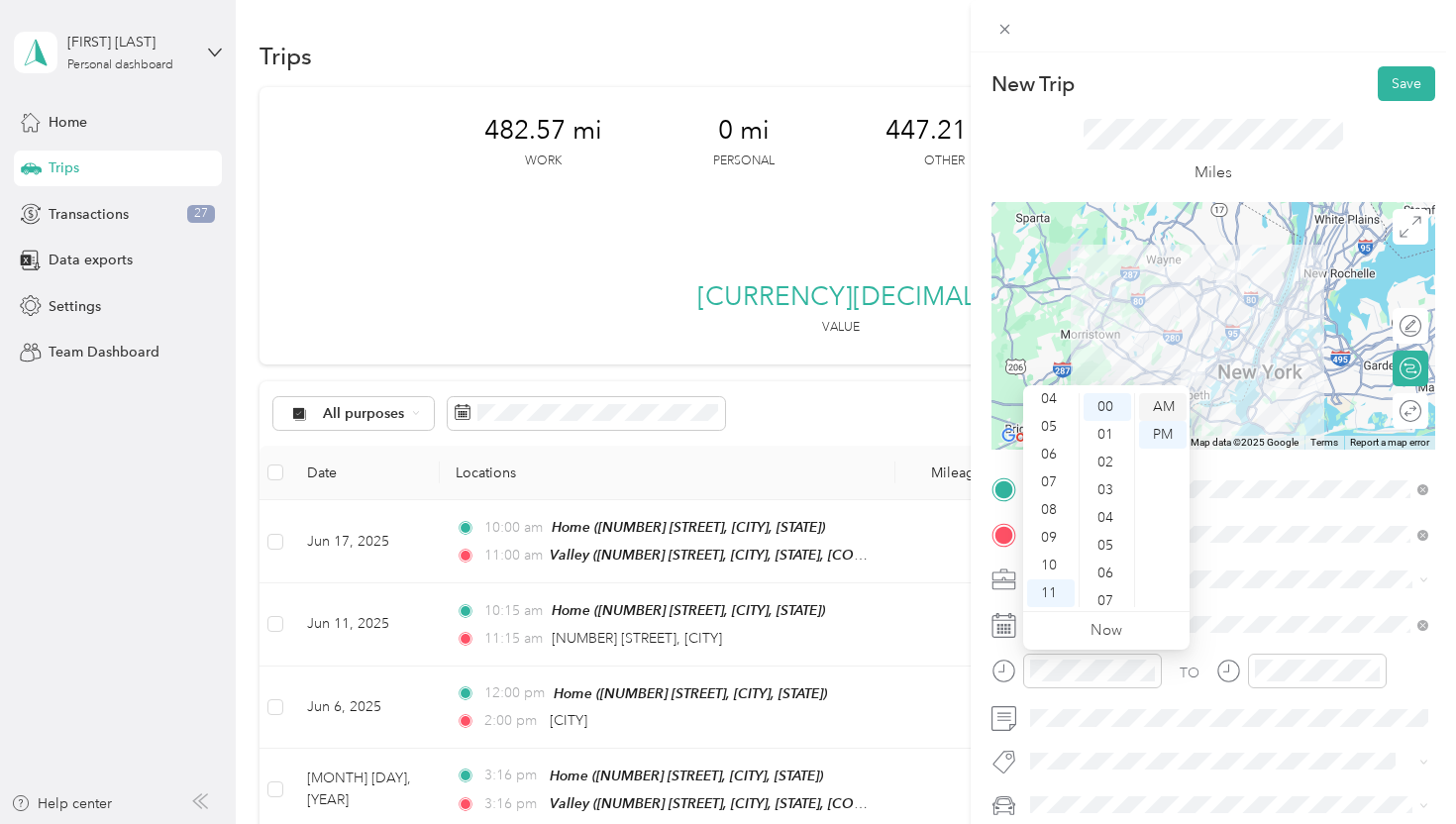 click on "AM" at bounding box center [1163, 407] 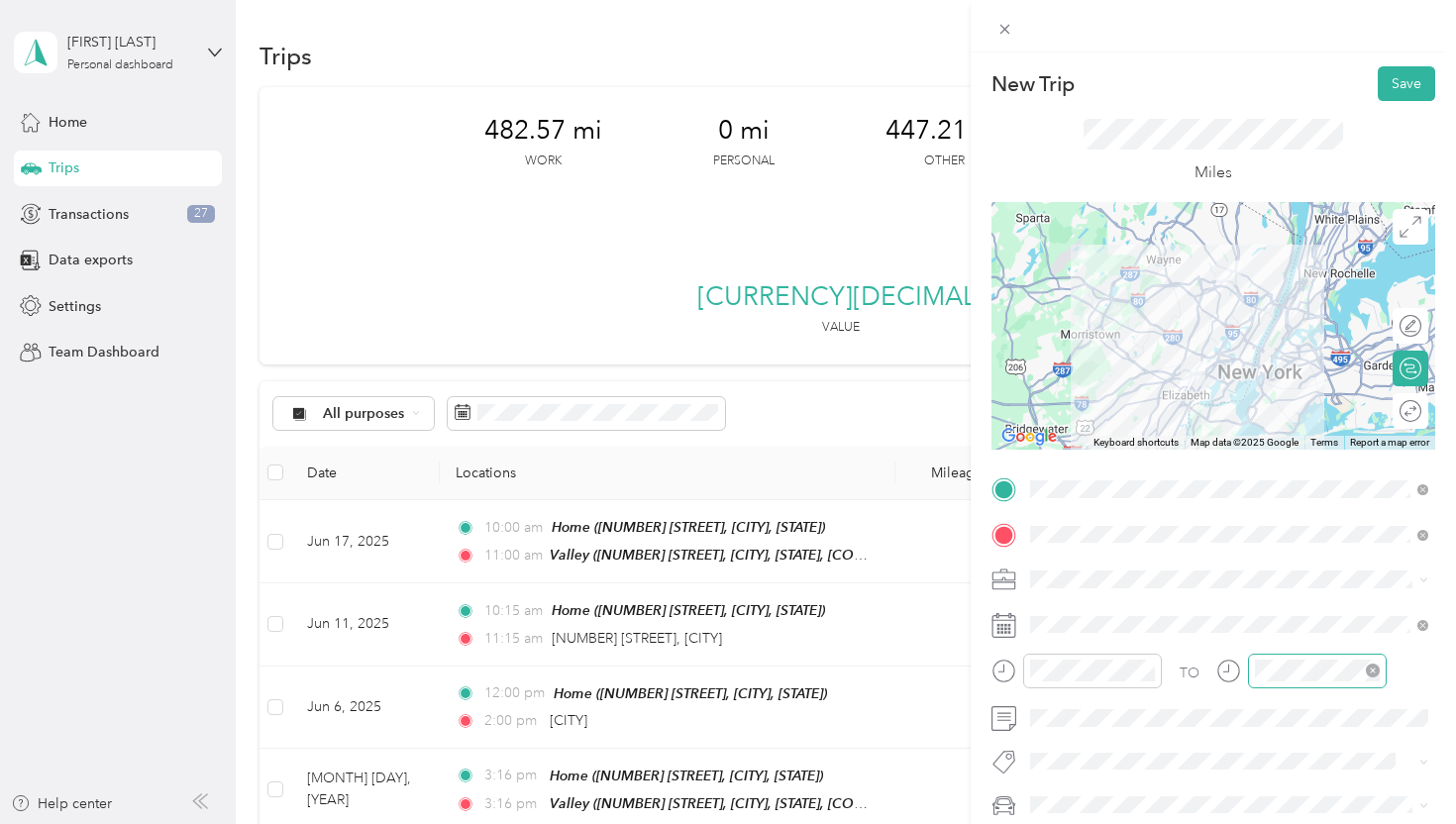click 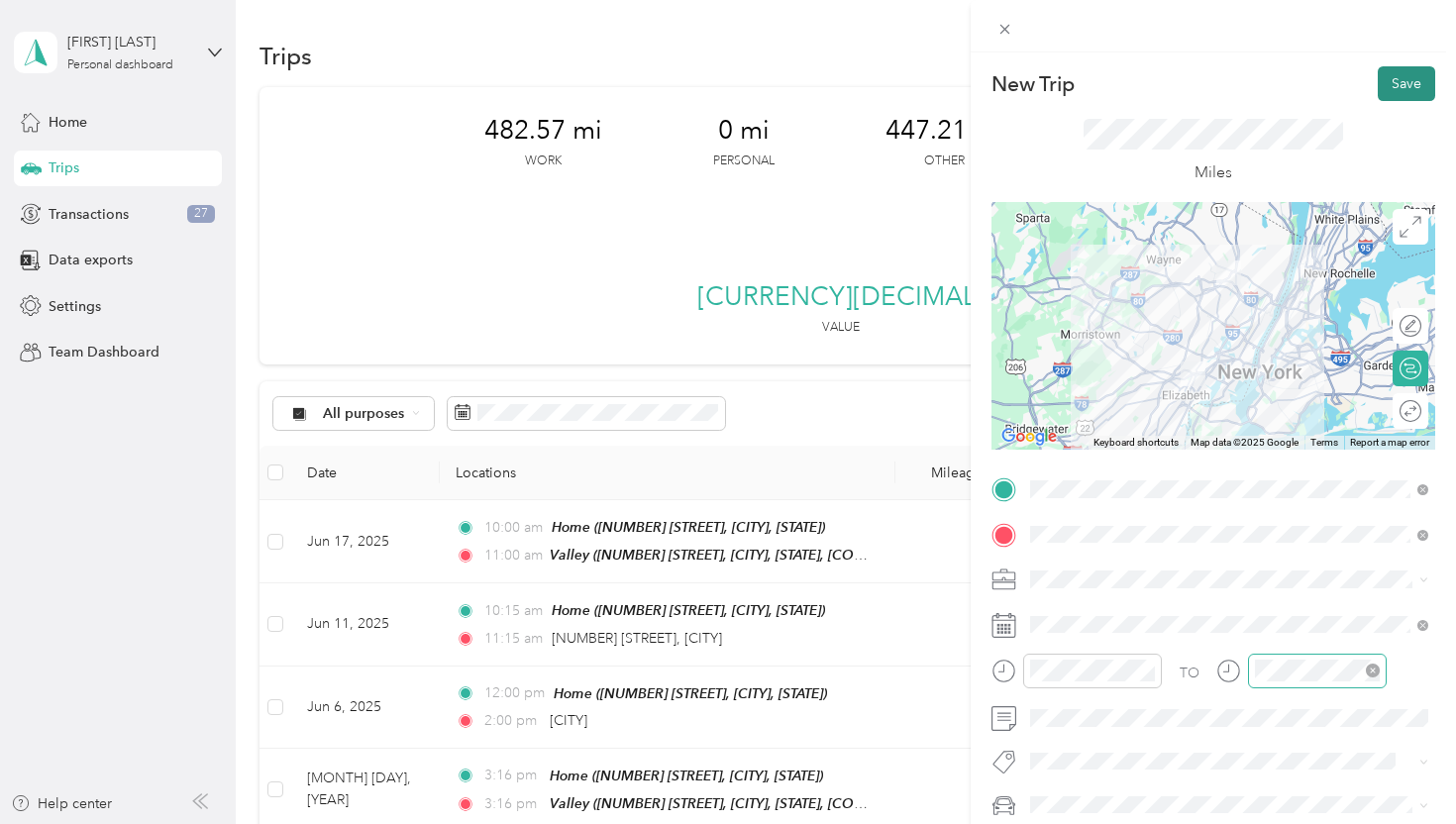 click on "Save" at bounding box center (1406, 83) 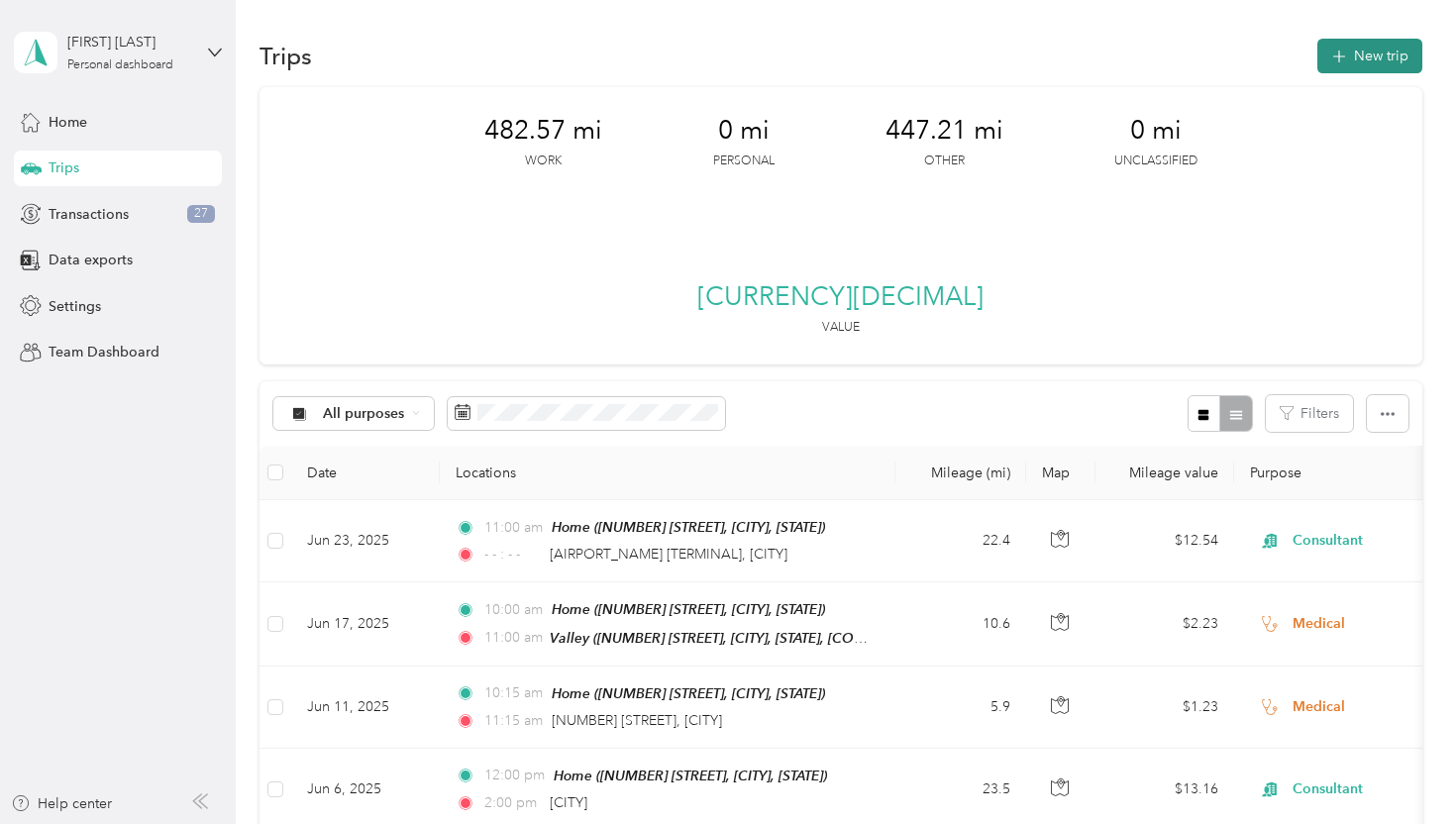 click on "New trip" at bounding box center [1370, 55] 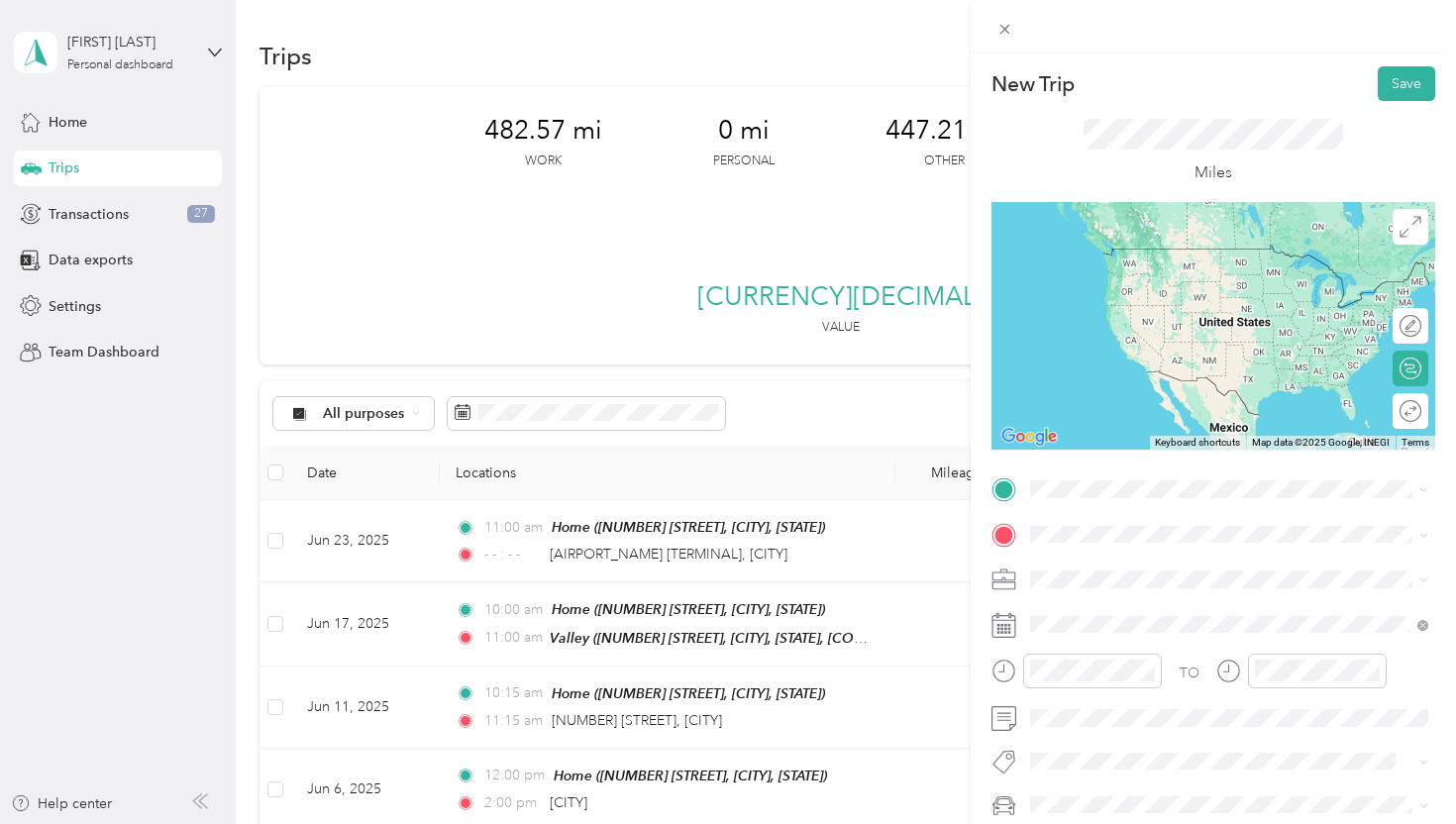 click on "[STREET]
[CITY], [STATE] [POSTAL_CODE], [COUNTRY]" at bounding box center (1210, 613) 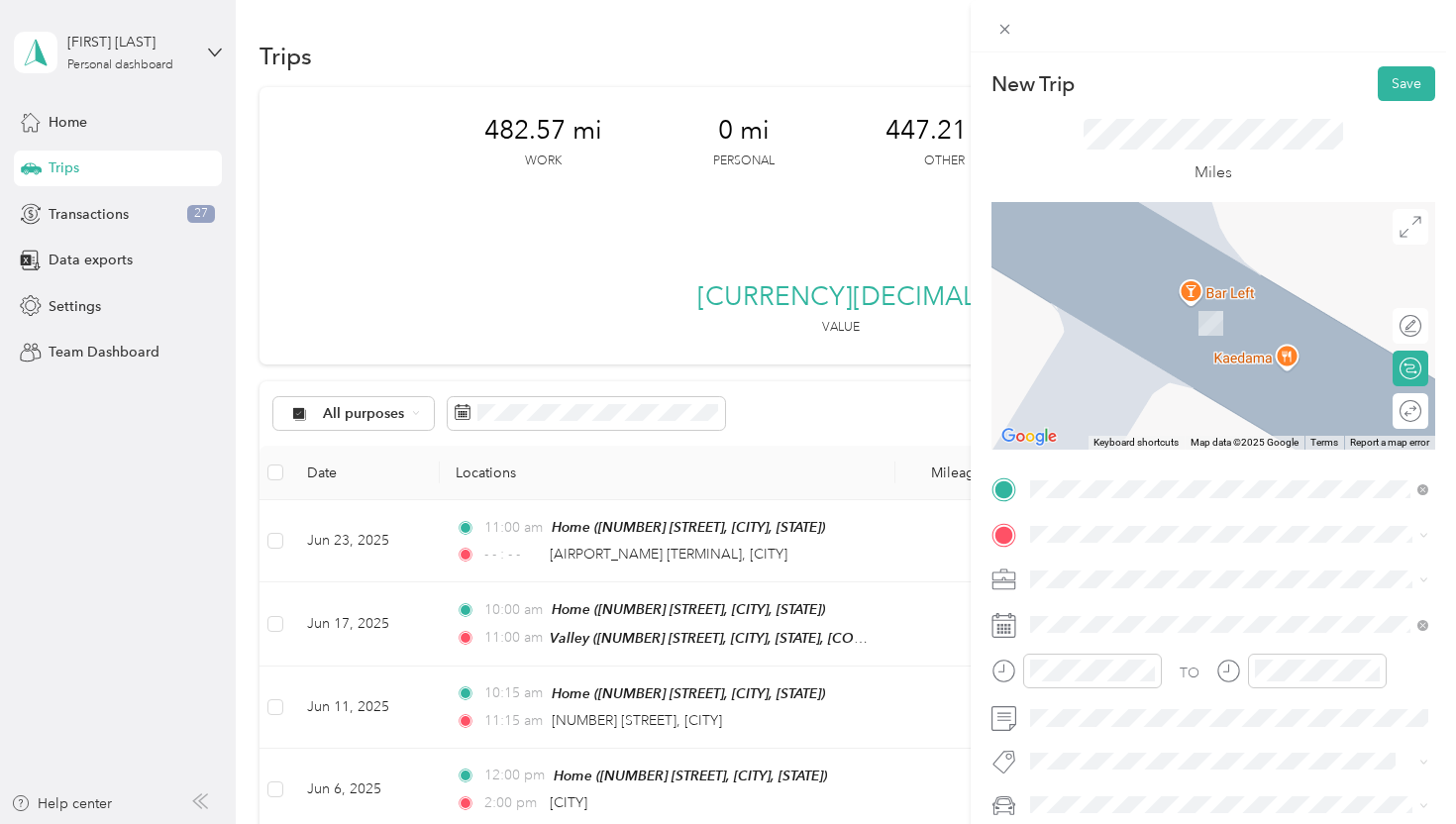 click on "Home [NUMBER] [STREET], [POSTAL_CODE], [CITY], [STATE], [COUNTRY]" at bounding box center (1245, 624) 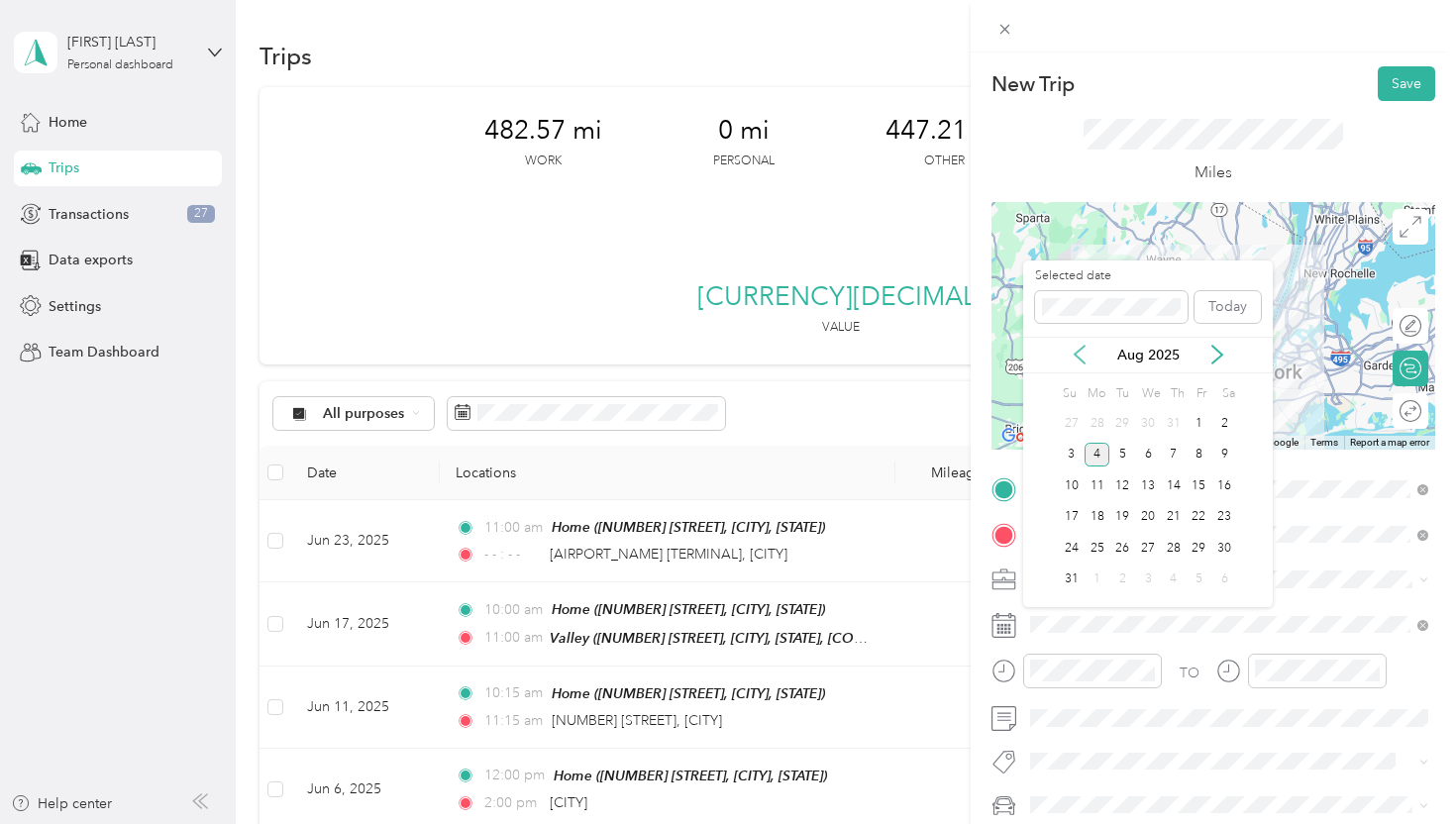 click 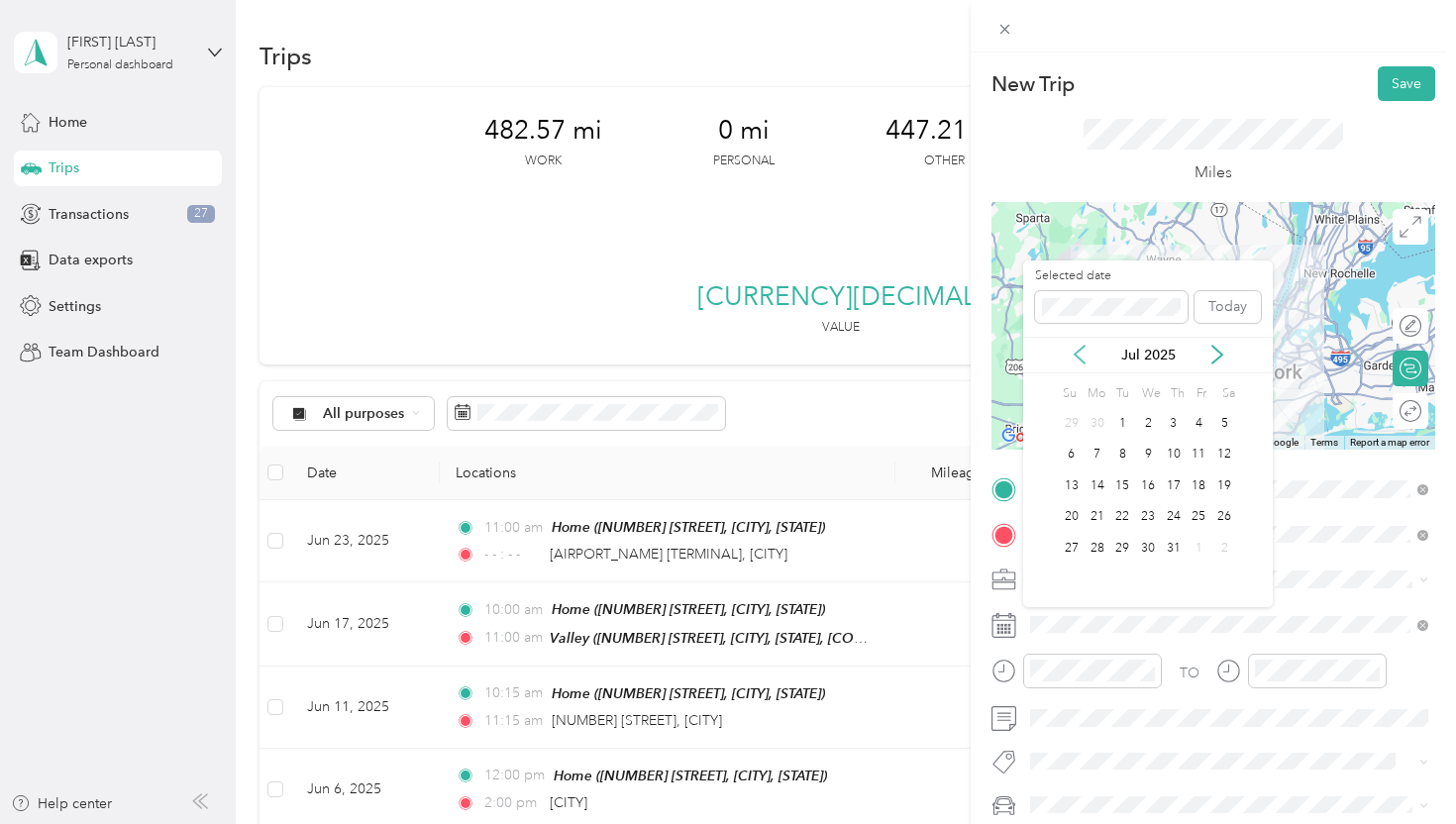click 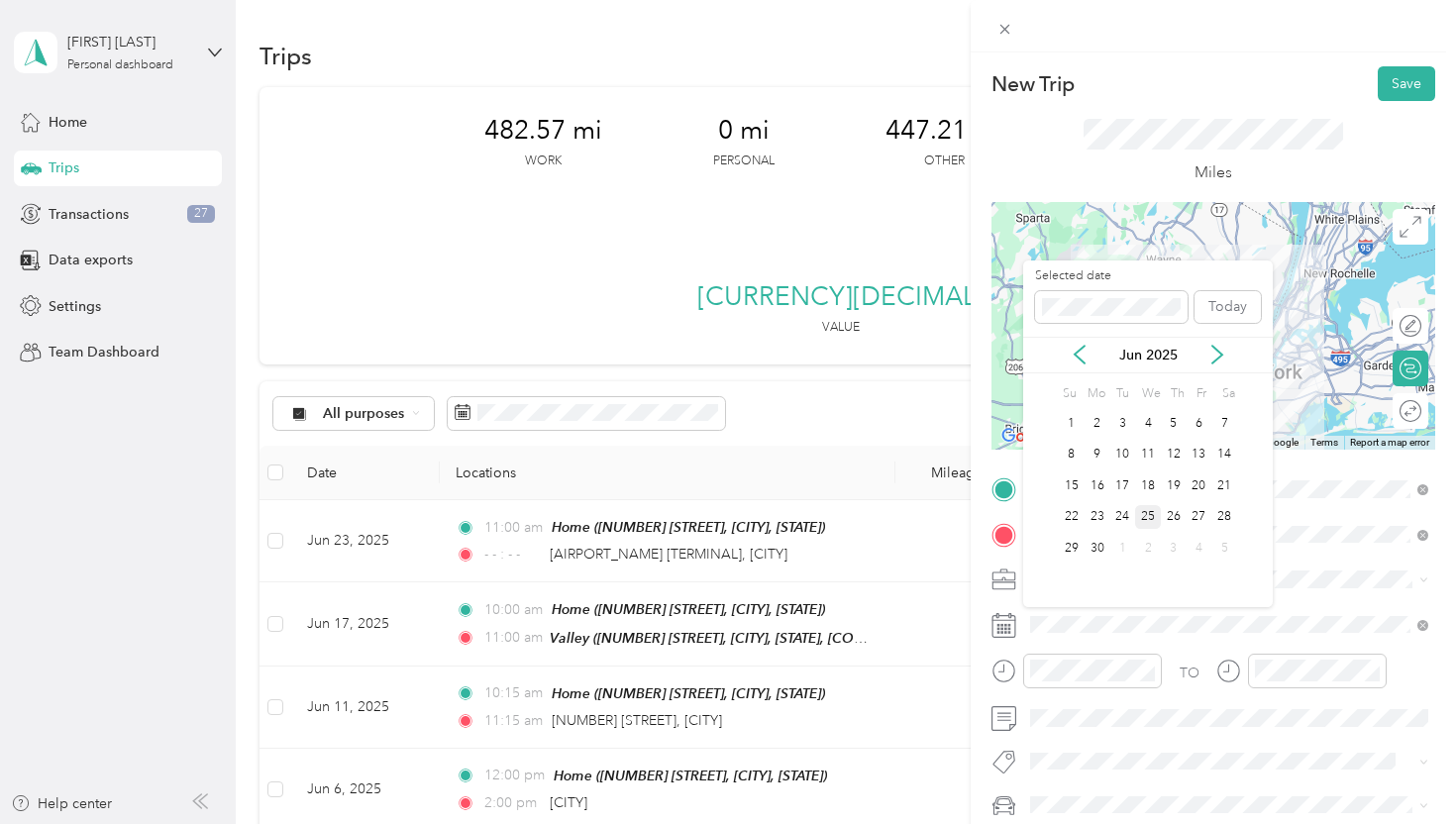 click on "25" at bounding box center [1148, 517] 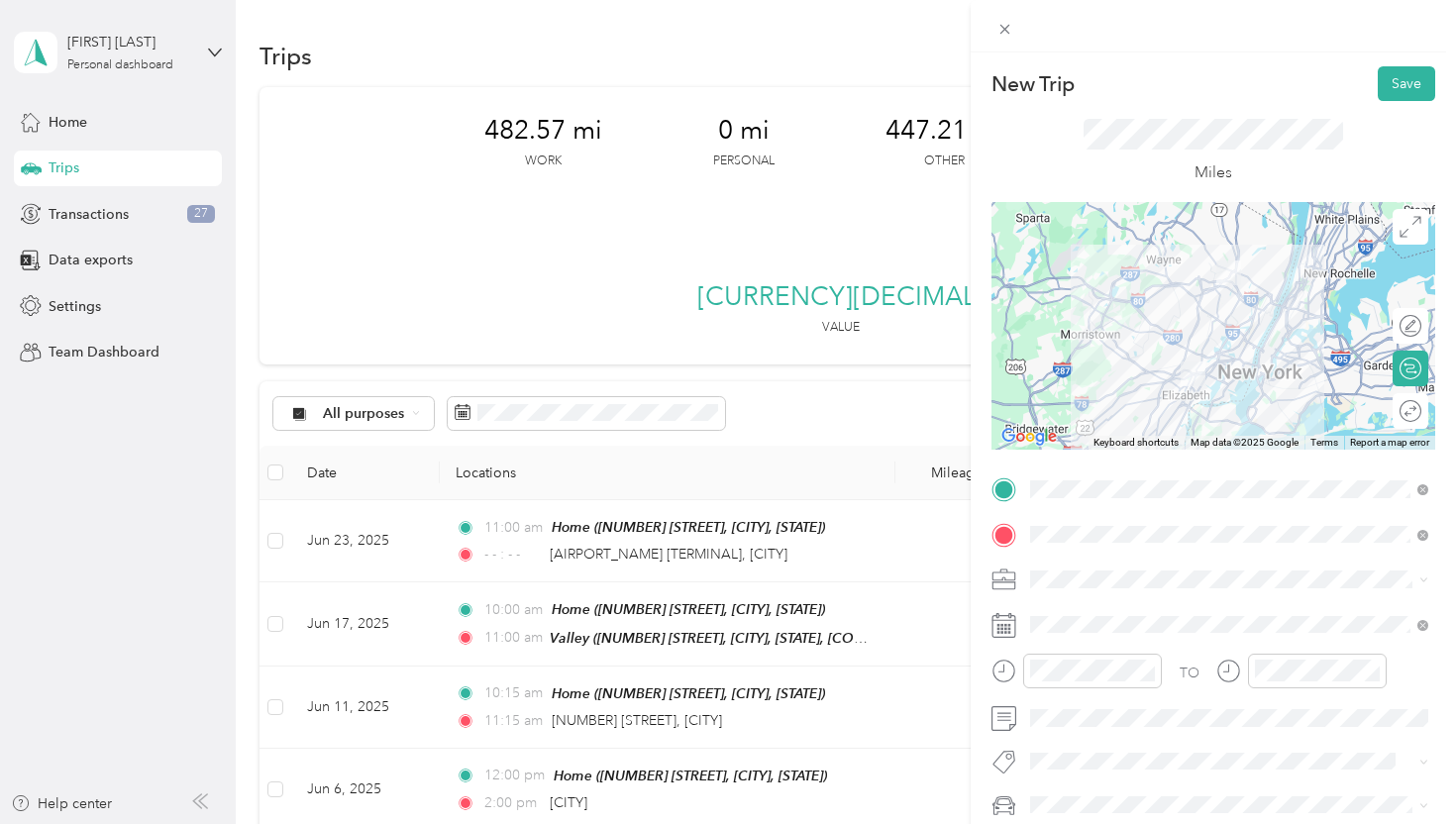 click on "Consultant" at bounding box center (1229, 405) 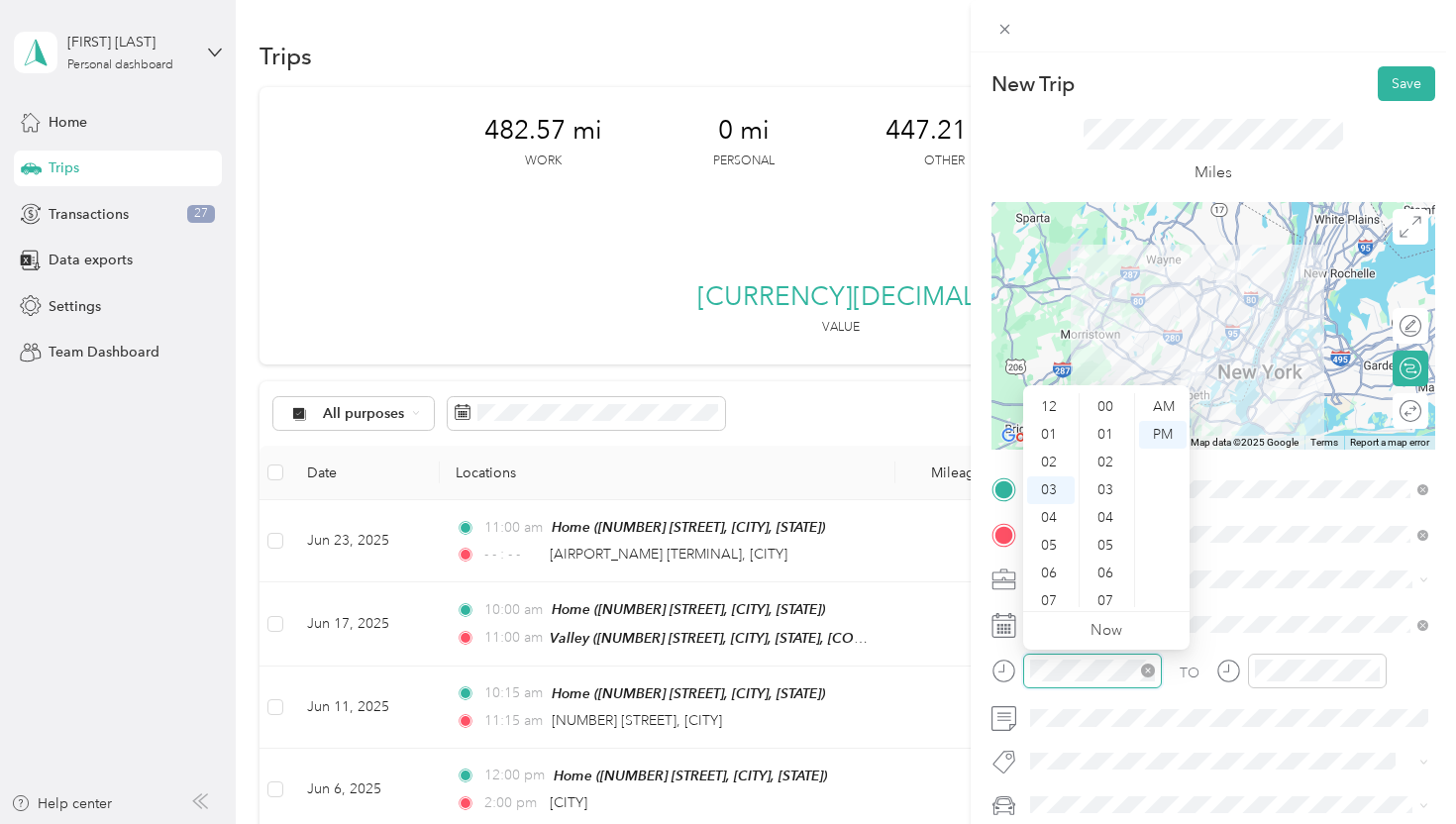 scroll, scrollTop: 83, scrollLeft: 0, axis: vertical 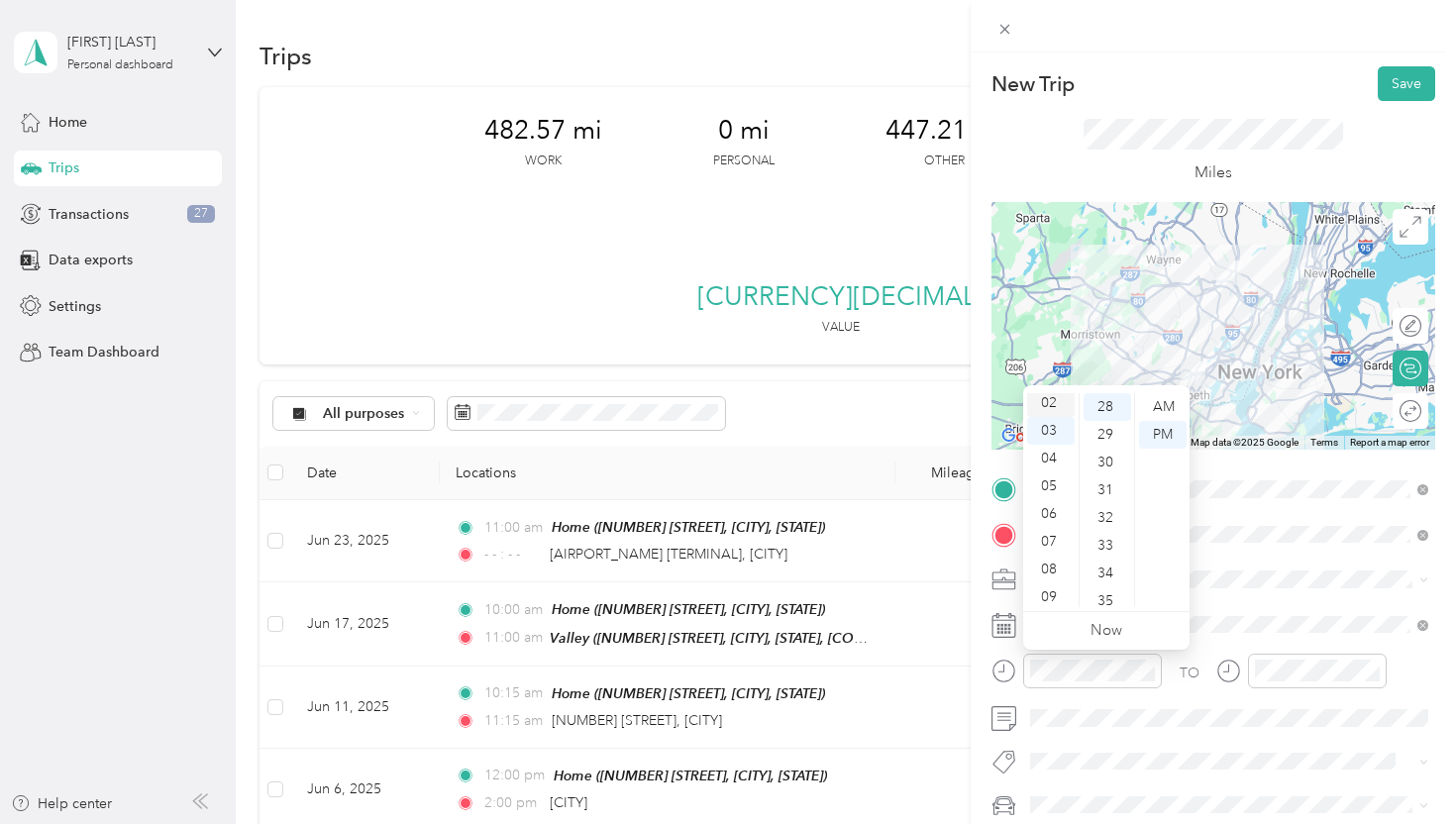 click on "02" at bounding box center (1051, 403) 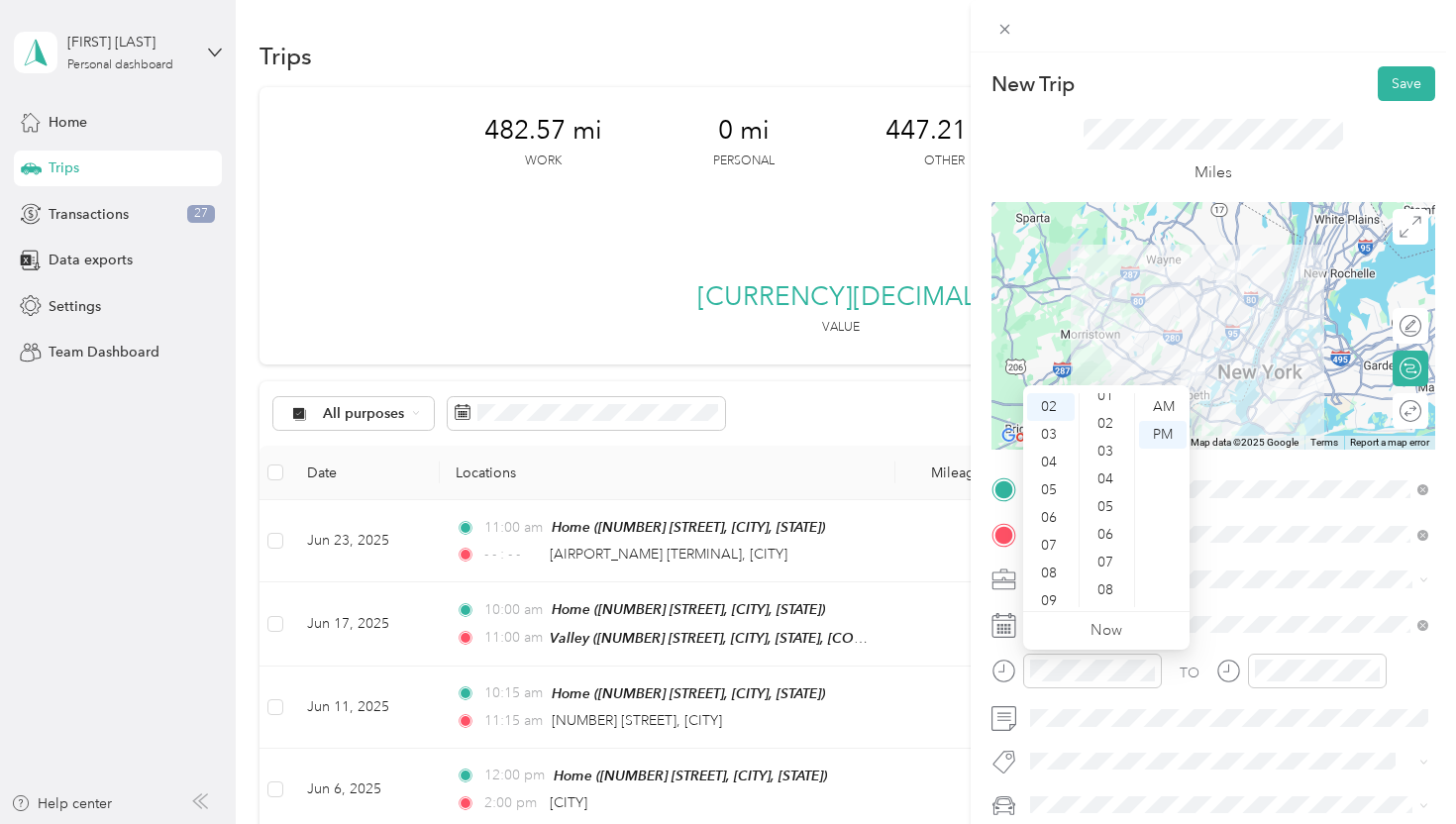 scroll, scrollTop: 0, scrollLeft: 0, axis: both 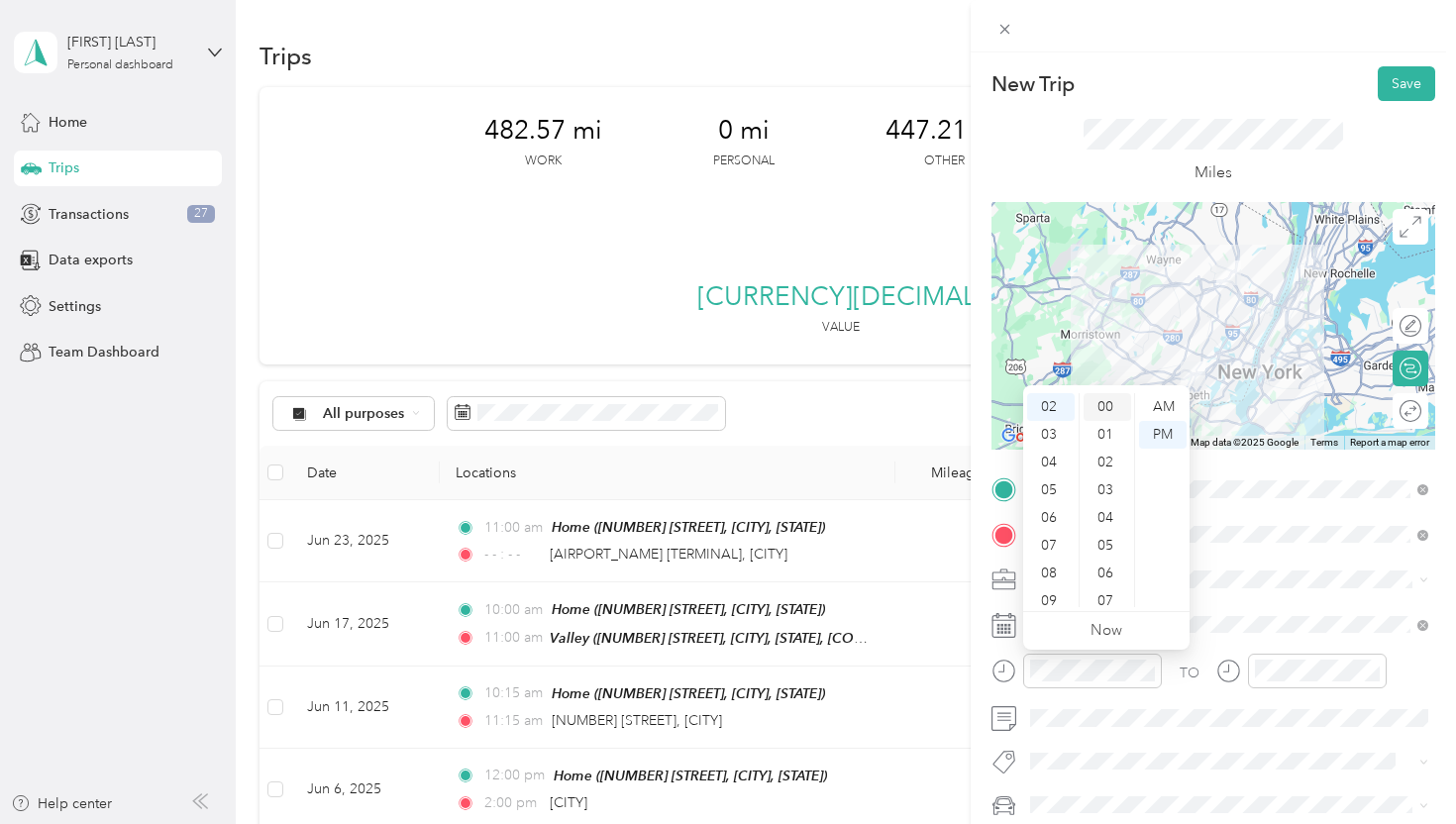 click on "00" at bounding box center [1107, 407] 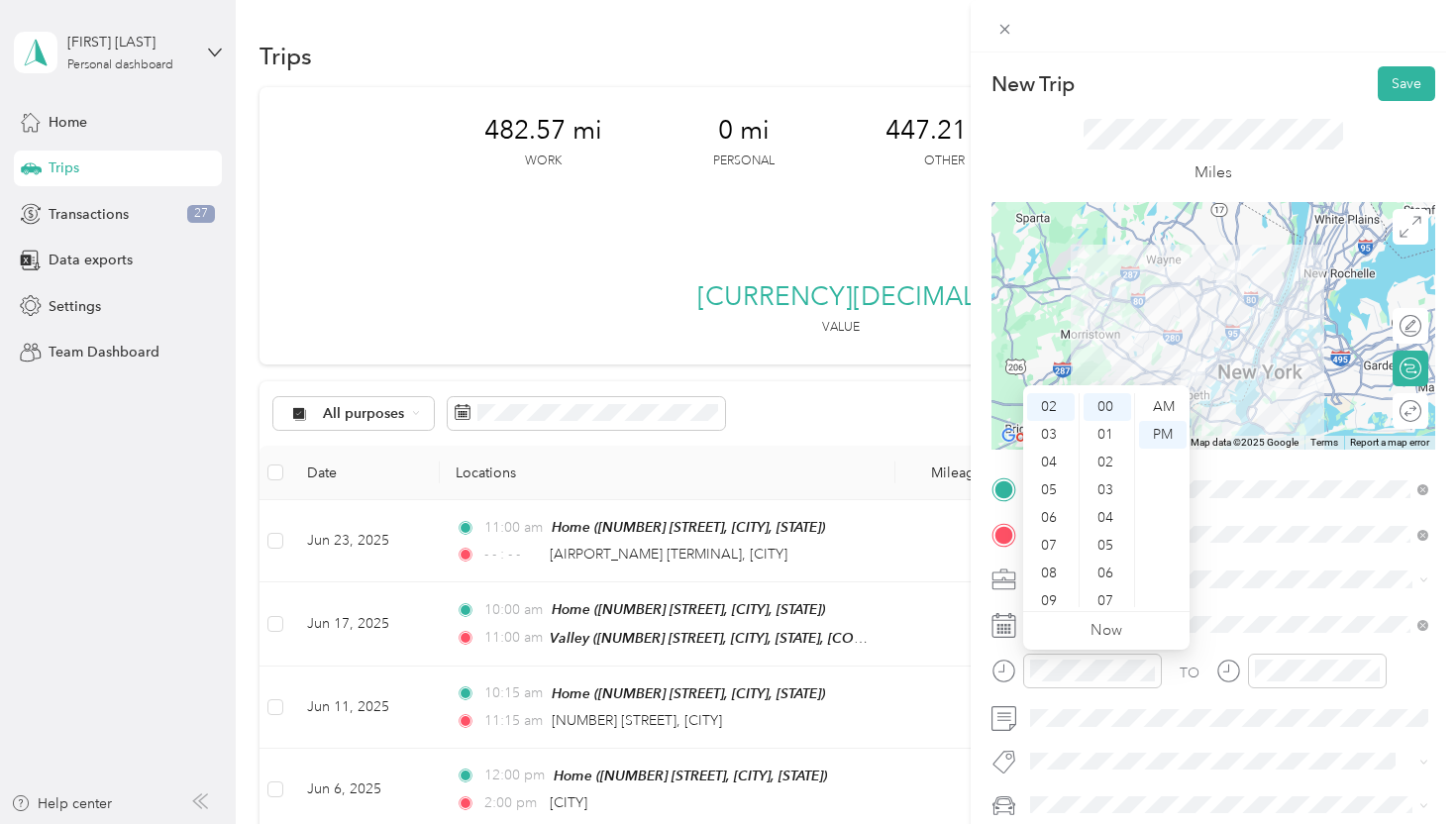 click on "TO" at bounding box center (1213, 677) 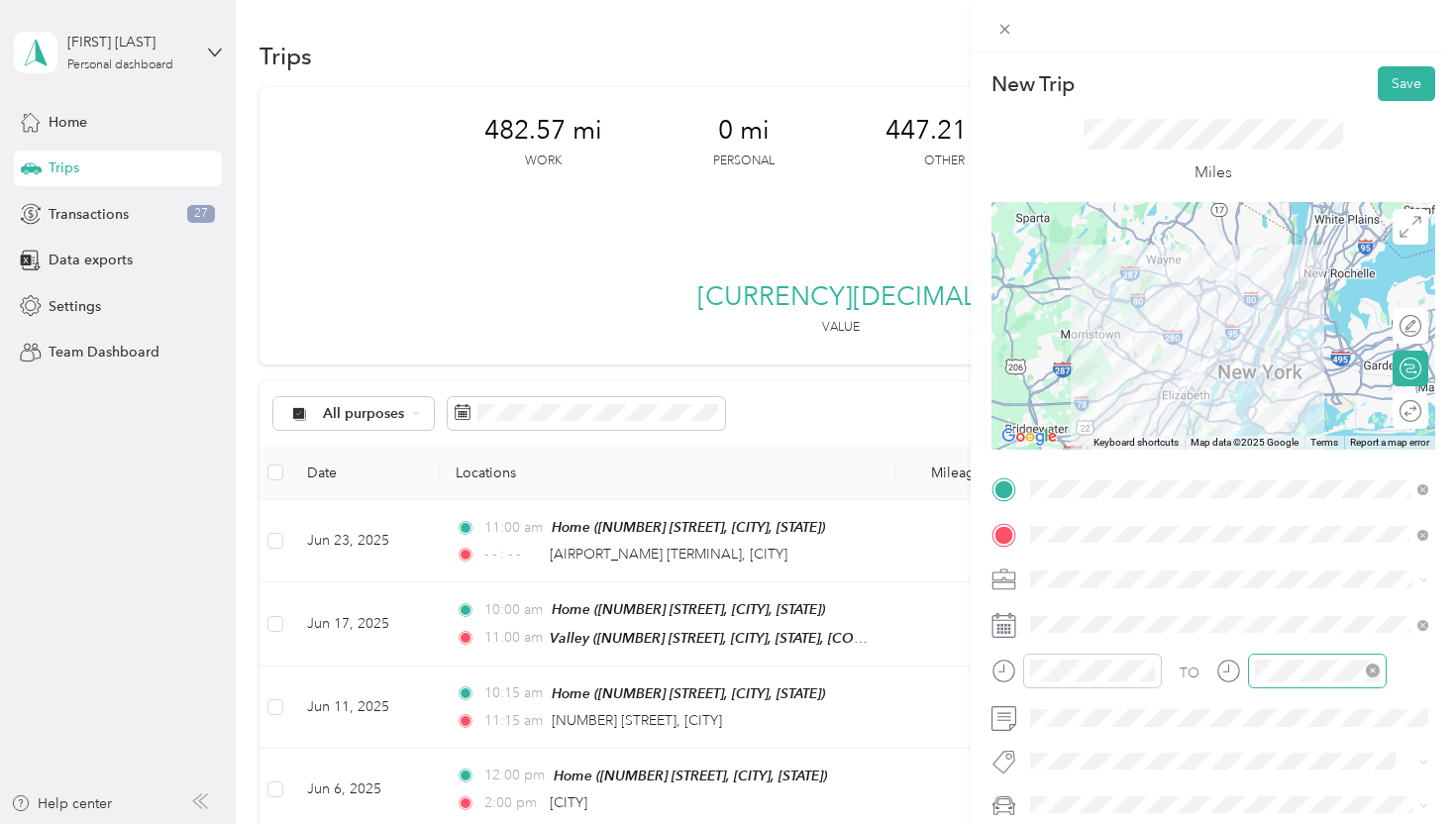 click 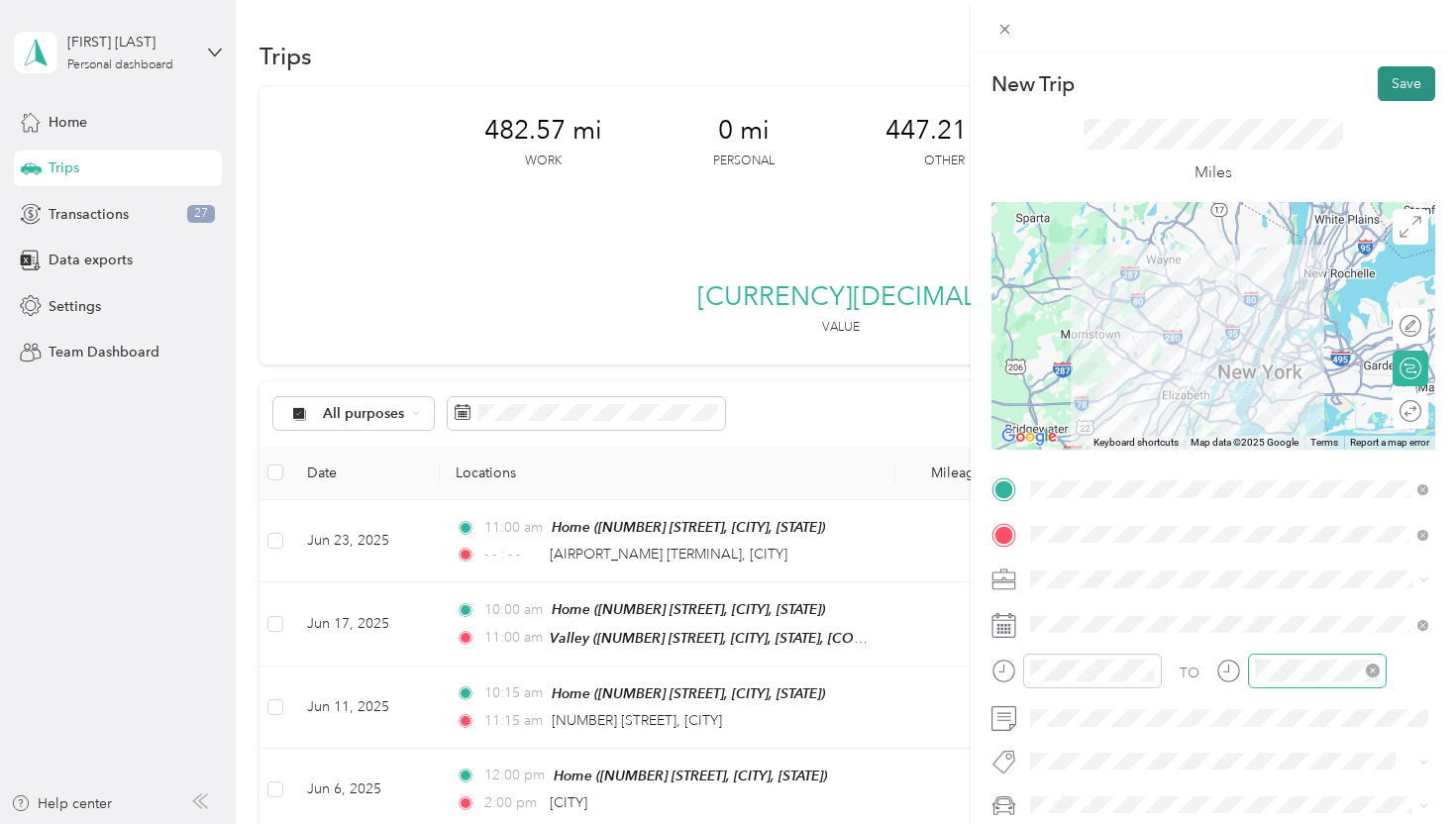 click on "Save" at bounding box center (1406, 83) 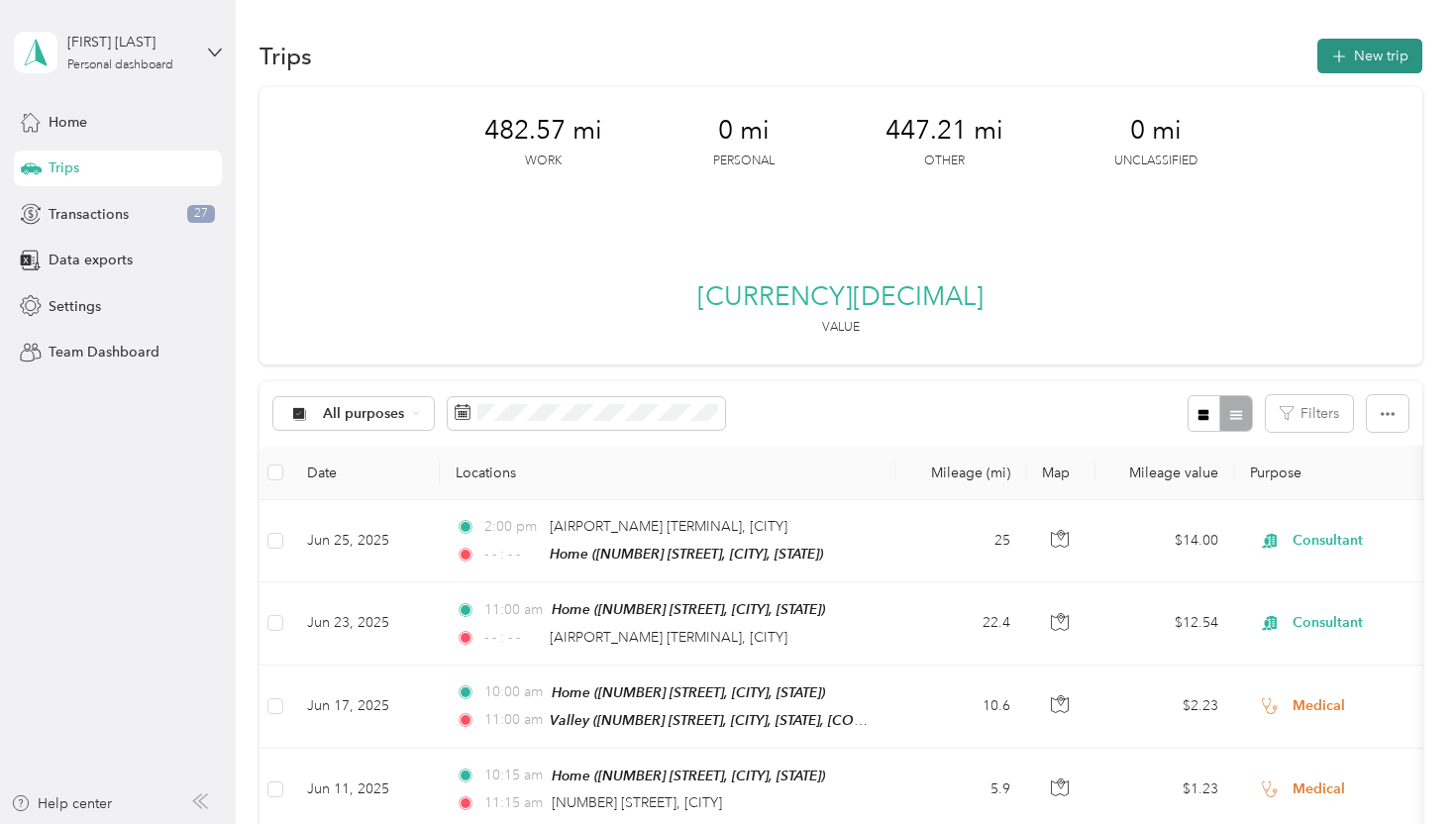 click on "New trip" at bounding box center [1370, 55] 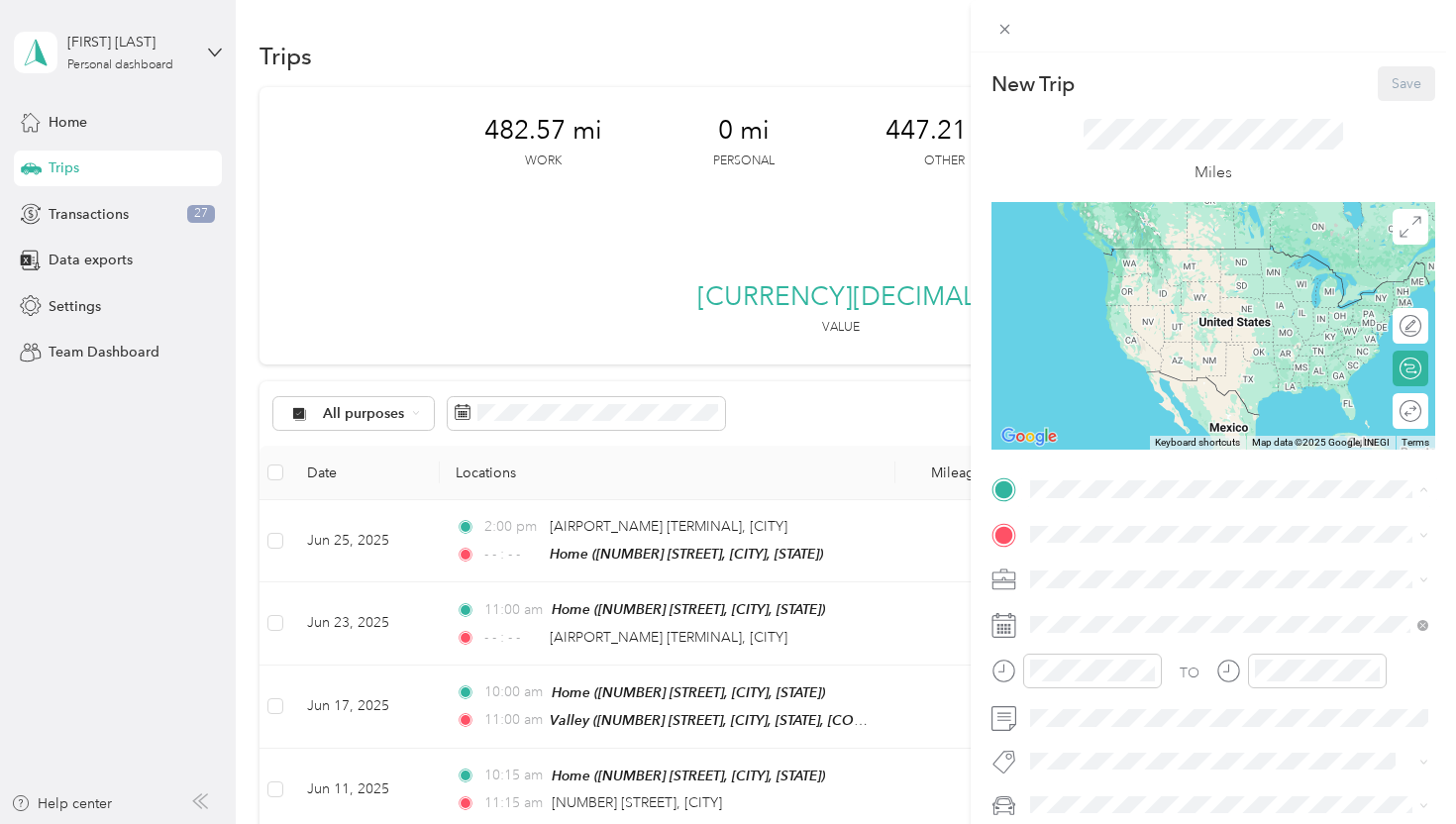 click on "Home [NUMBER] [STREET], [POSTAL_CODE], [CITY], [STATE], [COUNTRY]" at bounding box center [1245, 589] 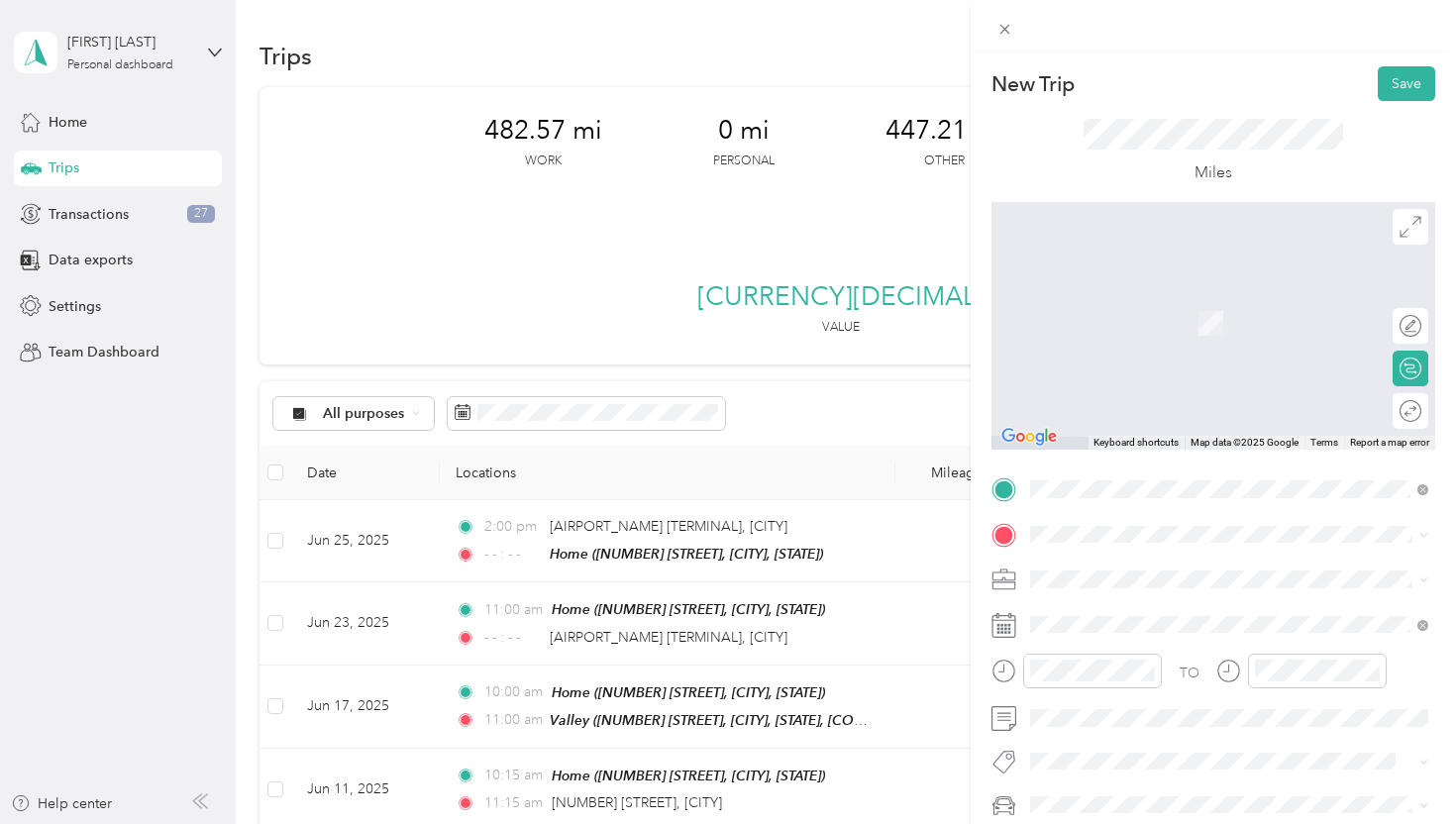 click on "[NUMBER] [STREET]
[CITY], [STATE] [POSTAL_CODE], [COUNTRY]" at bounding box center (1210, 294) 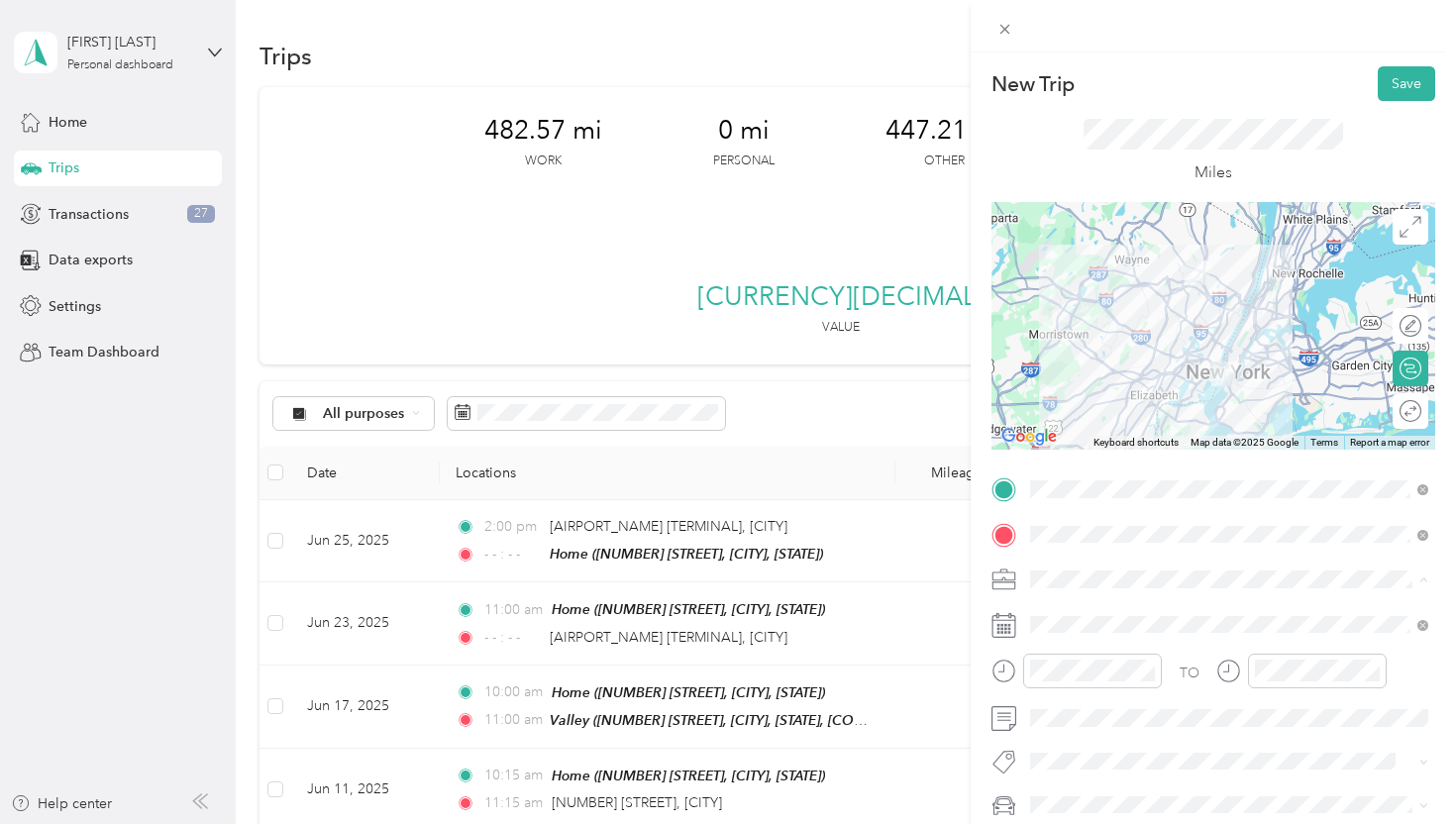 click on "Consultant" at bounding box center [1229, 405] 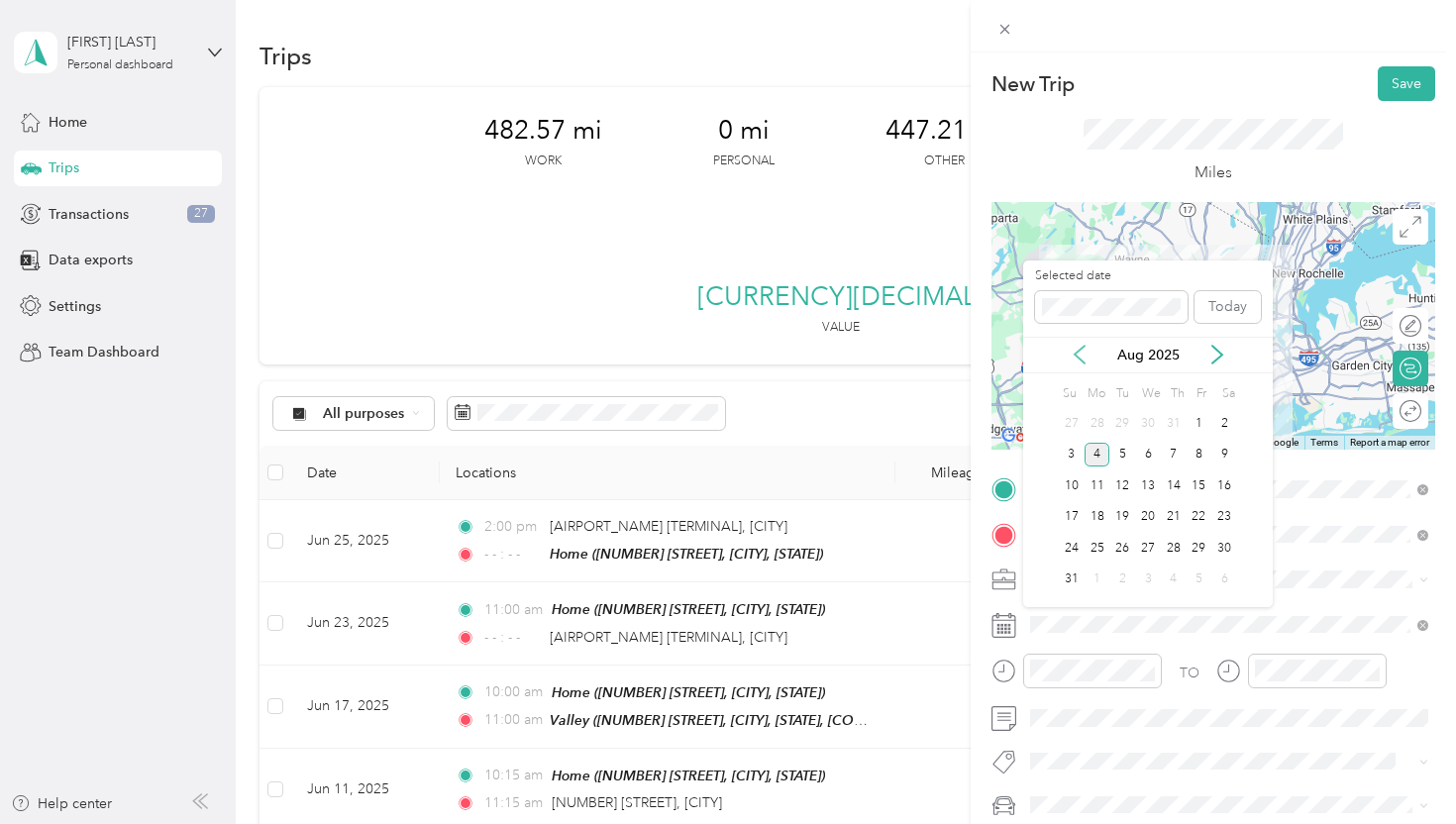 click 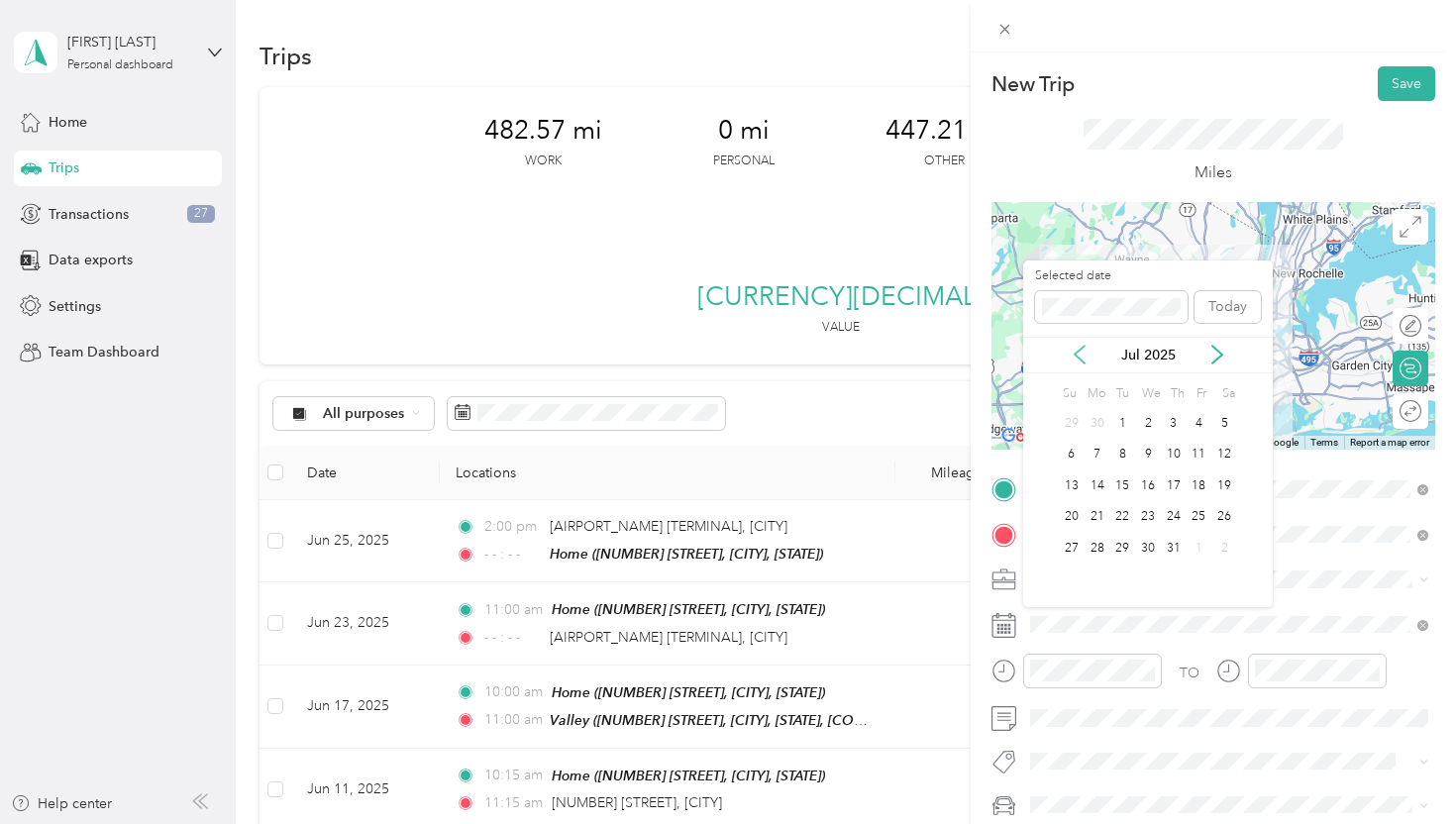 click 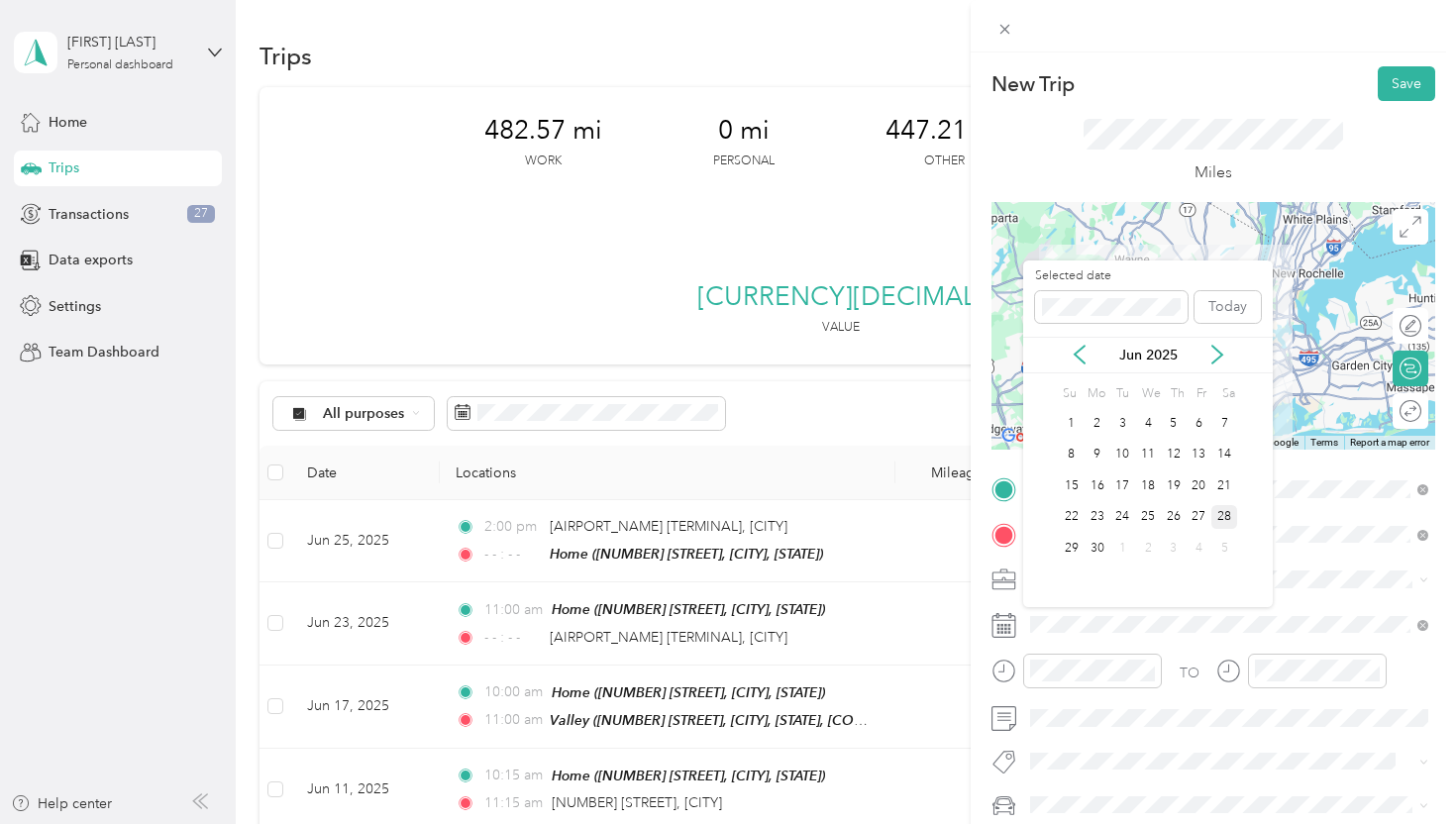 click on "28" at bounding box center [1224, 517] 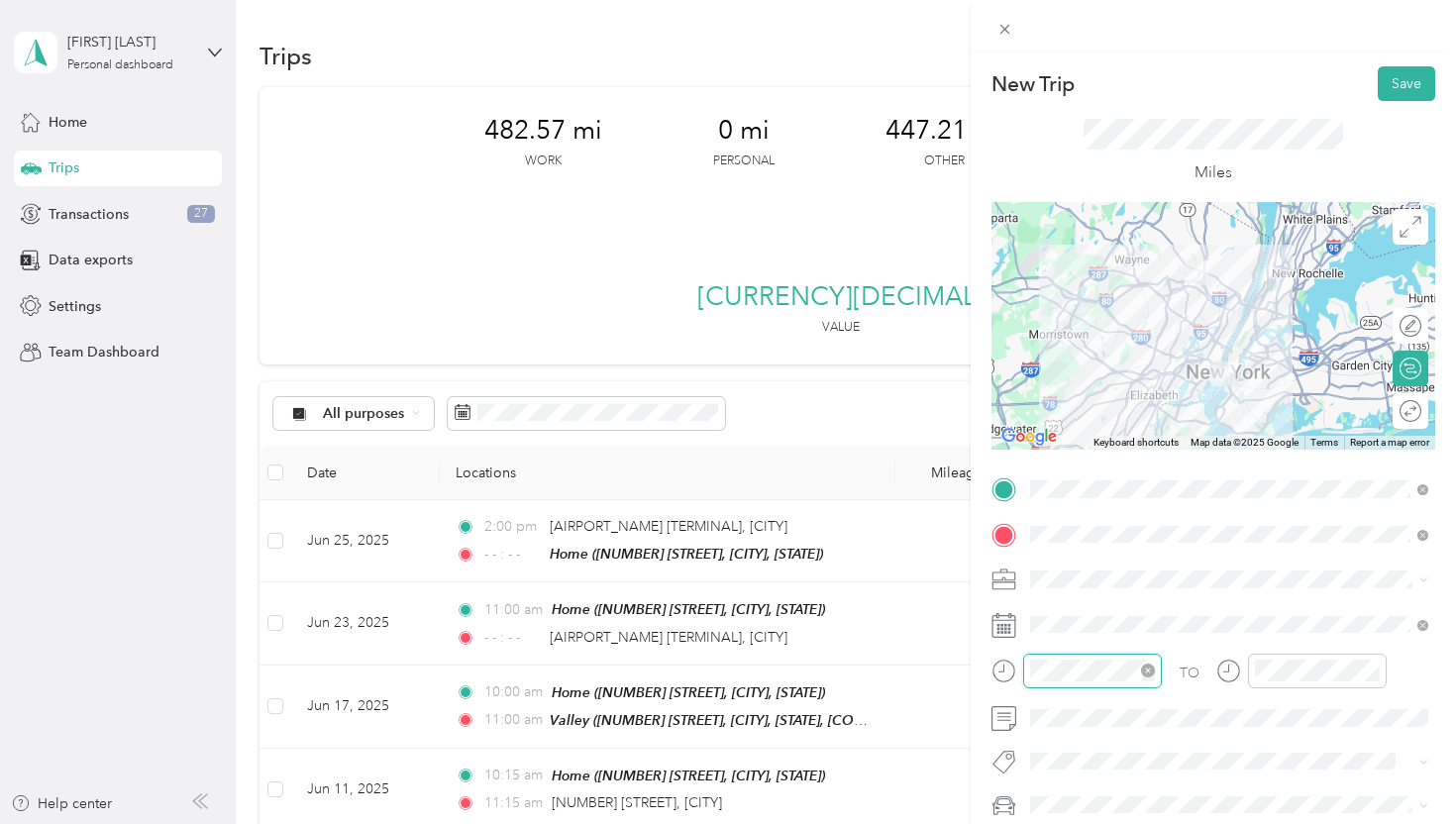scroll, scrollTop: 83, scrollLeft: 0, axis: vertical 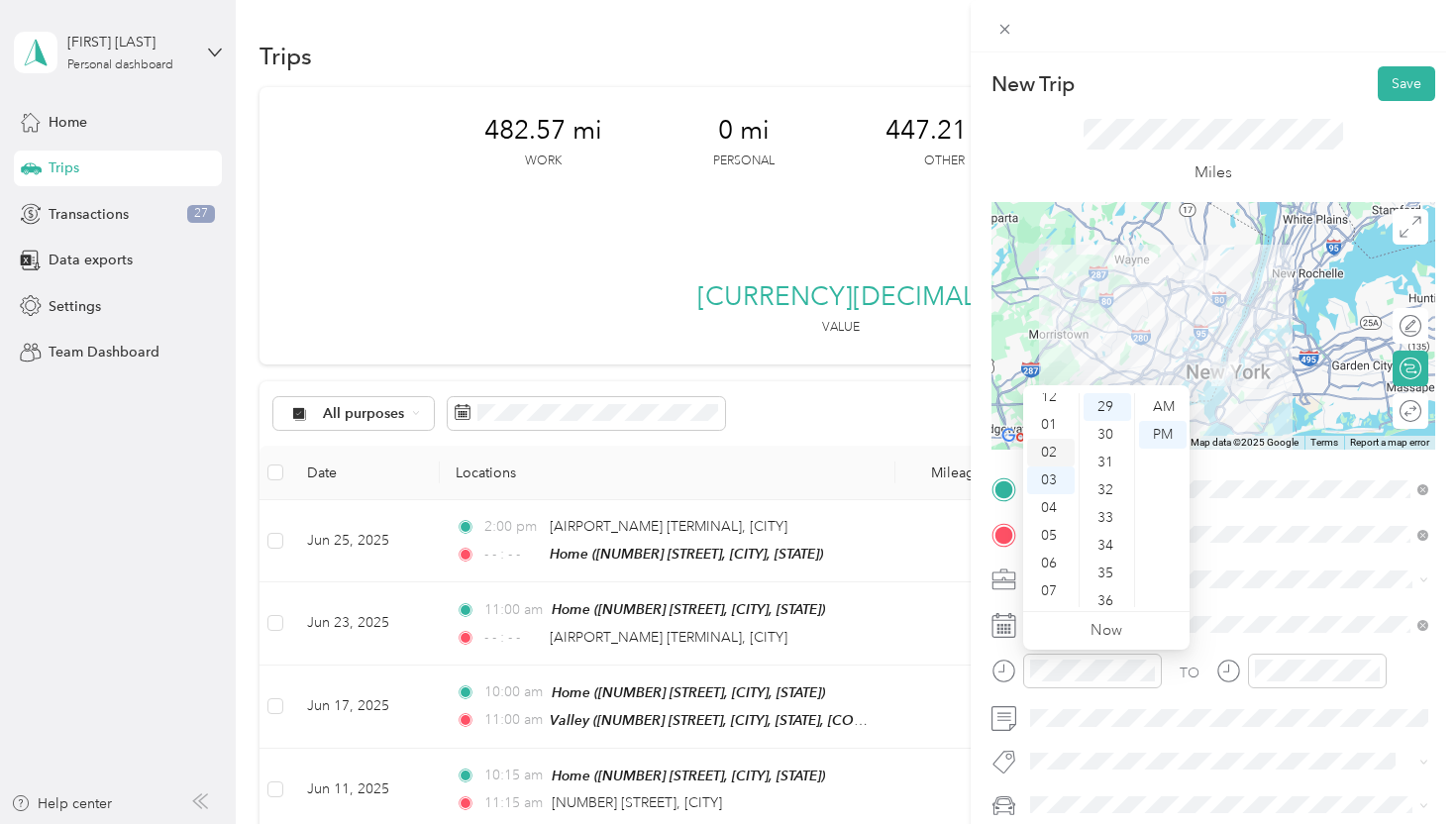 click on "02" at bounding box center [1051, 453] 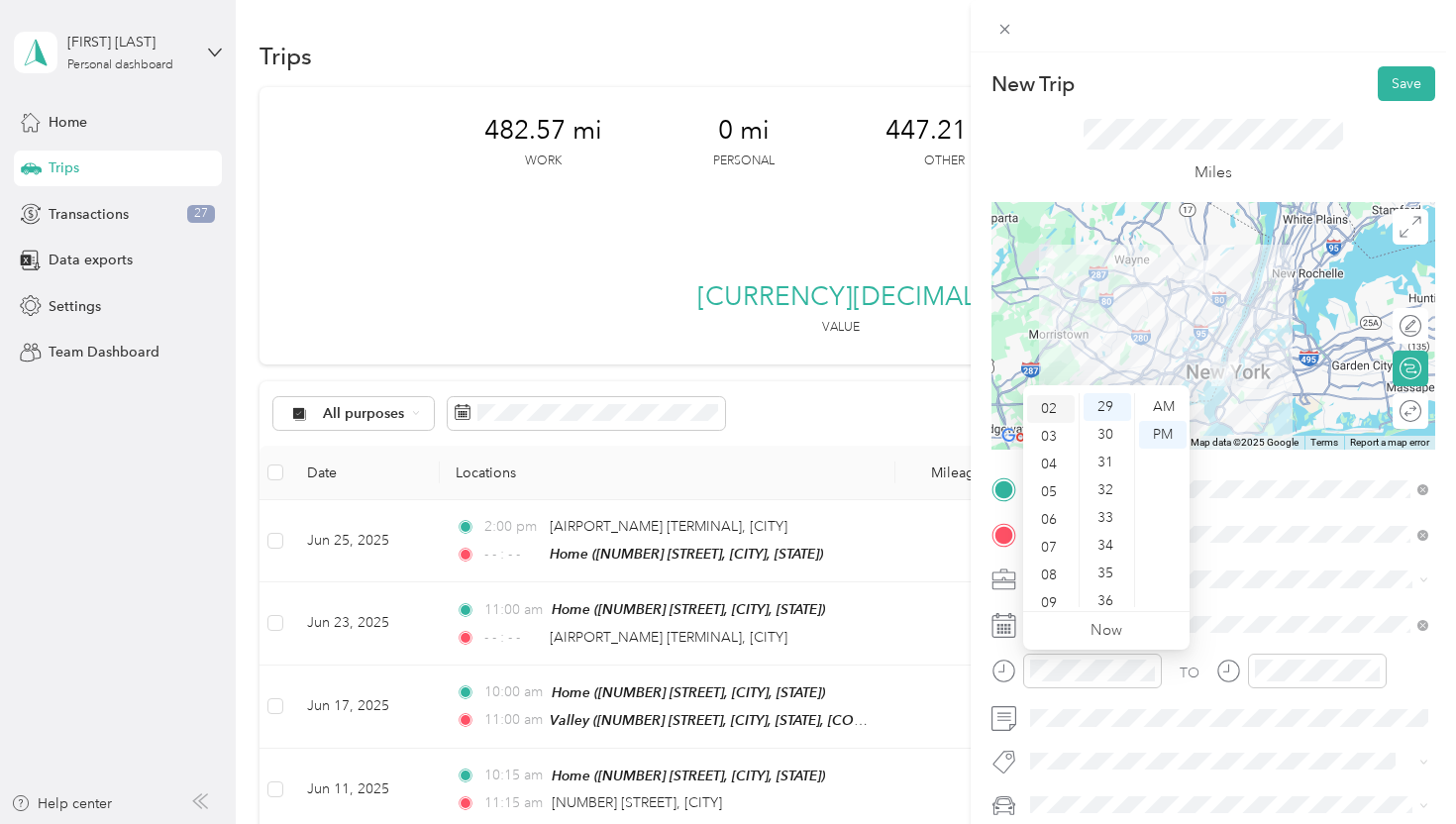 scroll, scrollTop: 55, scrollLeft: 0, axis: vertical 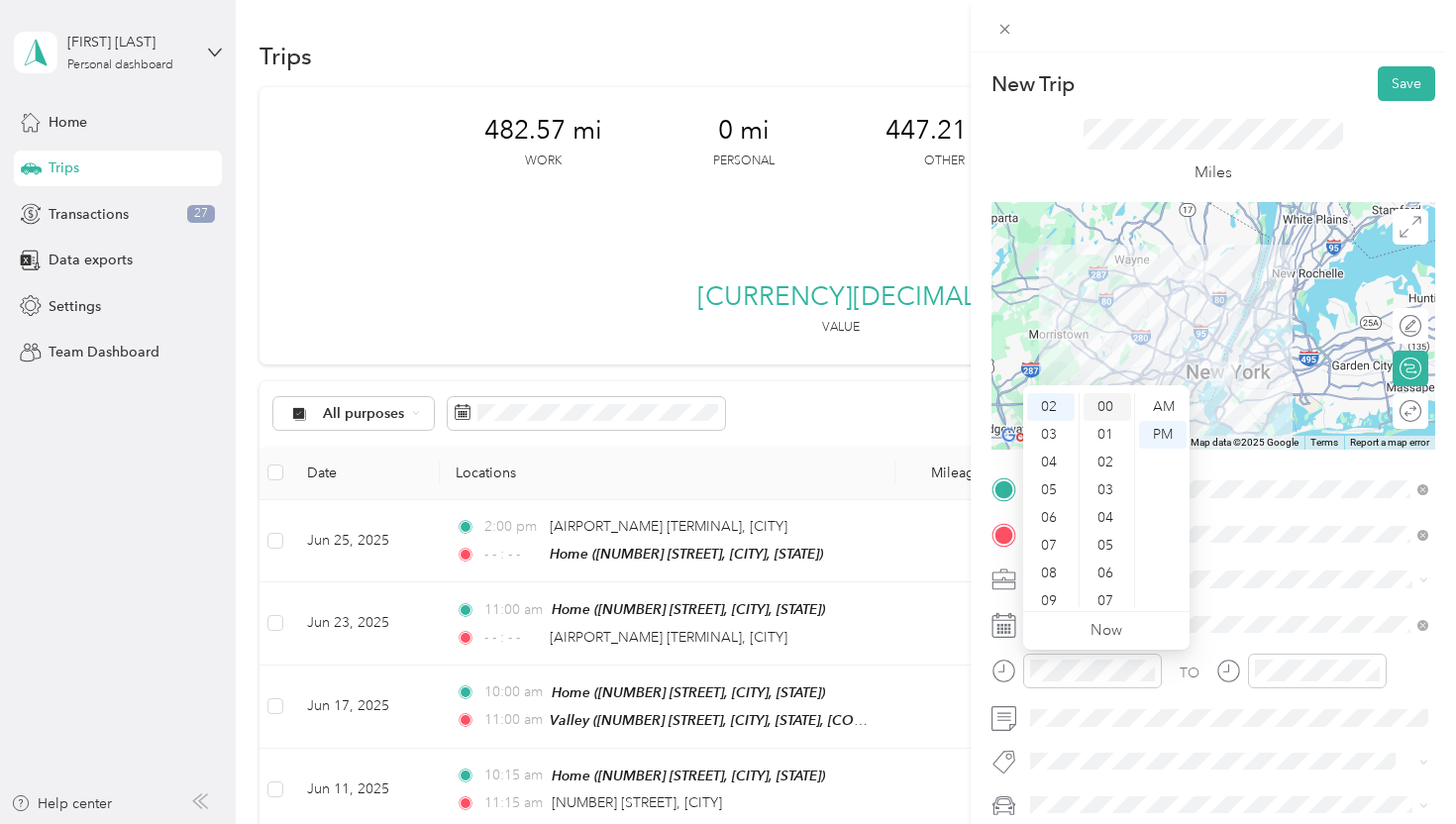 click on "00" at bounding box center (1107, 407) 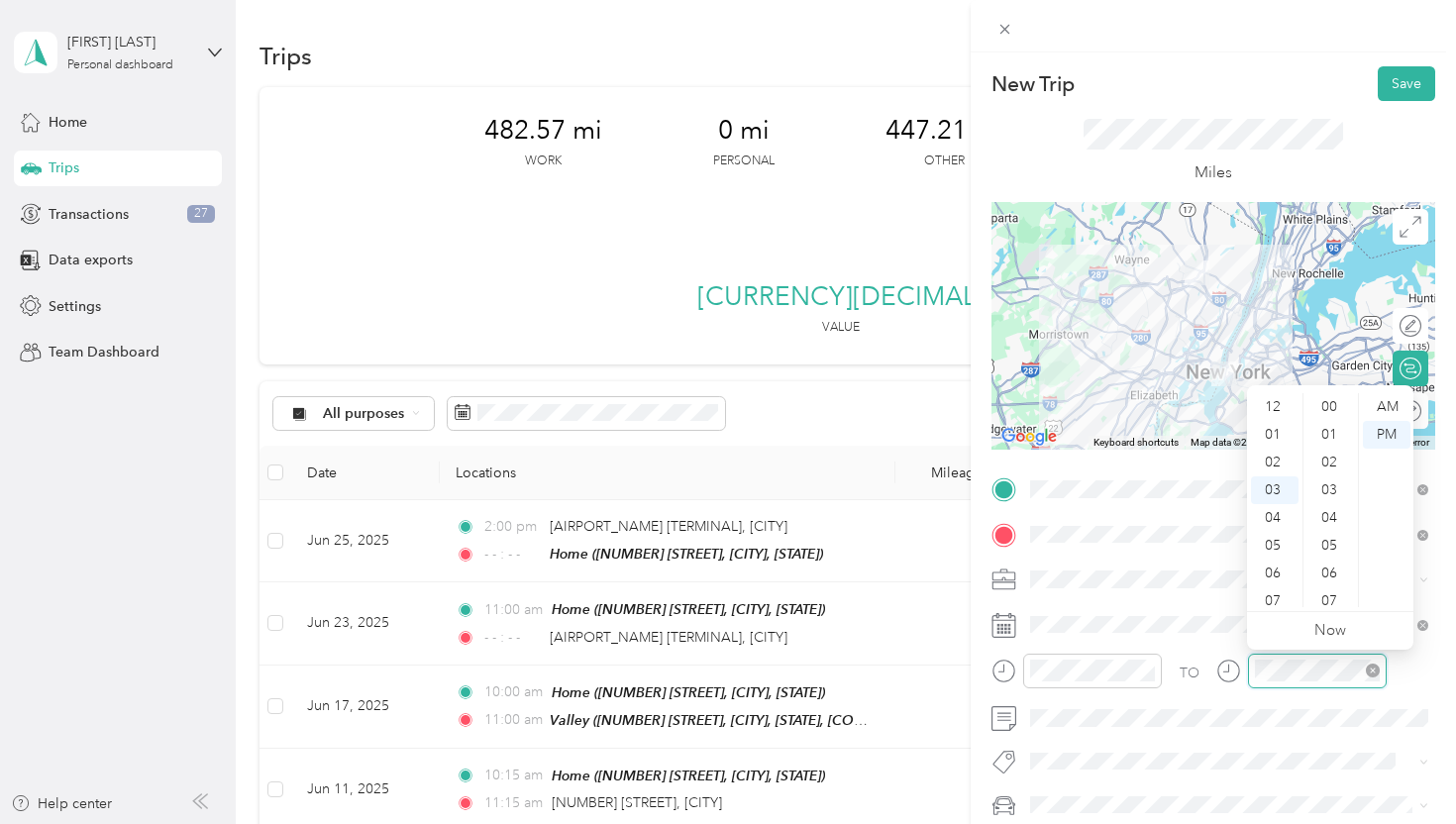 scroll, scrollTop: 83, scrollLeft: 0, axis: vertical 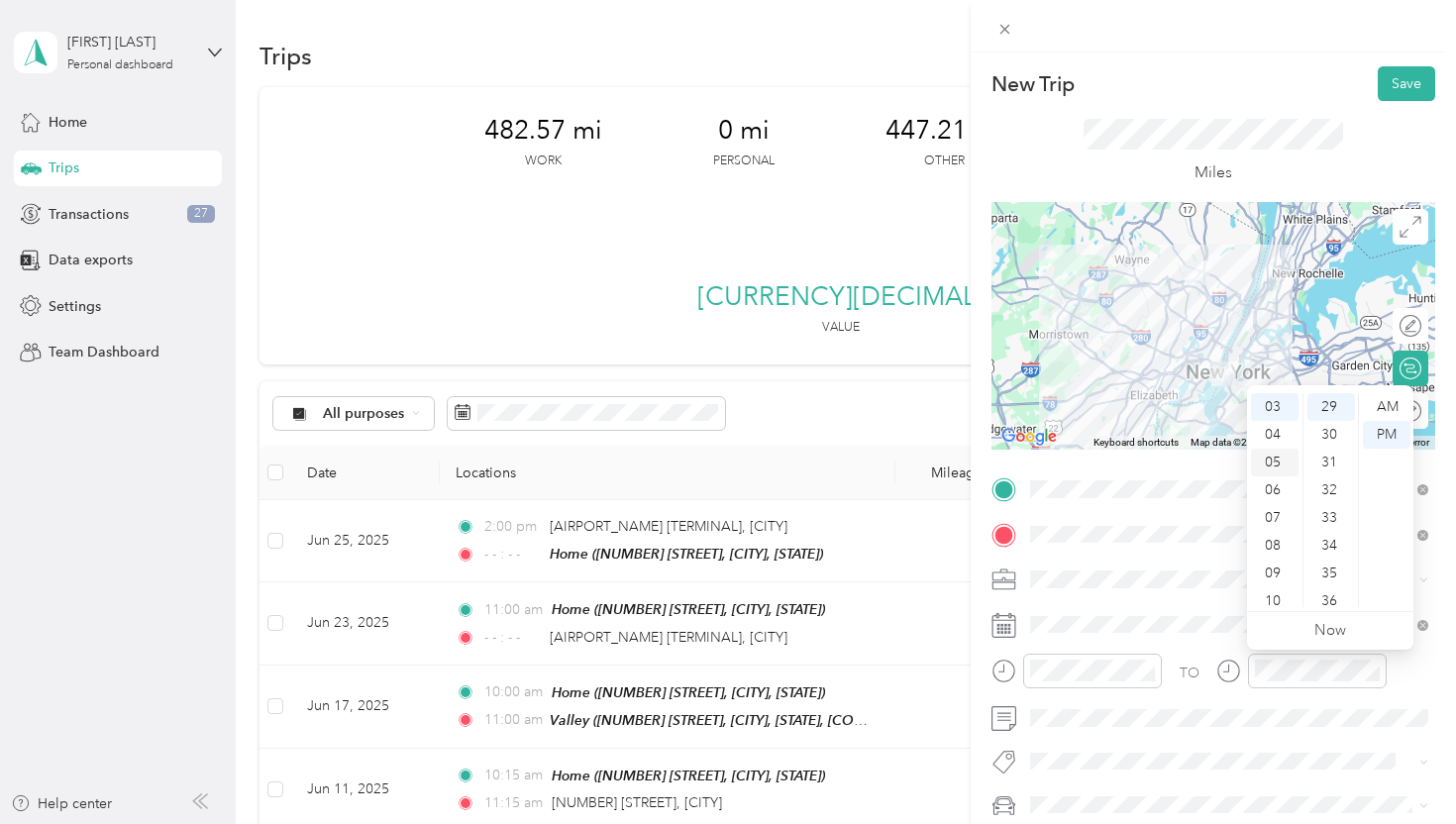 click on "05" at bounding box center [1275, 463] 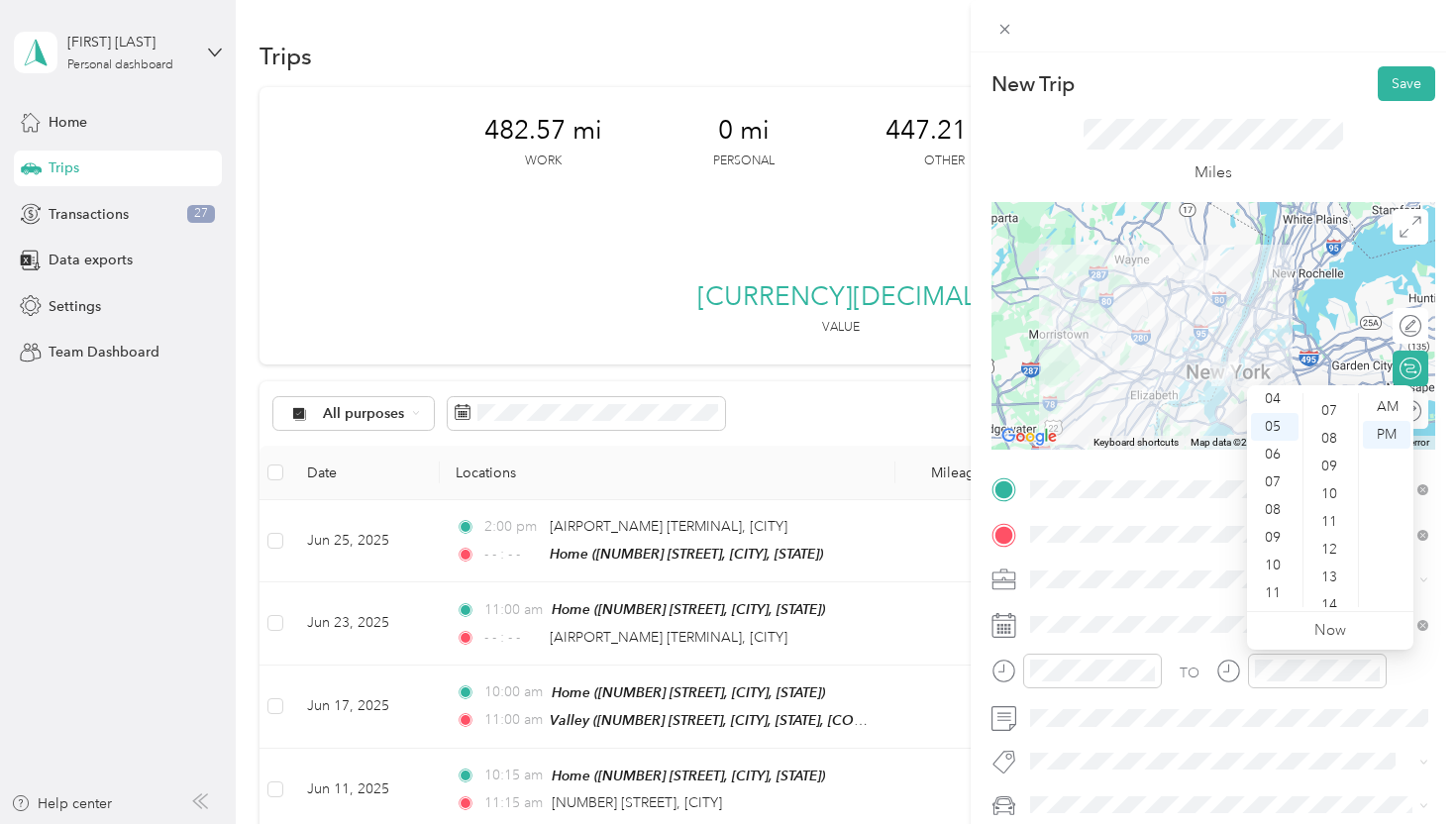 scroll, scrollTop: 0, scrollLeft: 0, axis: both 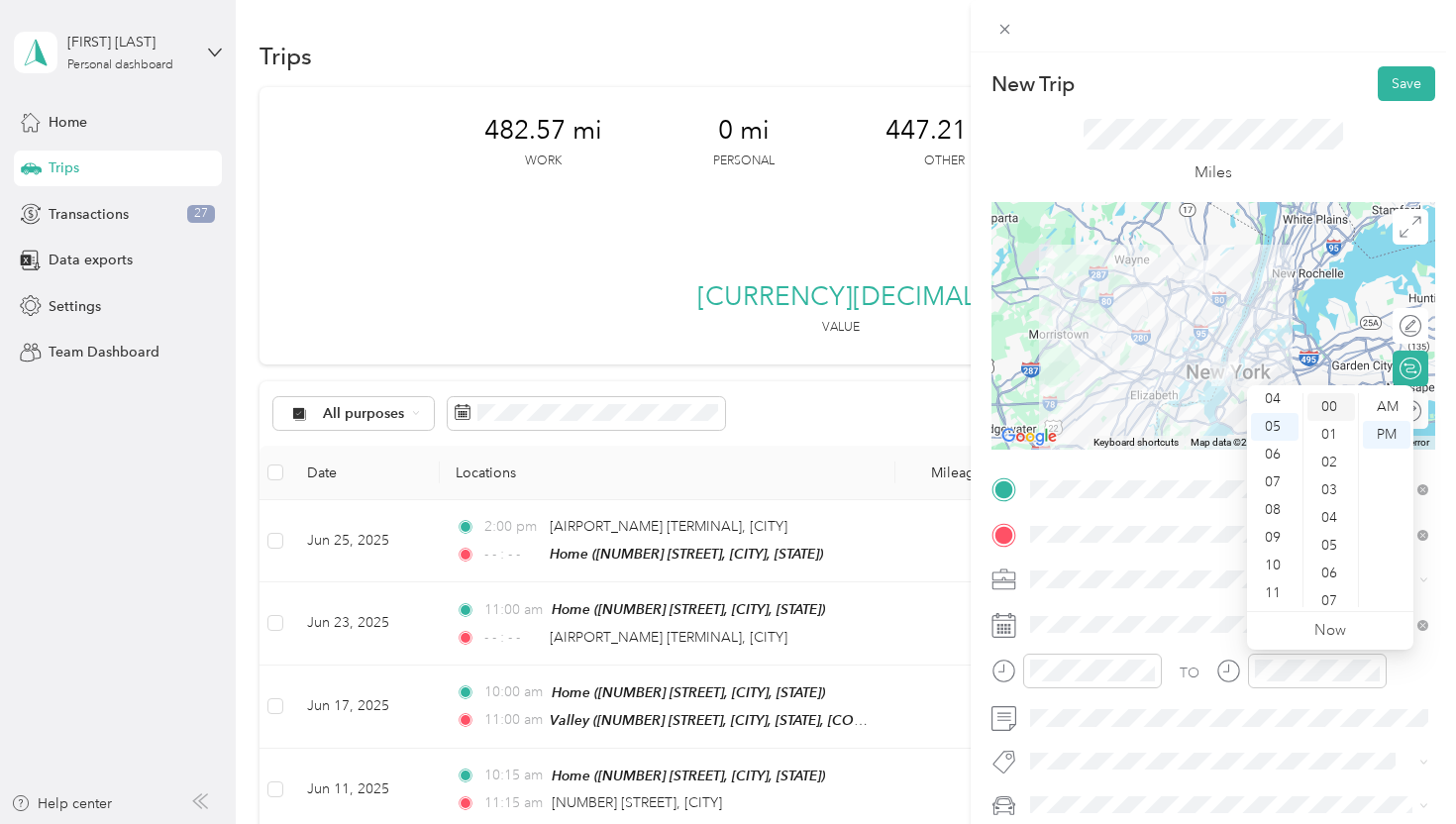 click on "00" at bounding box center (1331, 407) 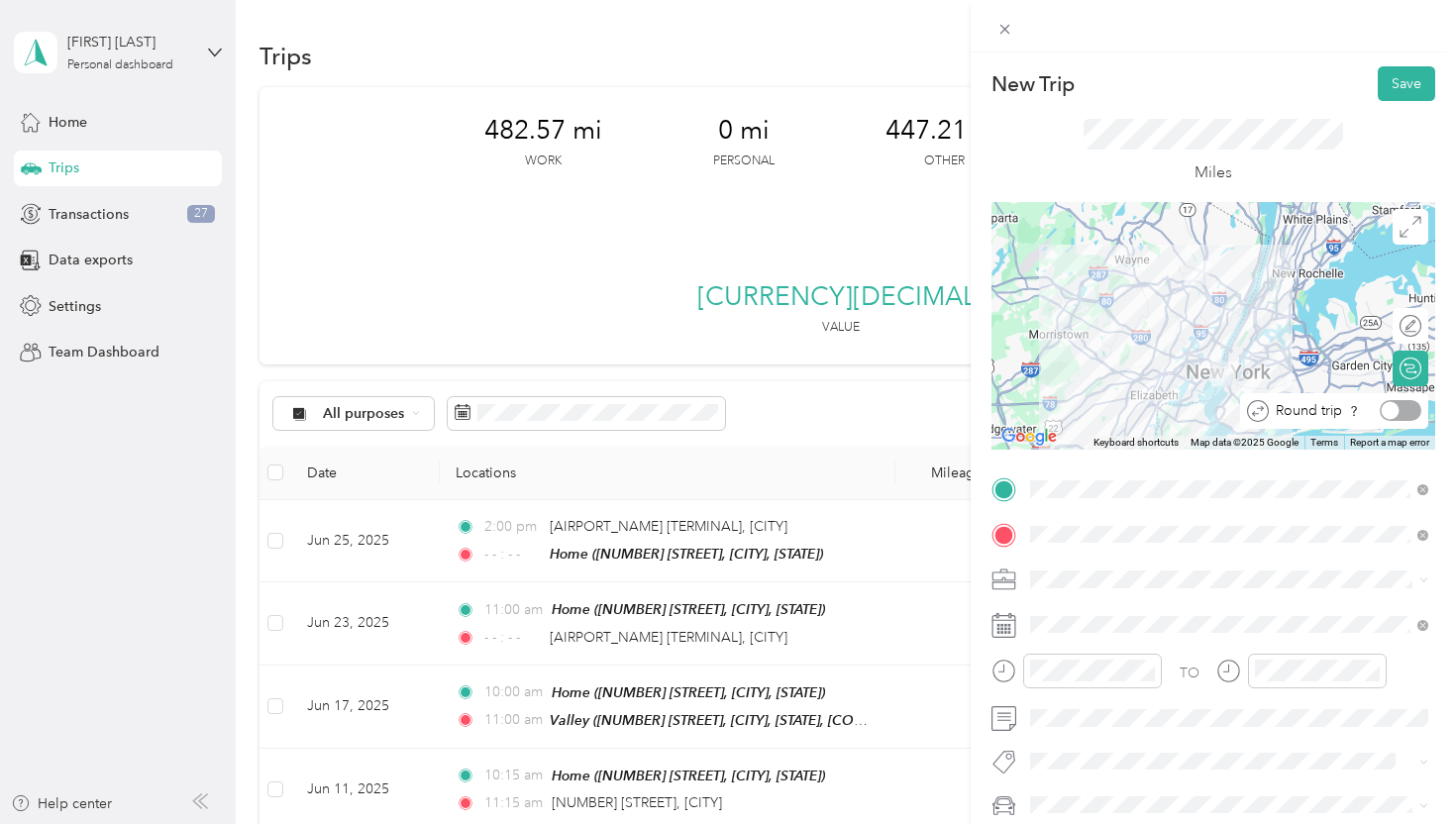click at bounding box center (1401, 410) 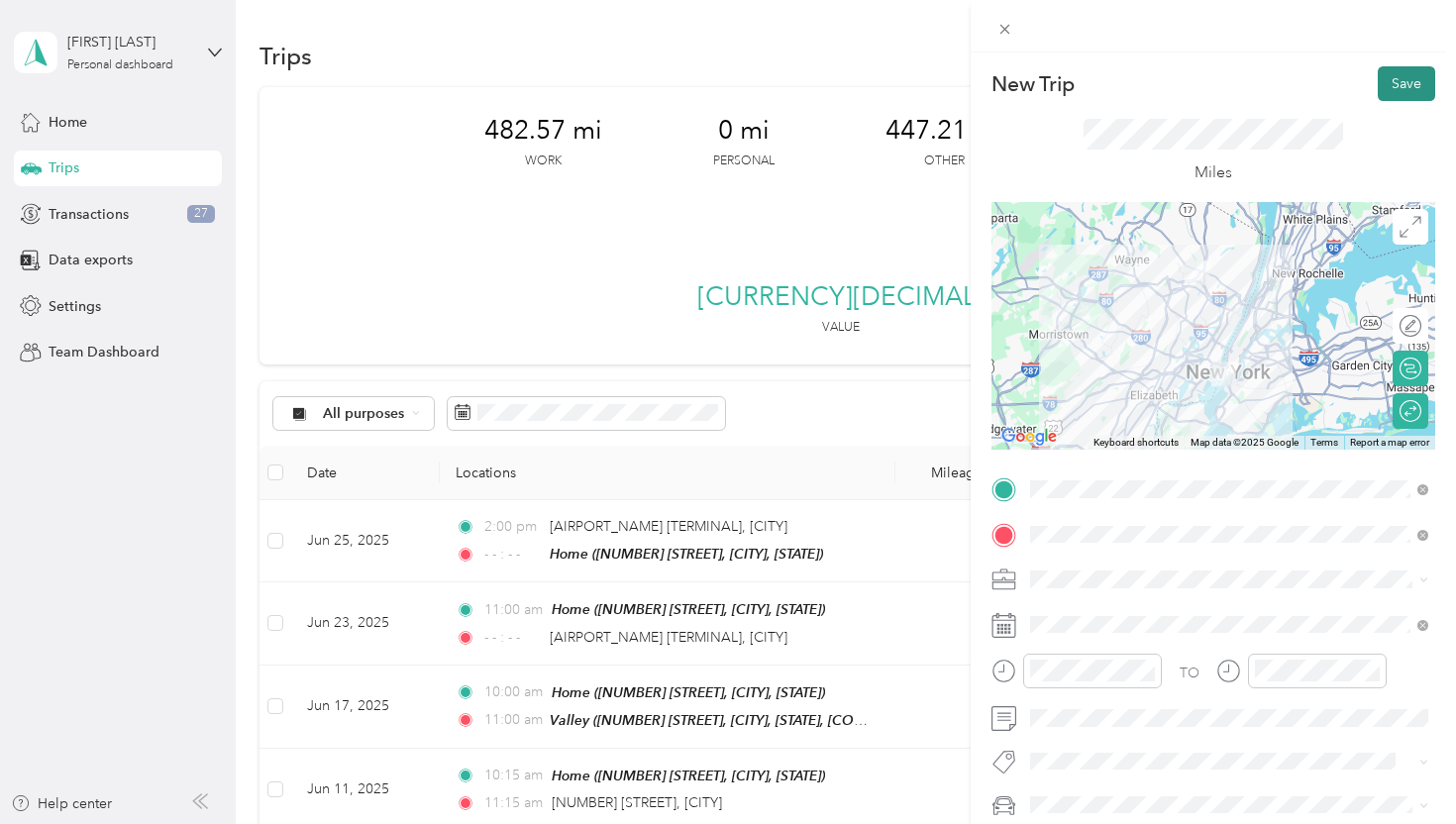 click on "Save" at bounding box center (1406, 83) 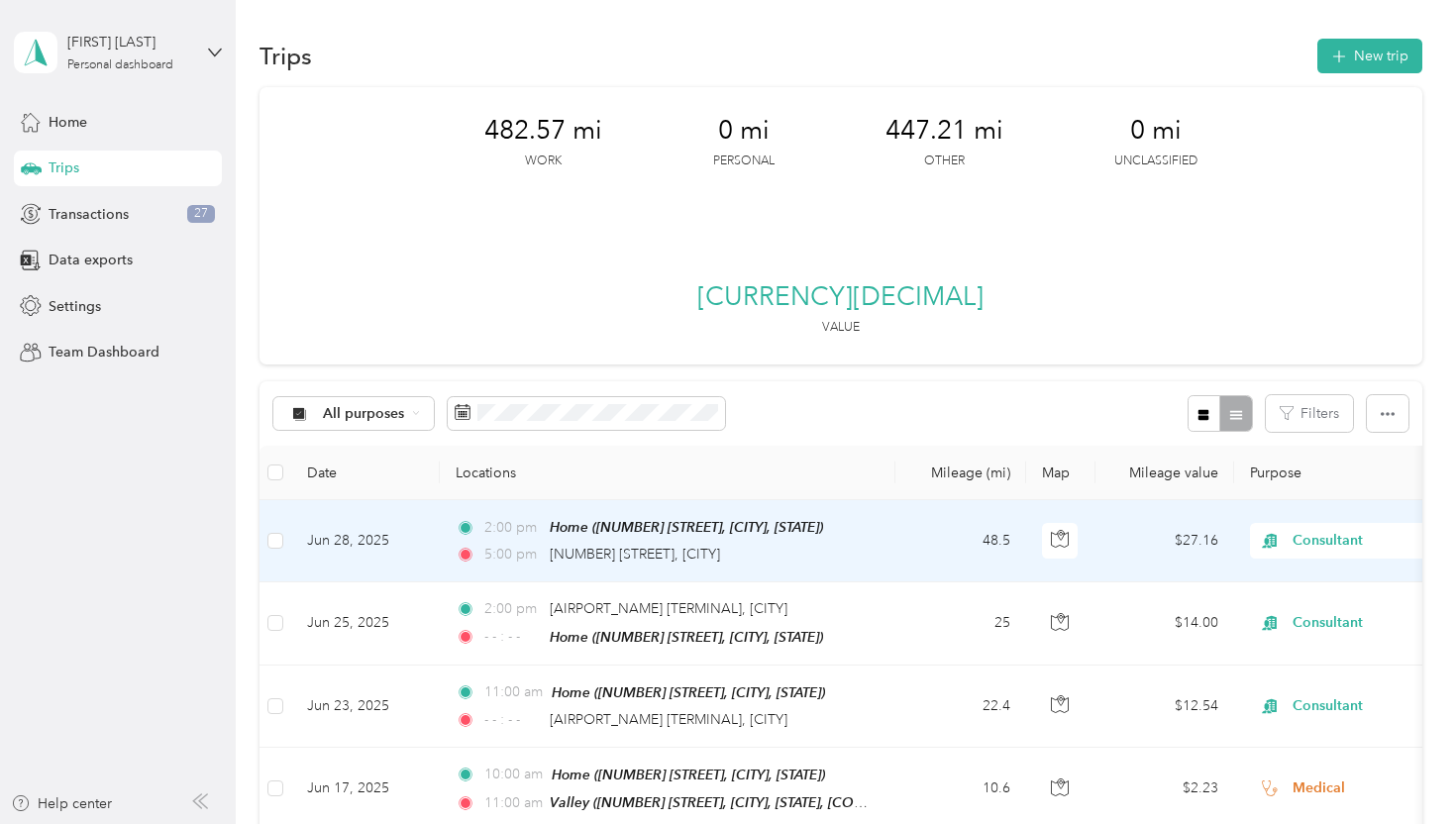 click on "Consultant" at bounding box center (1383, 541) 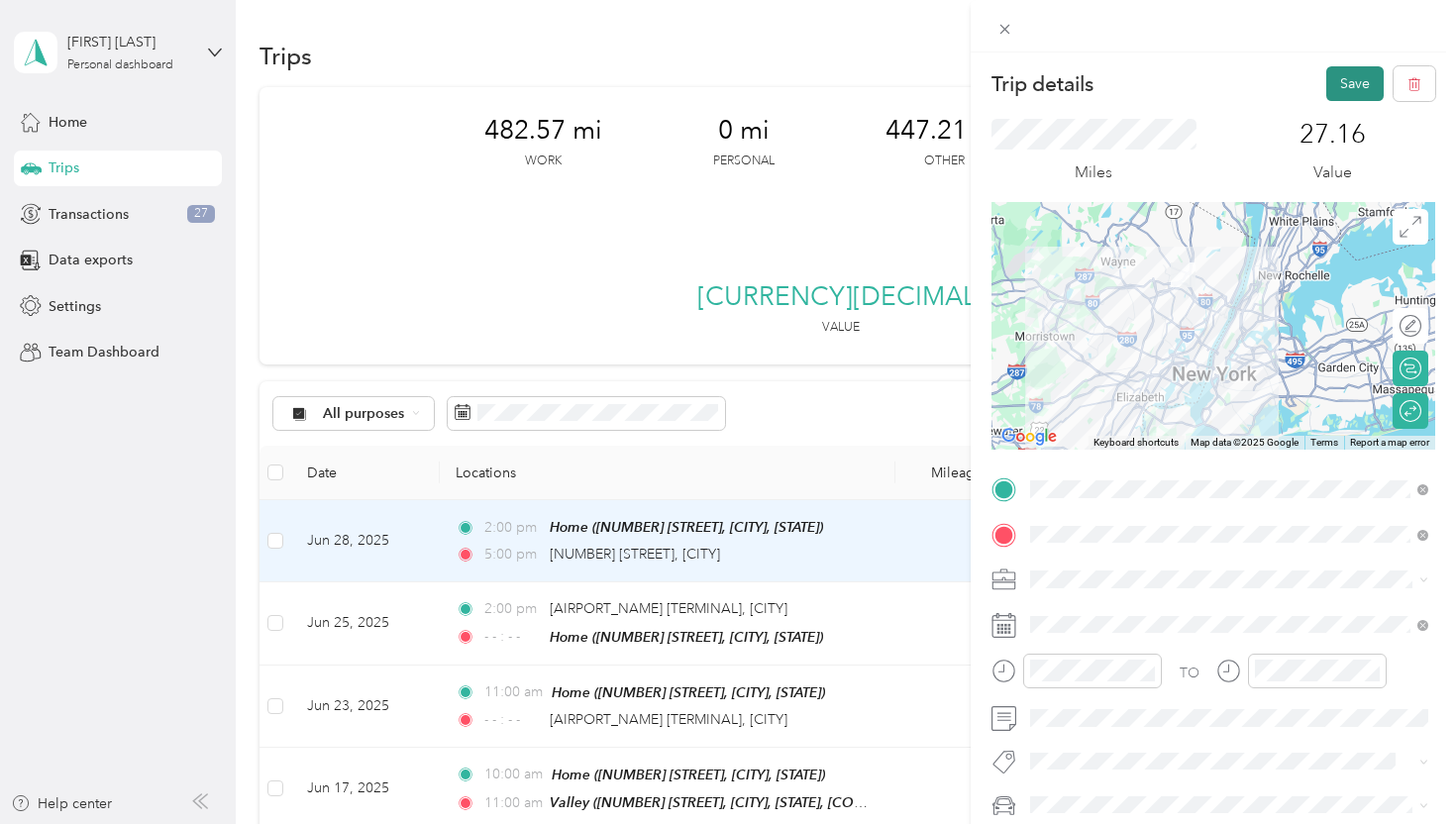 click on "Save" at bounding box center (1355, 83) 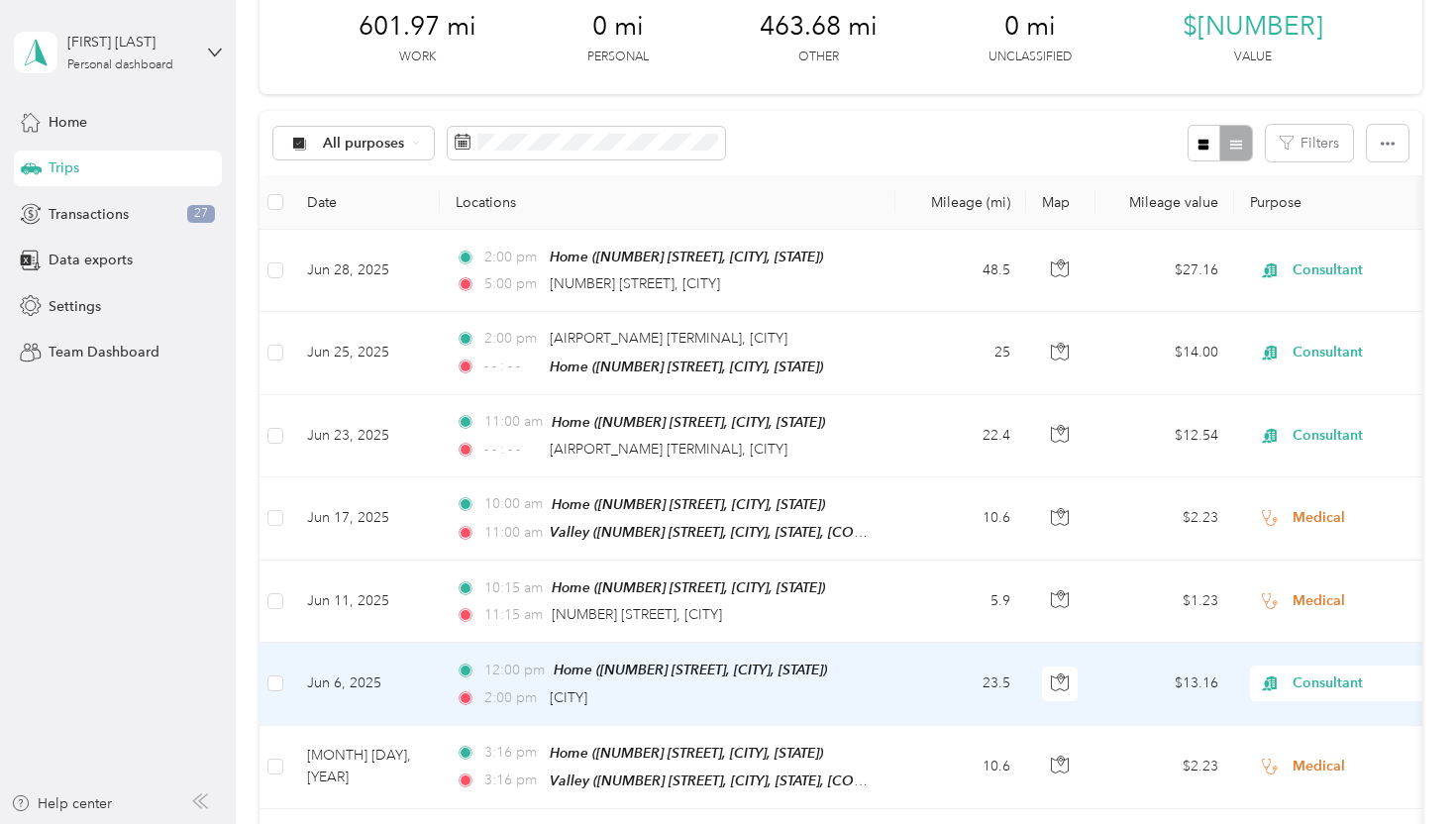scroll, scrollTop: 0, scrollLeft: 0, axis: both 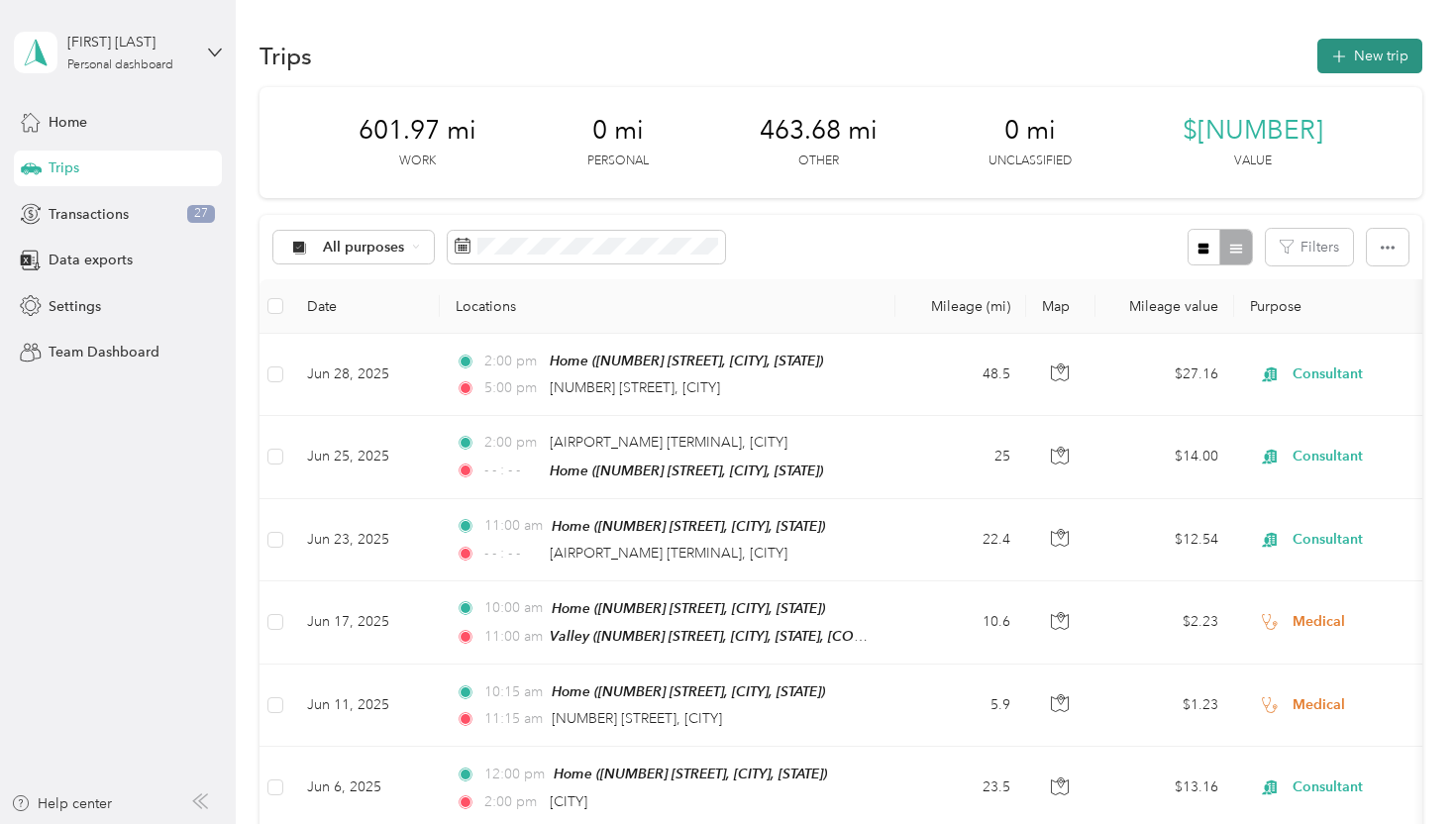 click on "New trip" at bounding box center (1370, 55) 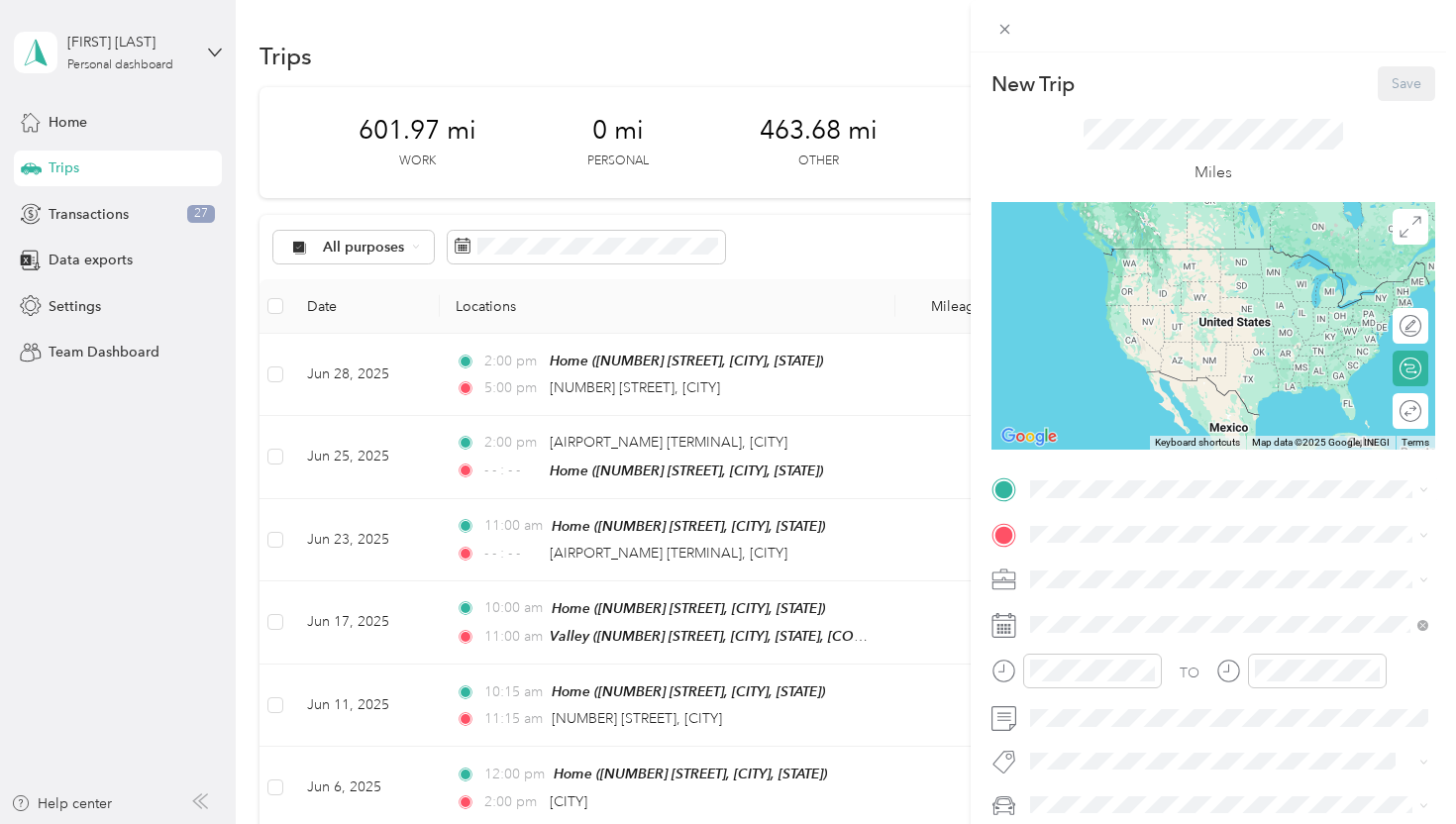 click on "Home [NUMBER] [STREET], [POSTAL_CODE], [CITY], [STATE], [COUNTRY]" at bounding box center [1245, 583] 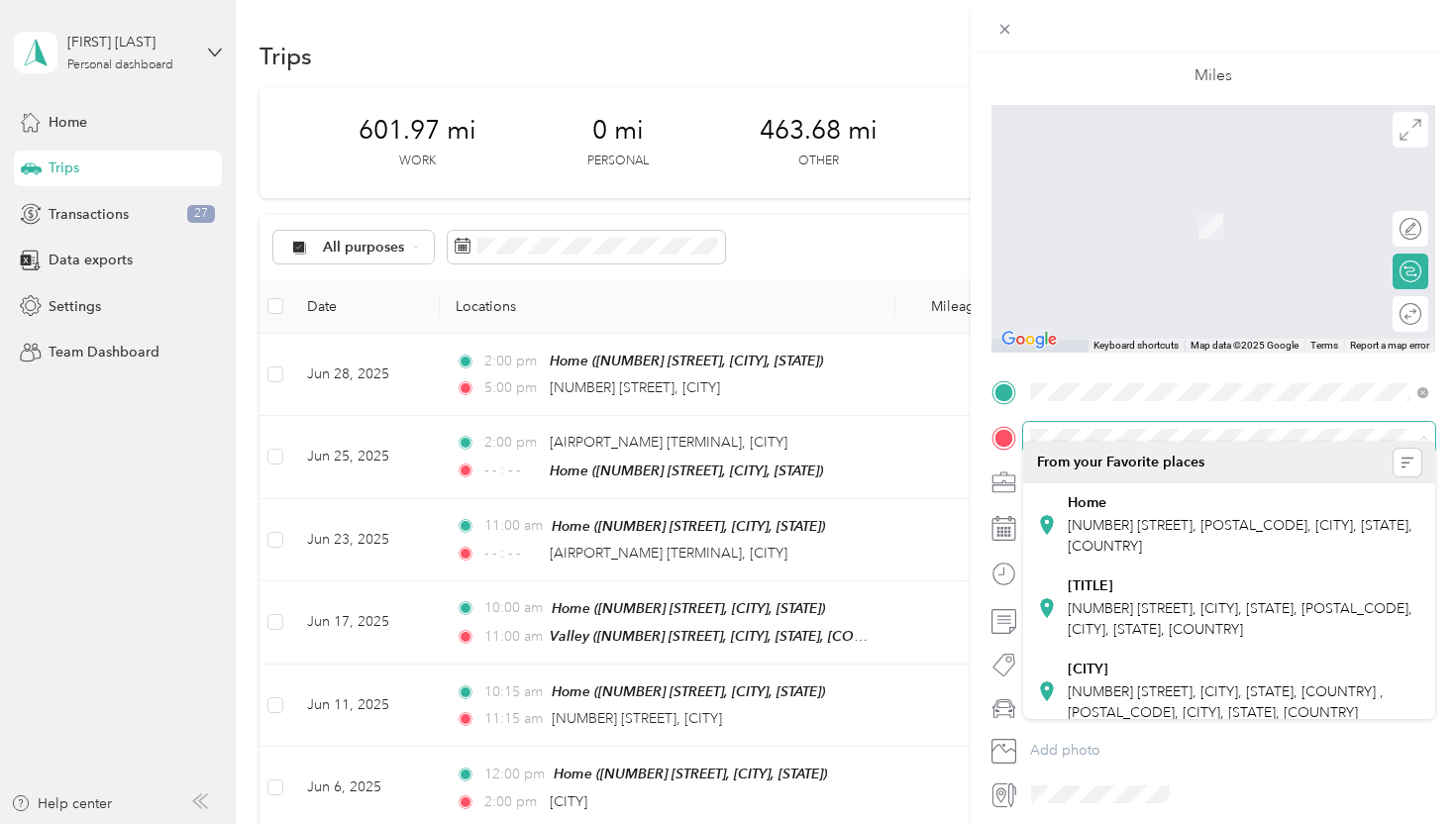 scroll, scrollTop: 134, scrollLeft: 0, axis: vertical 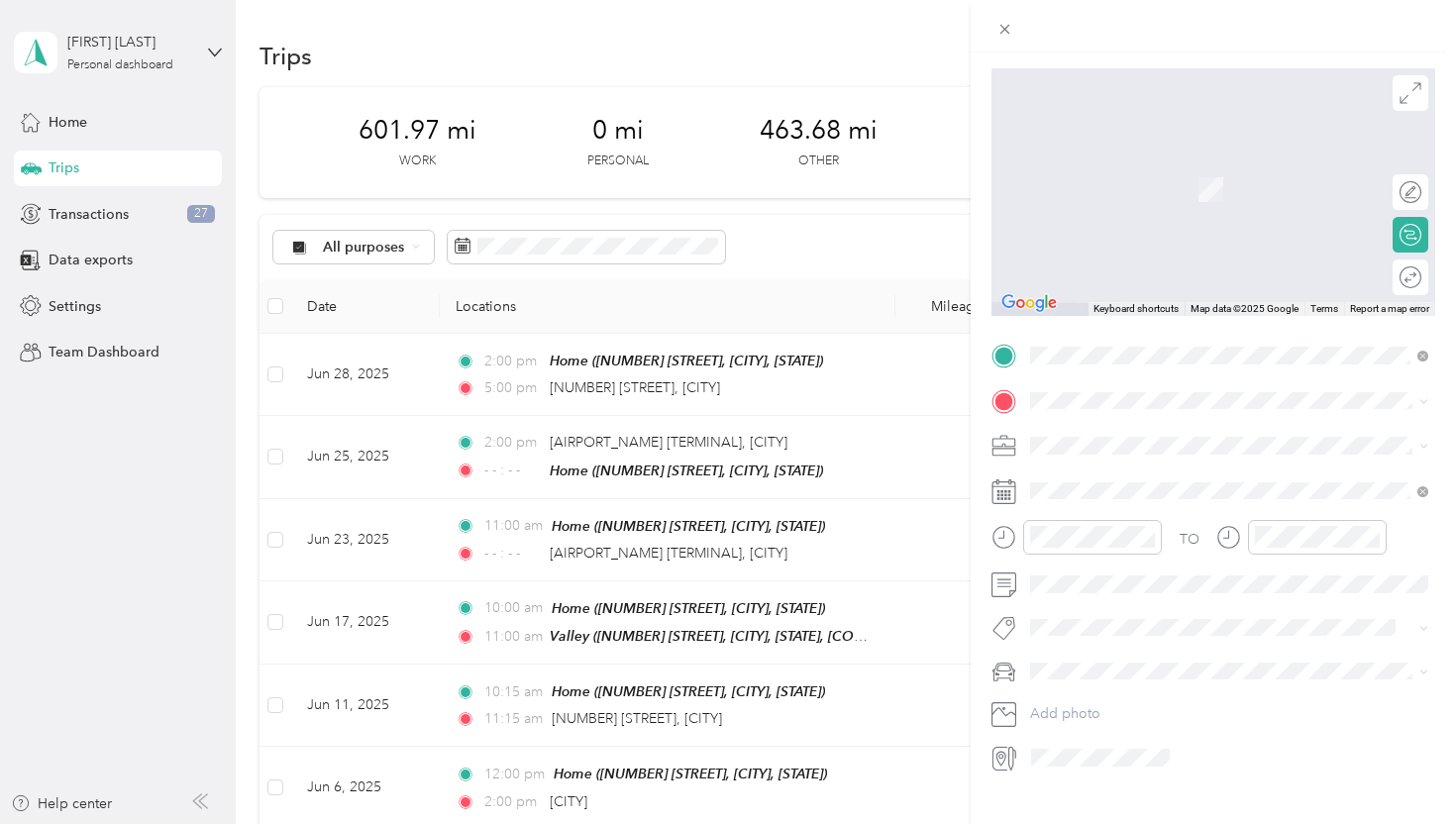 click 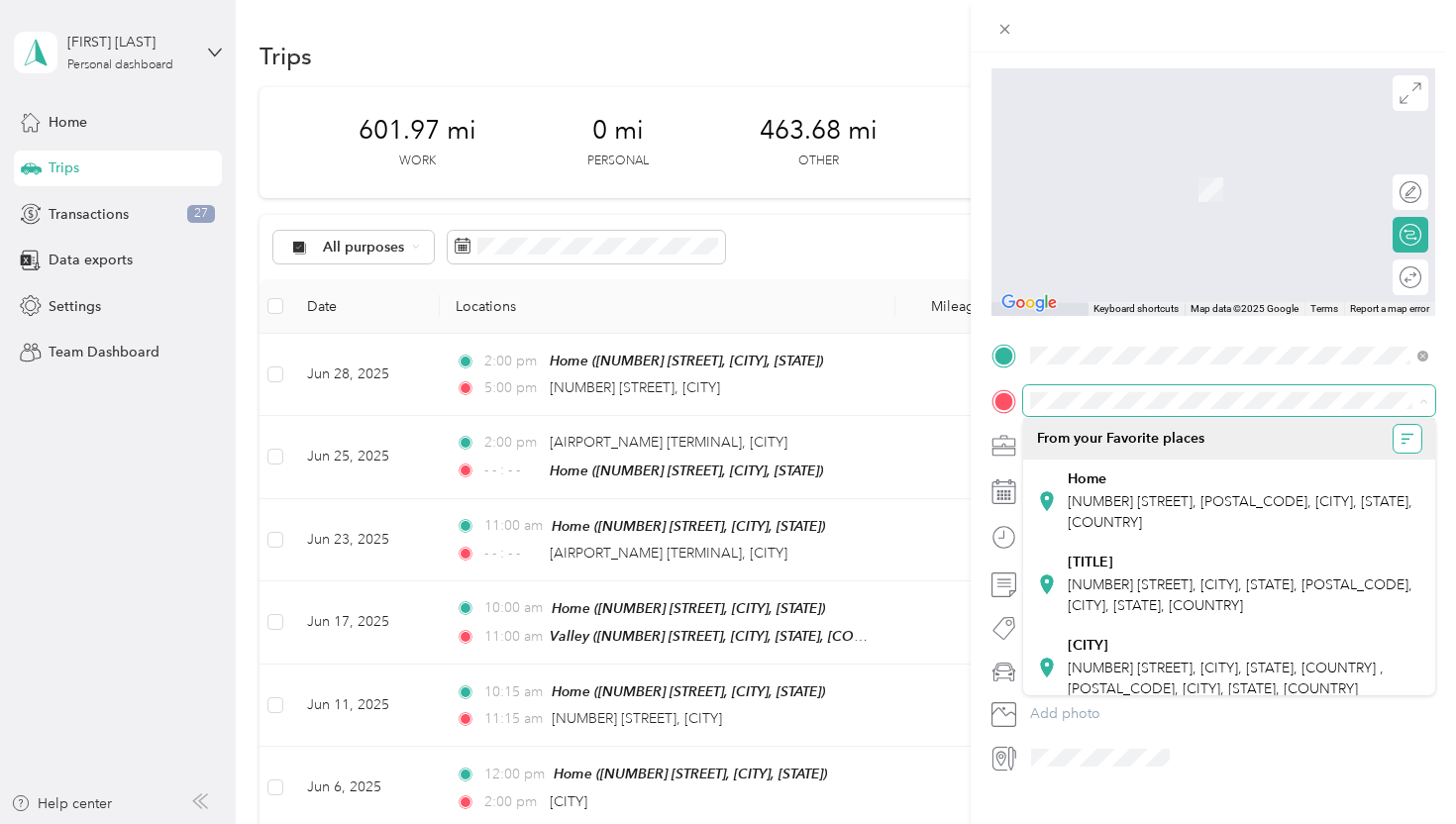 click at bounding box center [1407, 439] 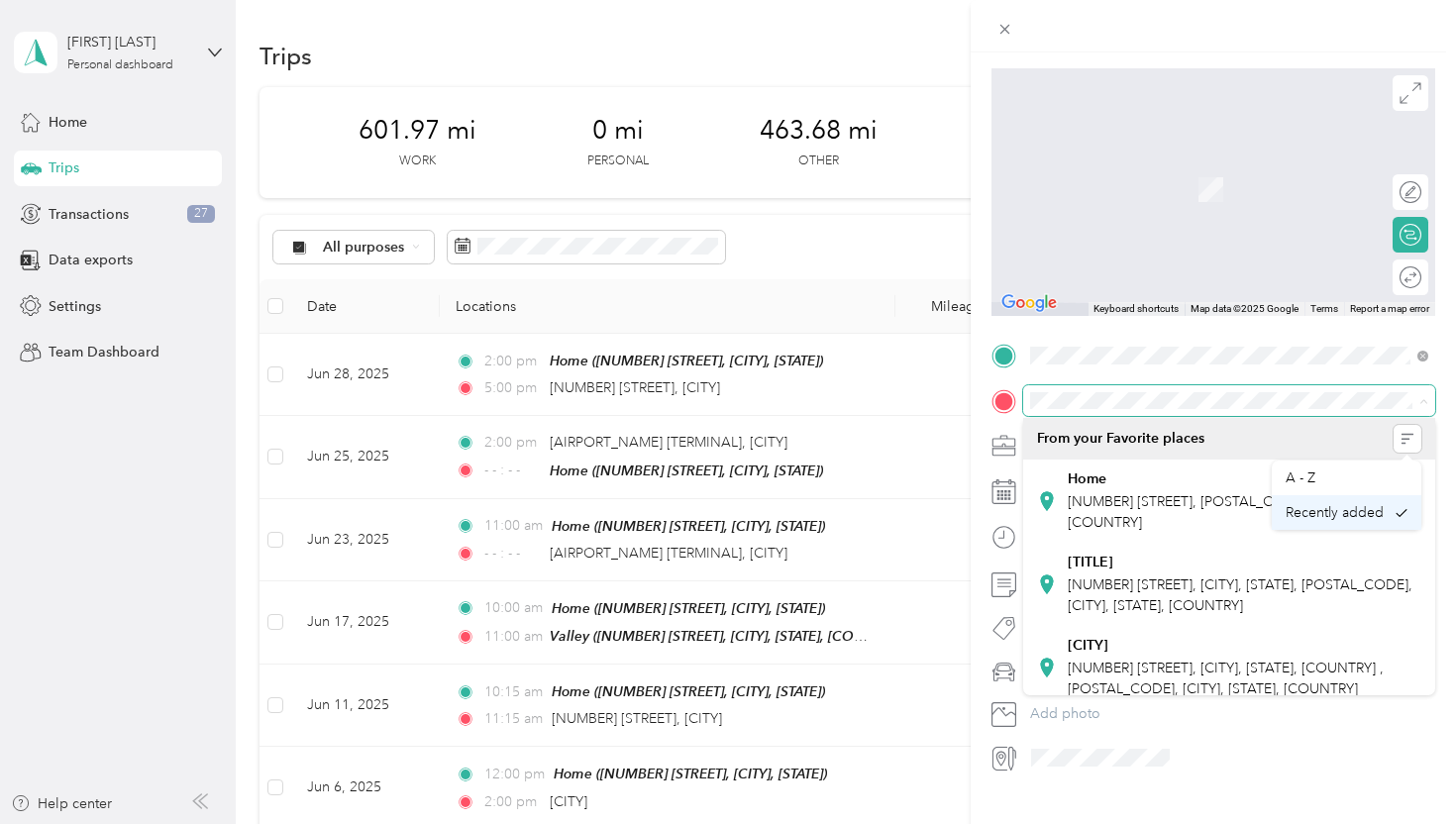 click on "Recently added" at bounding box center (1334, 512) 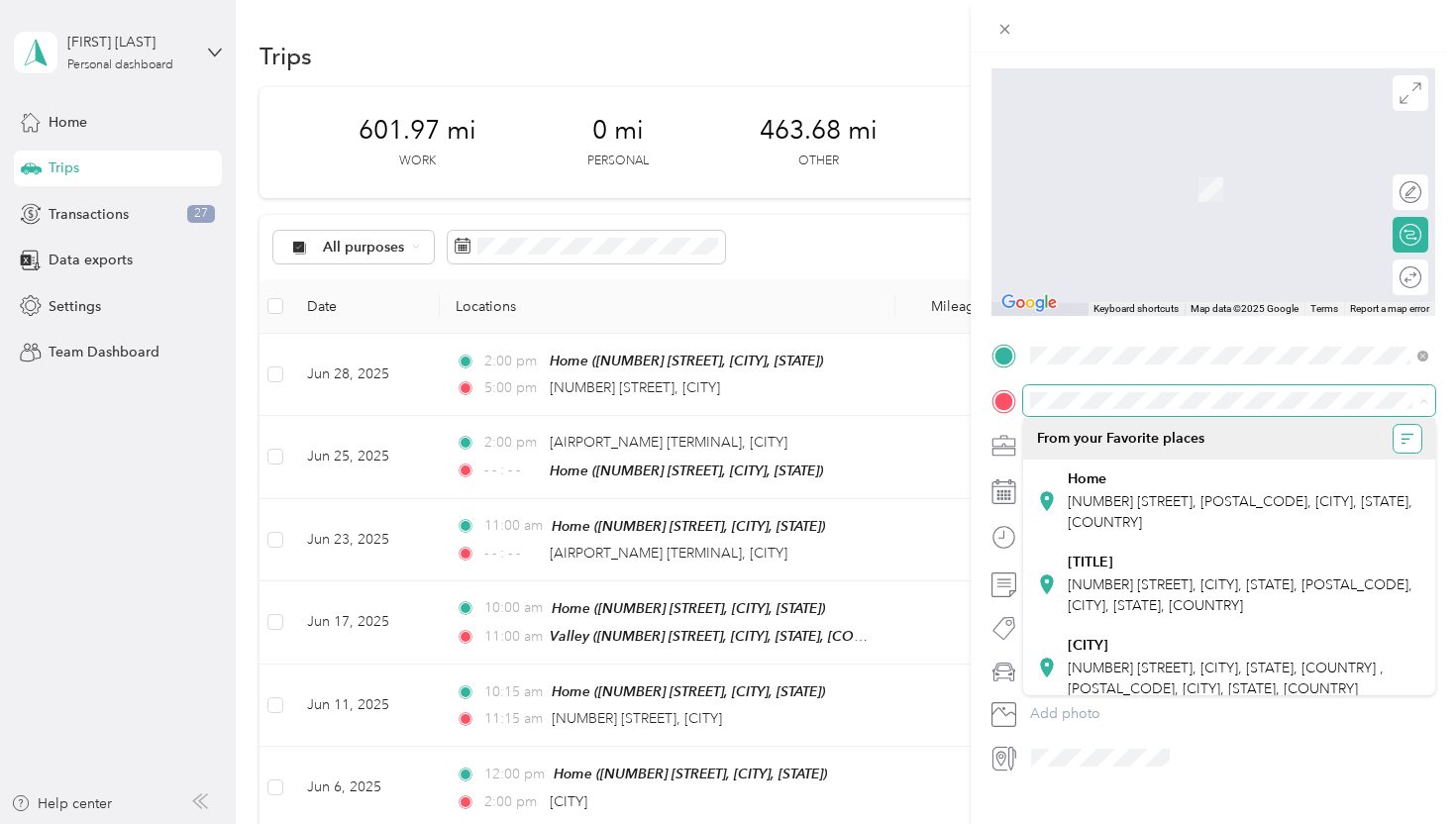 click 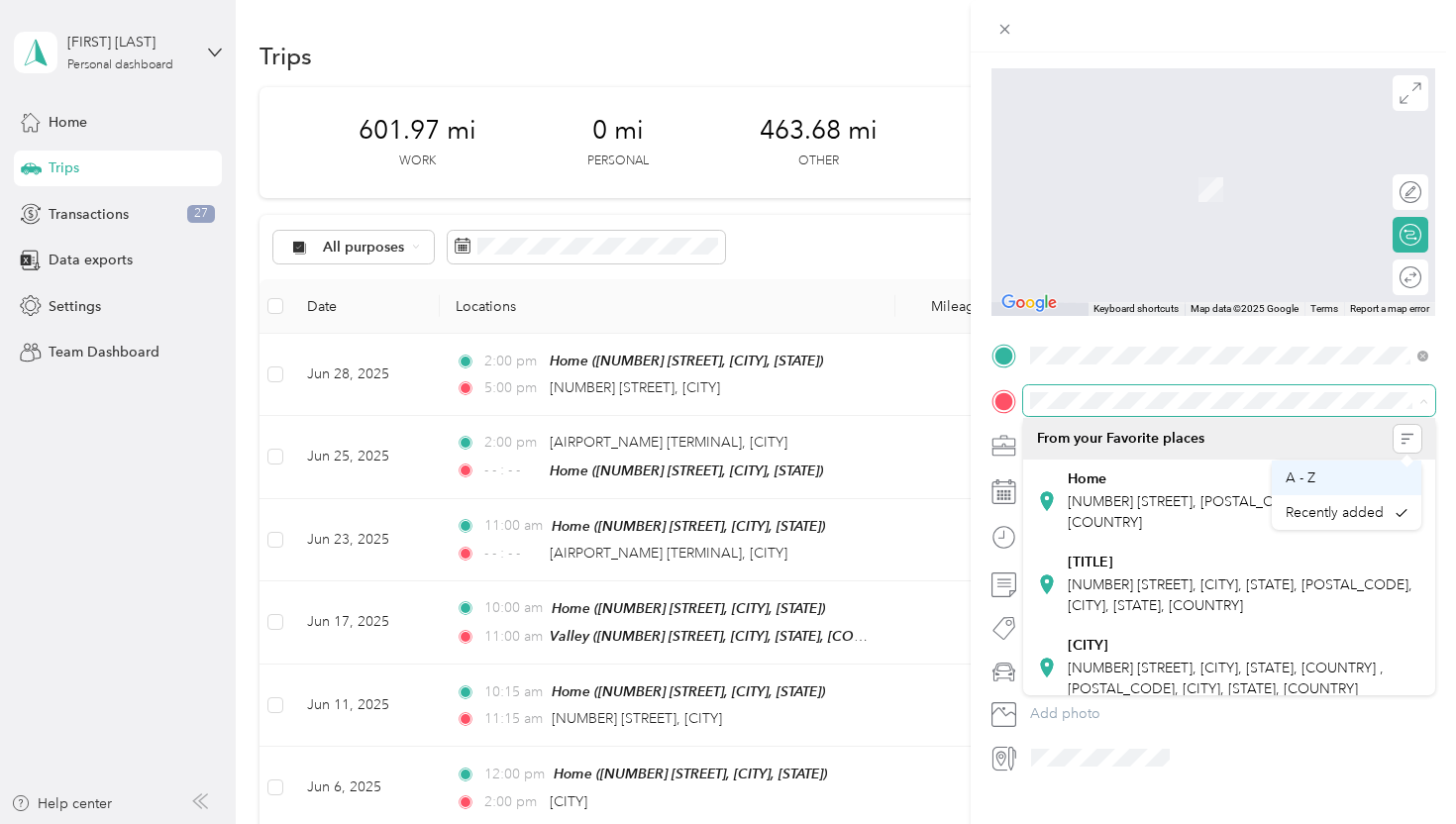 click on "A - Z" at bounding box center [1347, 477] 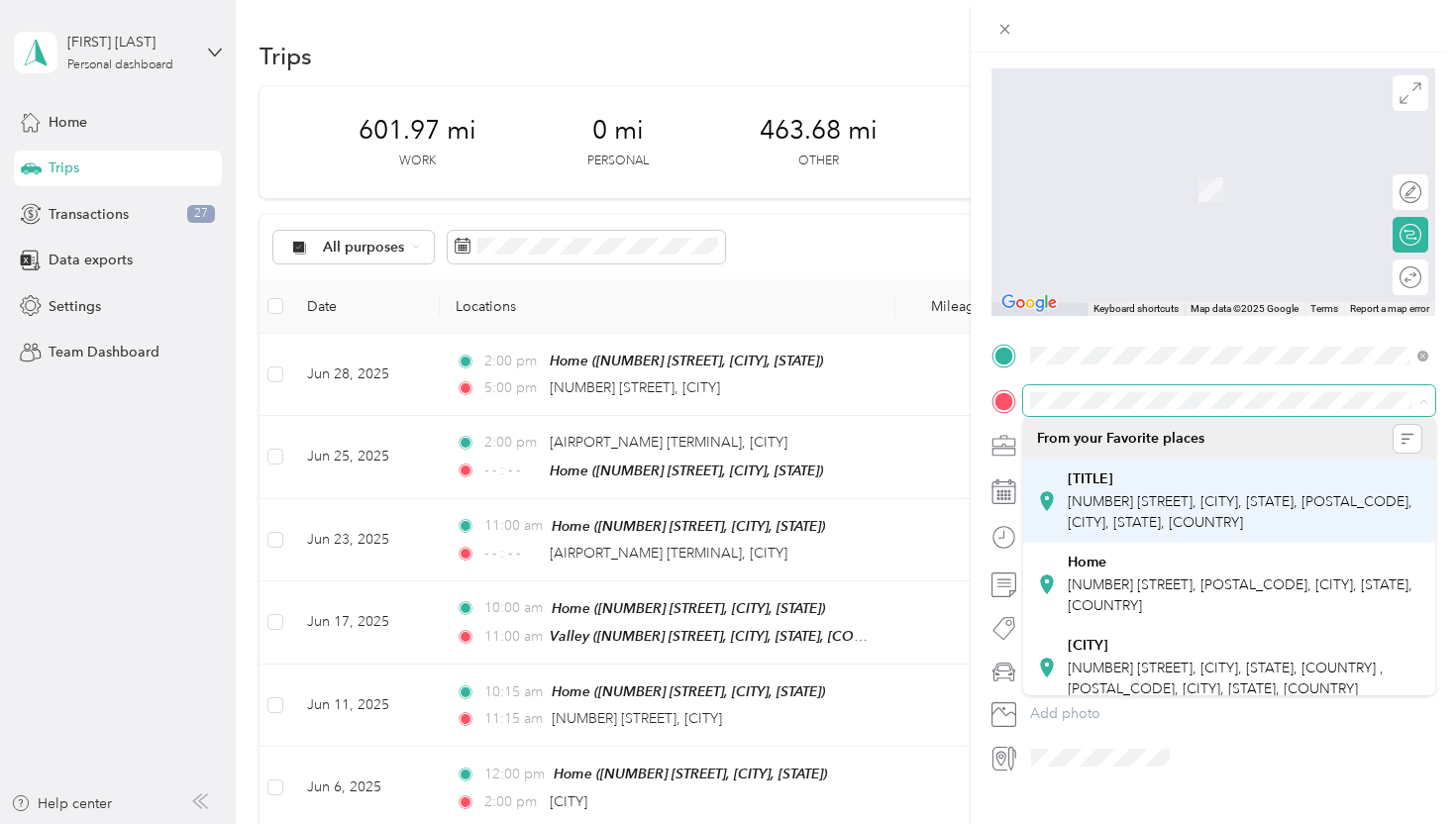click 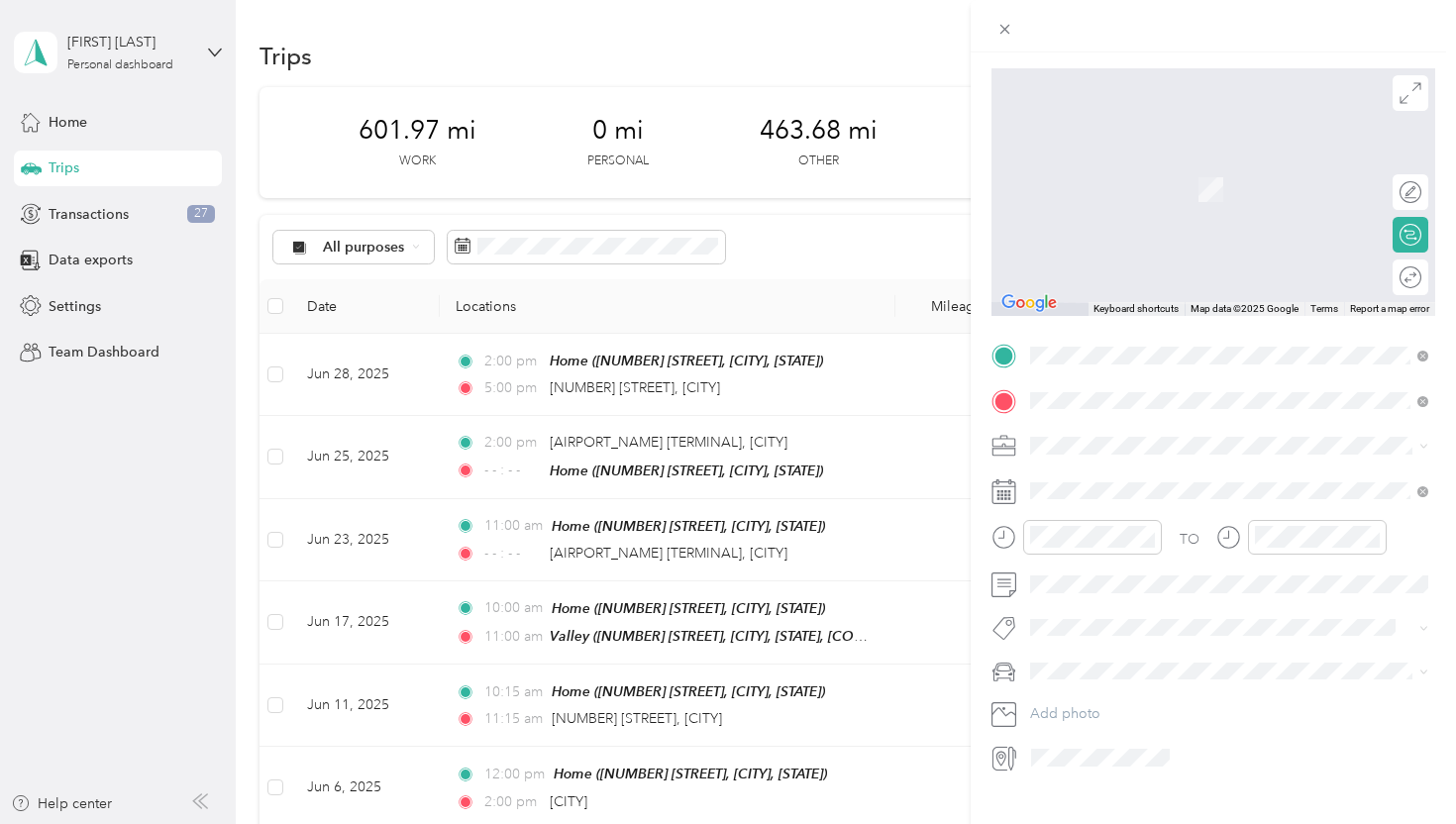click on "[NUMBER] [STREET]
[CITY], [STATE] [POSTAL_CODE], [COUNTRY]" at bounding box center [1210, 536] 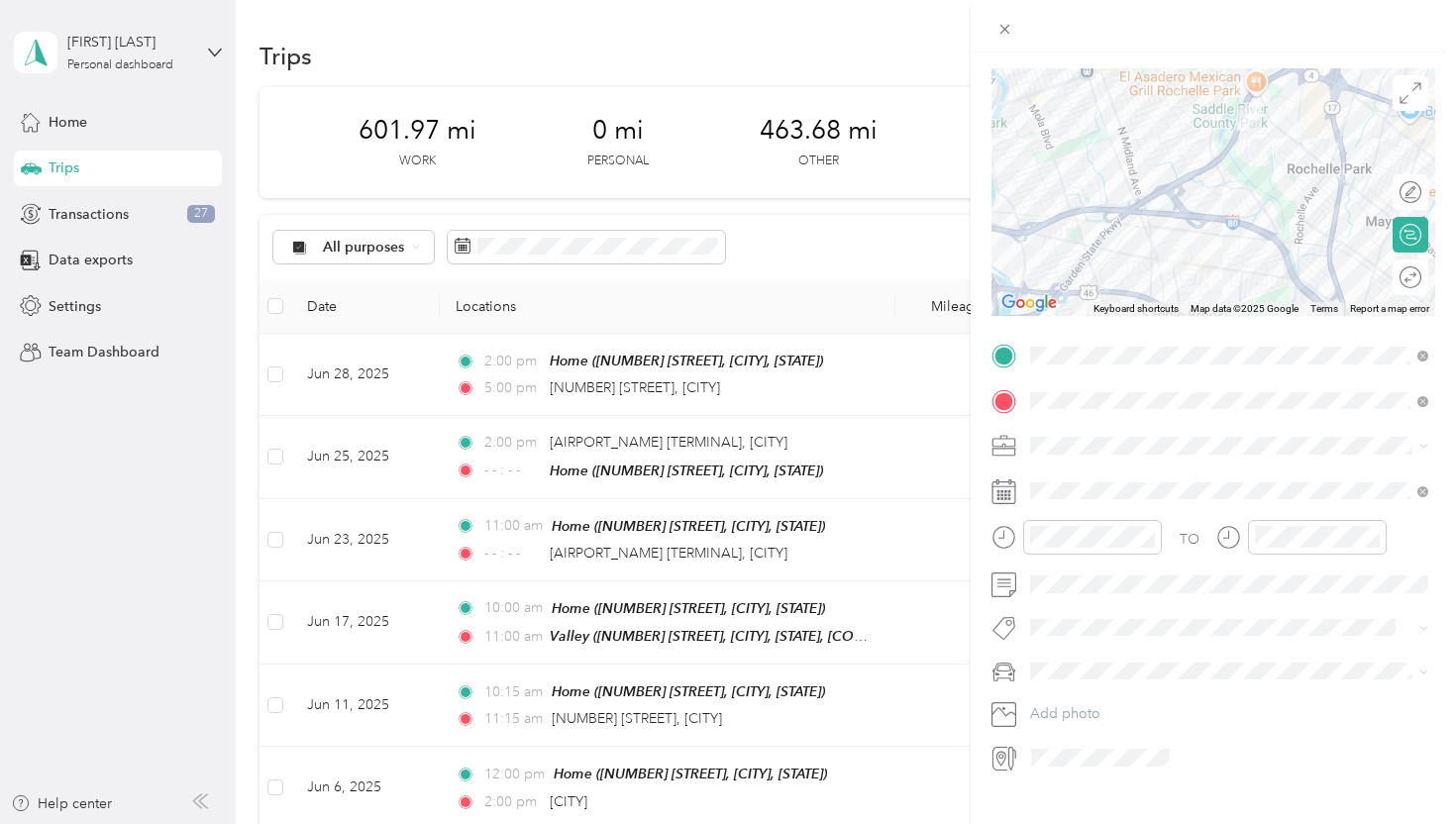 click on "Save This trip cannot be edited because it is either under review, approved, or paid. Contact your Team Manager to edit it. Miles ← Move left → Move right ↑ Move up ↓ Move down + Zoom in - Zoom out Home Jump left by 75% End Jump right by 75% Page Up Jump up by 75% Page Down Jump down by 75% Keyboard shortcuts Map Data Map data ©2025 Google Map data ©2025 Google 1 km  Click to toggle between metric and imperial units Terms Report a map error Edit route Calculate route Round trip TO Add photo Work Personal Coaching Consultant Consulting Other Charity Medical Moving Commute" at bounding box center [723, 824] 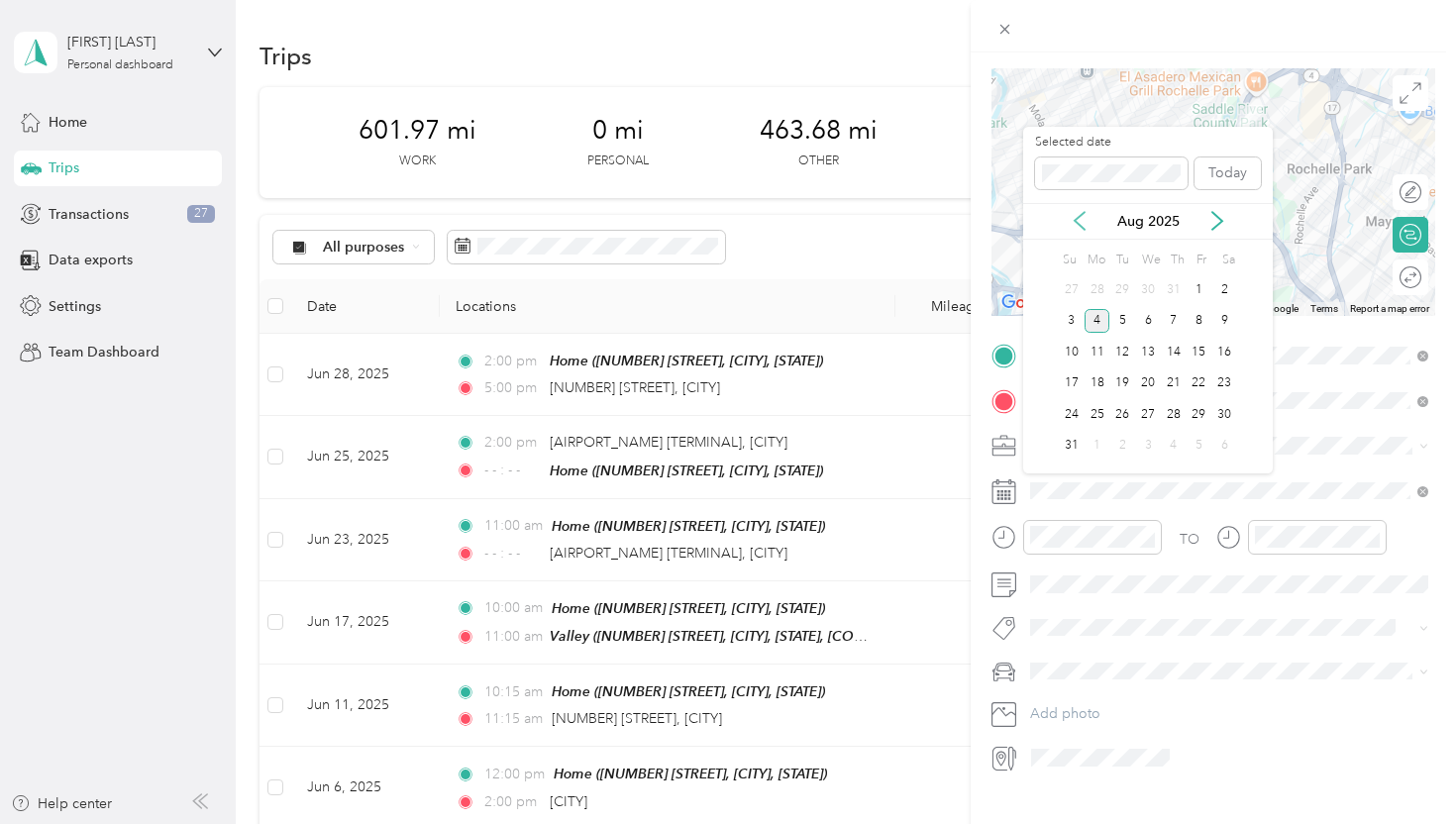 click 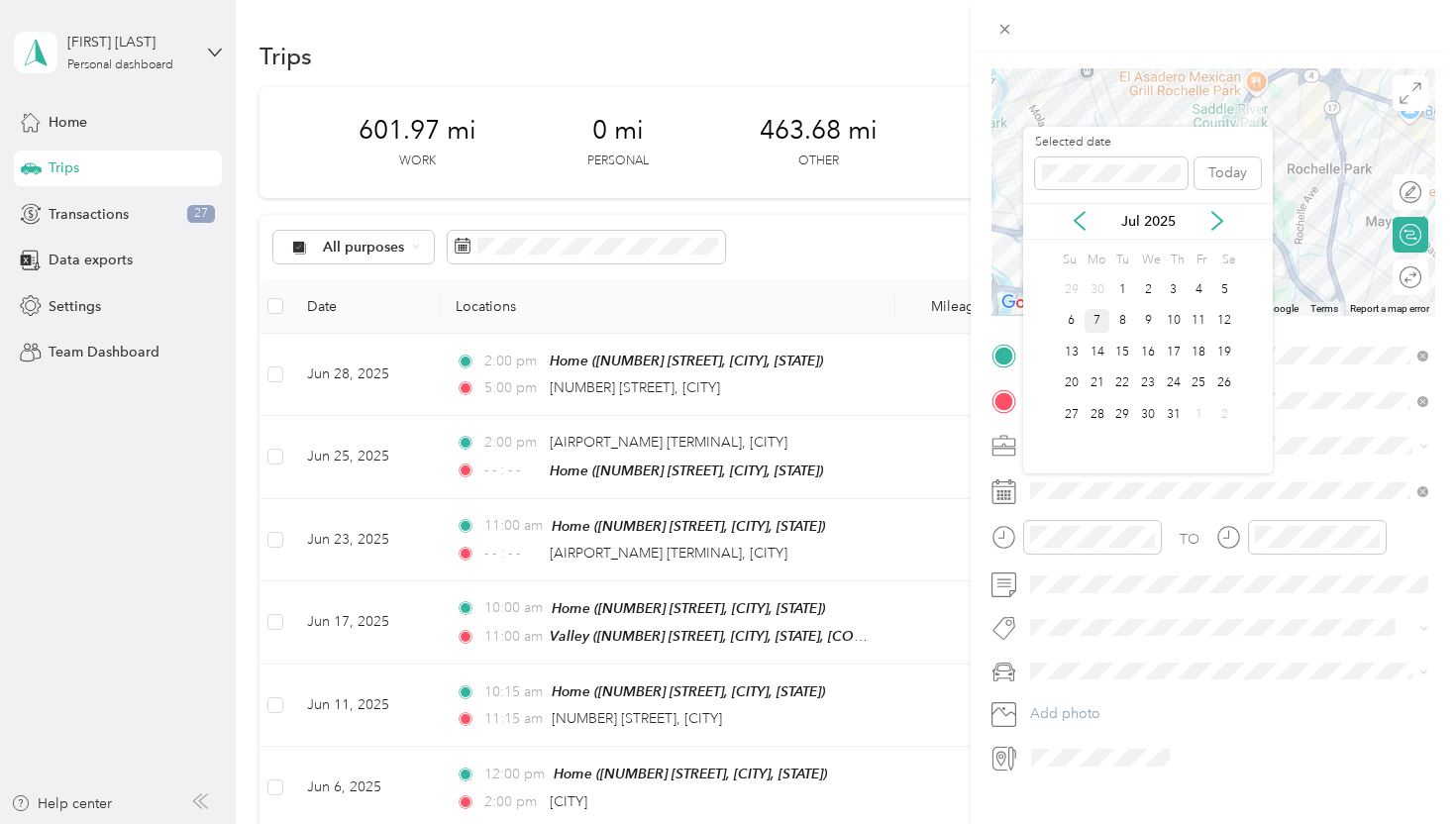 click on "7" at bounding box center (1097, 321) 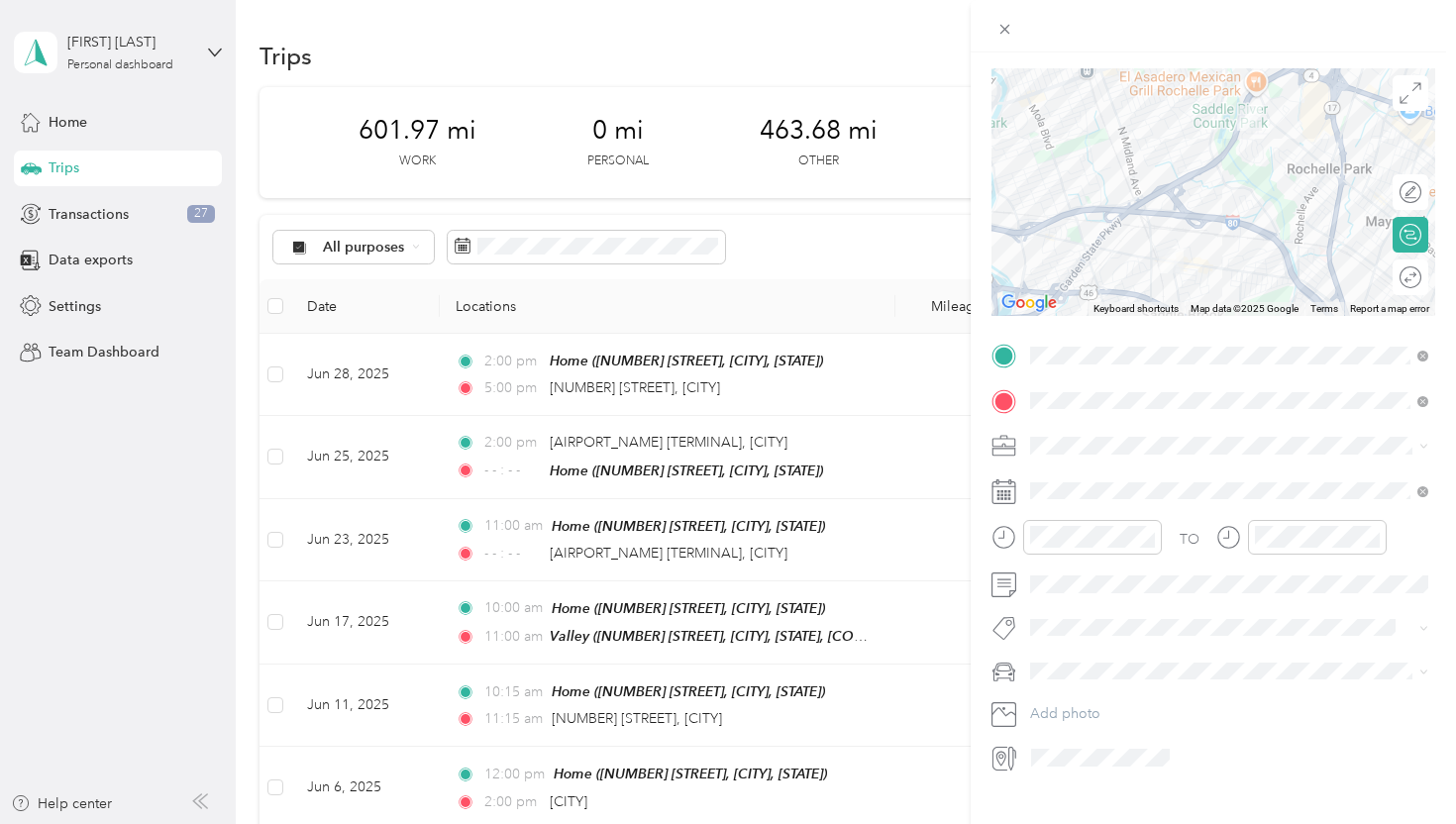 click on "Medical" at bounding box center (1229, 723) 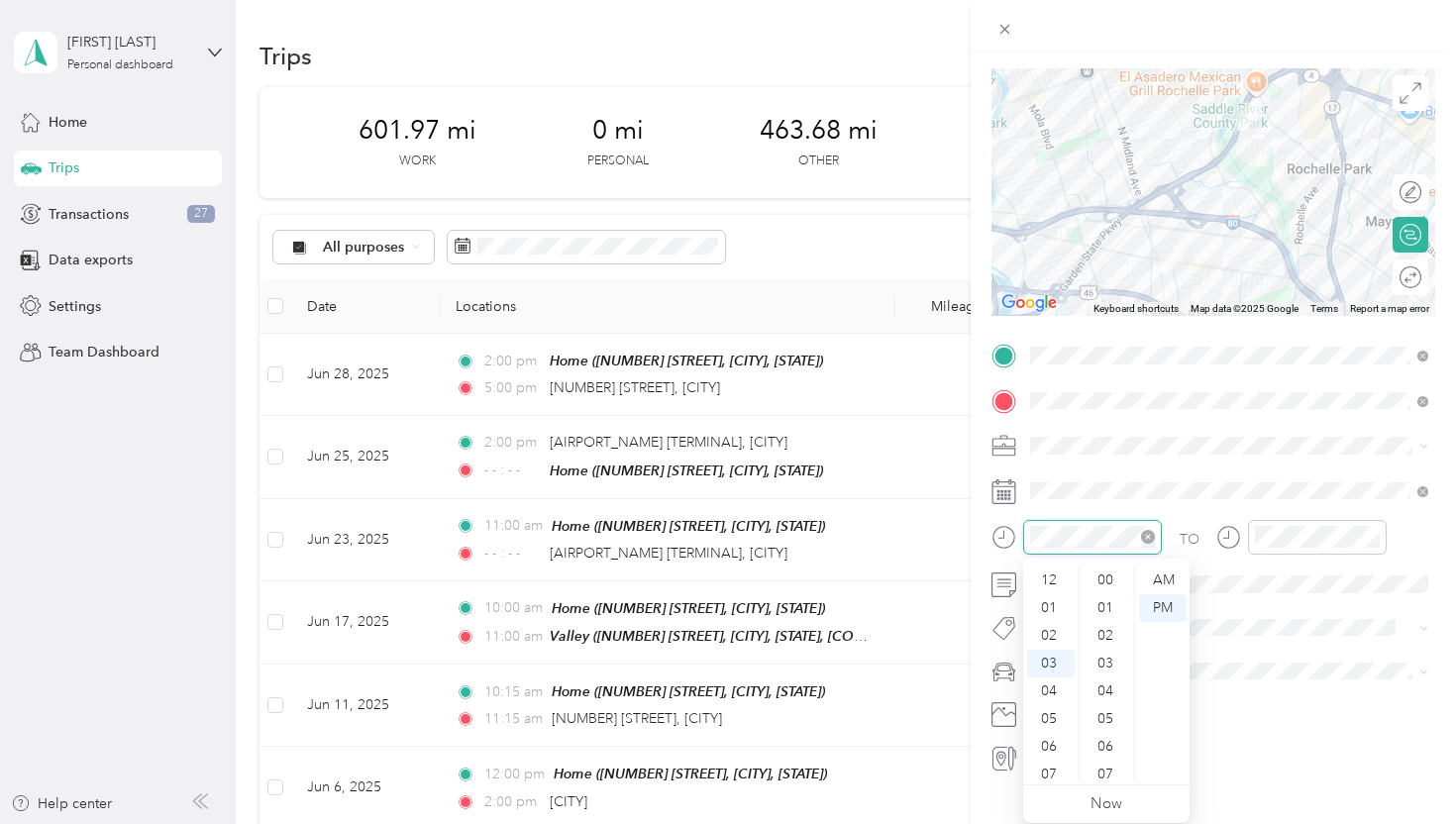 scroll, scrollTop: 83, scrollLeft: 0, axis: vertical 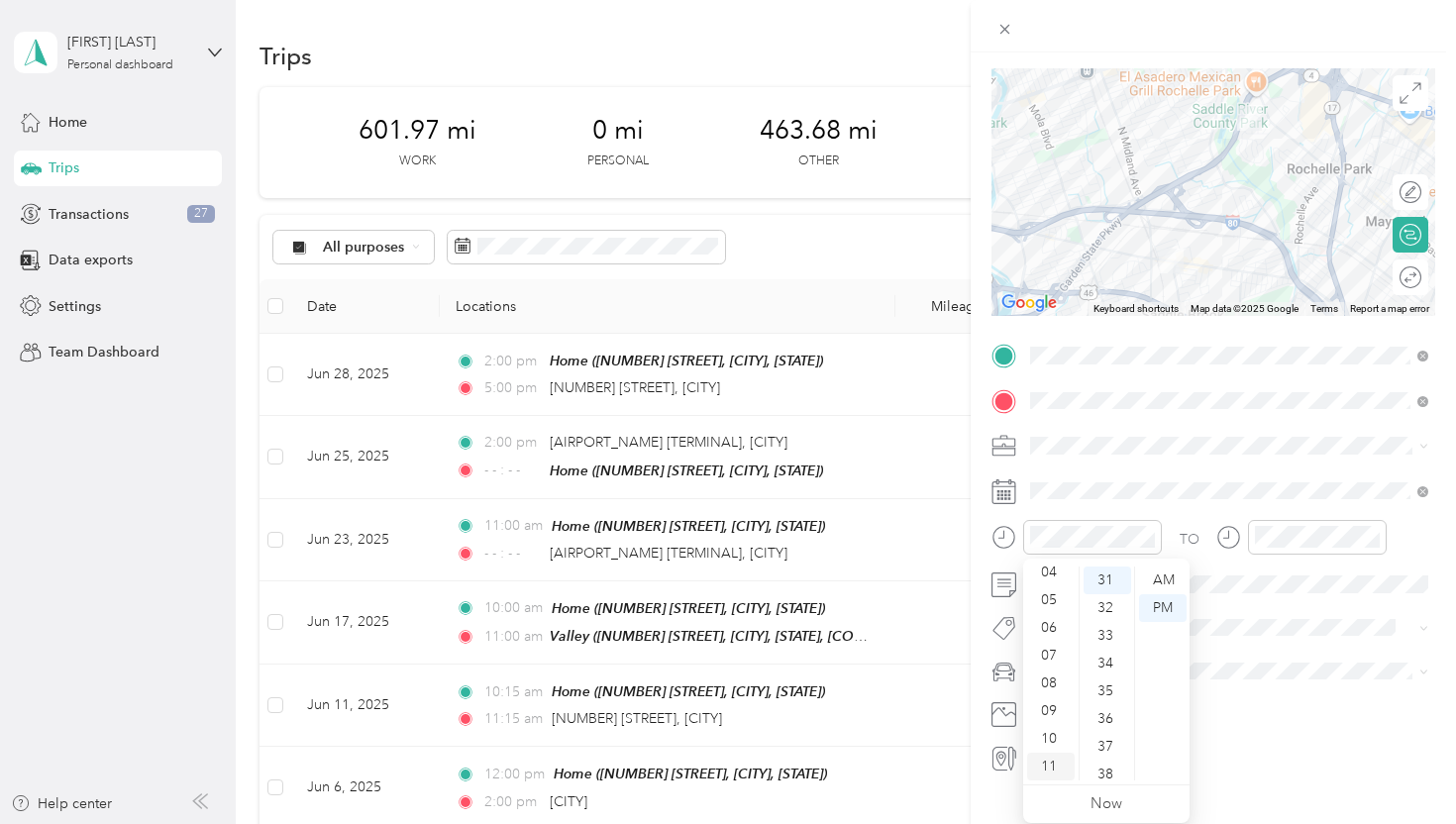 click on "11" at bounding box center (1051, 767) 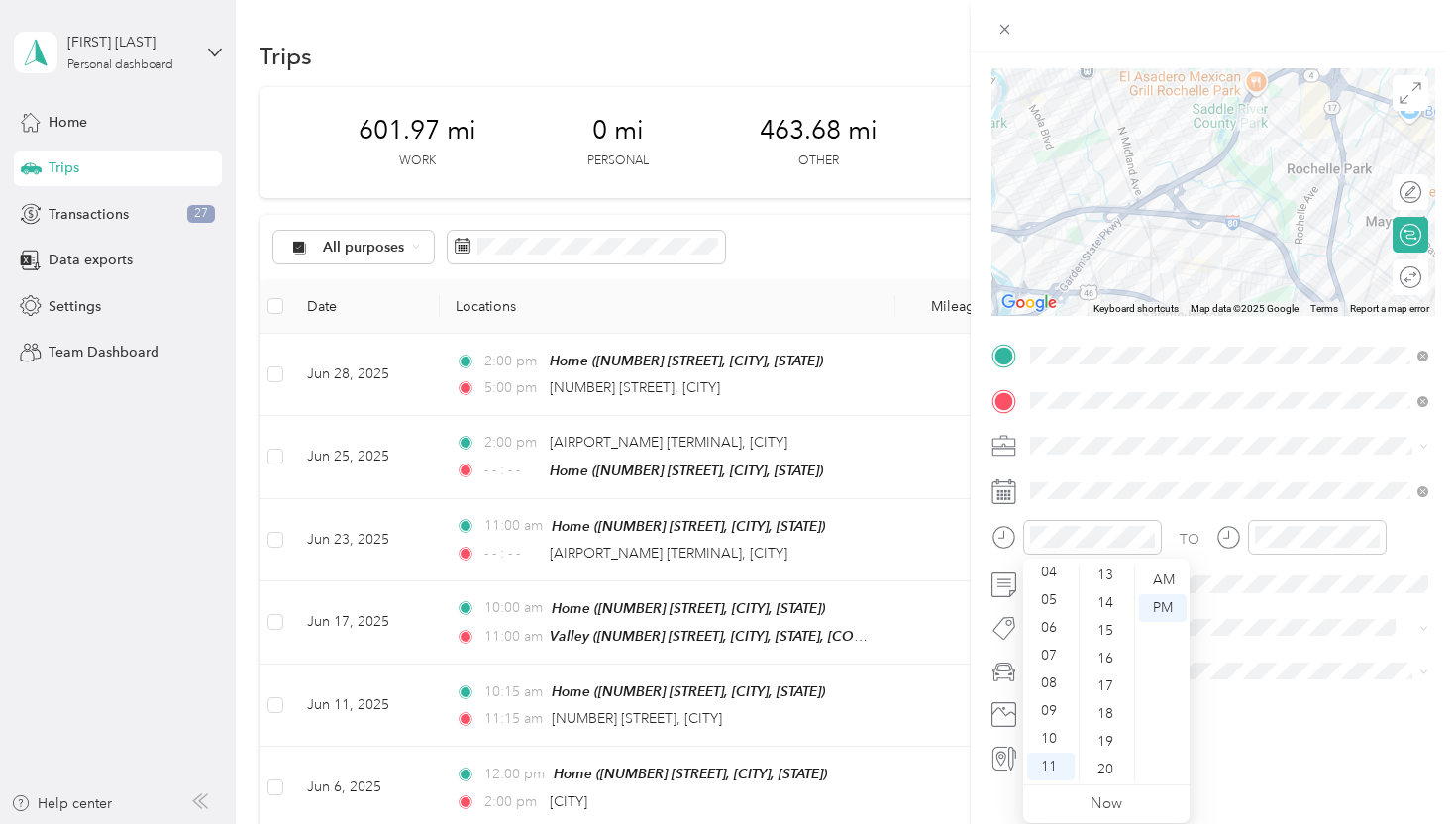 scroll, scrollTop: 364, scrollLeft: 0, axis: vertical 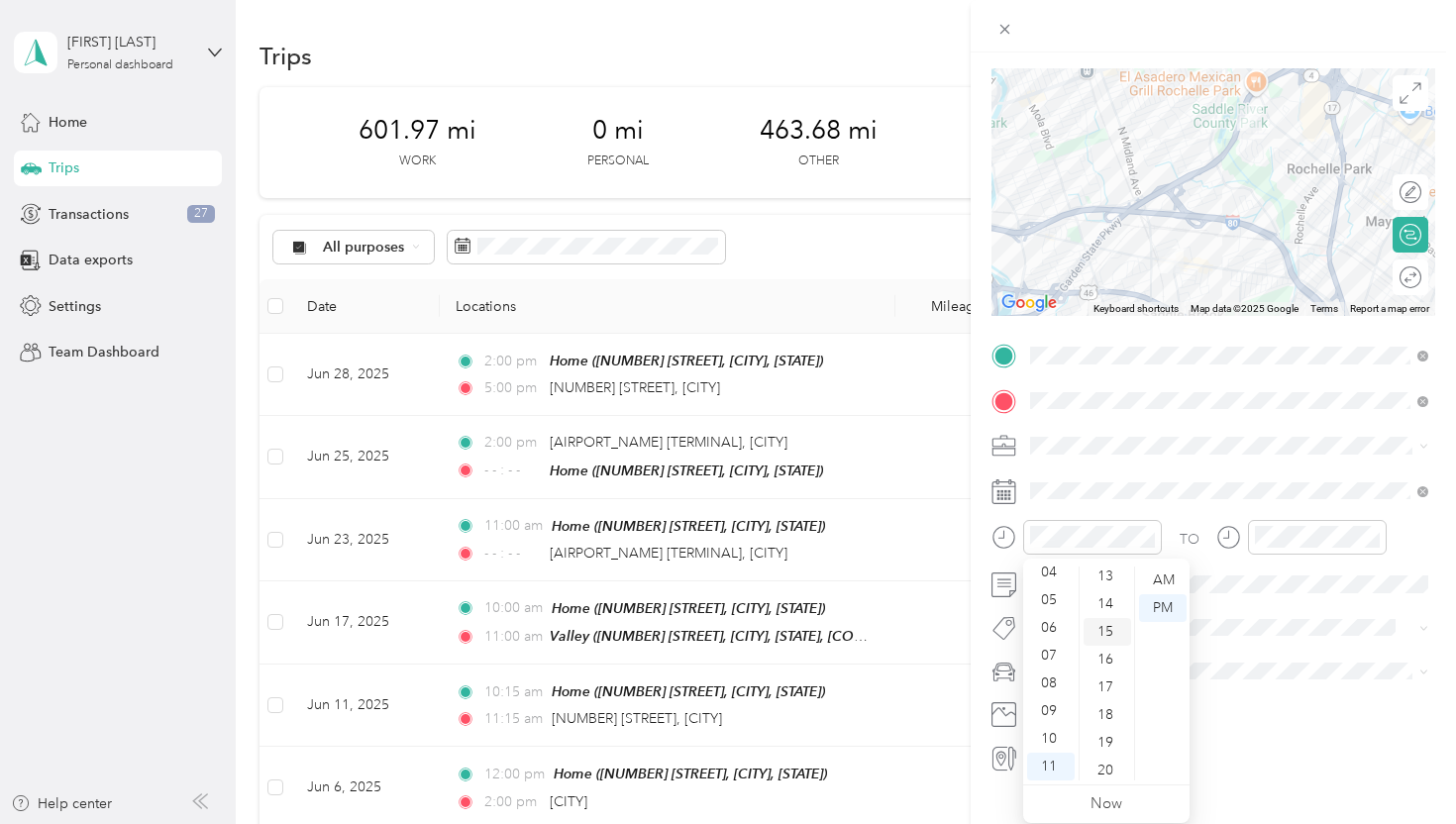 click on "15" at bounding box center (1107, 632) 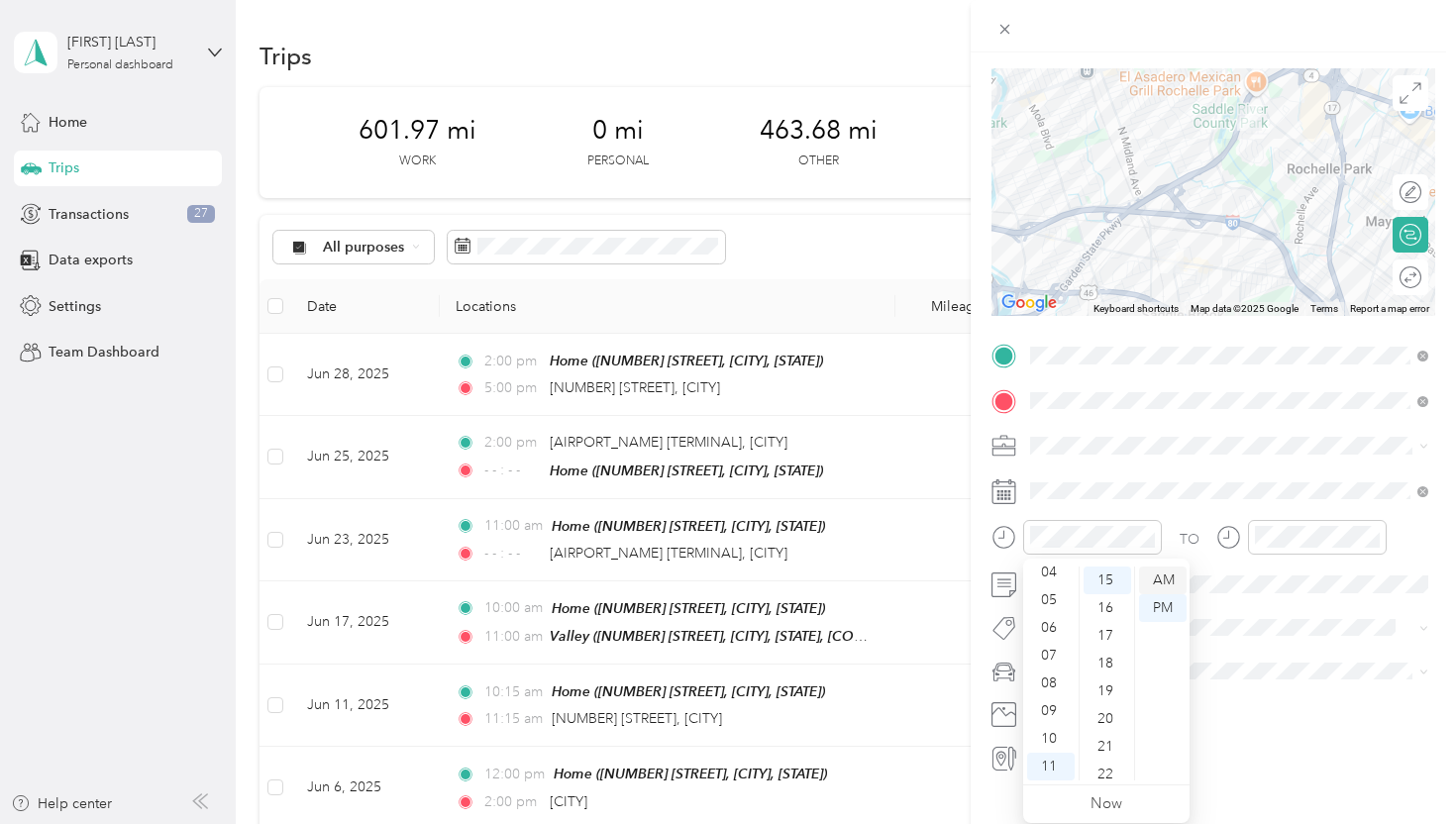 click on "AM" at bounding box center [1163, 580] 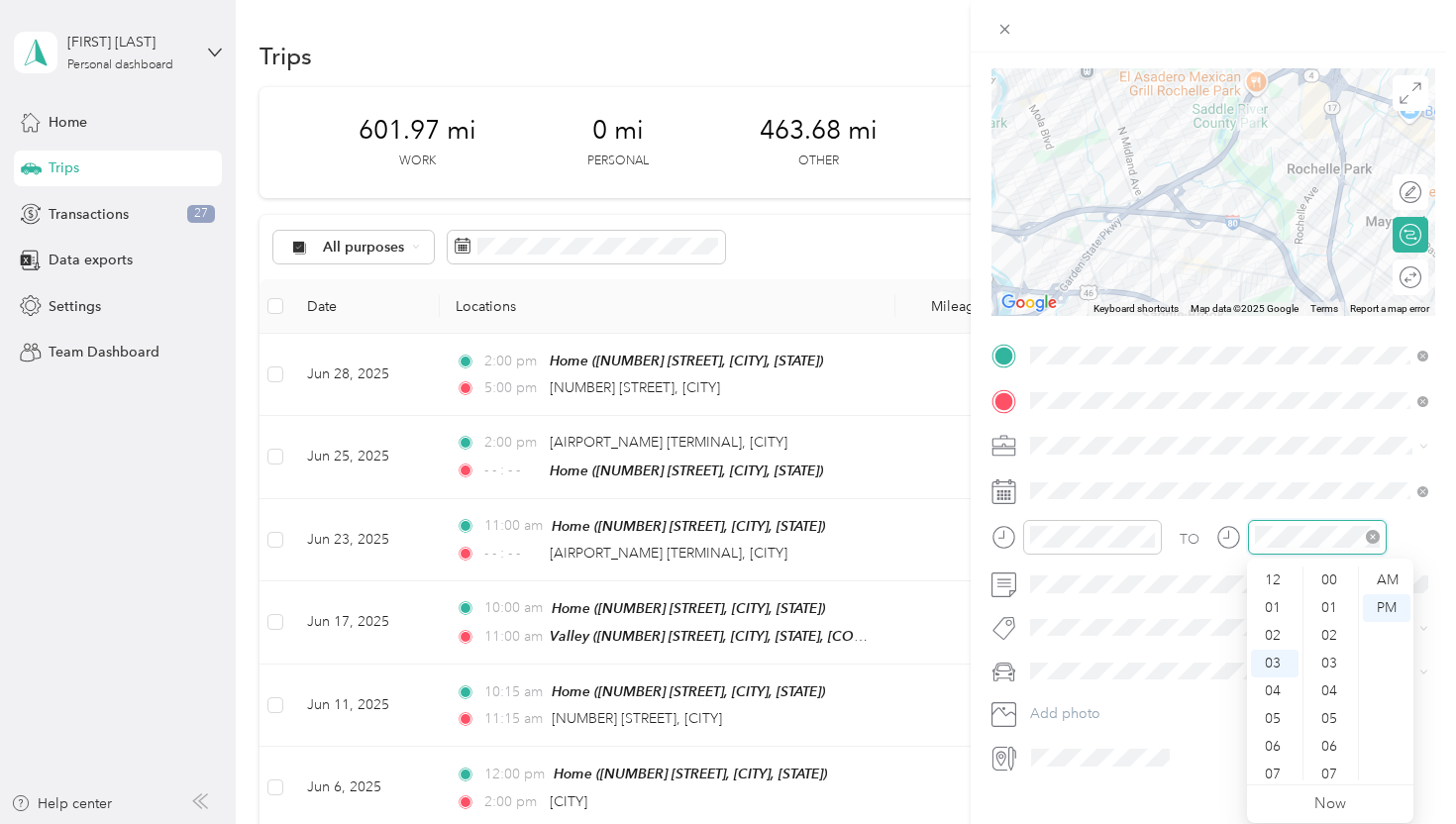 scroll, scrollTop: 83, scrollLeft: 0, axis: vertical 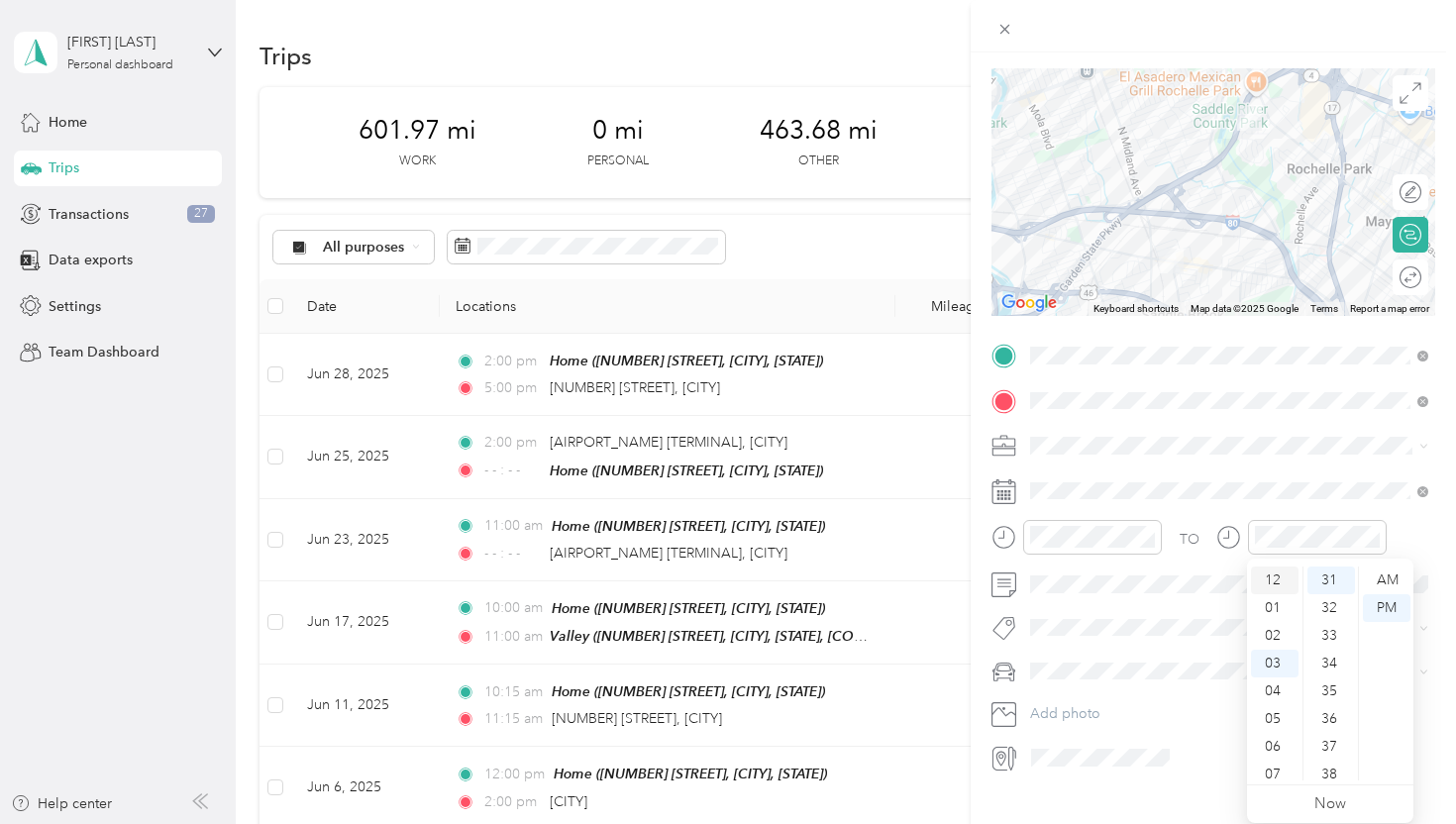 click on "12" at bounding box center [1275, 580] 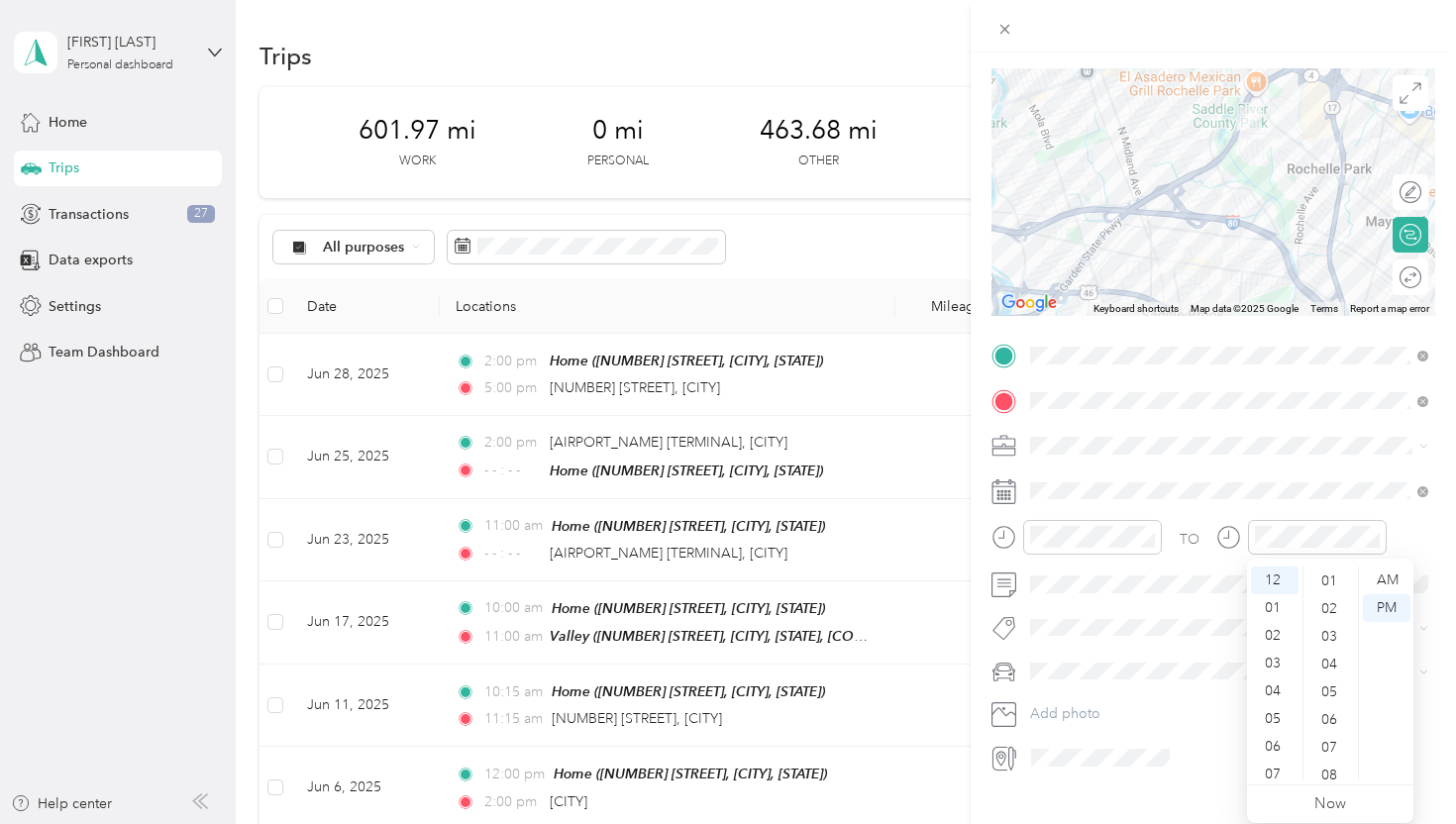 scroll, scrollTop: 0, scrollLeft: 0, axis: both 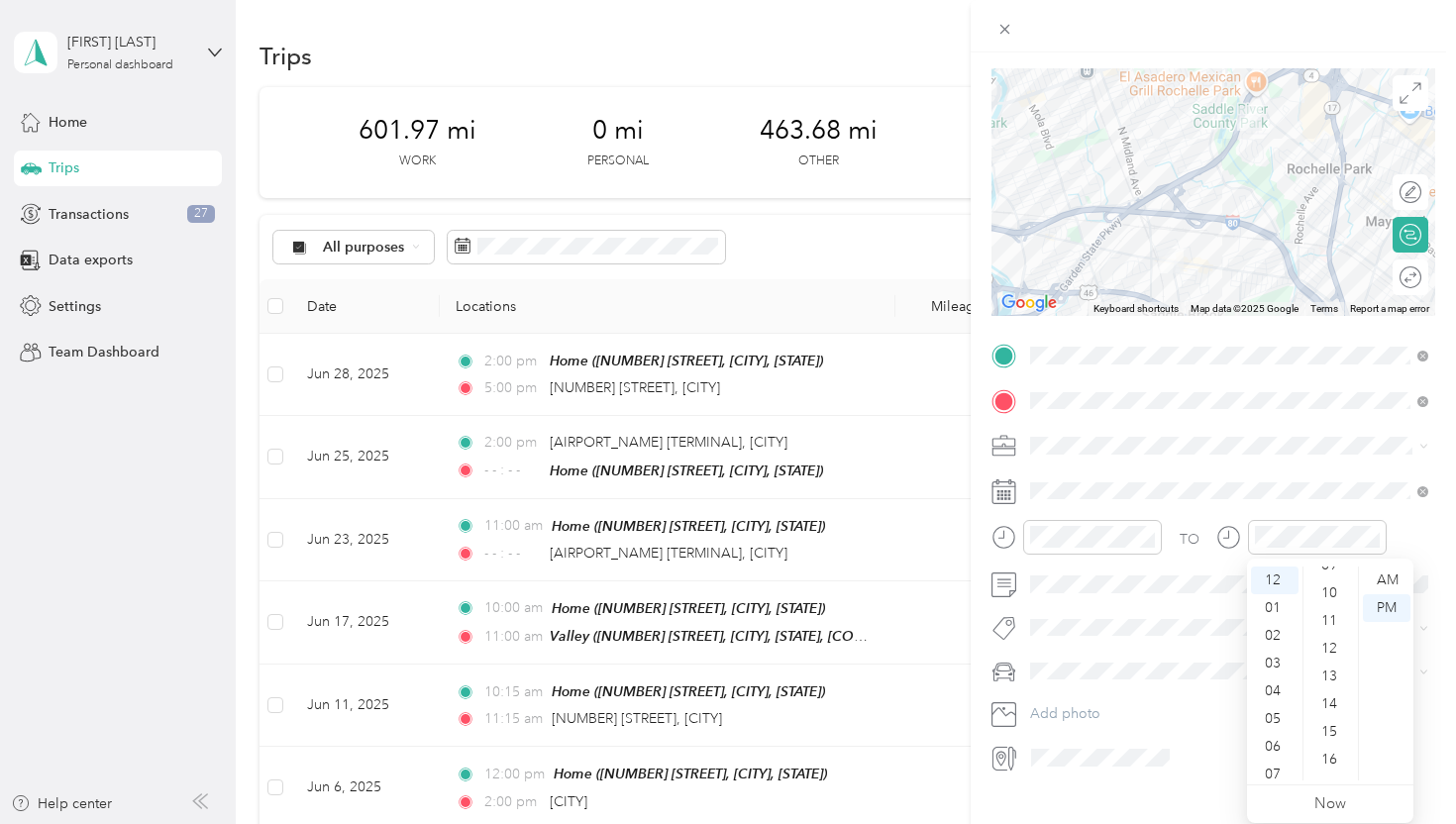 click on "15" at bounding box center [1331, 732] 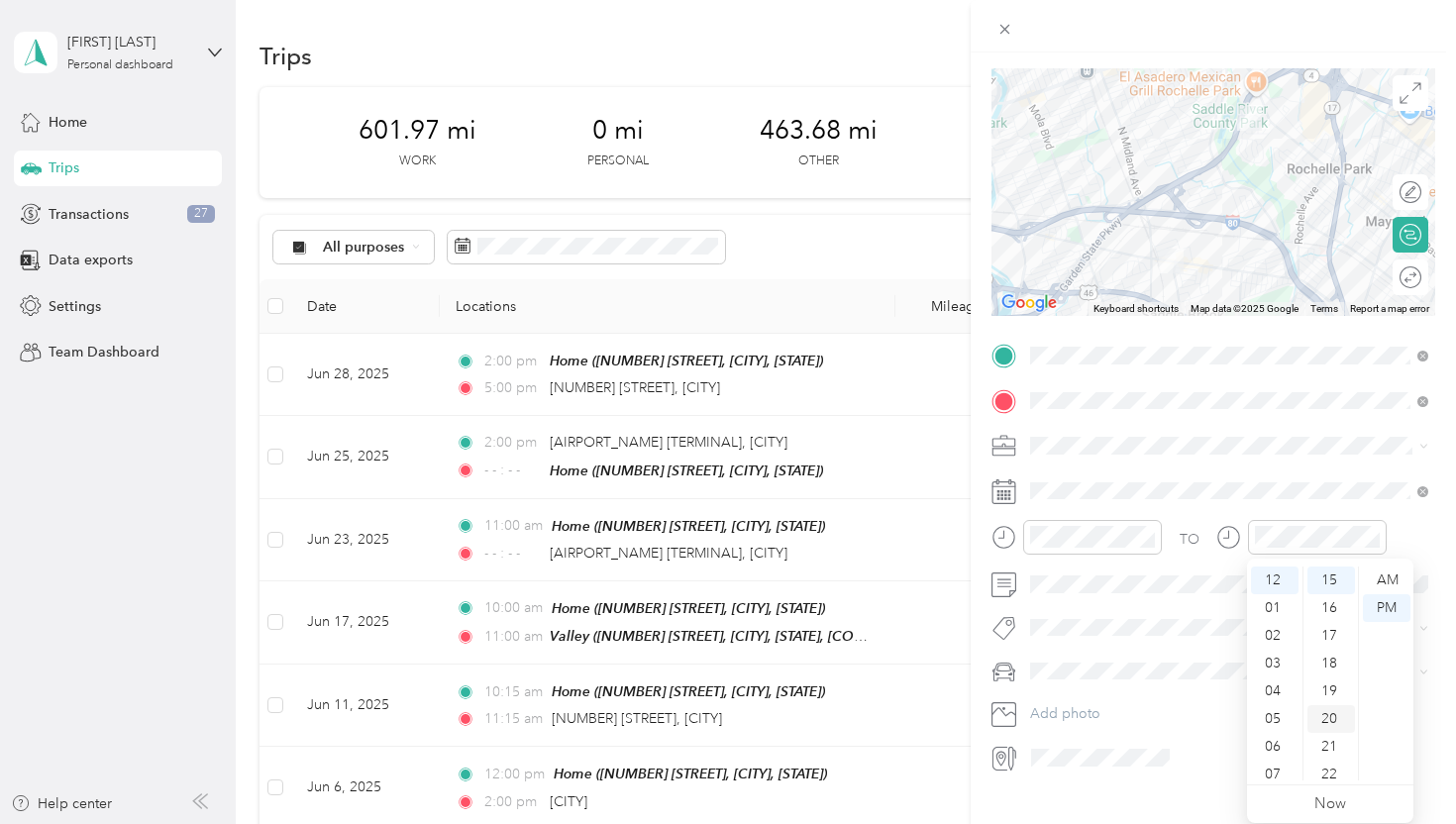 scroll, scrollTop: 416, scrollLeft: 0, axis: vertical 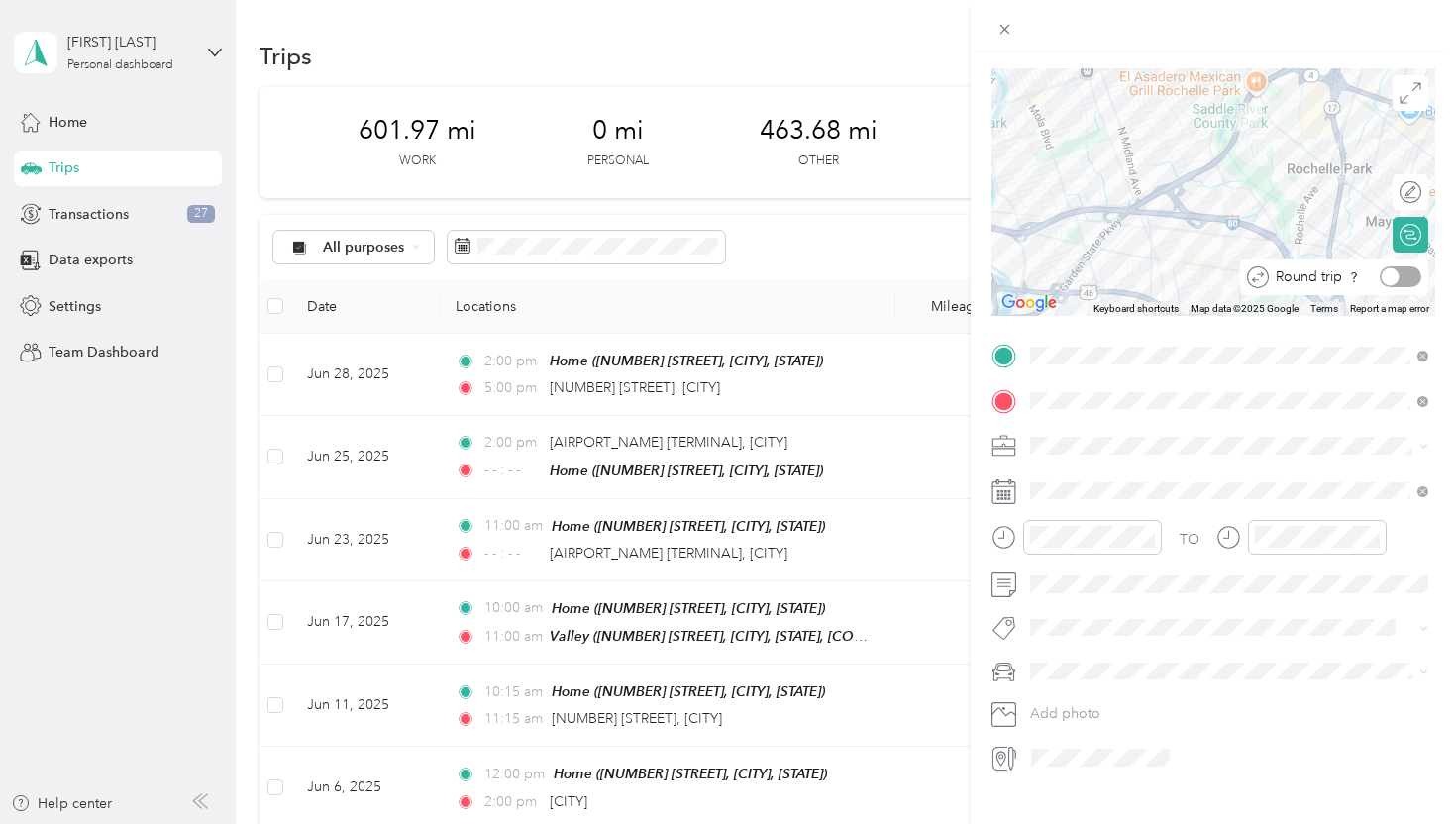 click at bounding box center (1401, 276) 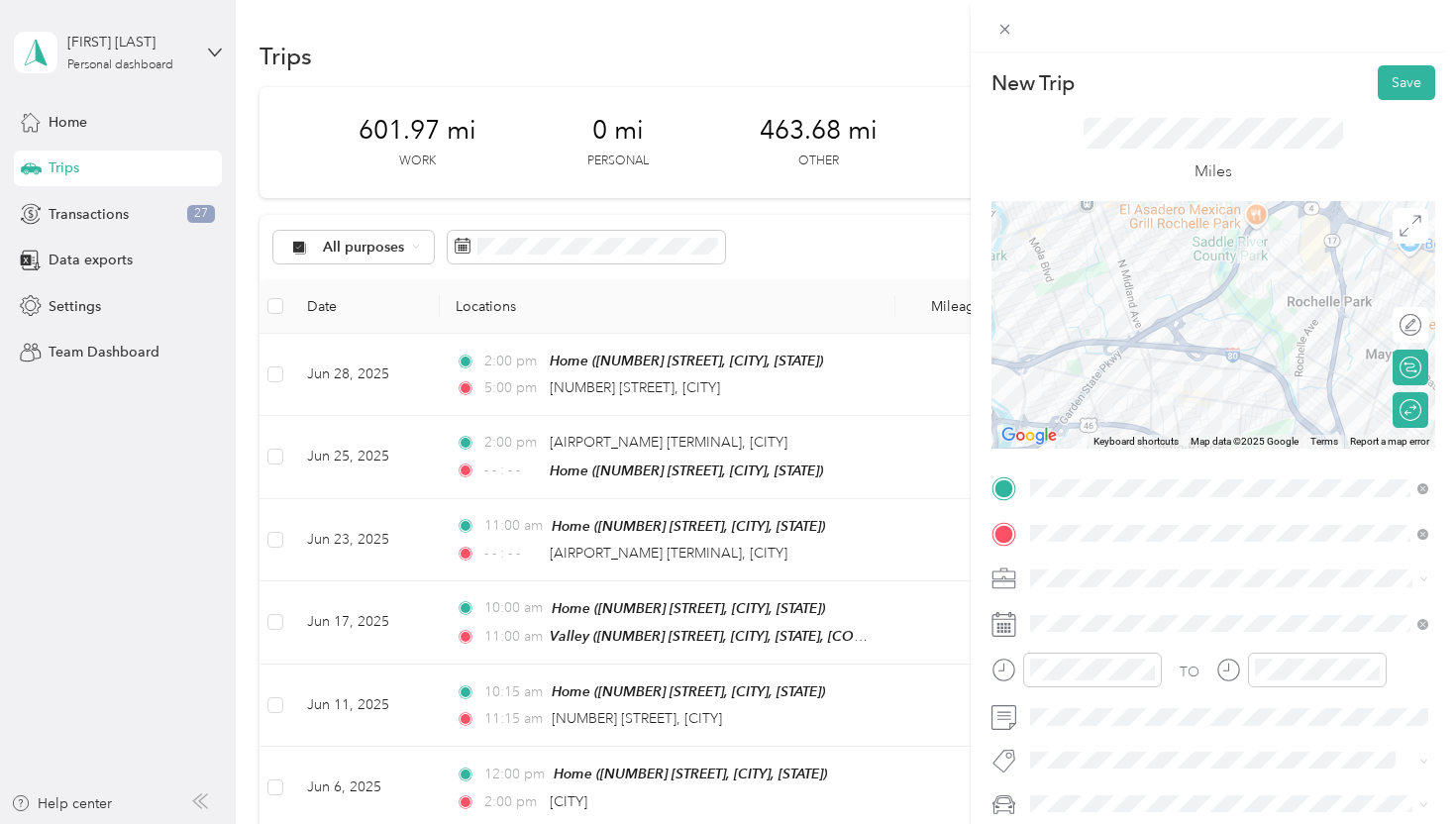 scroll, scrollTop: 0, scrollLeft: 0, axis: both 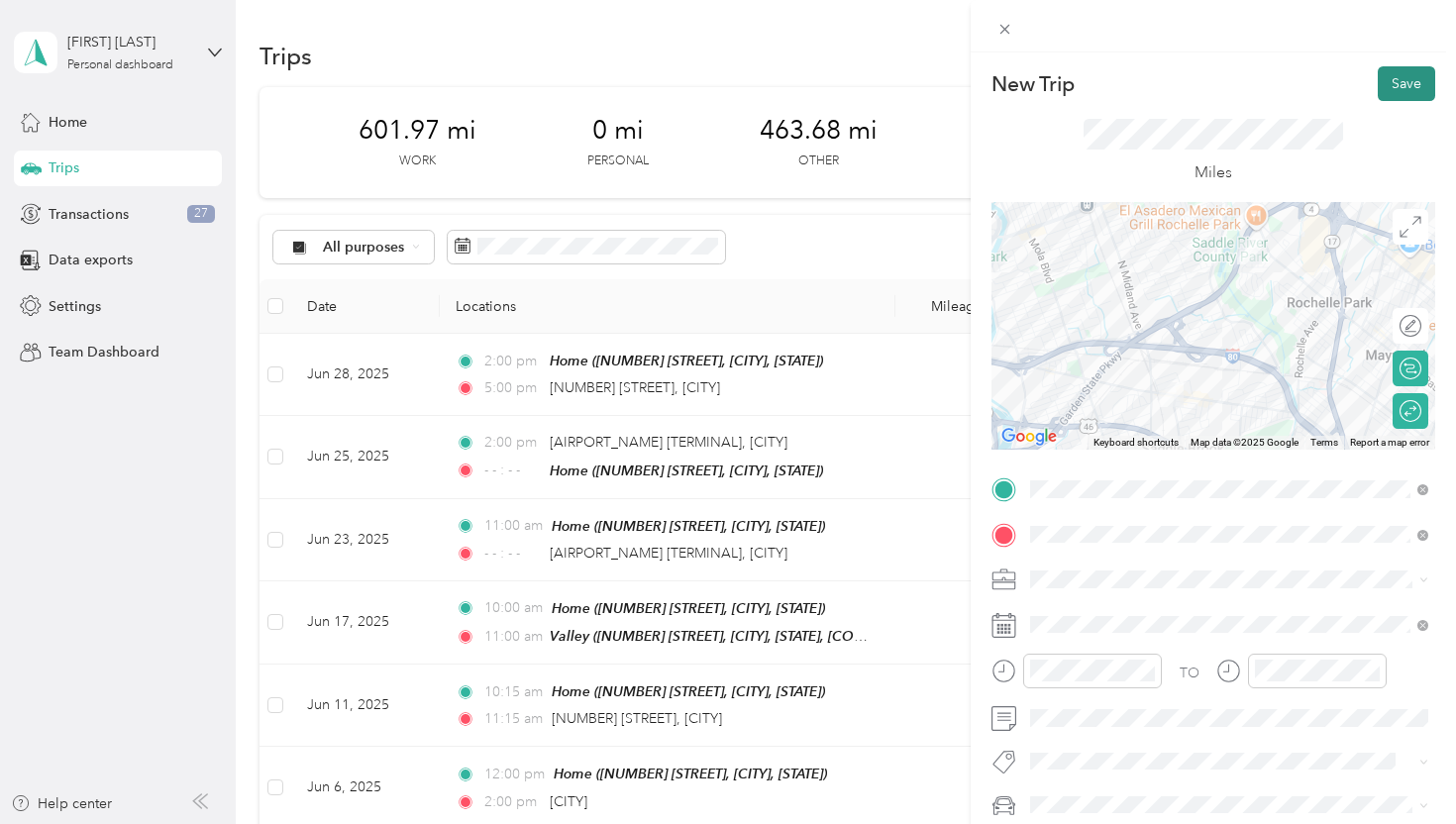 click on "Save" at bounding box center (1406, 83) 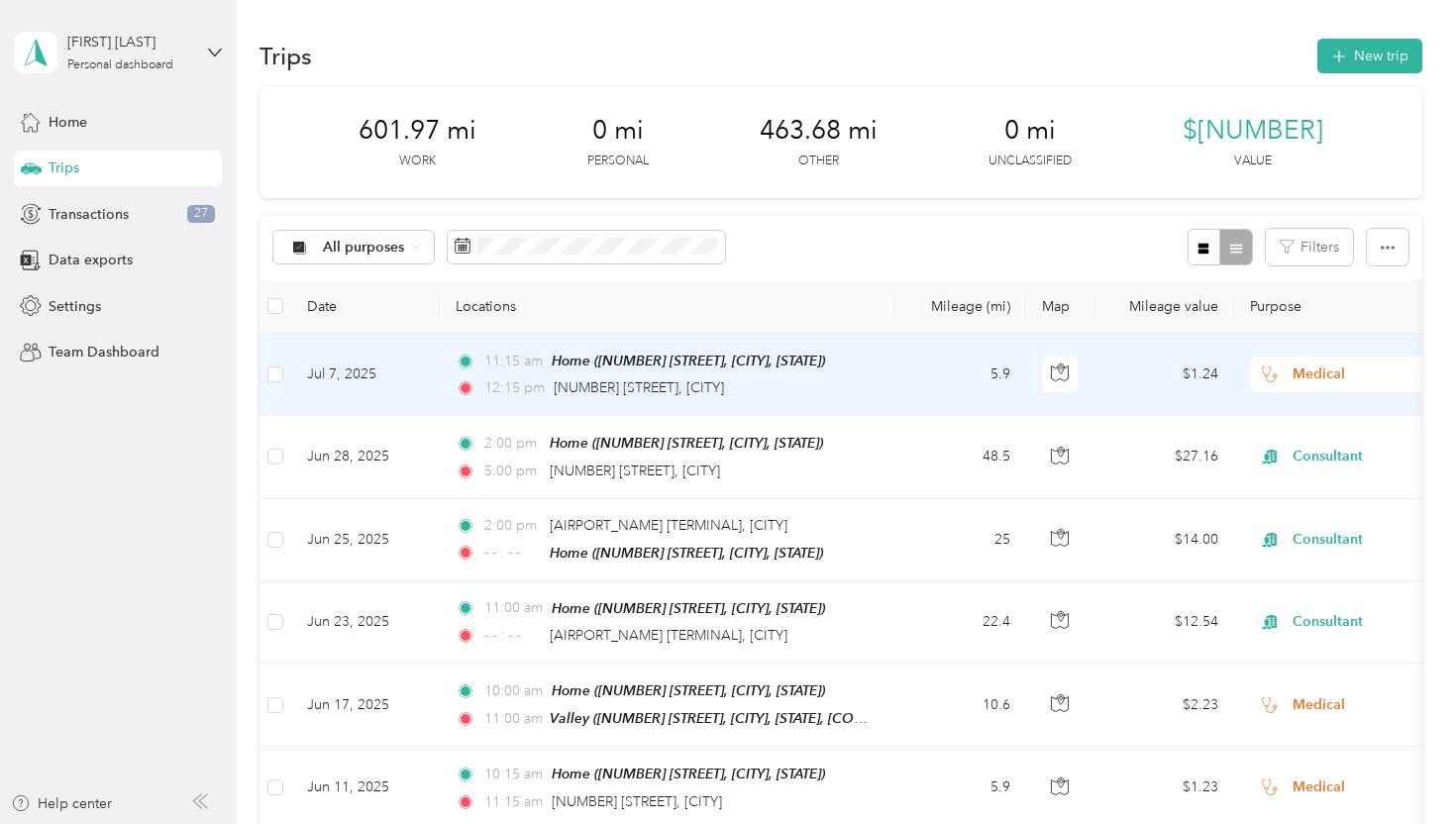 click on "Medical" at bounding box center [1373, 374] 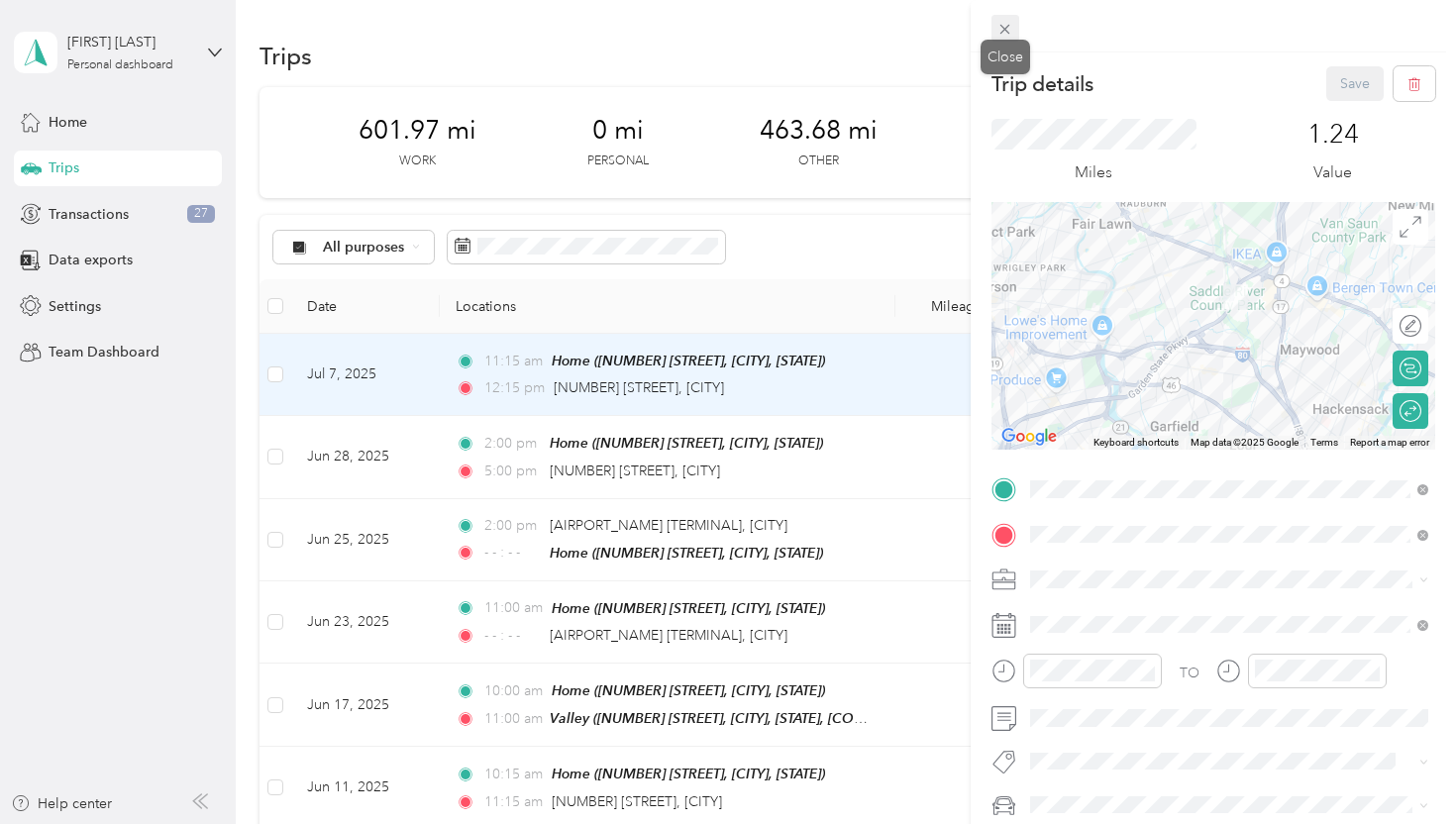 click 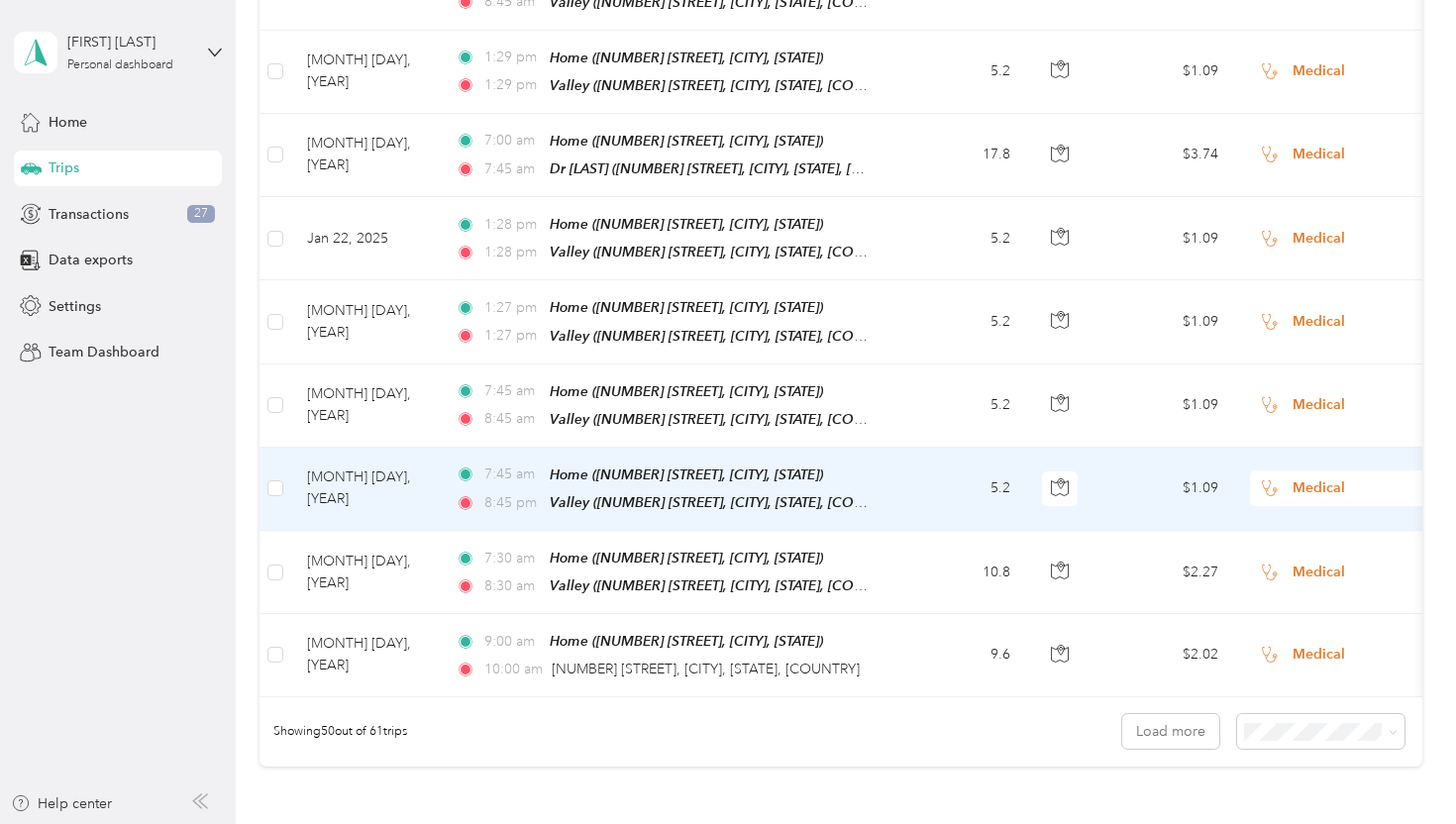 scroll, scrollTop: 3964, scrollLeft: 0, axis: vertical 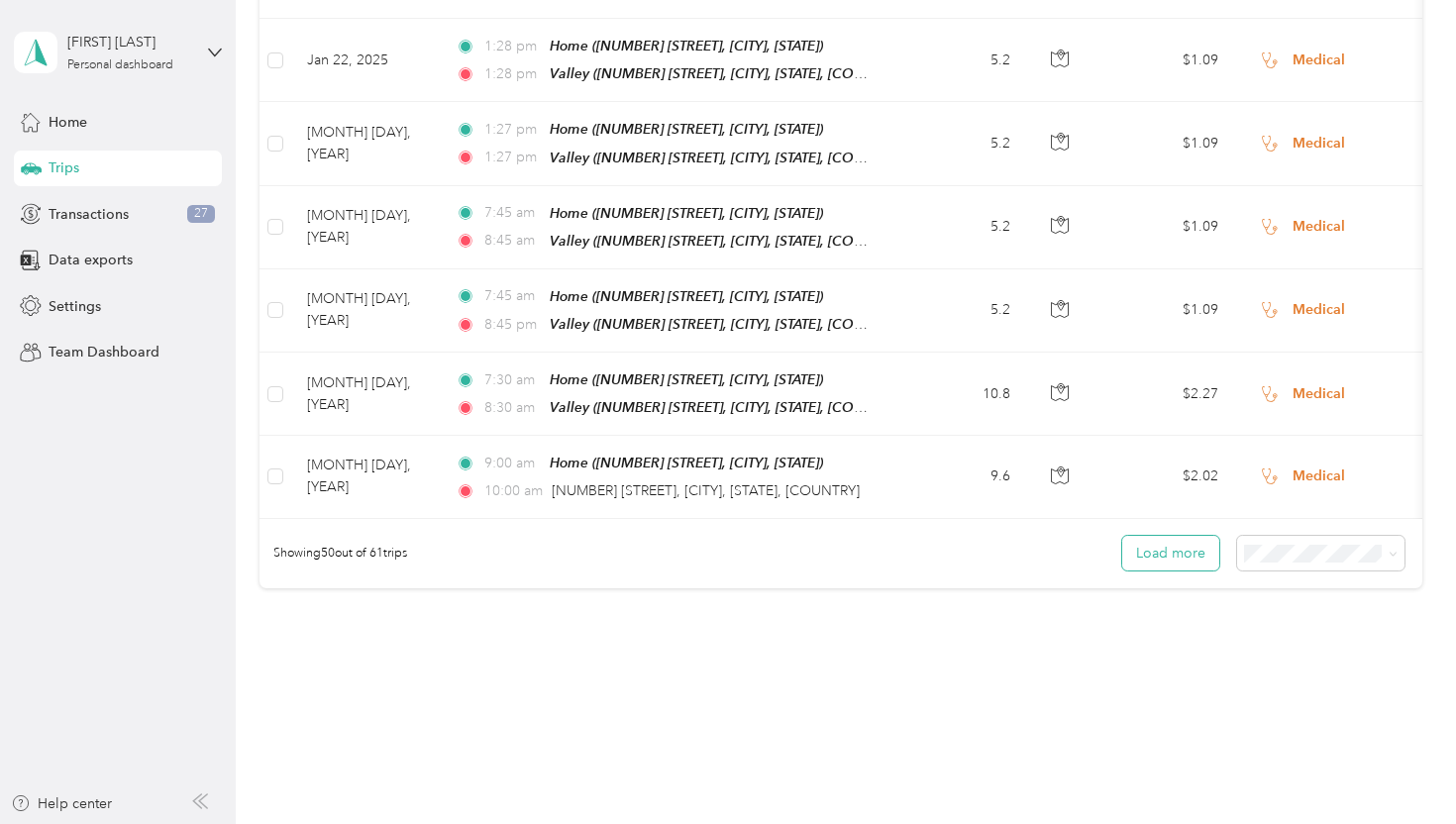 click on "Load more" at bounding box center (1171, 553) 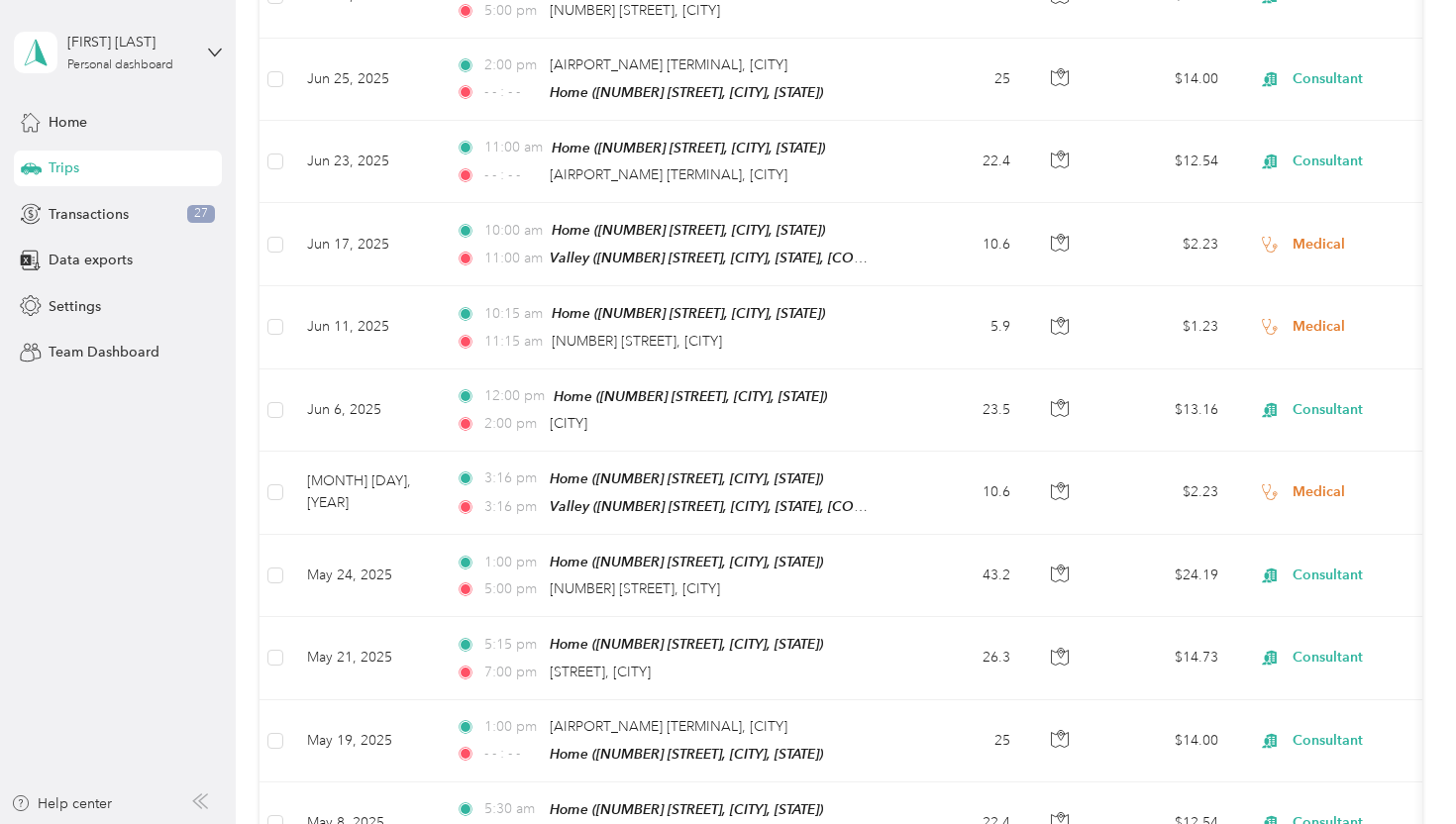 scroll, scrollTop: 0, scrollLeft: 0, axis: both 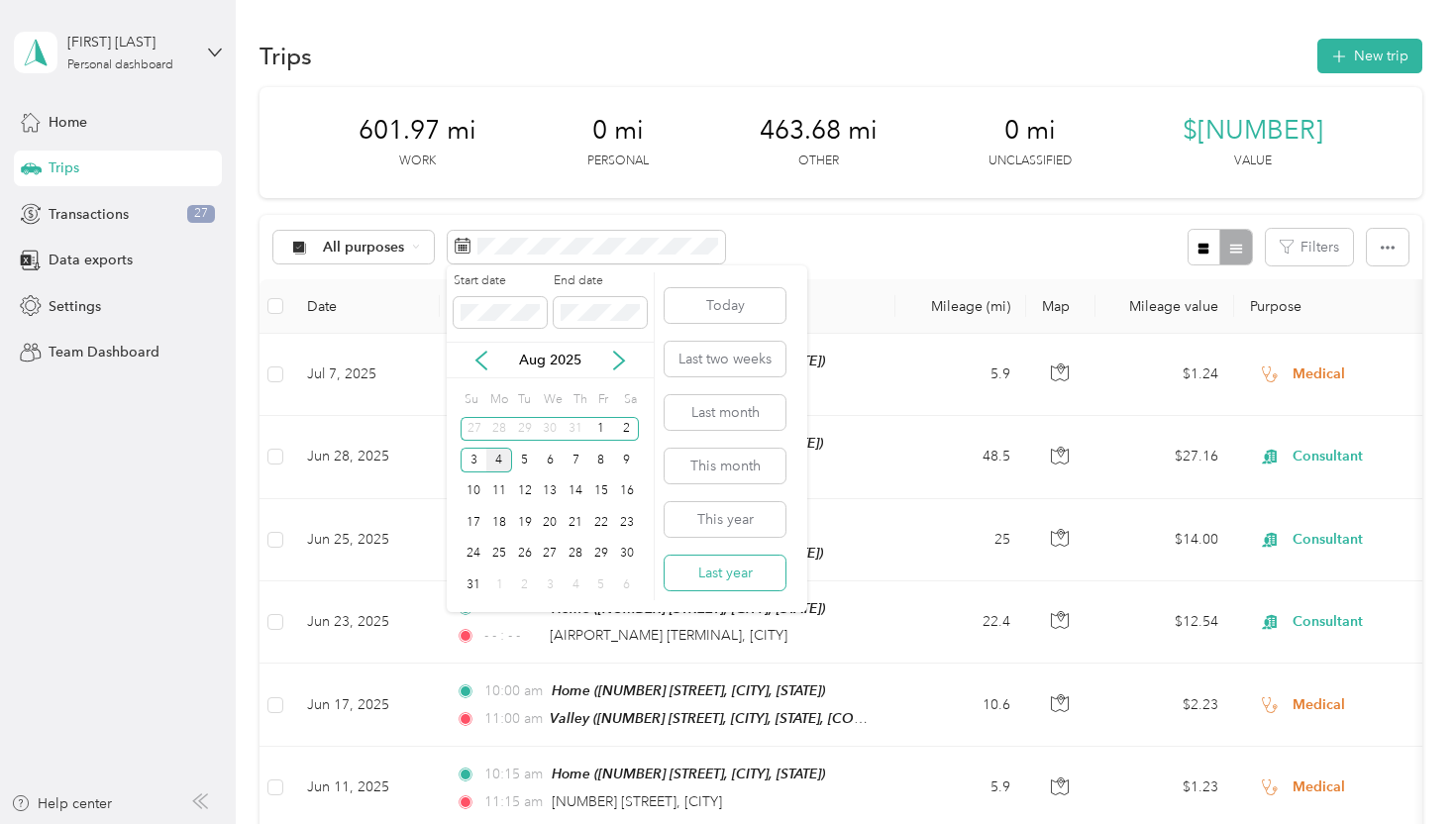 click on "Last year" at bounding box center (725, 572) 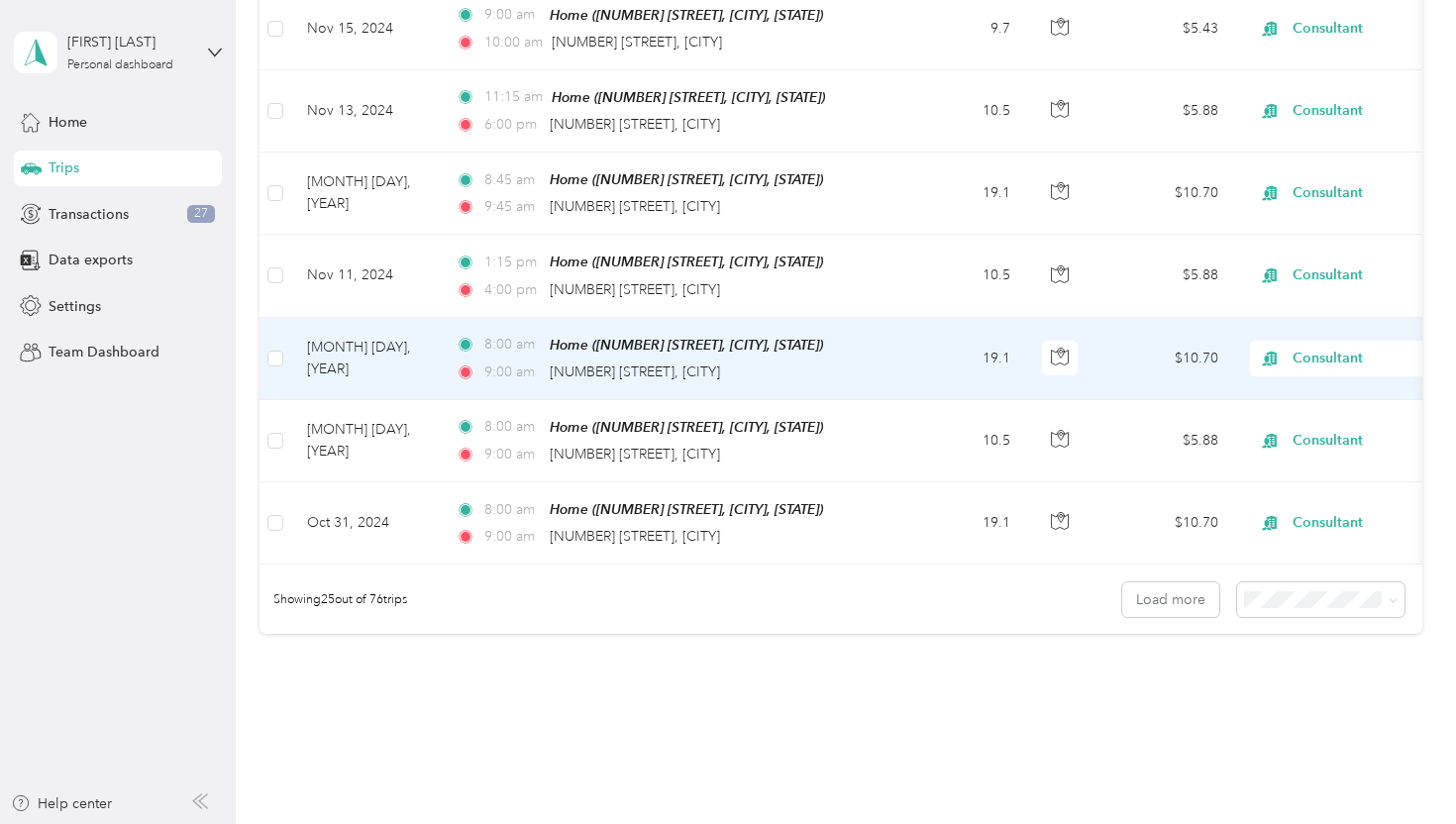 scroll, scrollTop: 1836, scrollLeft: 0, axis: vertical 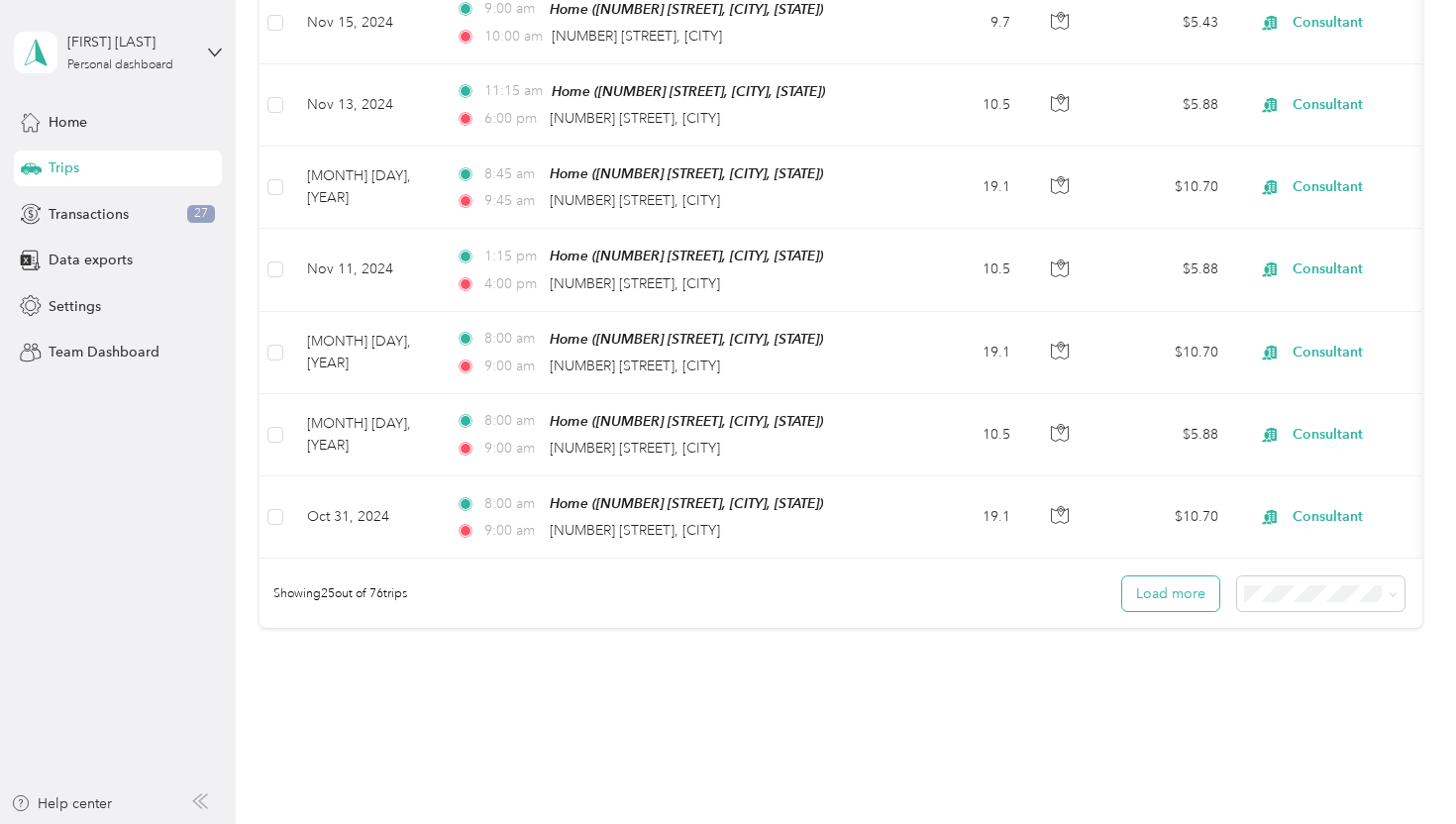 click on "Load more" at bounding box center (1171, 593) 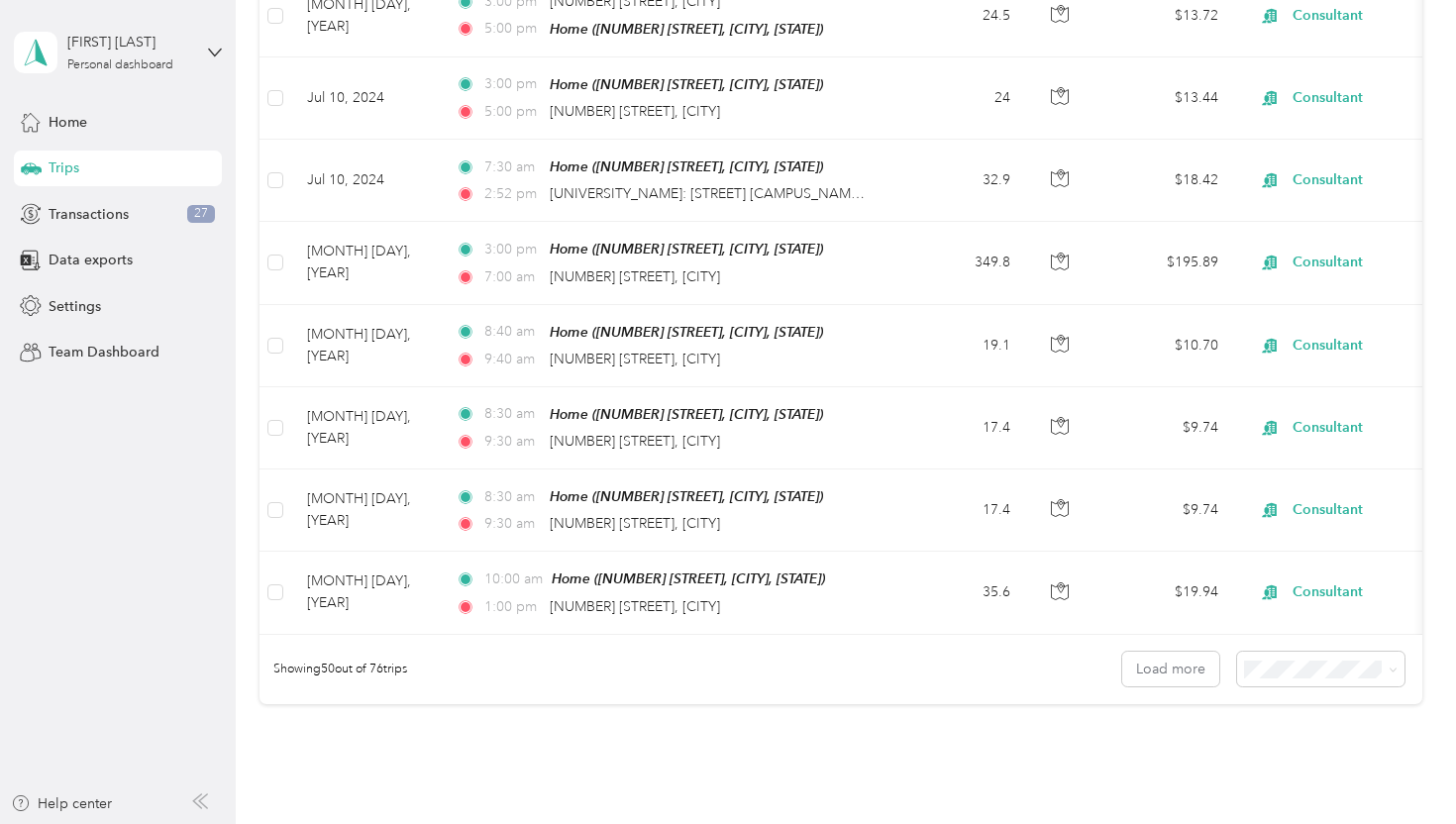 scroll, scrollTop: 3850, scrollLeft: 0, axis: vertical 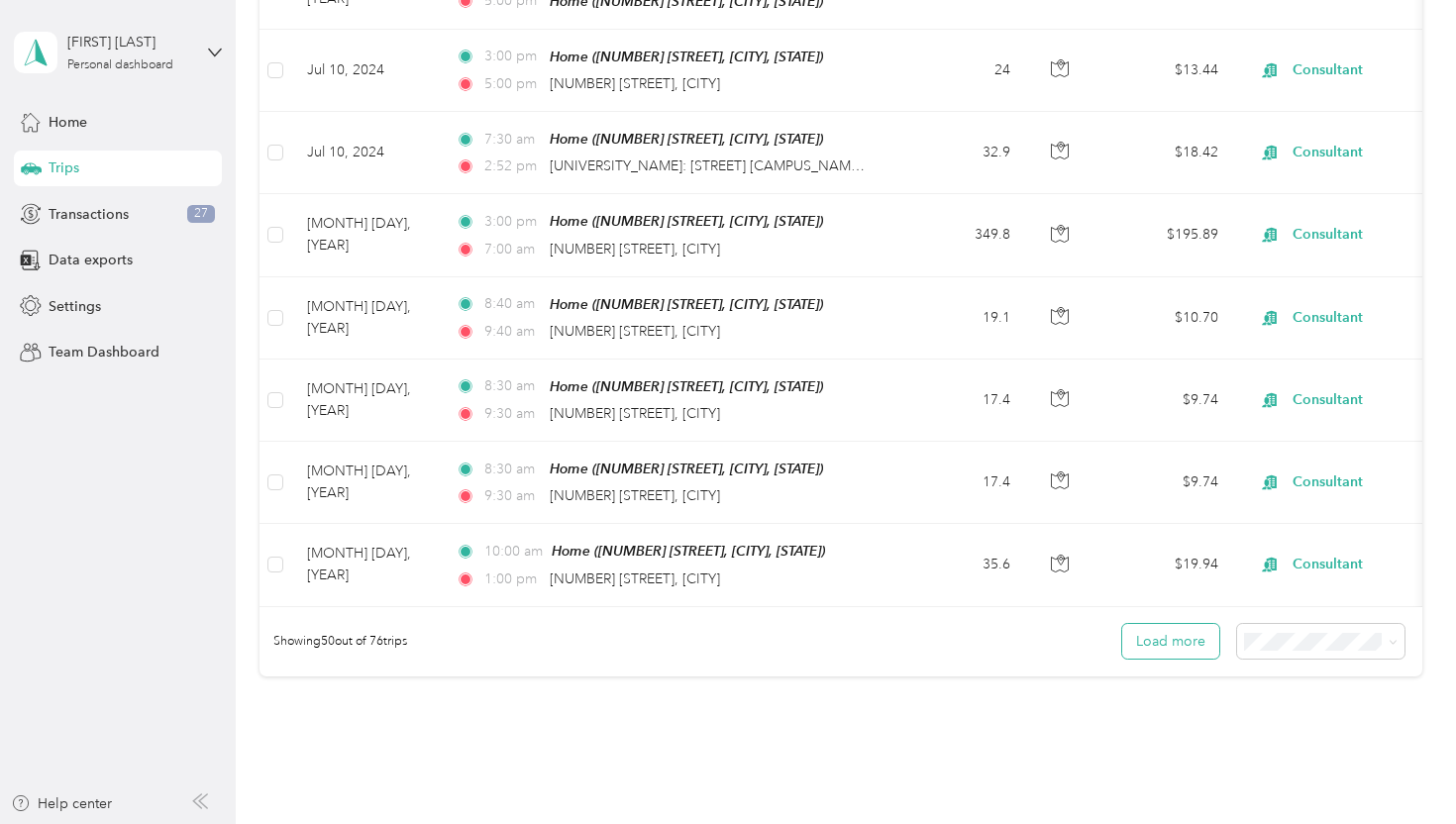 click on "Load more" at bounding box center (1171, 641) 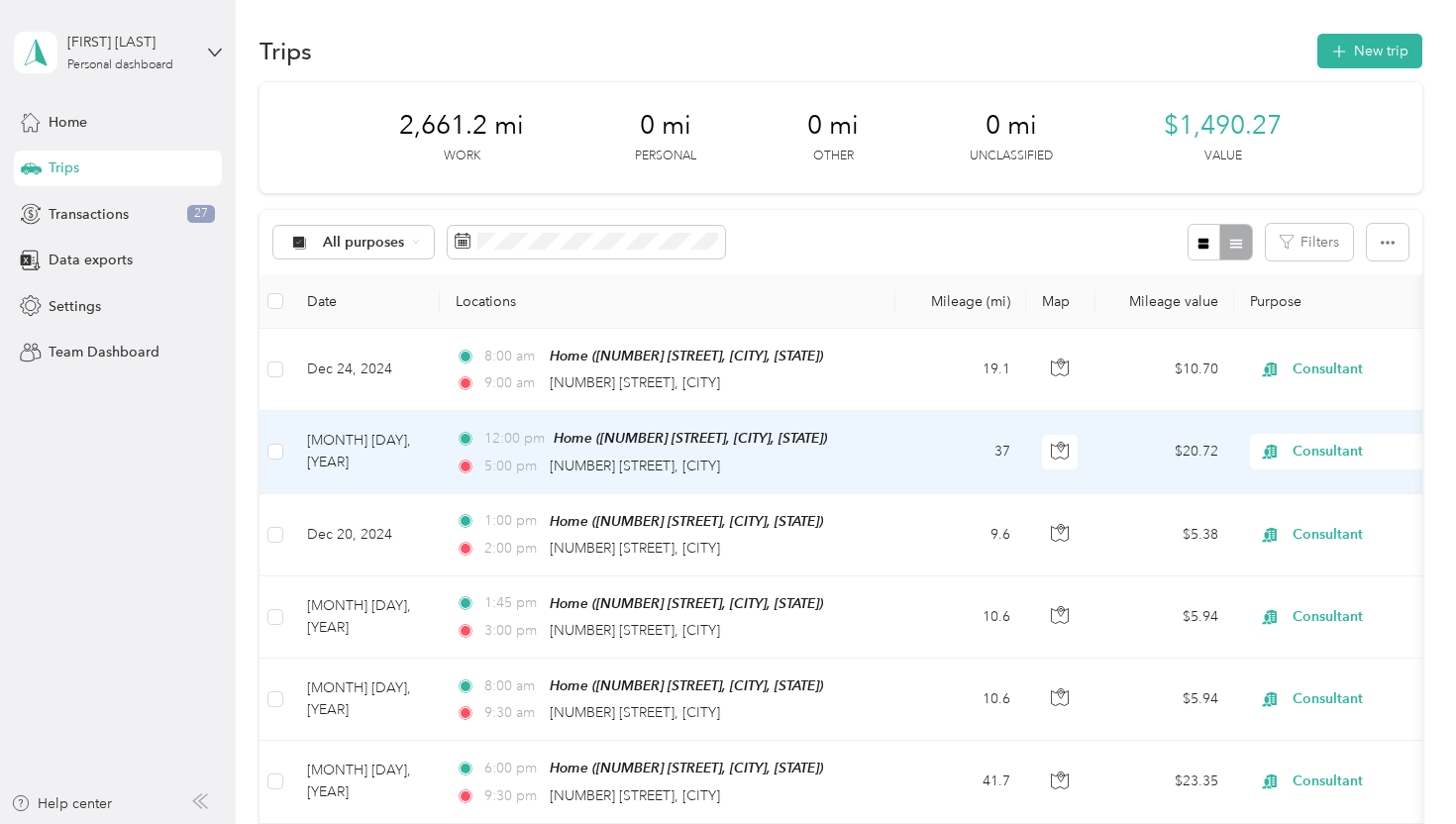 scroll, scrollTop: 0, scrollLeft: 0, axis: both 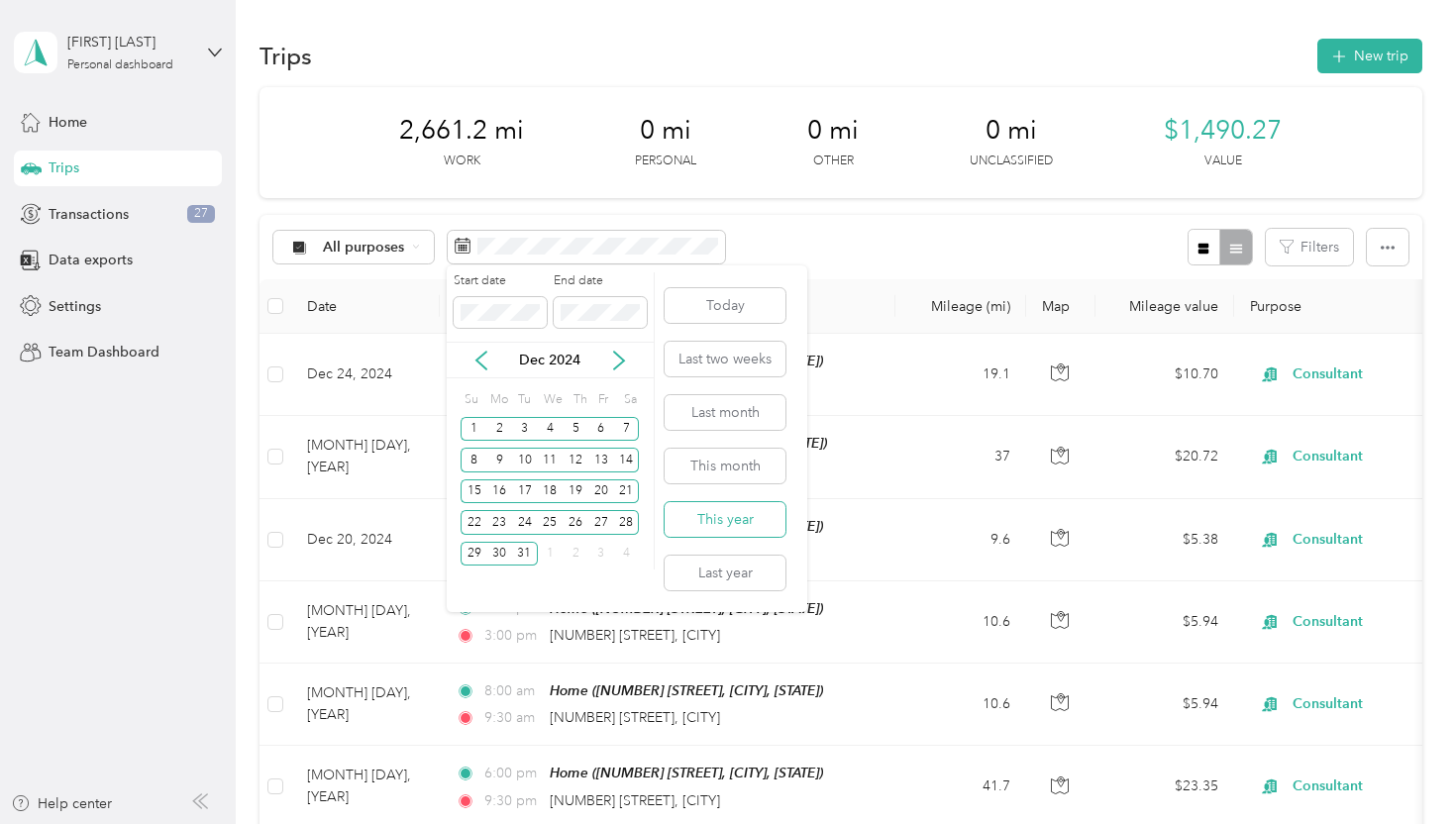 click on "This year" at bounding box center [725, 519] 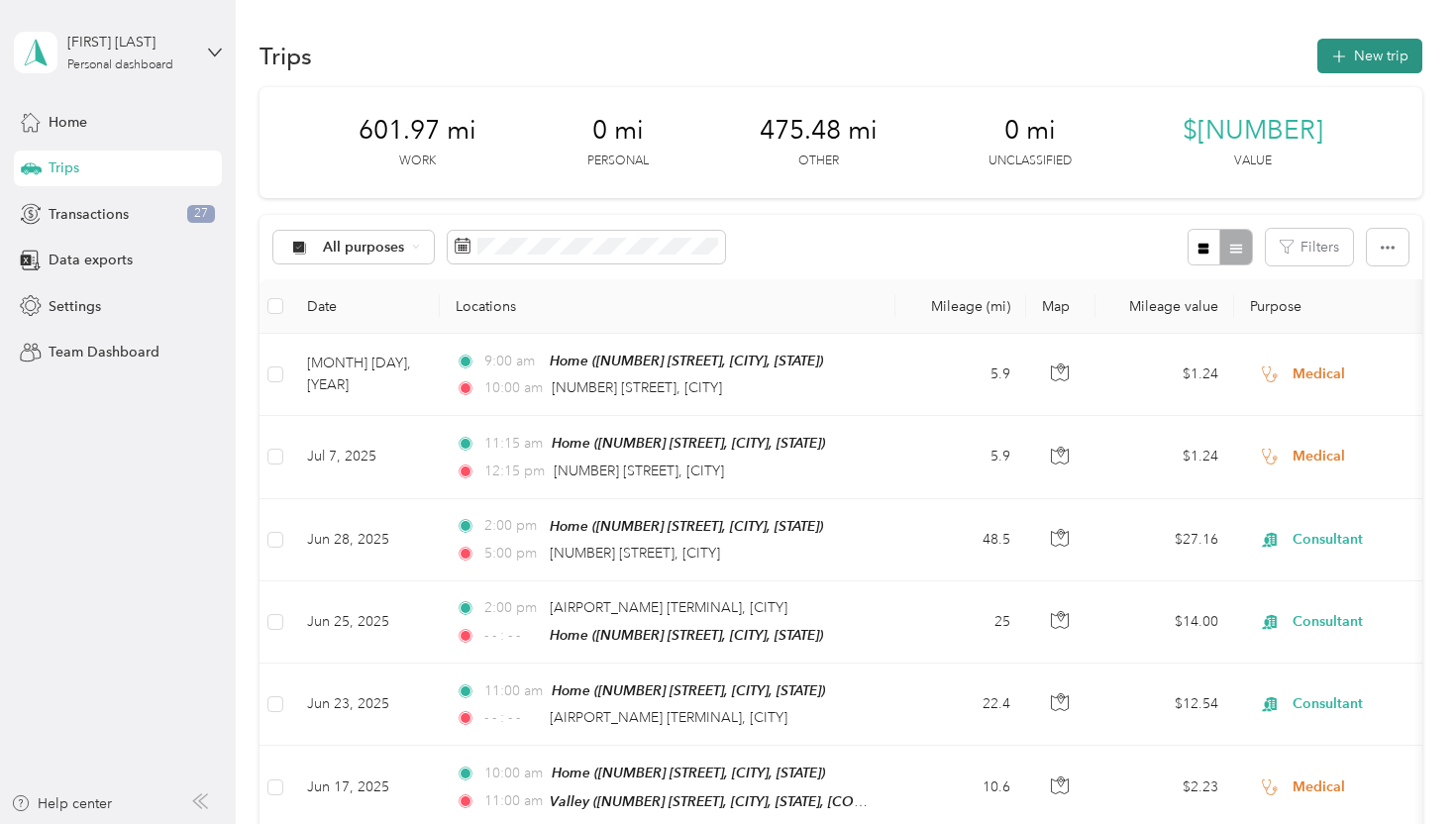 click on "New trip" at bounding box center (1370, 55) 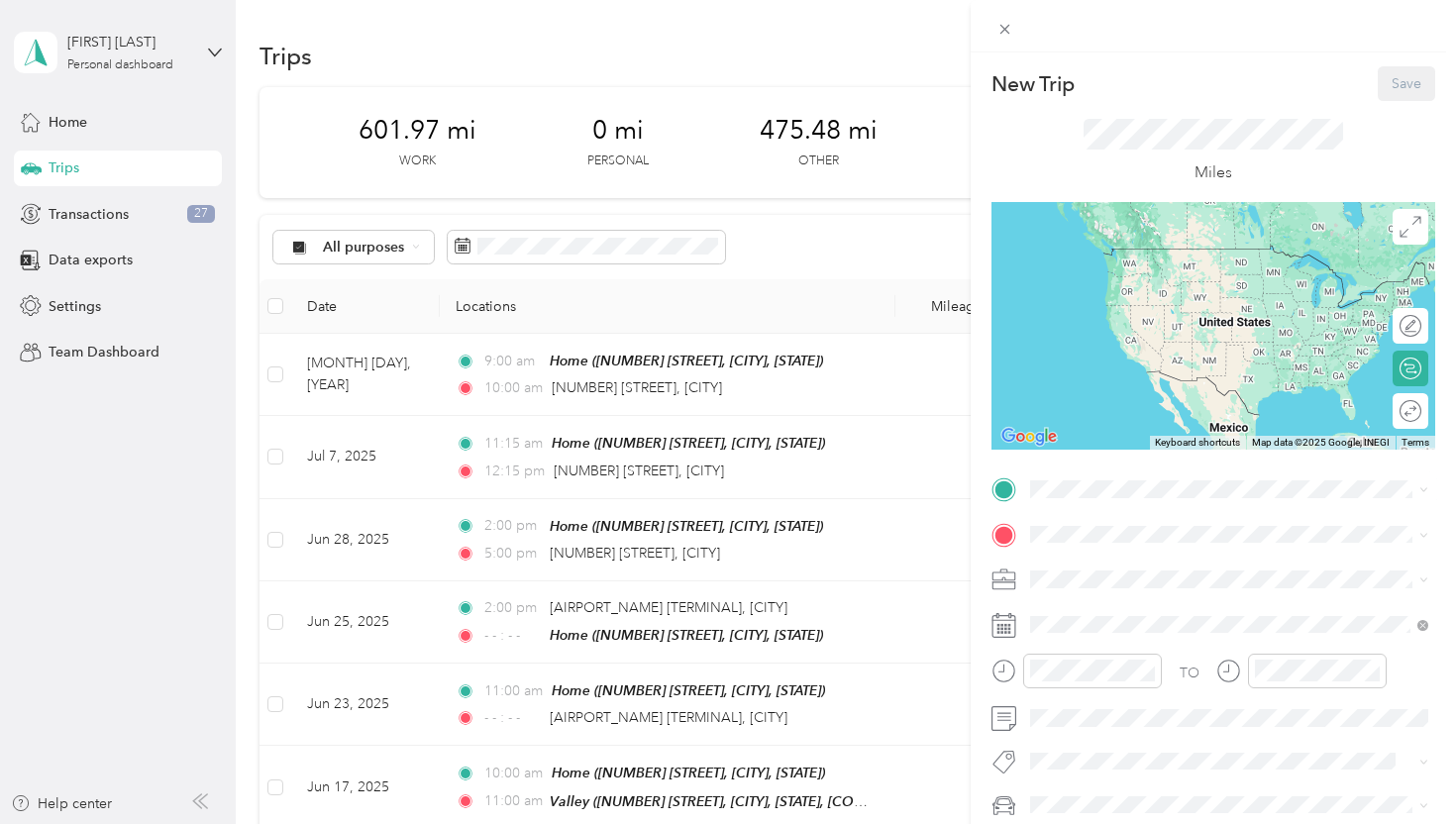 click on "Home [NUMBER] [STREET], [POSTAL_CODE], [CITY], [STATE], [COUNTRY]" at bounding box center [1245, 583] 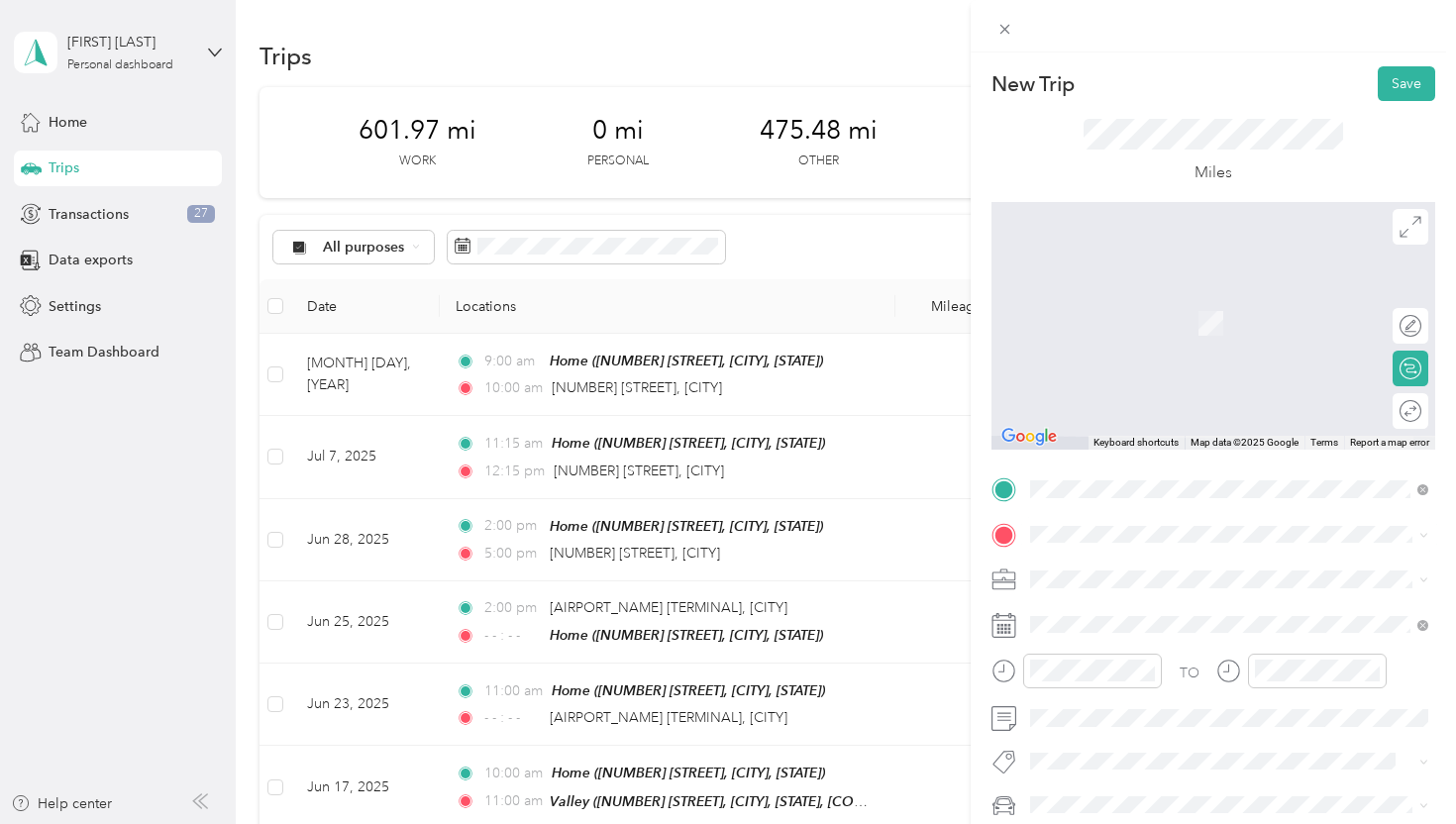 click on "[STREET]
[CITY], [STATE] [POSTAL_CODE], [COUNTRY]" at bounding box center (1210, 721) 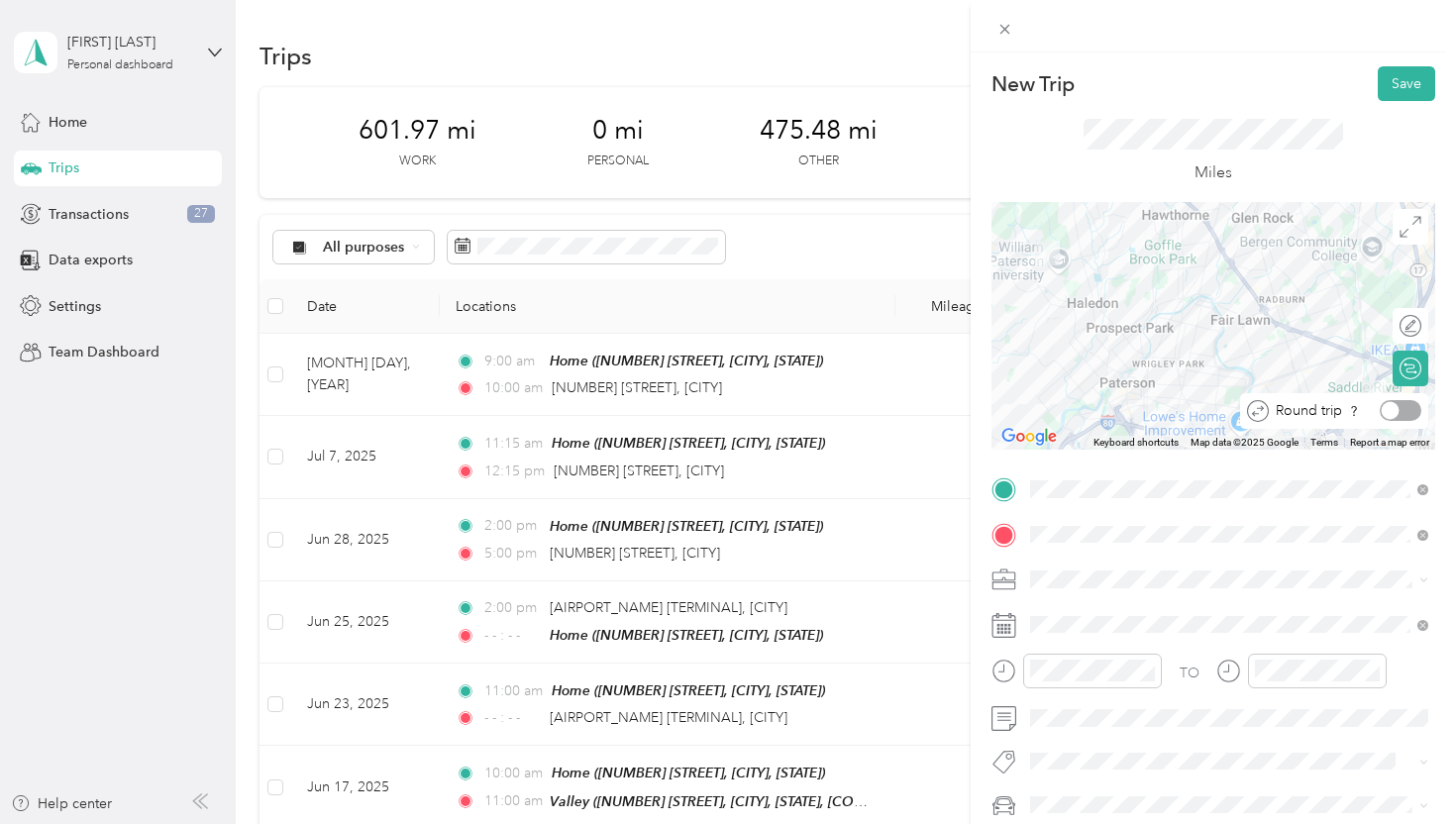 click at bounding box center (1401, 410) 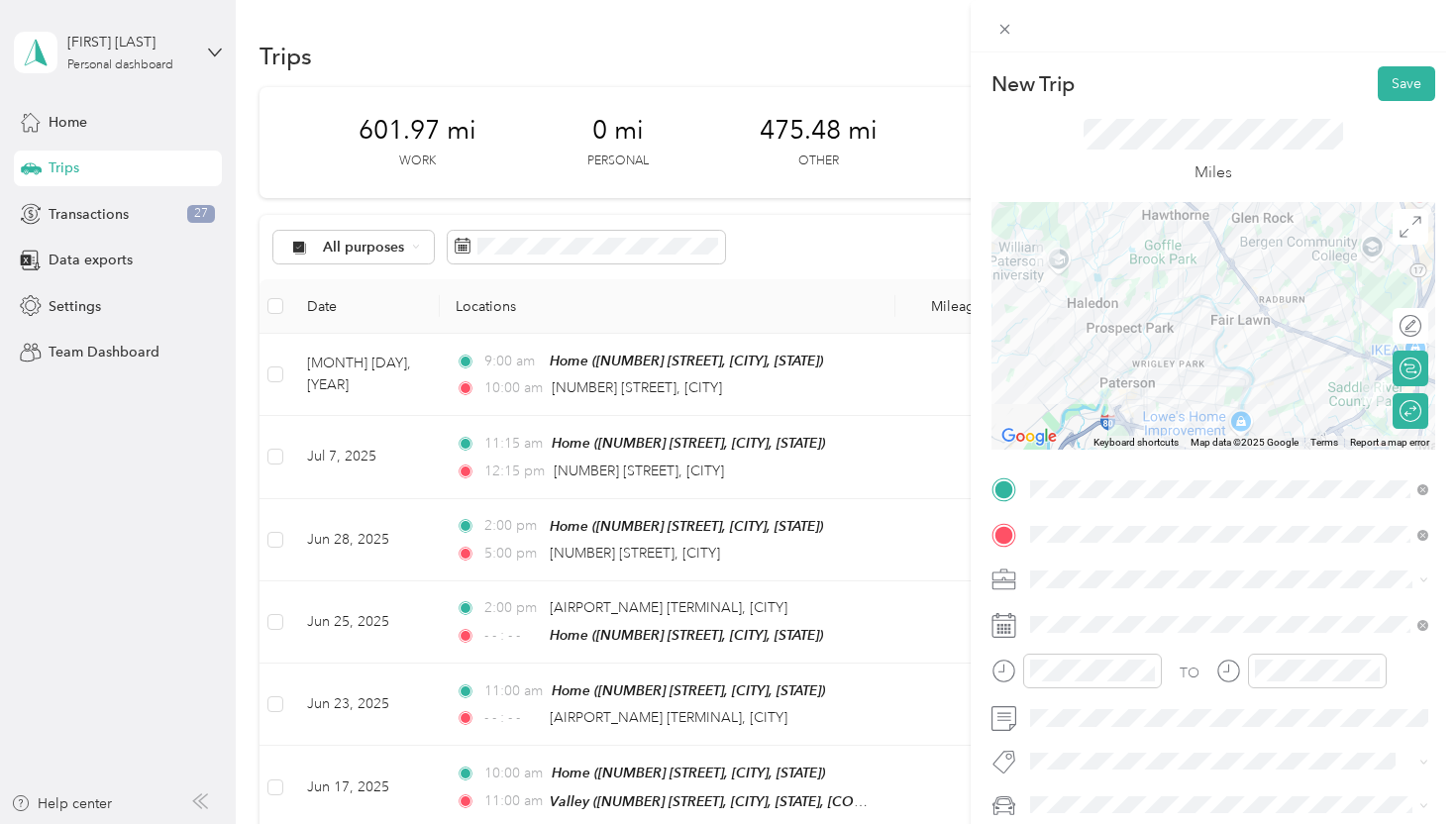 click on "Work Personal Coaching Consultant Consulting Other Charity Medical Moving Commute" at bounding box center (1229, 421) 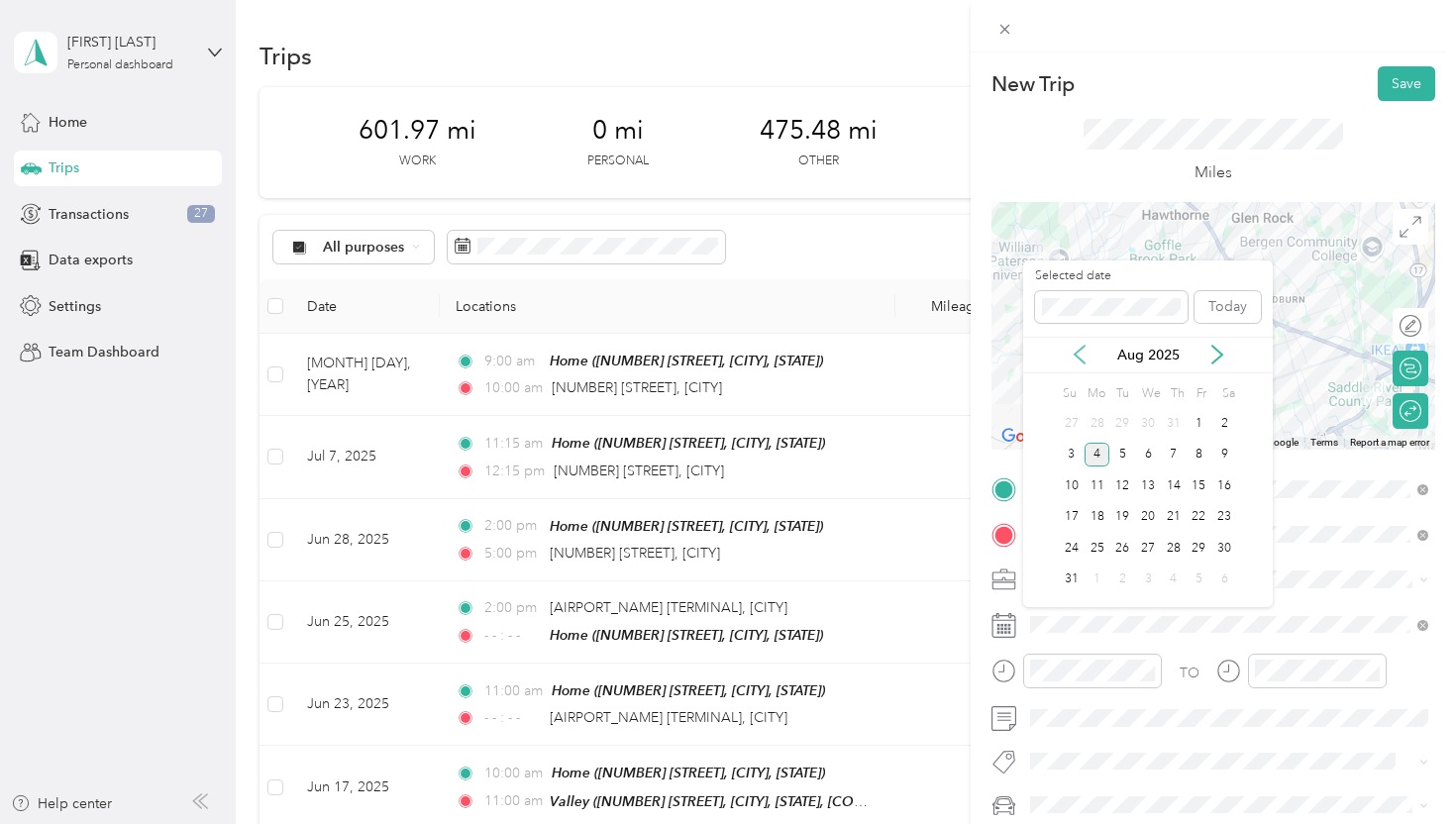 click 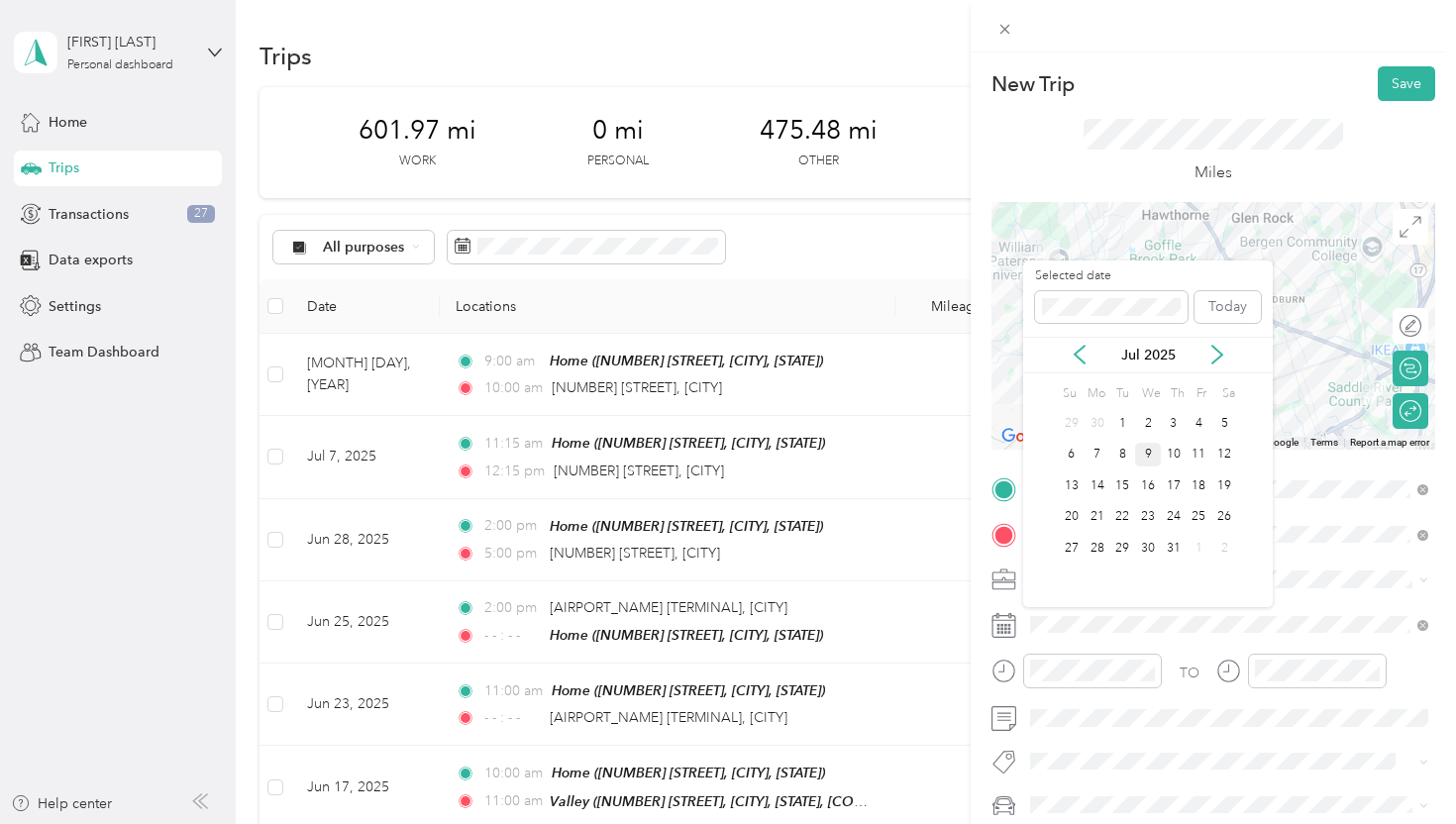 click on "9" at bounding box center [1148, 455] 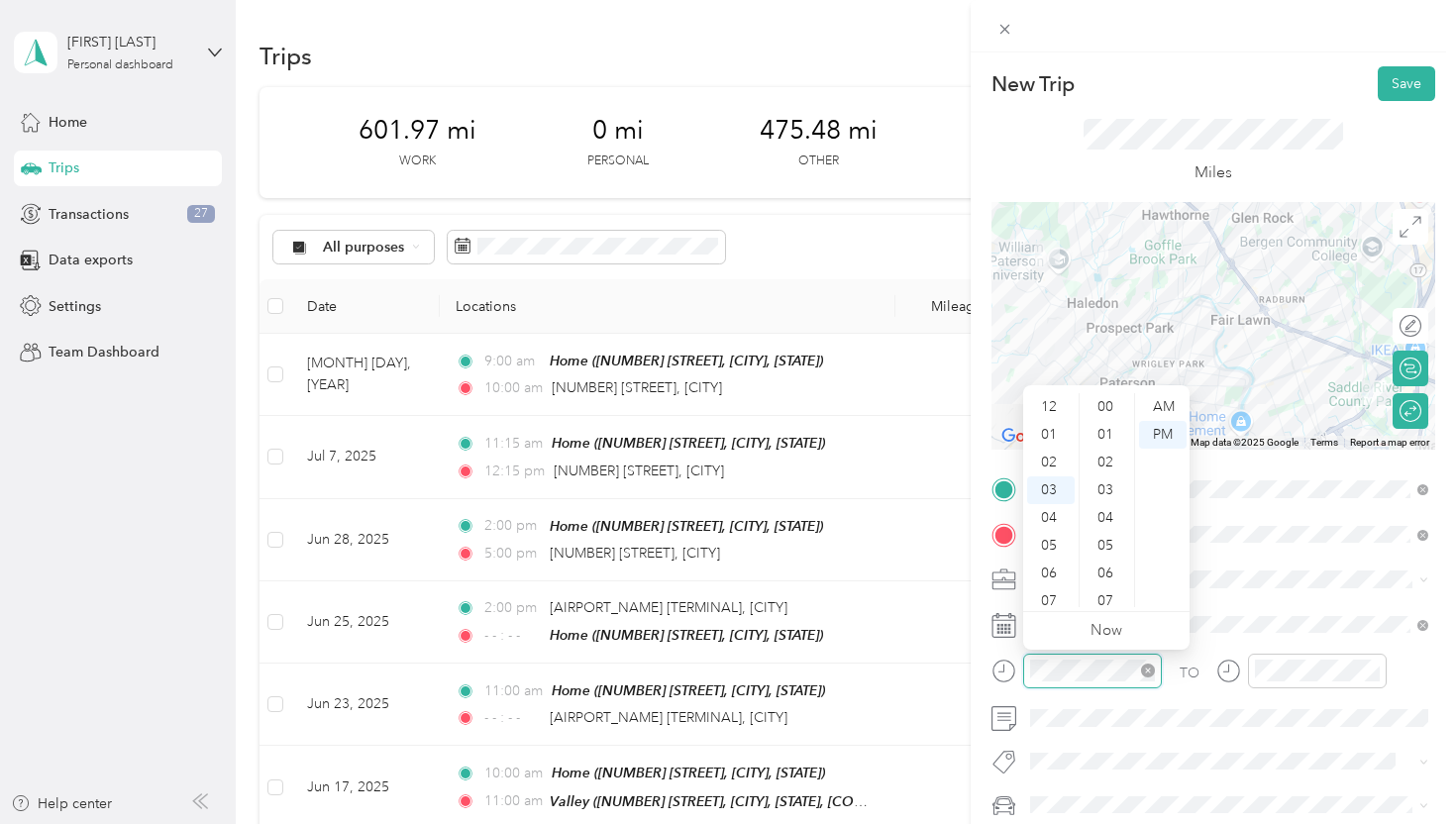 scroll, scrollTop: 83, scrollLeft: 0, axis: vertical 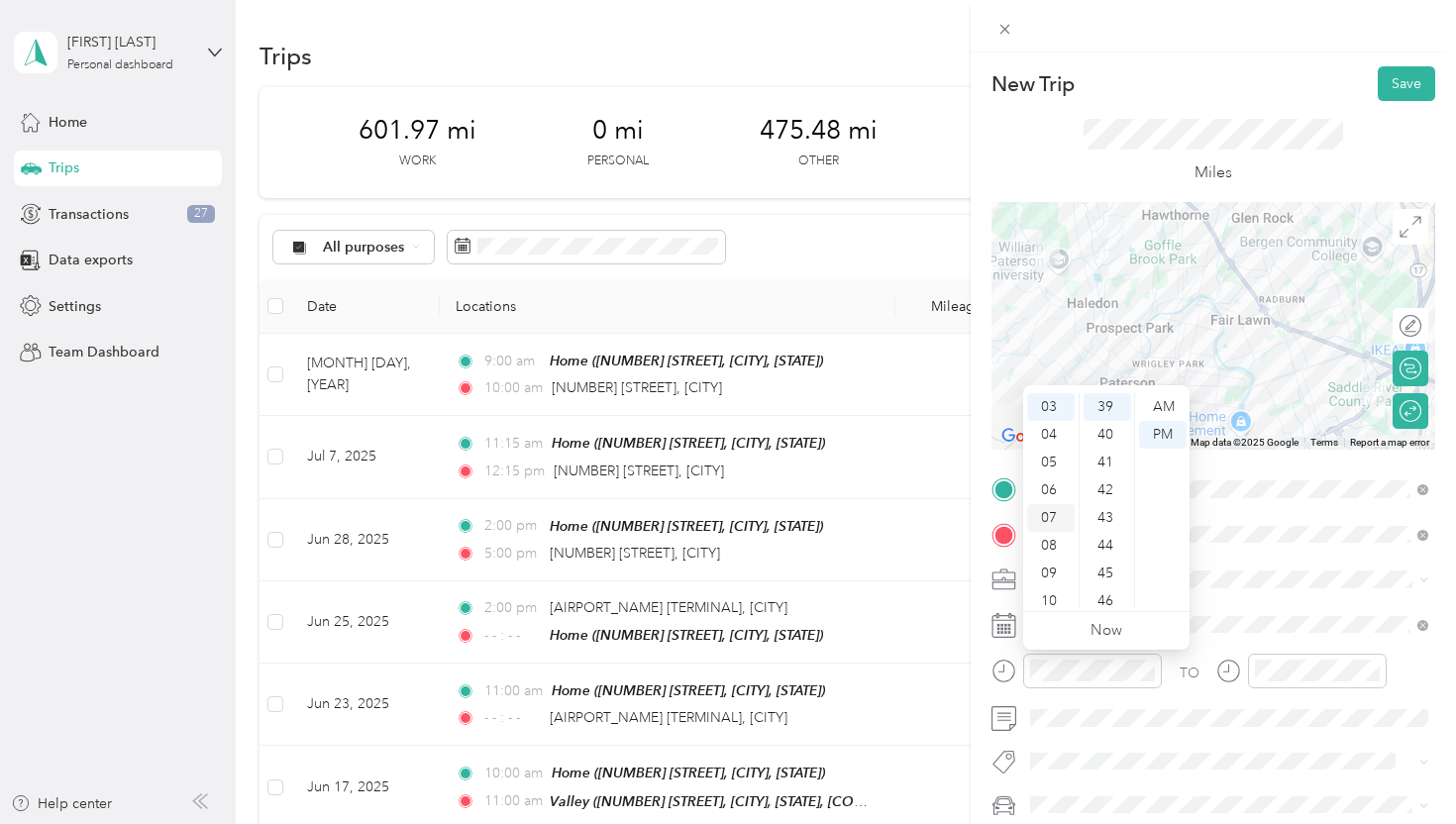 click on "07" at bounding box center (1051, 518) 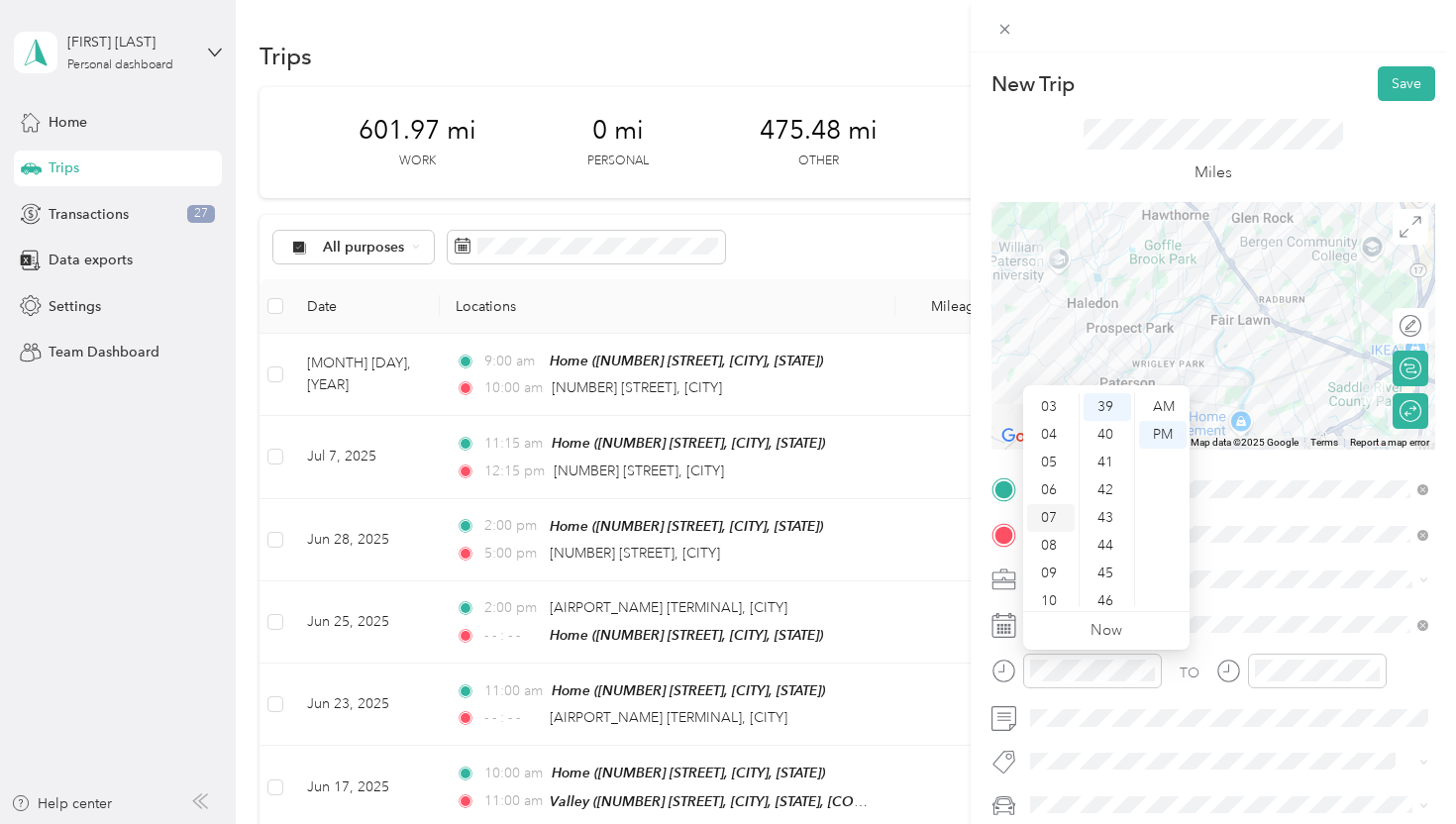 scroll, scrollTop: 119, scrollLeft: 0, axis: vertical 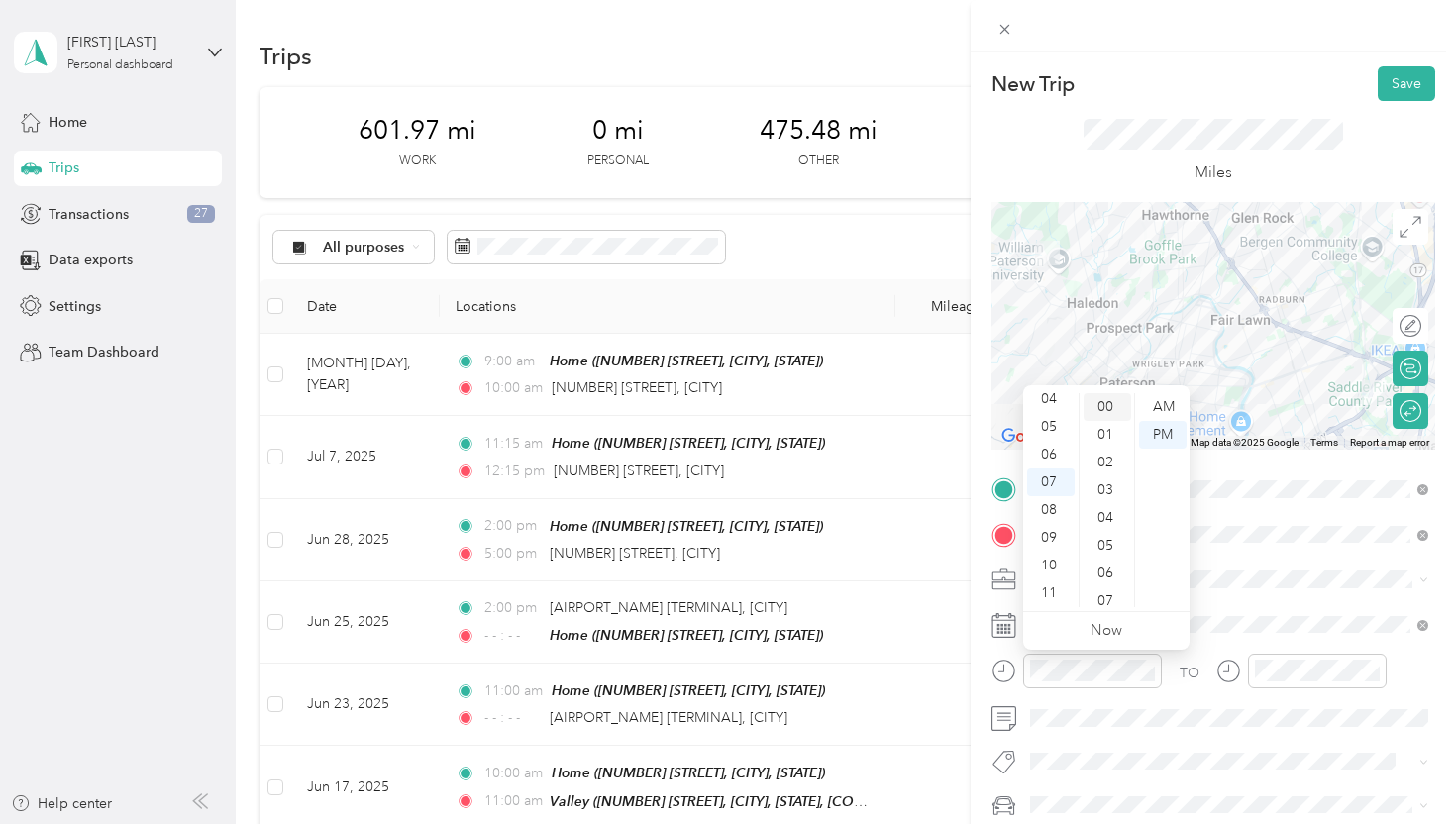 click on "00" at bounding box center [1107, 407] 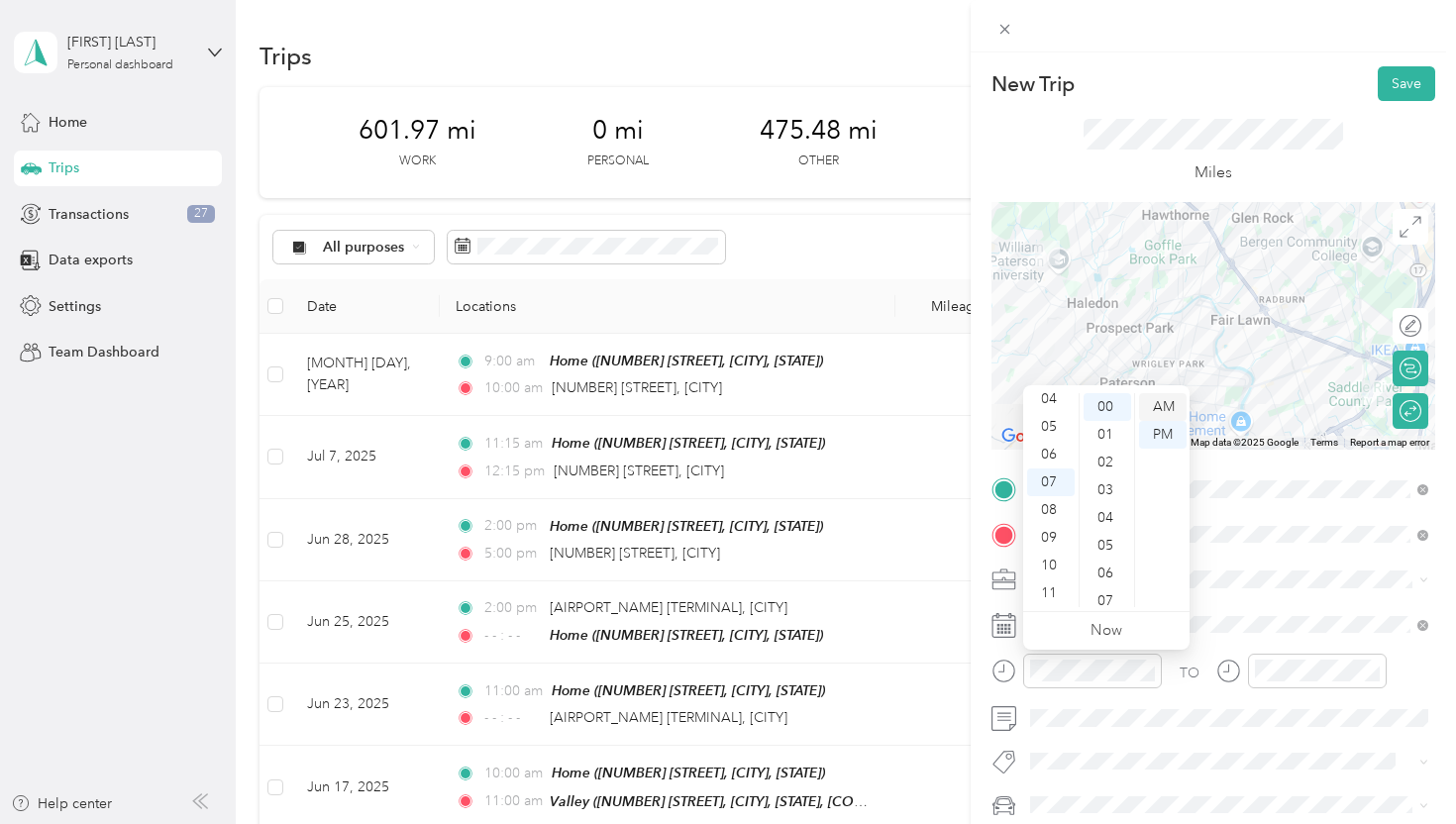 click on "AM" at bounding box center [1163, 407] 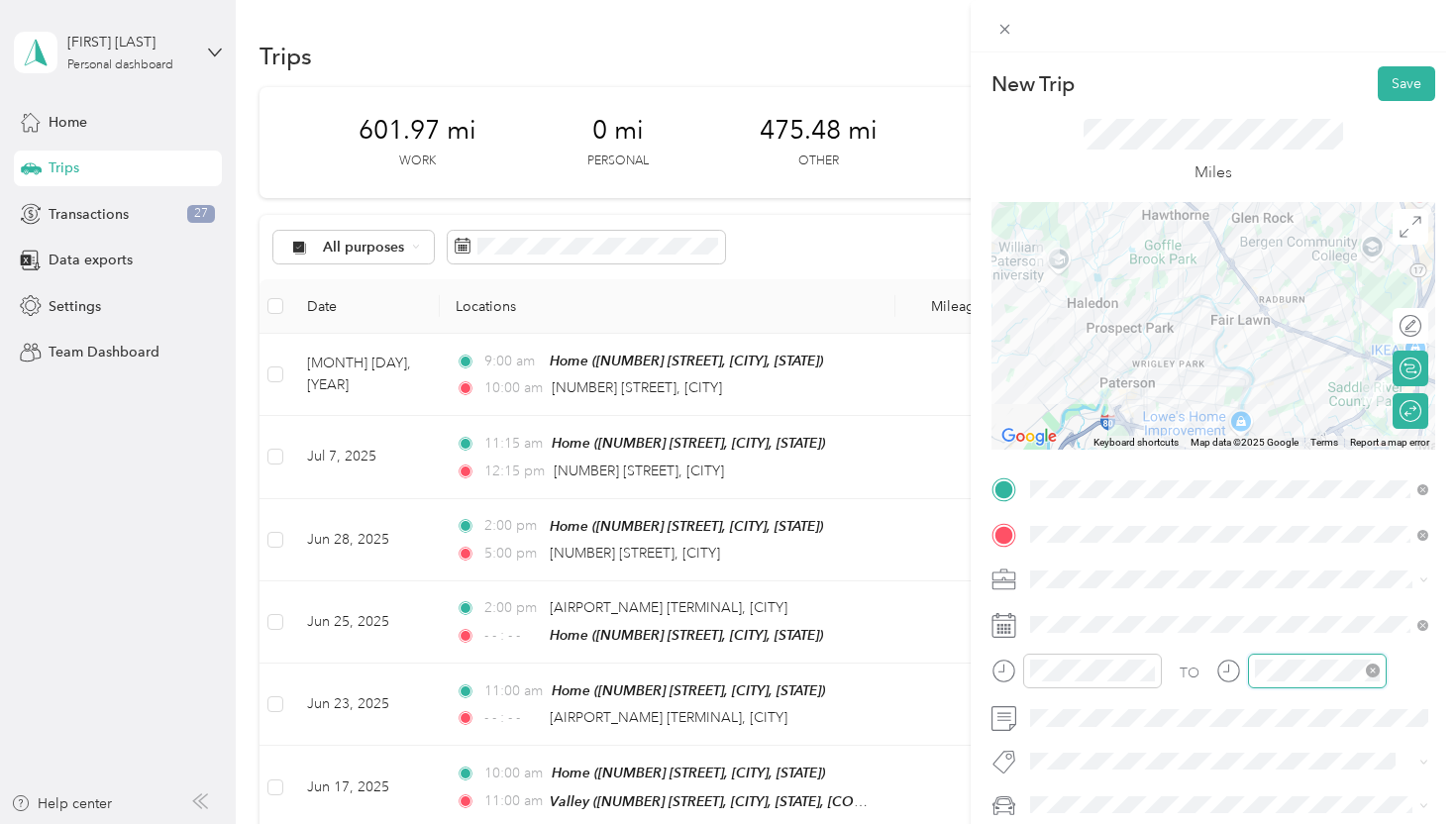 scroll, scrollTop: 83, scrollLeft: 0, axis: vertical 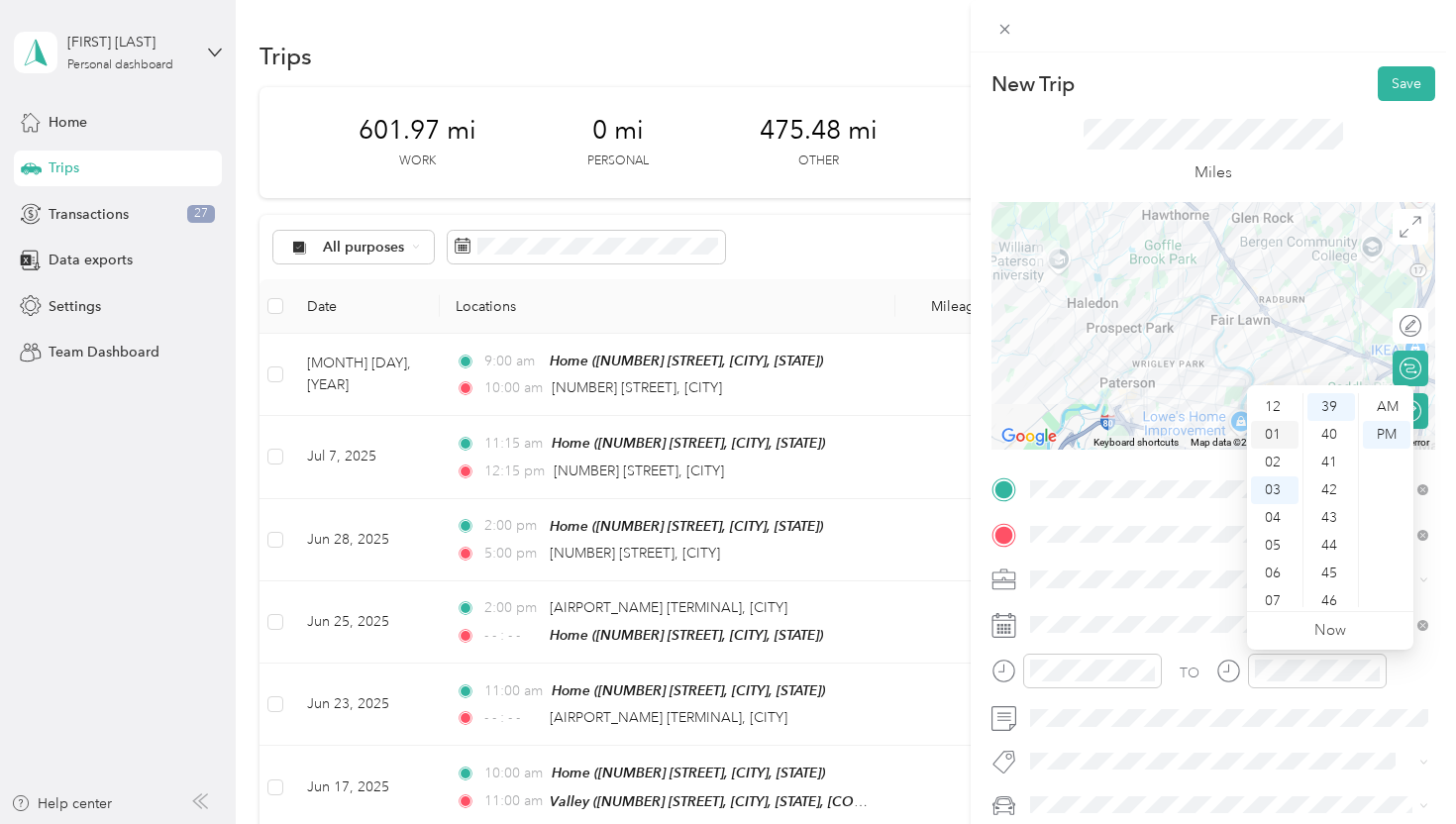 click on "01" at bounding box center (1275, 435) 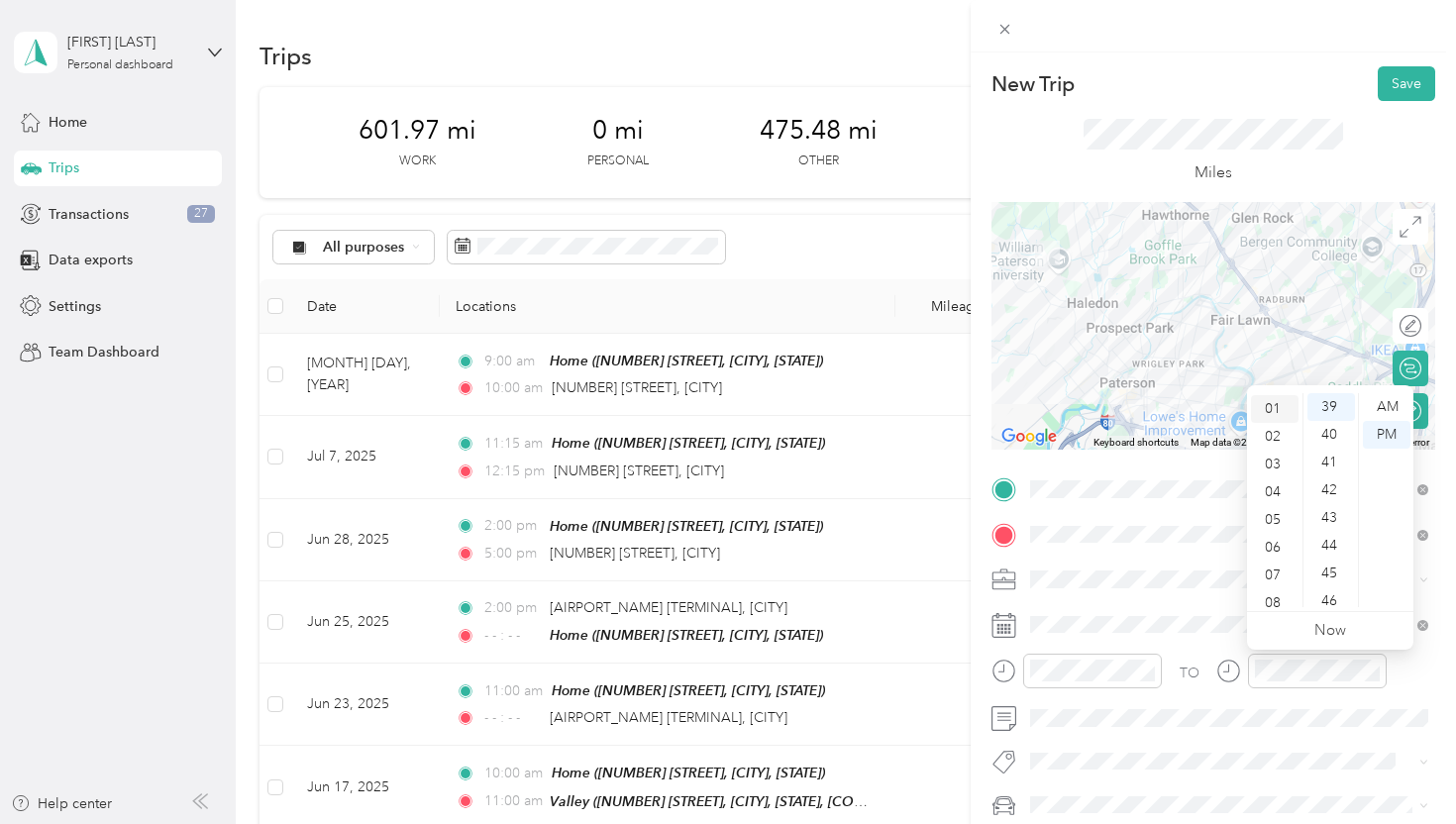 scroll, scrollTop: 28, scrollLeft: 0, axis: vertical 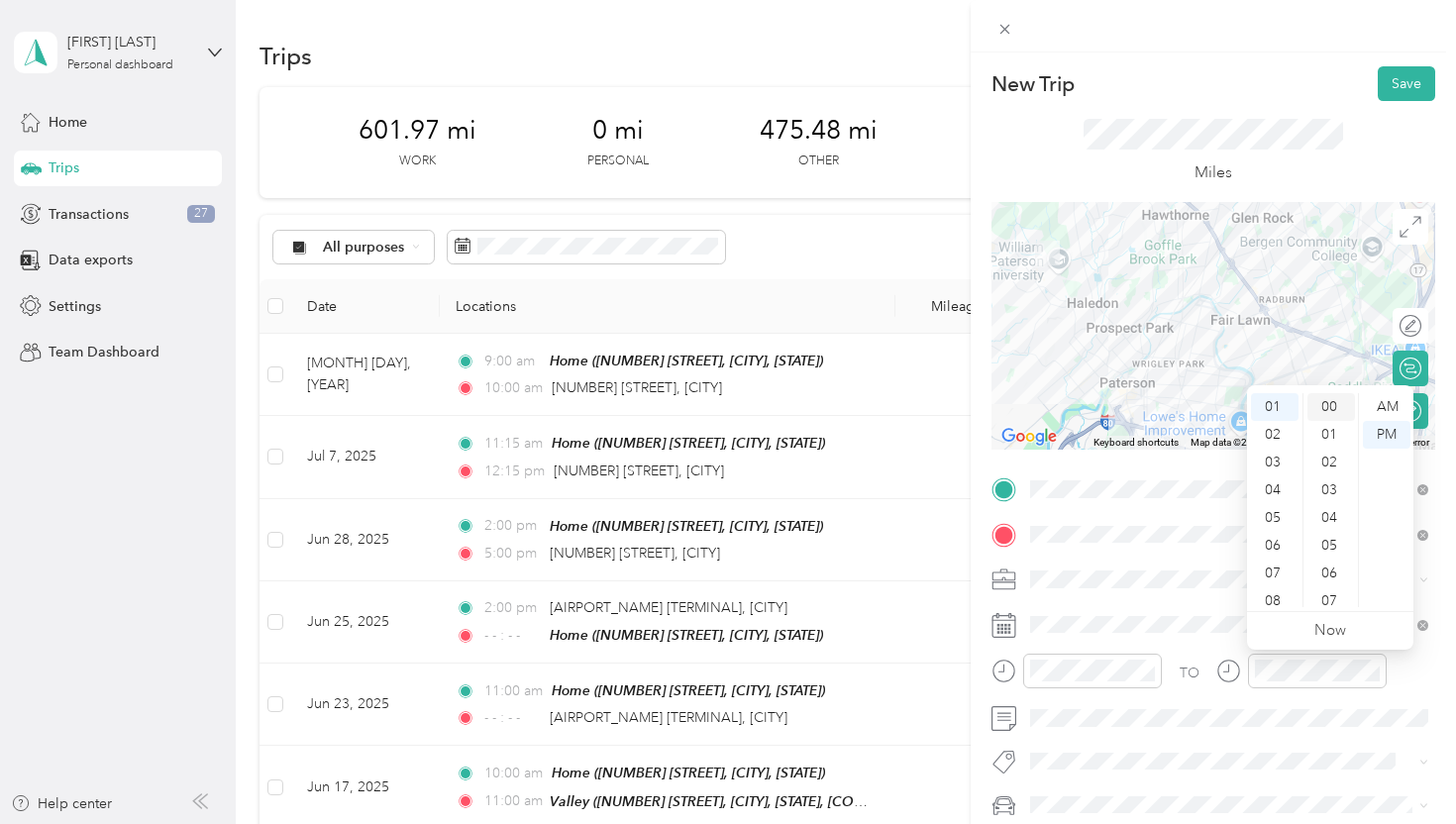 click on "00" at bounding box center (1331, 407) 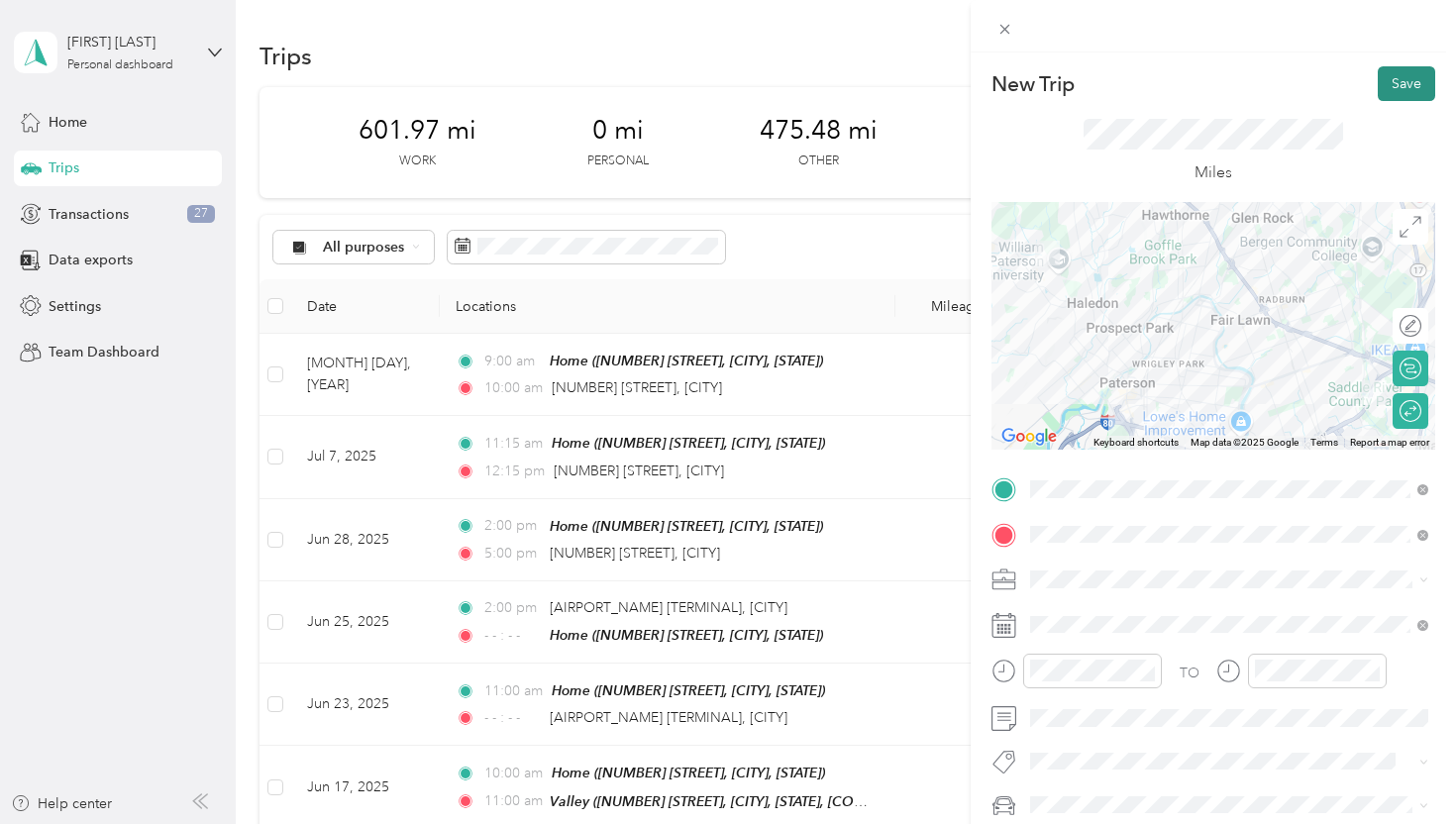 click on "Save" at bounding box center (1406, 83) 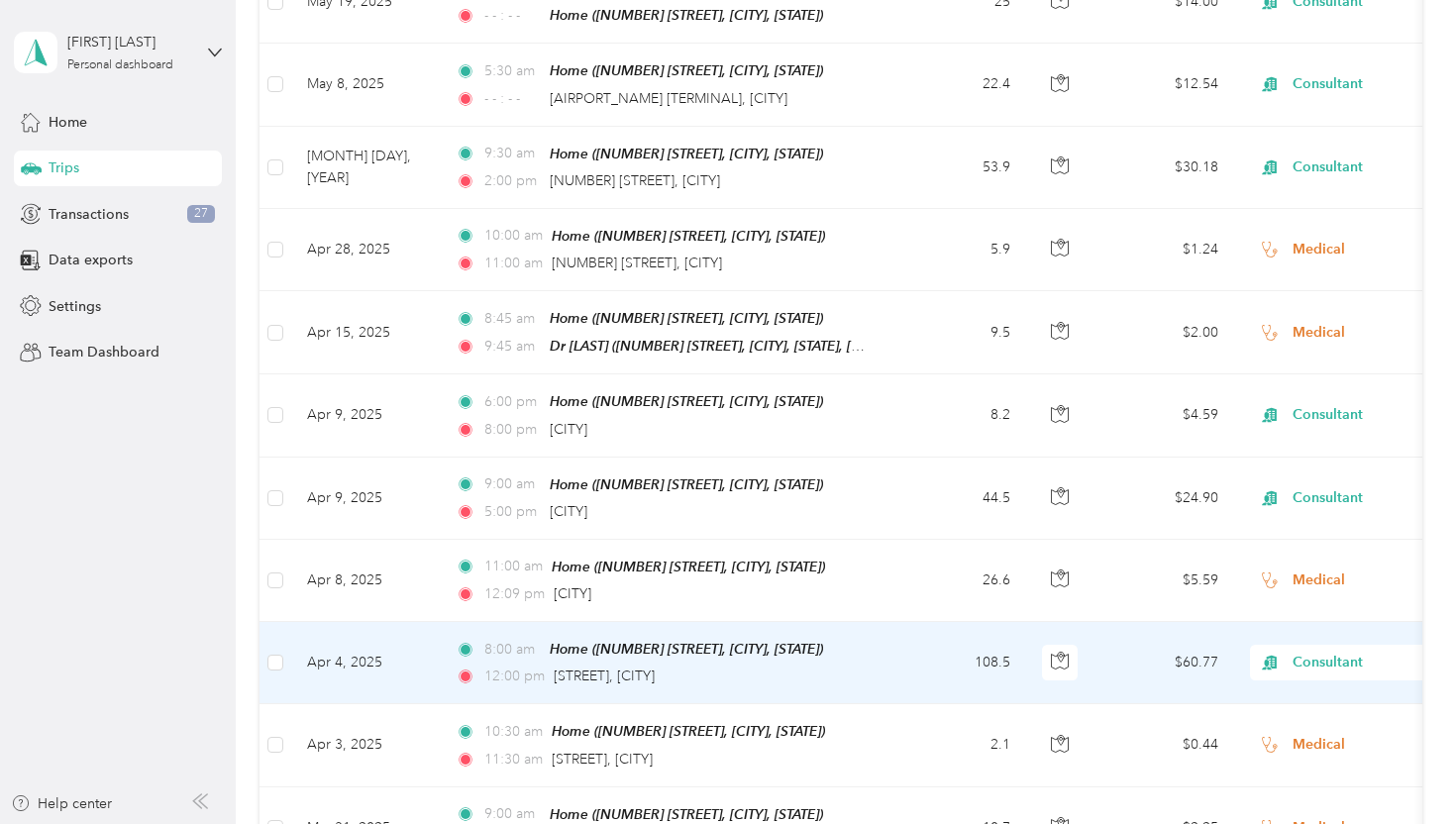 scroll, scrollTop: 0, scrollLeft: 0, axis: both 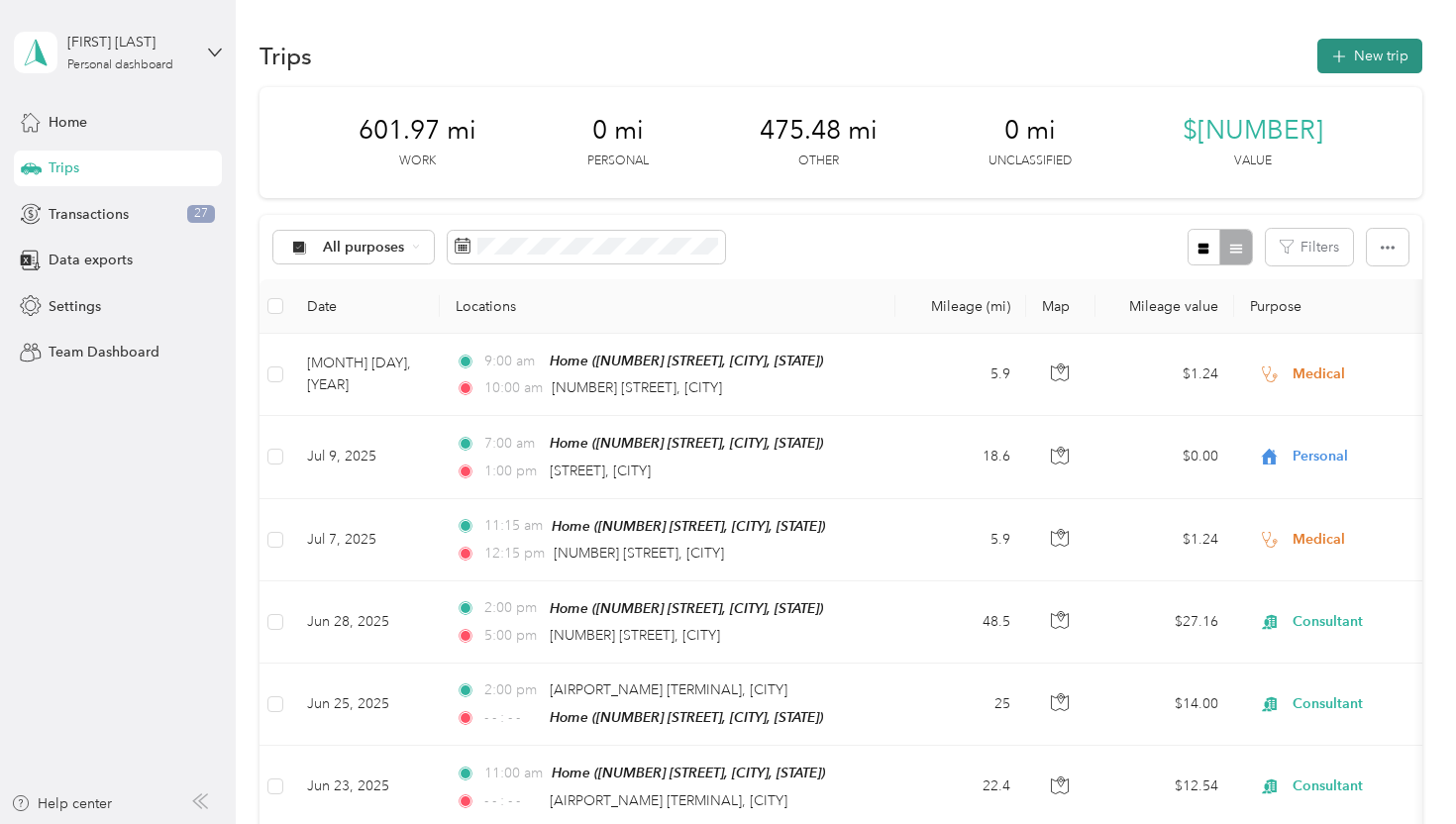 click on "New trip" at bounding box center [1370, 55] 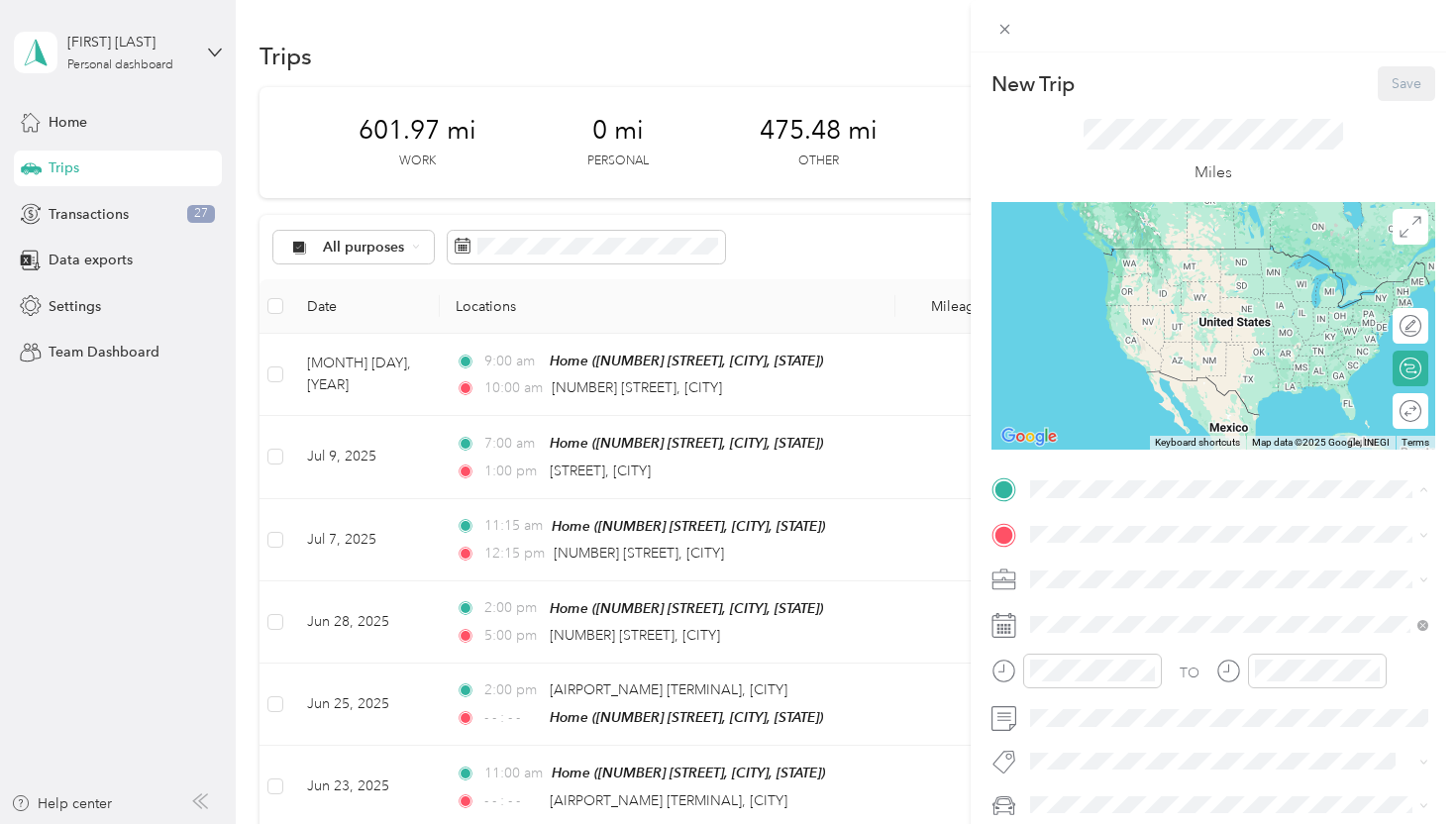 click on "[NUMBER] [STREET], [POSTAL_CODE], [CITY], [STATE], [COUNTRY]" at bounding box center (1240, 600) 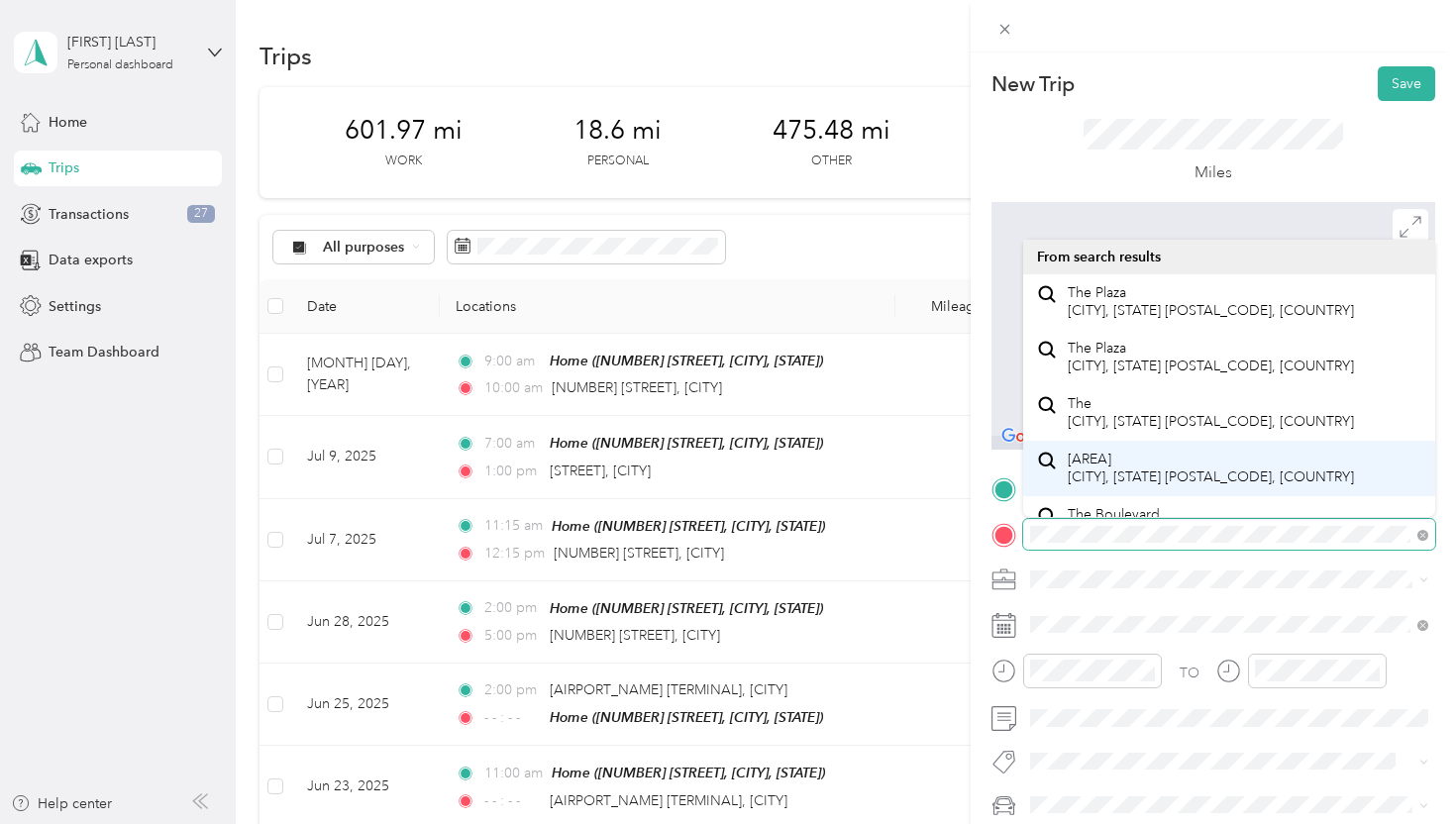 scroll, scrollTop: 35, scrollLeft: 0, axis: vertical 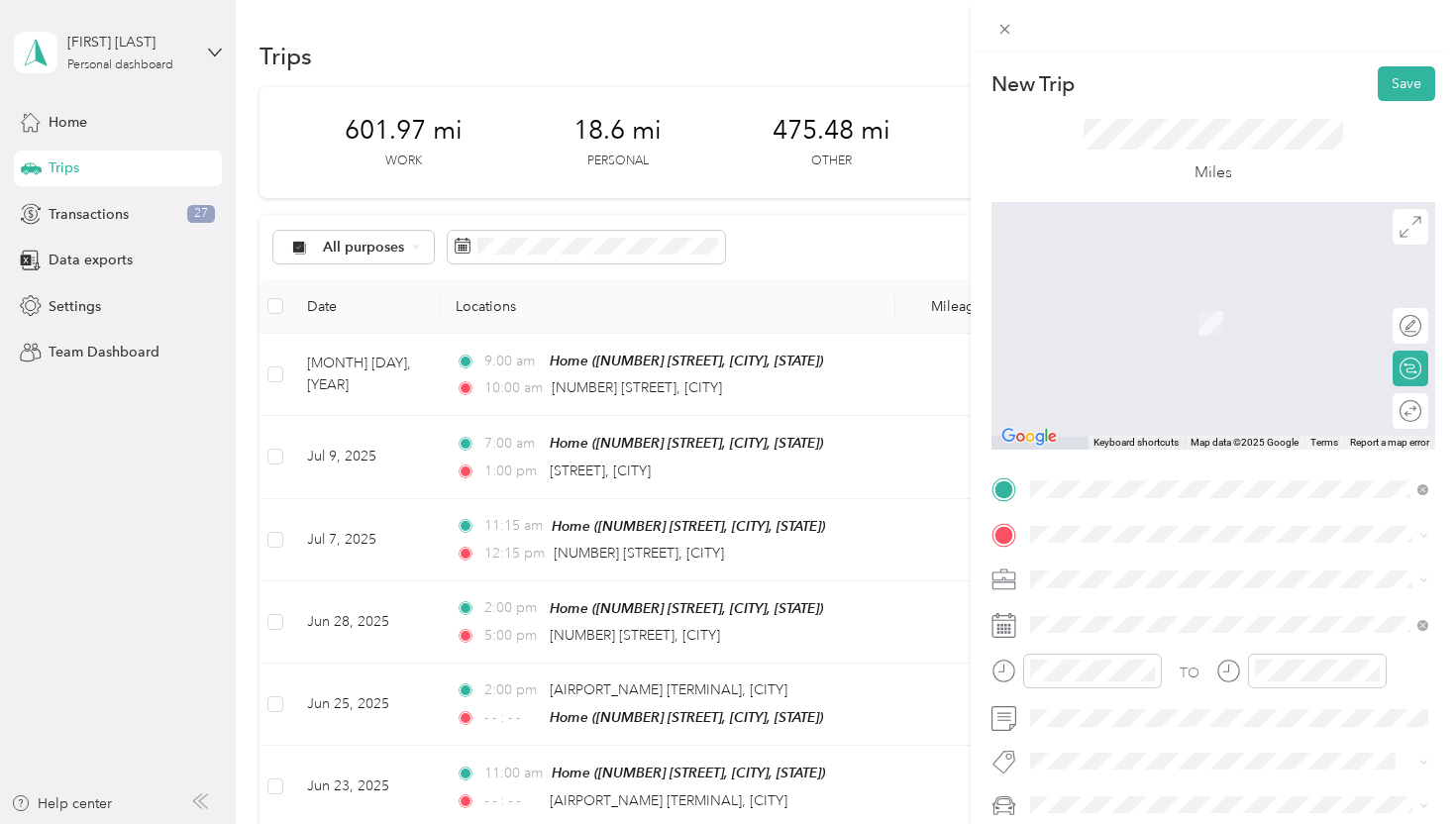 click on "[NUMBER] [STREET]
[CITY], [STATE] [POSTAL_CODE], [COUNTRY]" at bounding box center (1210, 457) 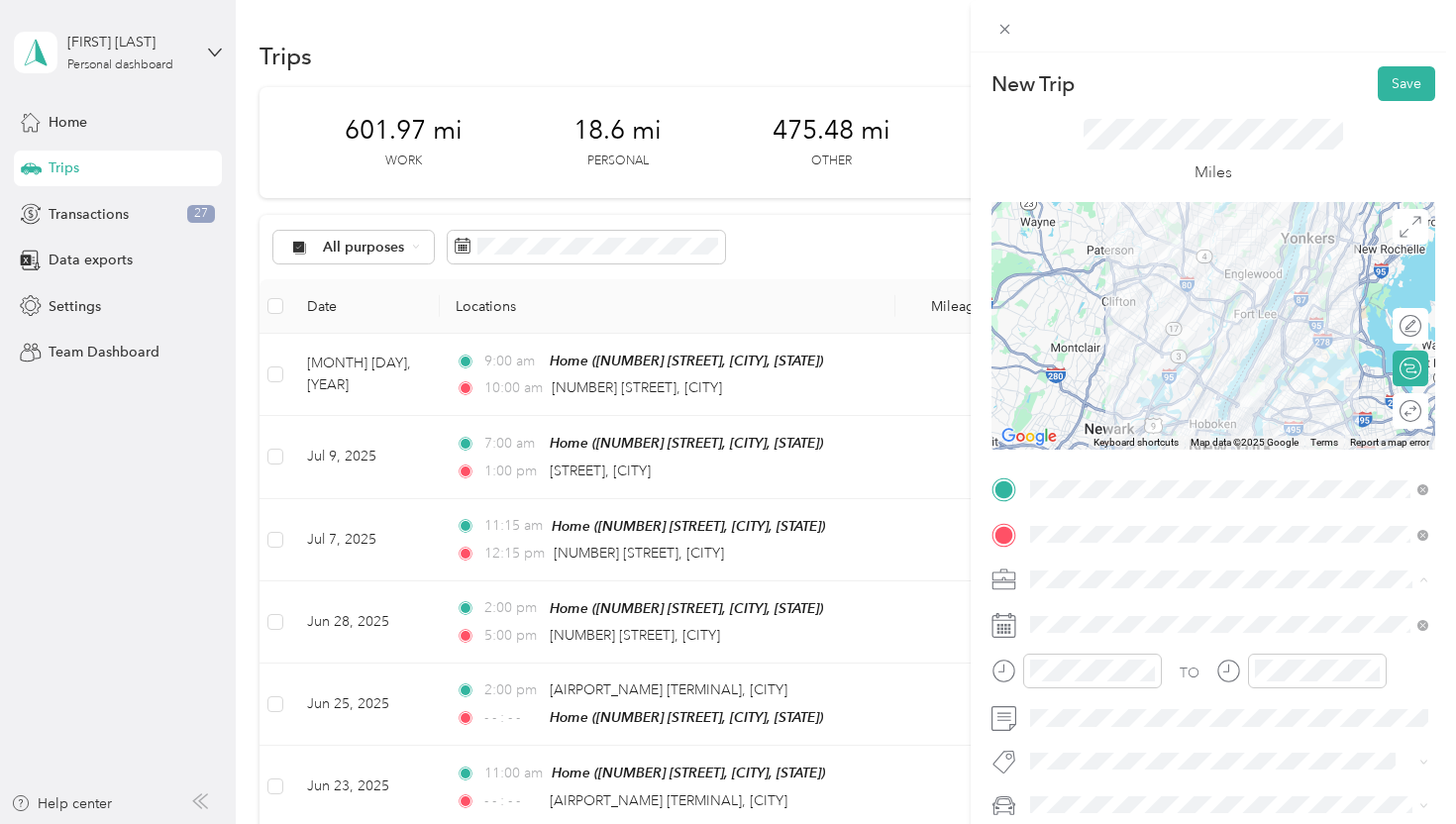 click on "Work Personal Coaching Consultant Consulting Other Charity Medical Moving Commute" at bounding box center [1229, 423] 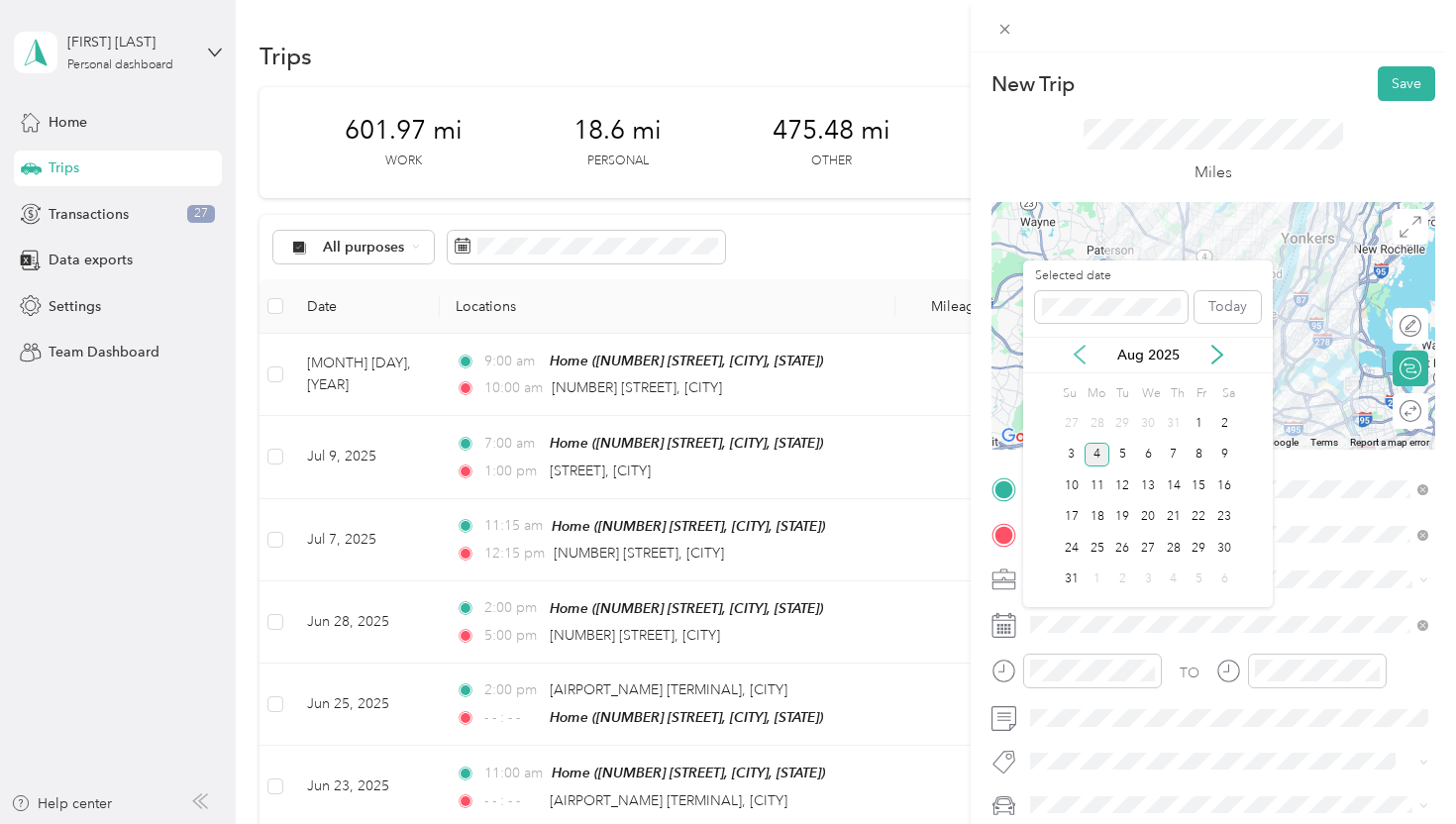 click 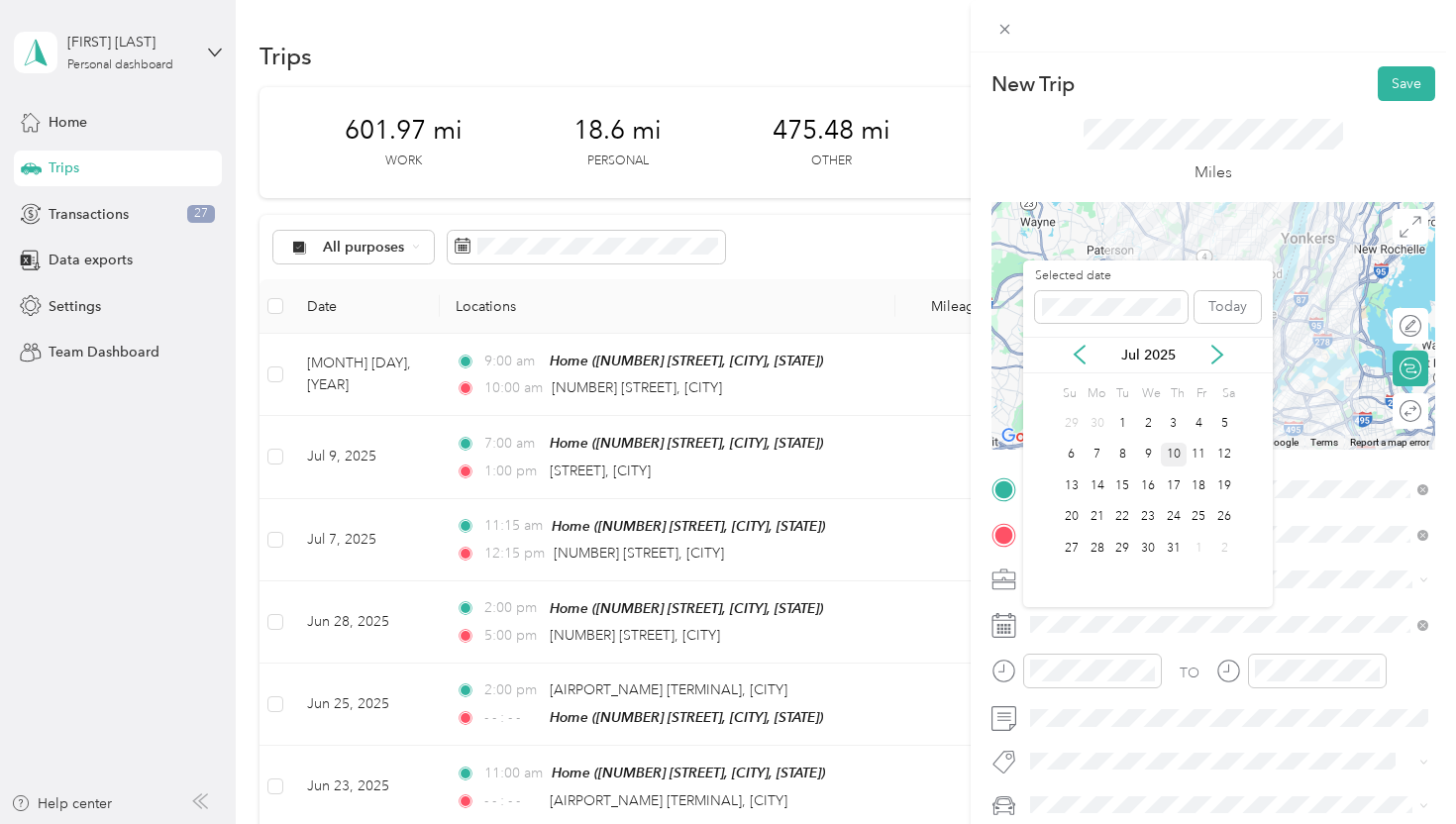 click on "10" at bounding box center (1174, 455) 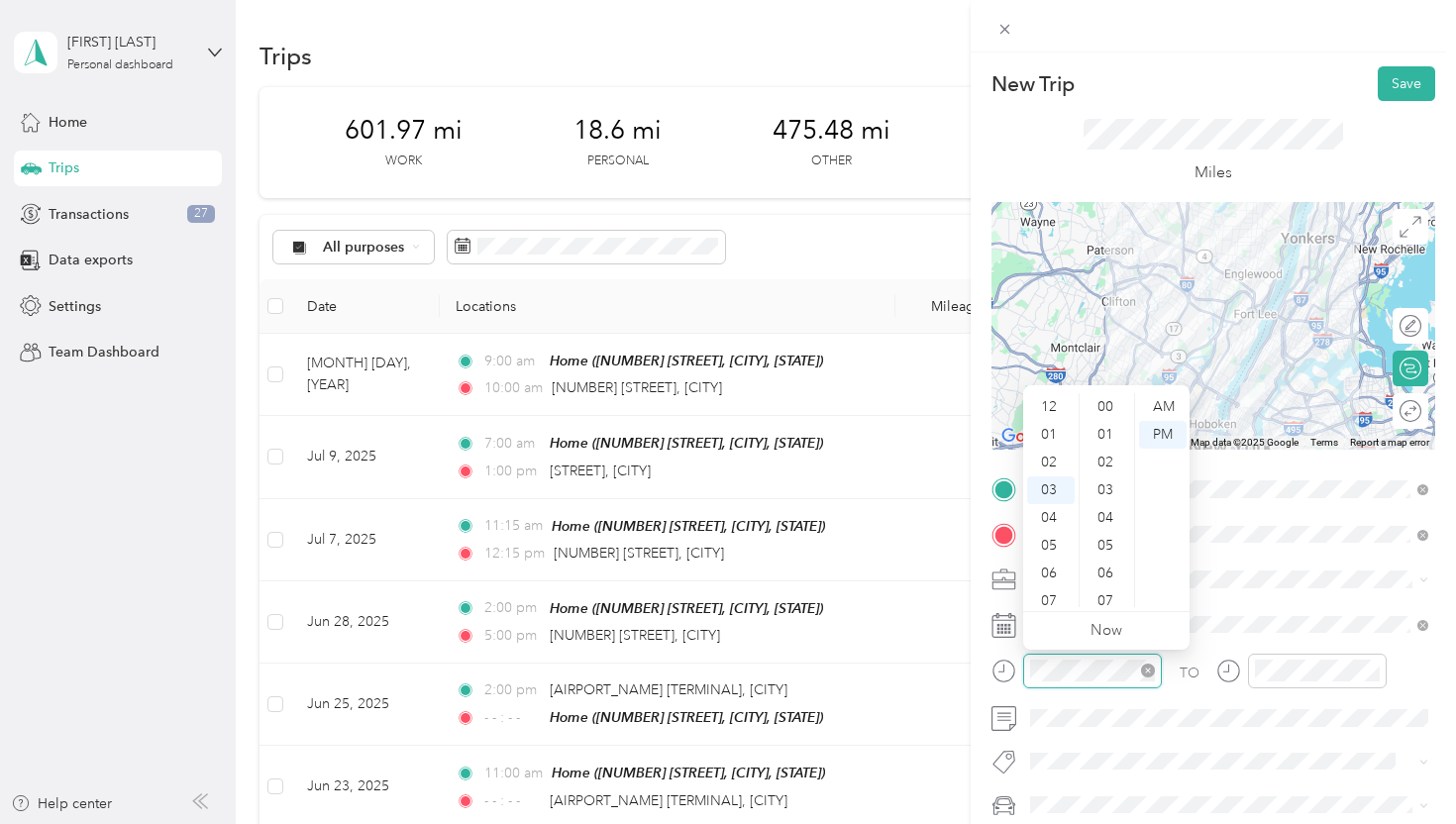 scroll, scrollTop: 83, scrollLeft: 0, axis: vertical 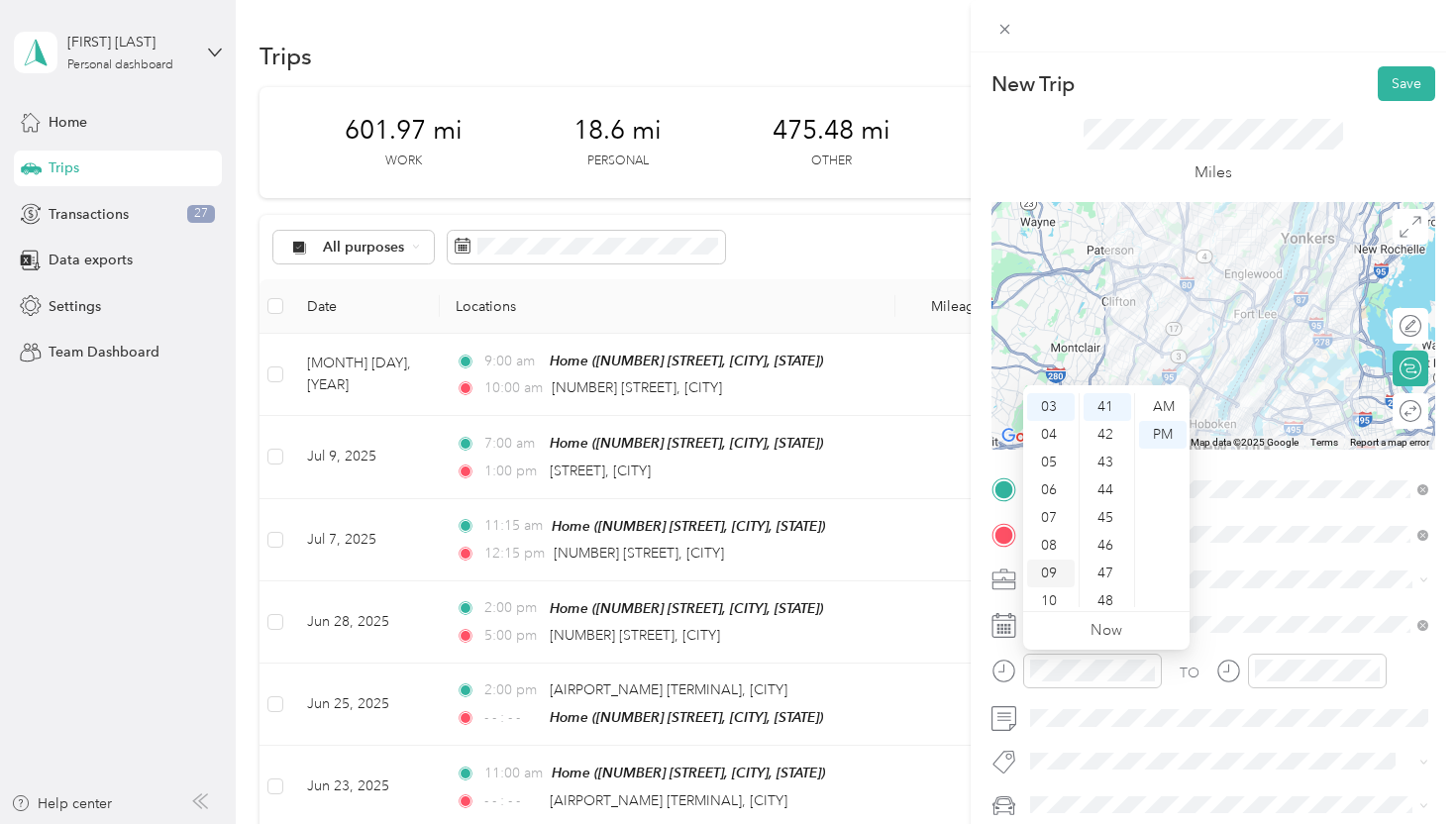 click on "09" at bounding box center [1051, 573] 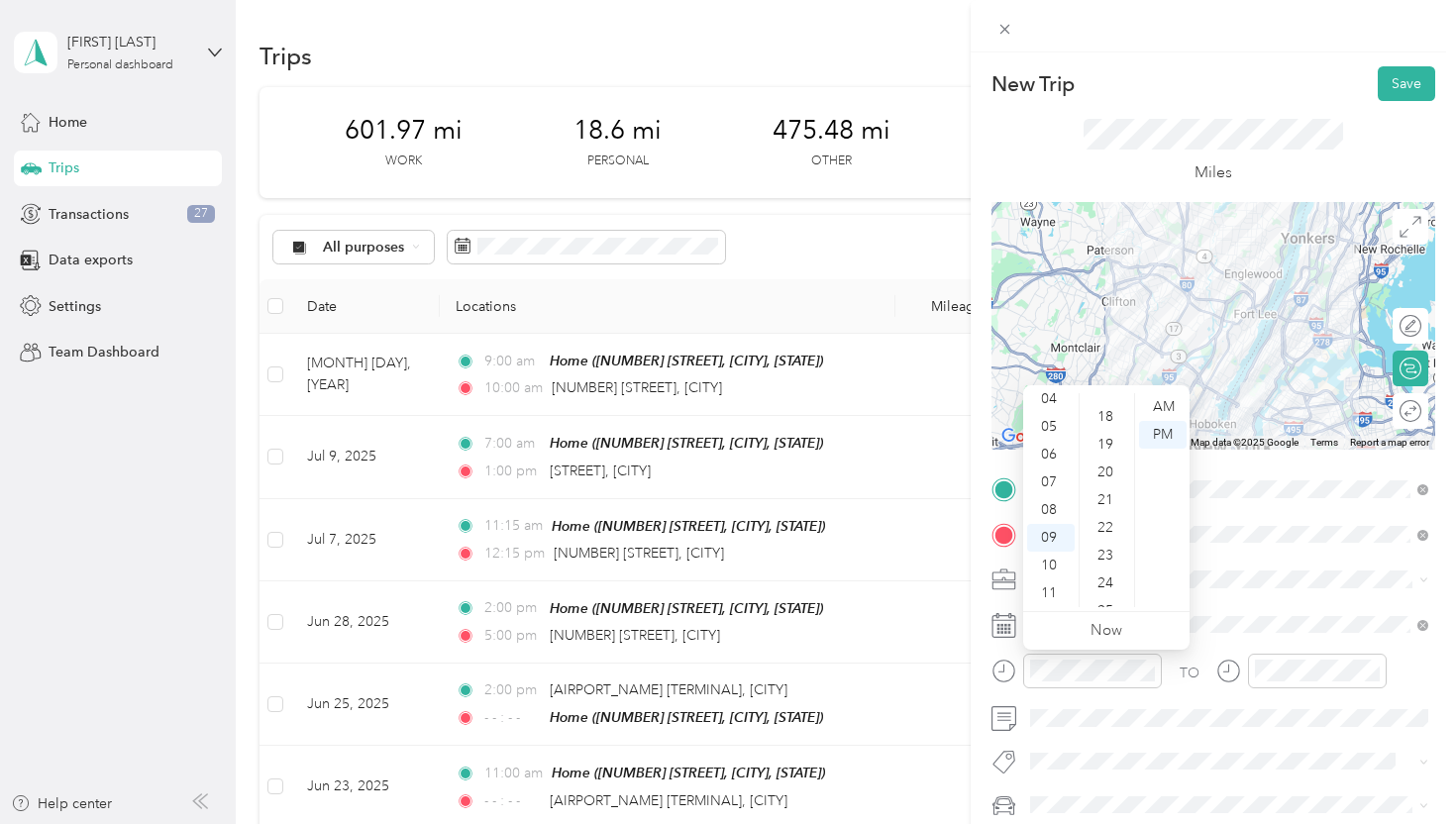 scroll, scrollTop: 0, scrollLeft: 0, axis: both 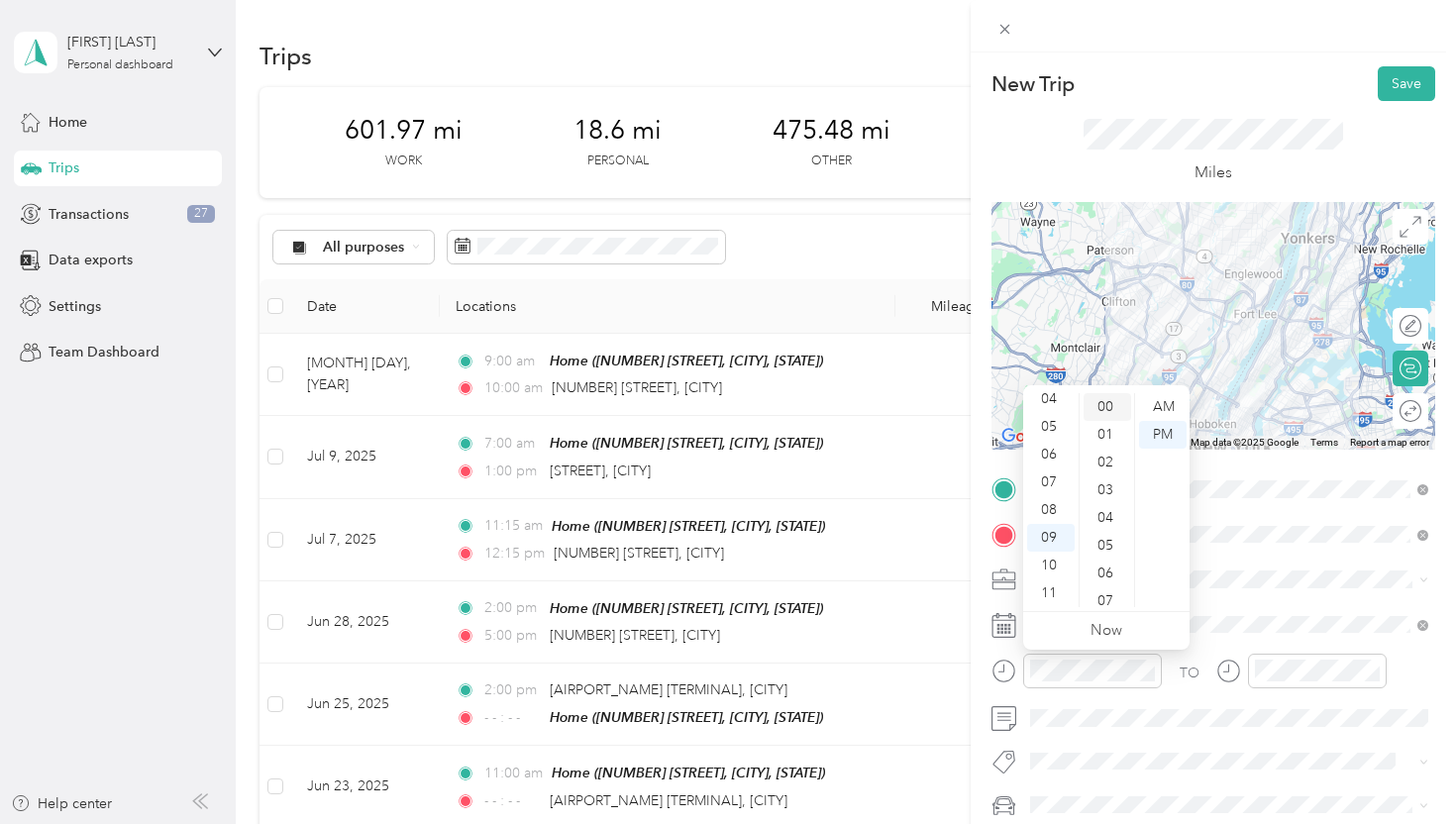 click on "00" at bounding box center [1107, 407] 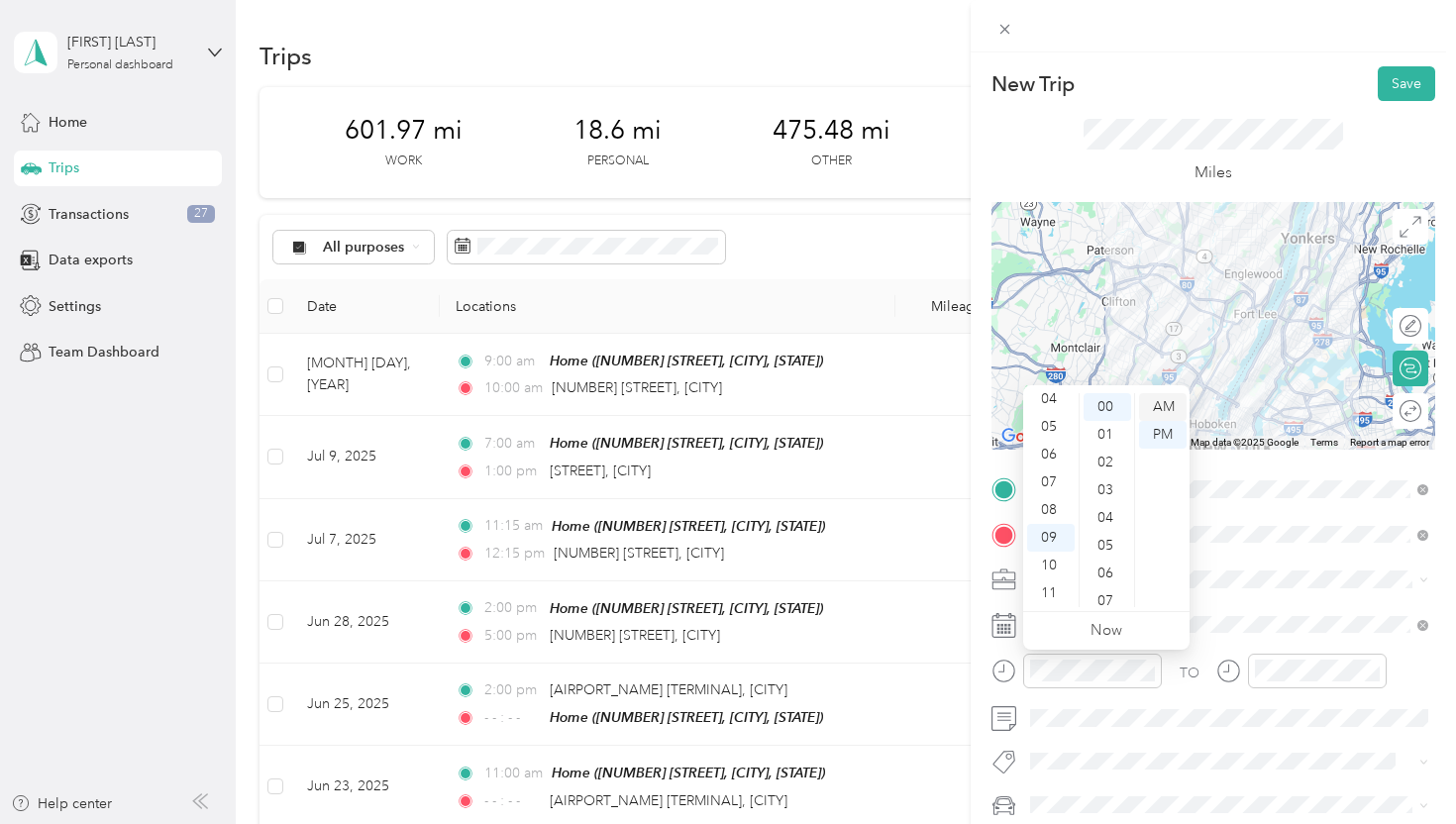 click on "AM" at bounding box center [1163, 407] 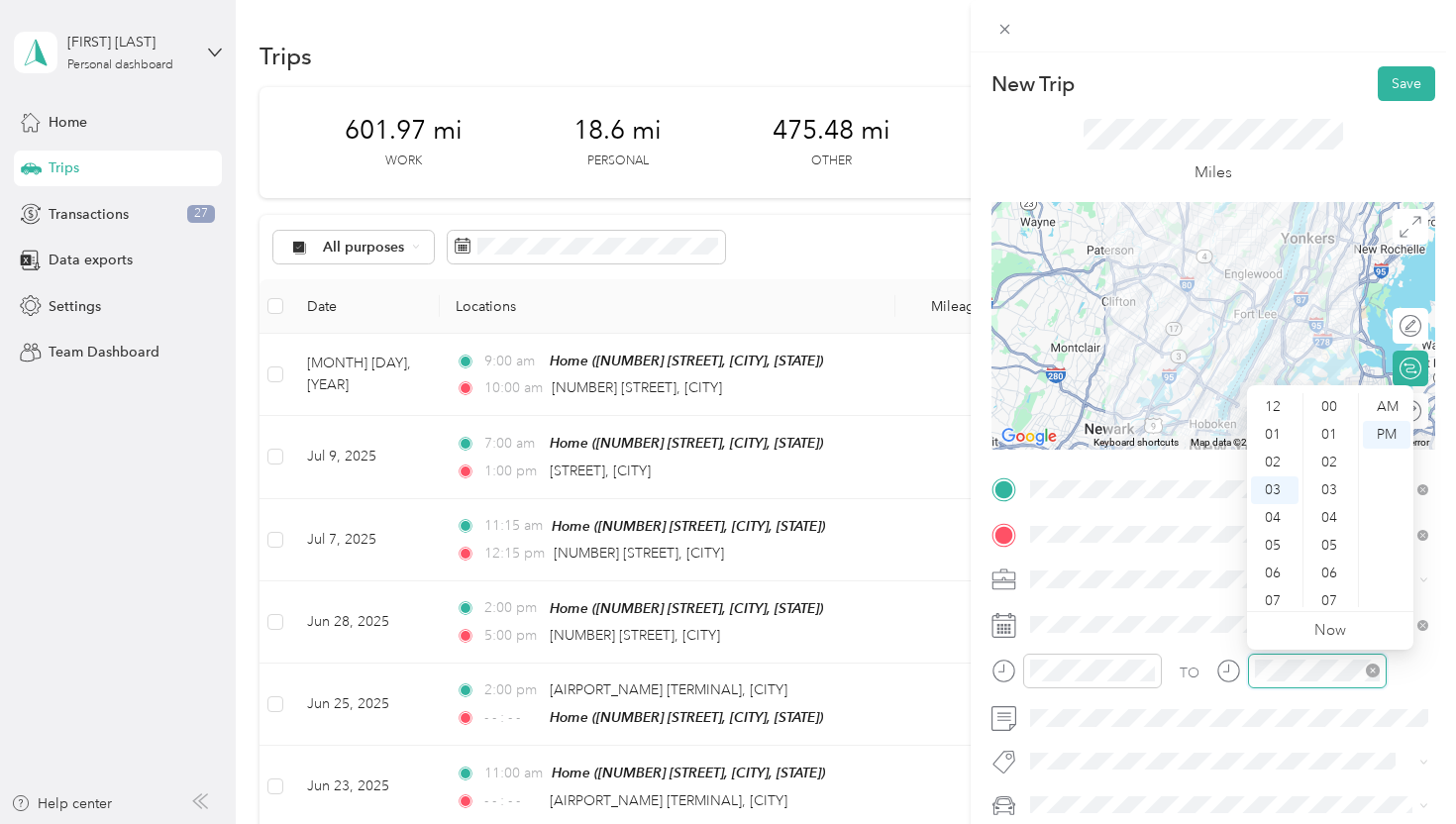 scroll, scrollTop: 83, scrollLeft: 0, axis: vertical 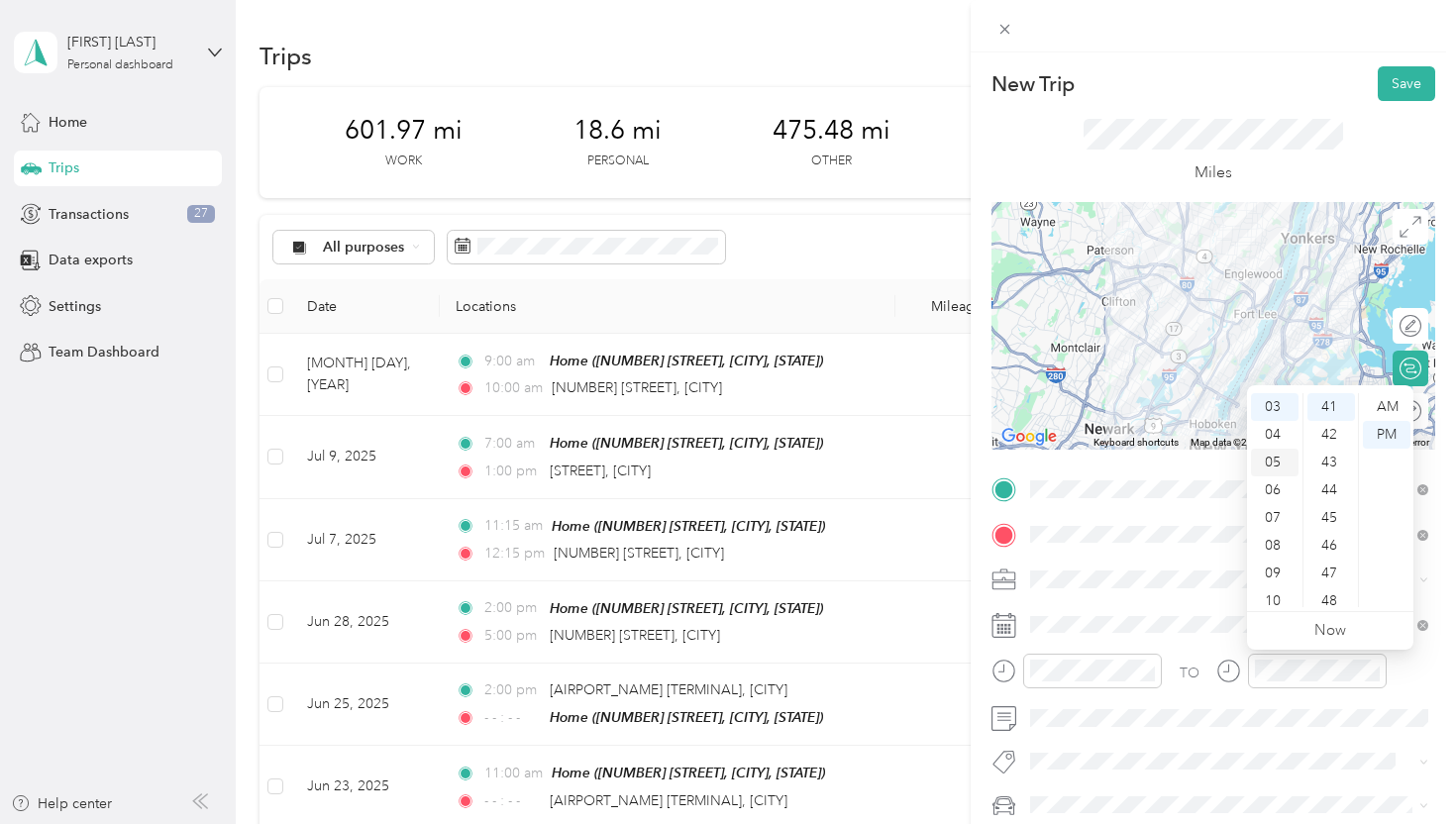click on "05" at bounding box center [1275, 463] 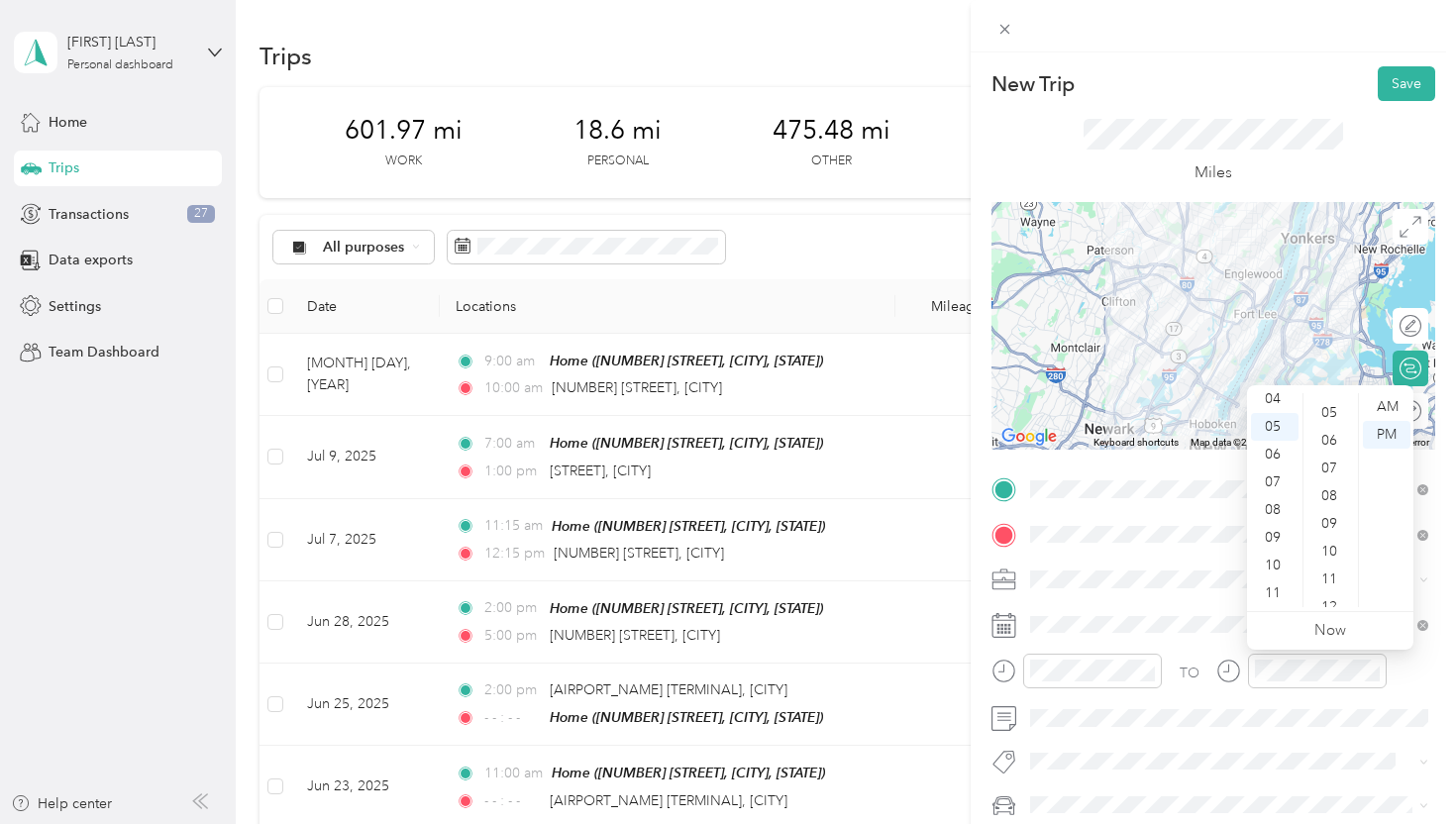 scroll, scrollTop: 0, scrollLeft: 0, axis: both 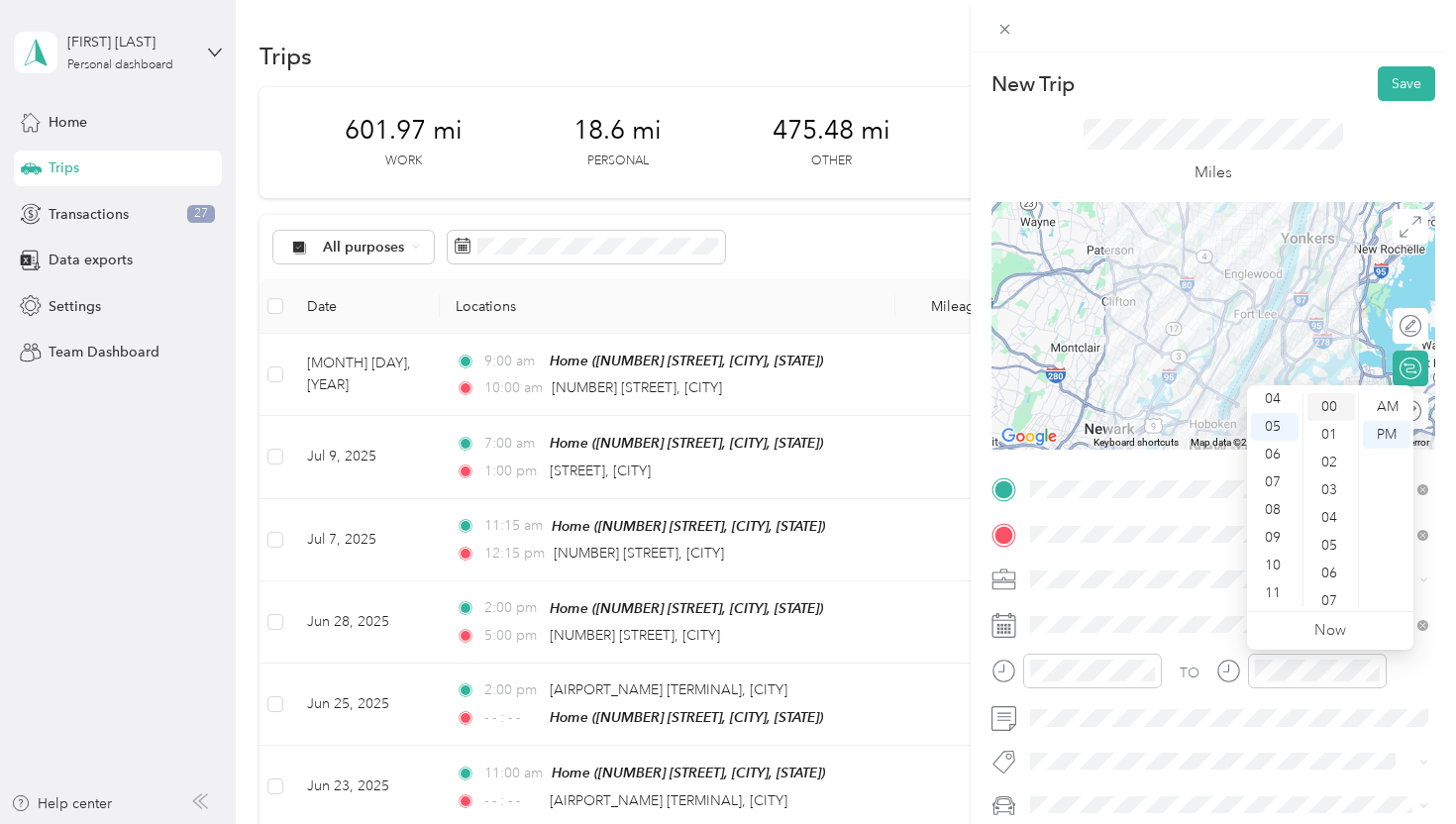 click on "00" at bounding box center (1331, 407) 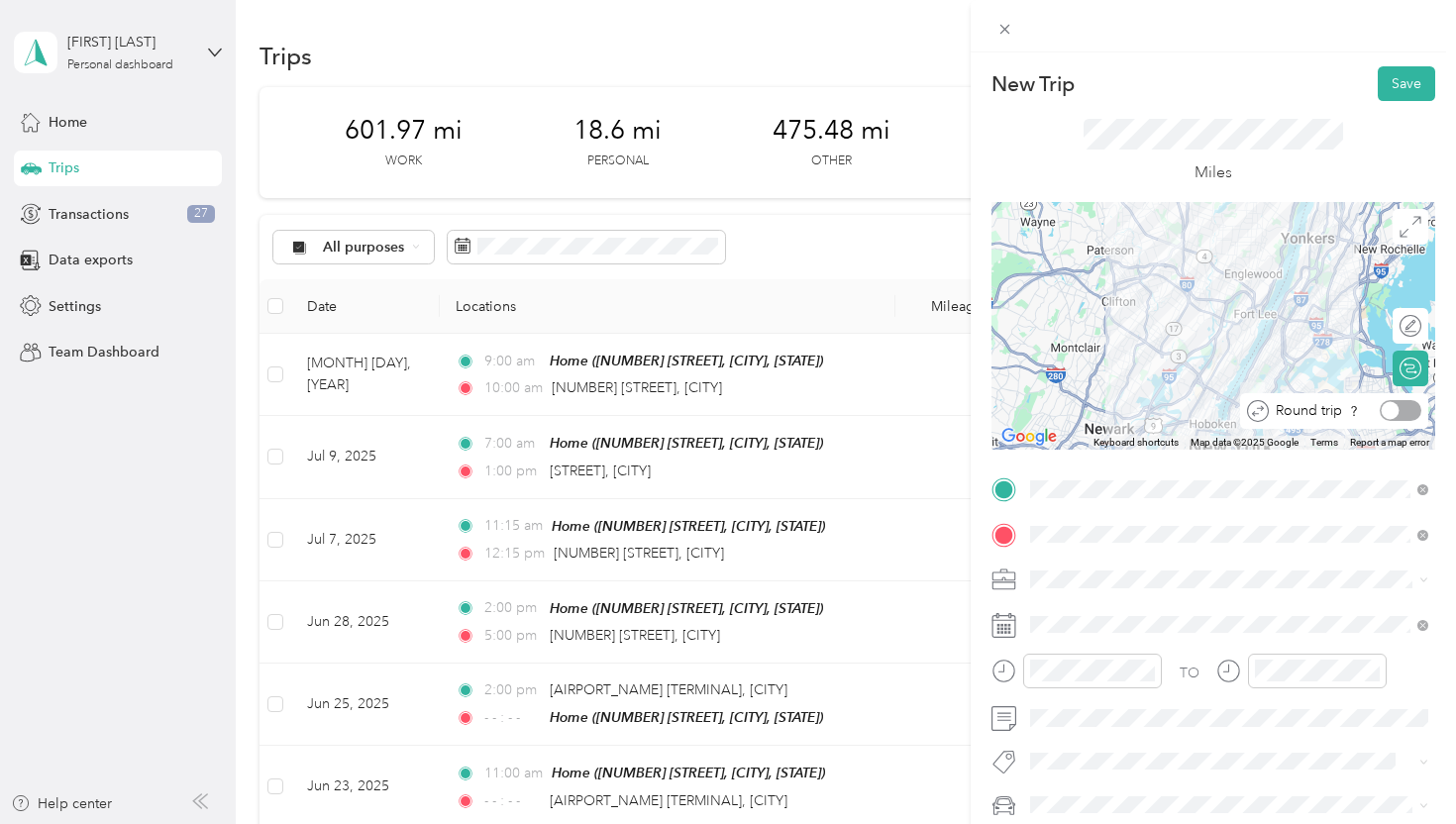 click at bounding box center [1401, 410] 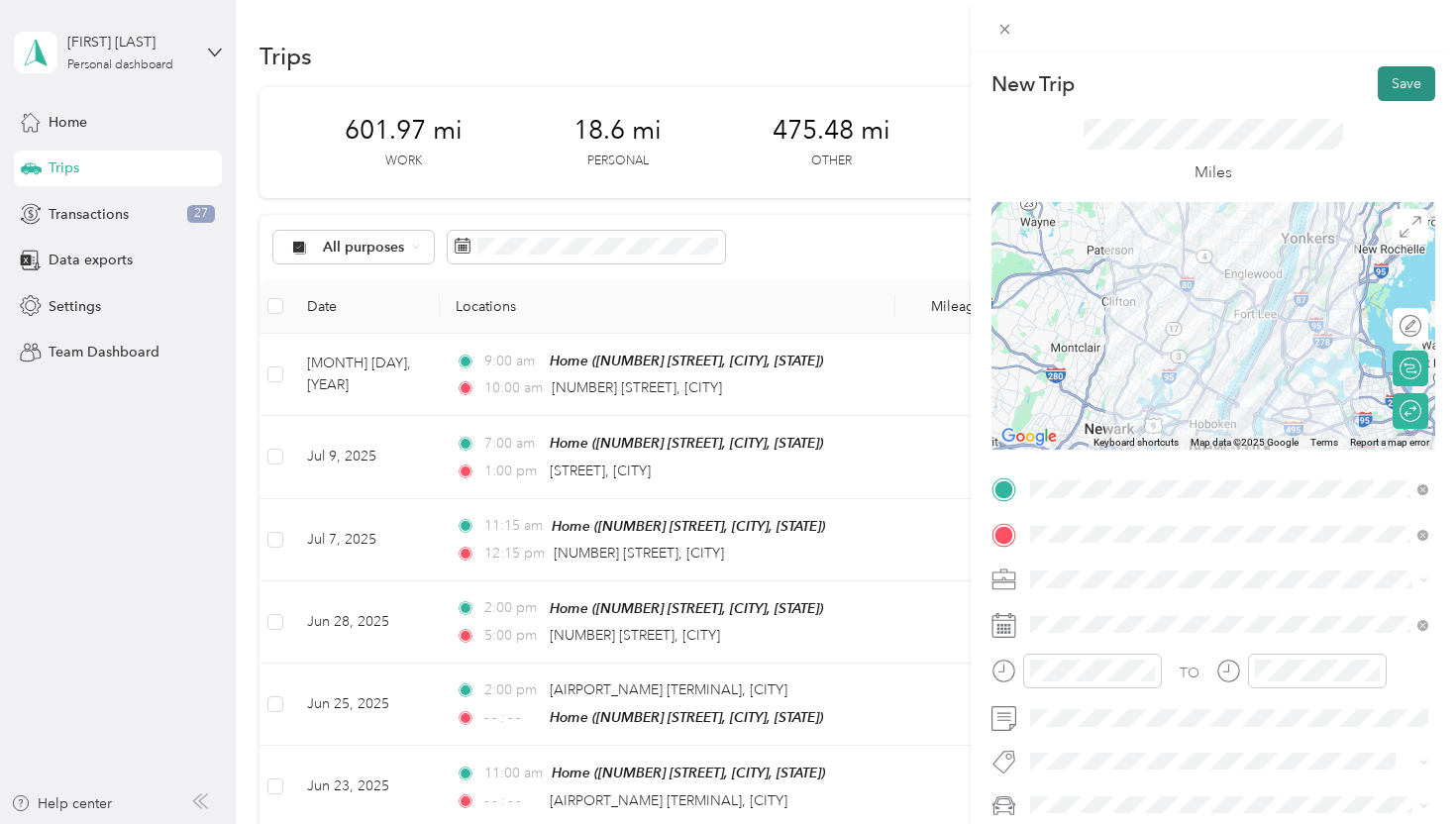 click on "Save" at bounding box center [1406, 83] 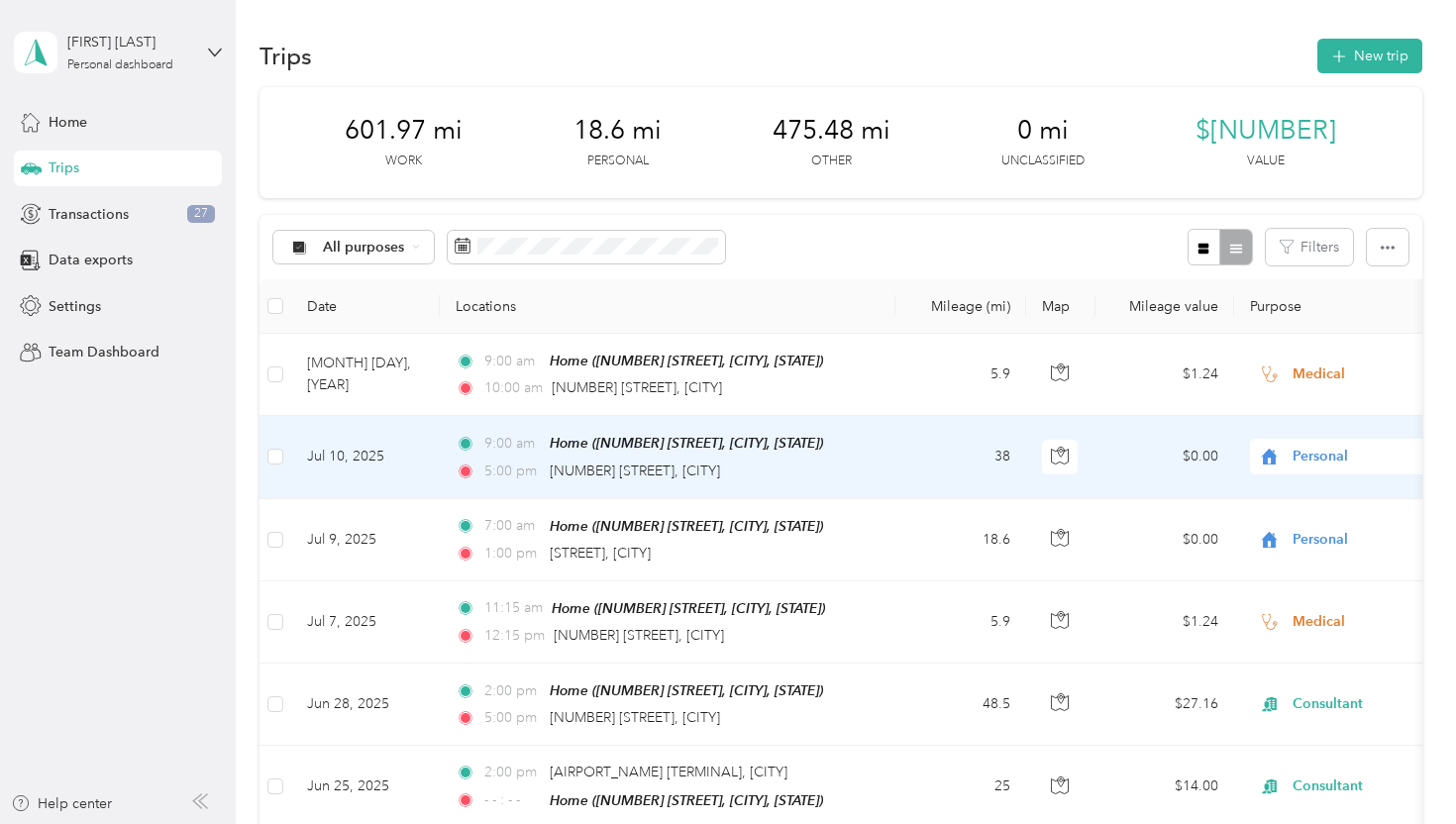 click on "Personal" at bounding box center [1383, 457] 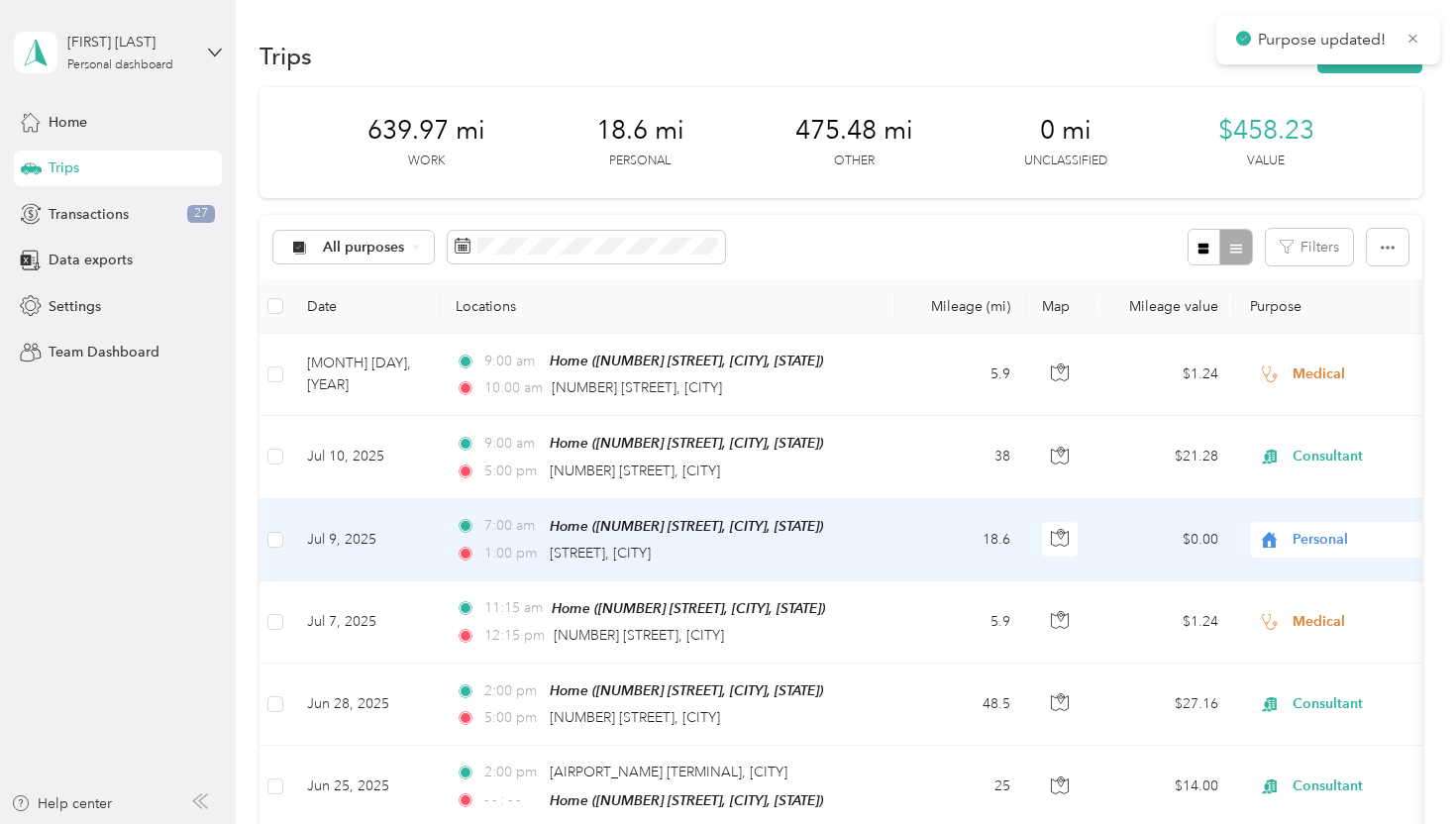 click on "Personal" at bounding box center [1383, 540] 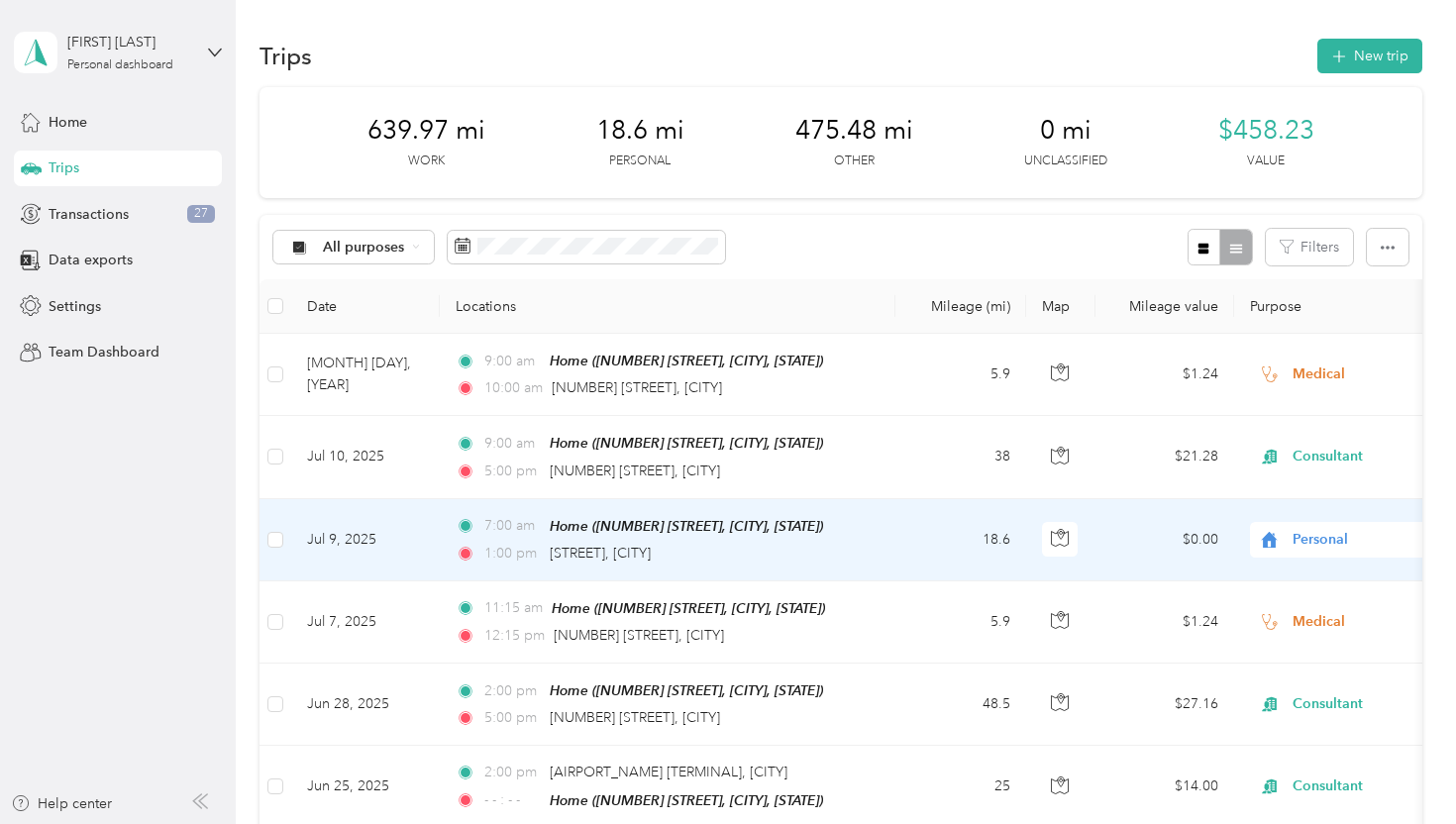 click on "Consultant" at bounding box center [1351, 356] 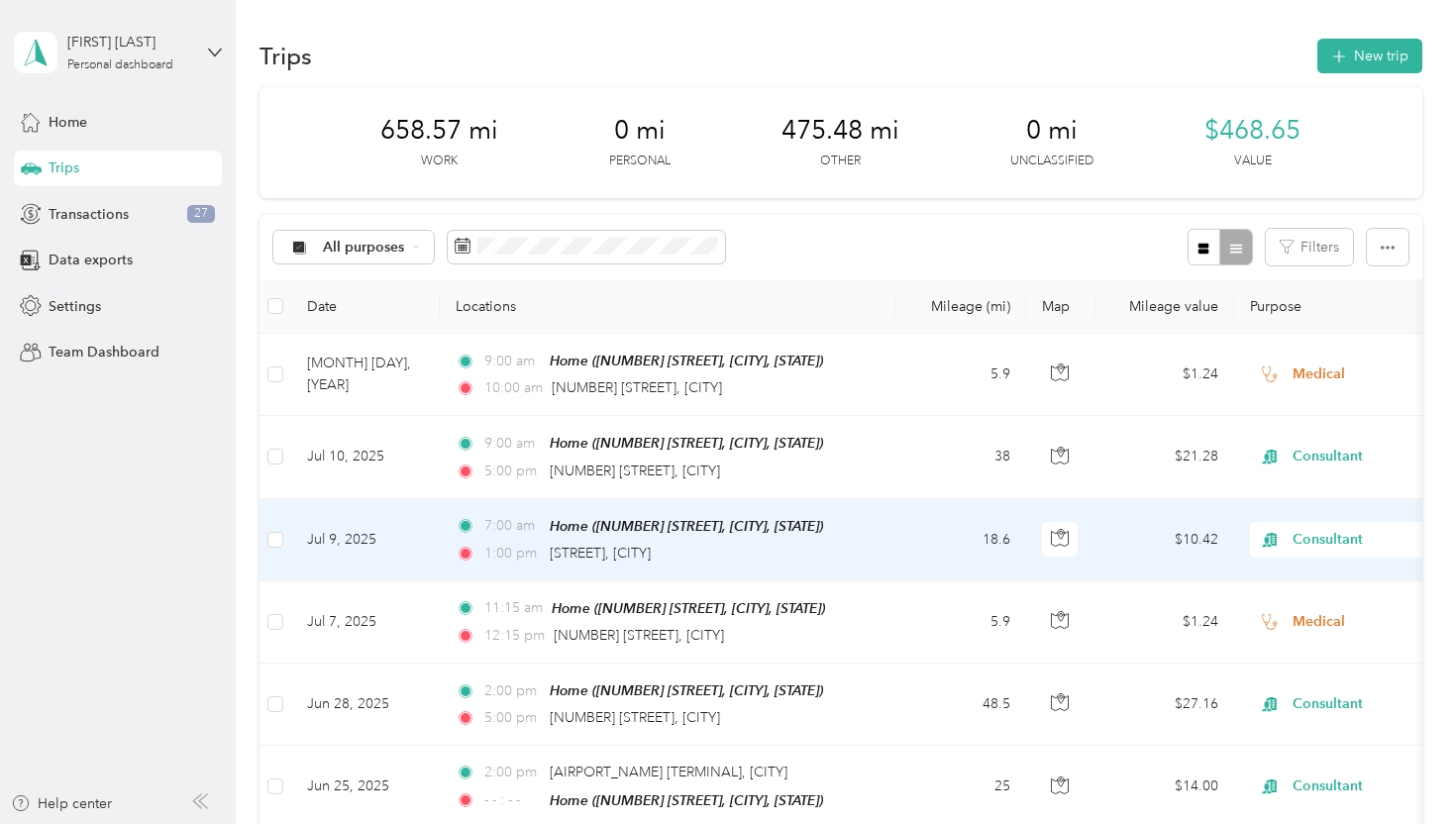click on "Consultant" at bounding box center (1373, 540) 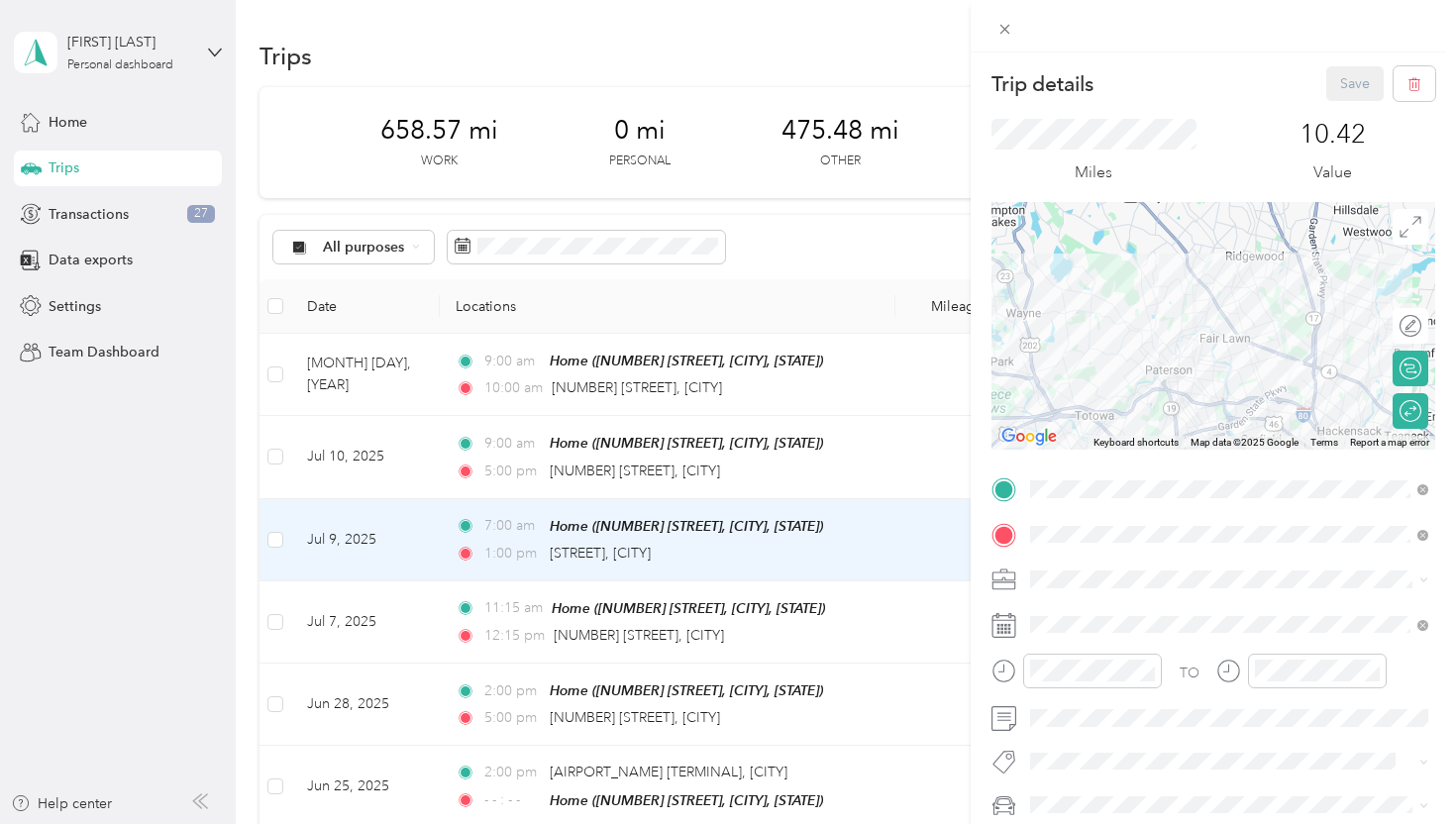 click on "Trip details Save This trip cannot be edited because it is either under review, approved, or paid. Contact your Team Manager to edit it. Miles 10.42 Value  ← Move left → Move right ↑ Move up ↓ Move down + Zoom in - Zoom out Home Jump left by 75% End Jump right by 75% Page Up Jump up by 75% Page Down Jump down by 75% Keyboard shortcuts Map Data Map data ©2025 Google Map data ©2025 Google 2 km  Click to toggle between metric and imperial units Terms Report a map error Edit route Calculate route Round trip TO Add photo" at bounding box center [728, 412] 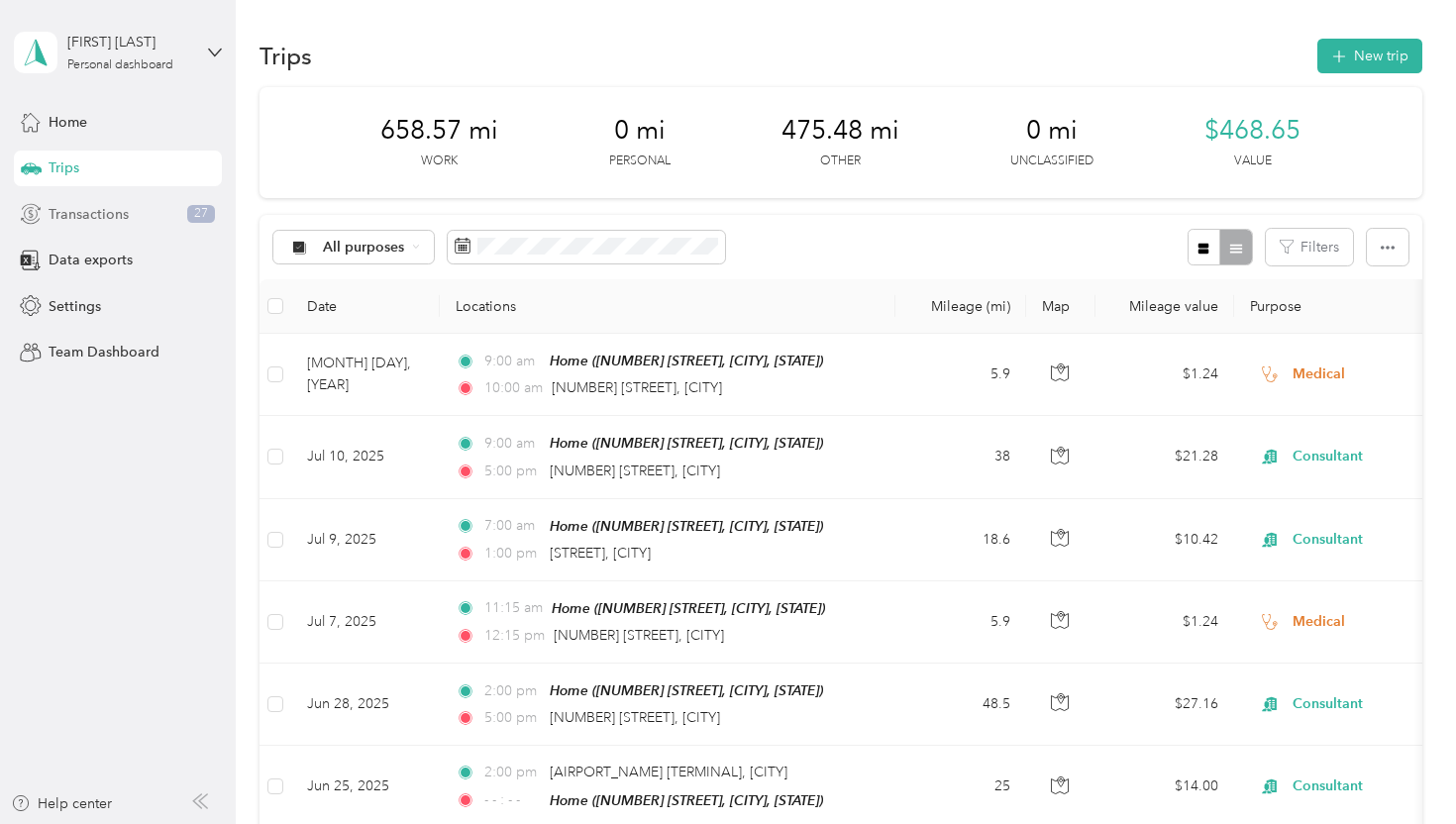 click on "Transactions" at bounding box center (88, 214) 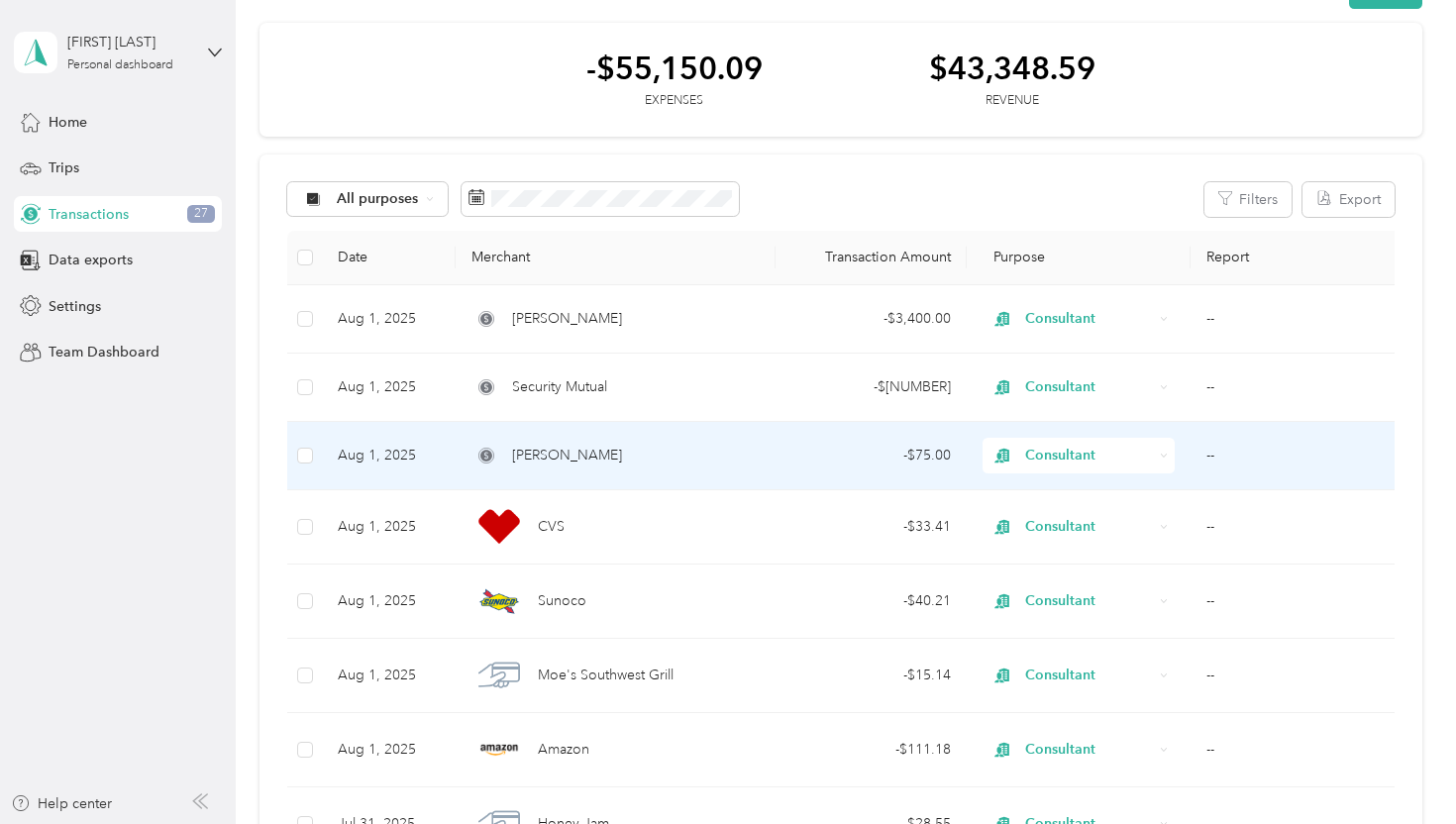 scroll, scrollTop: 29, scrollLeft: 0, axis: vertical 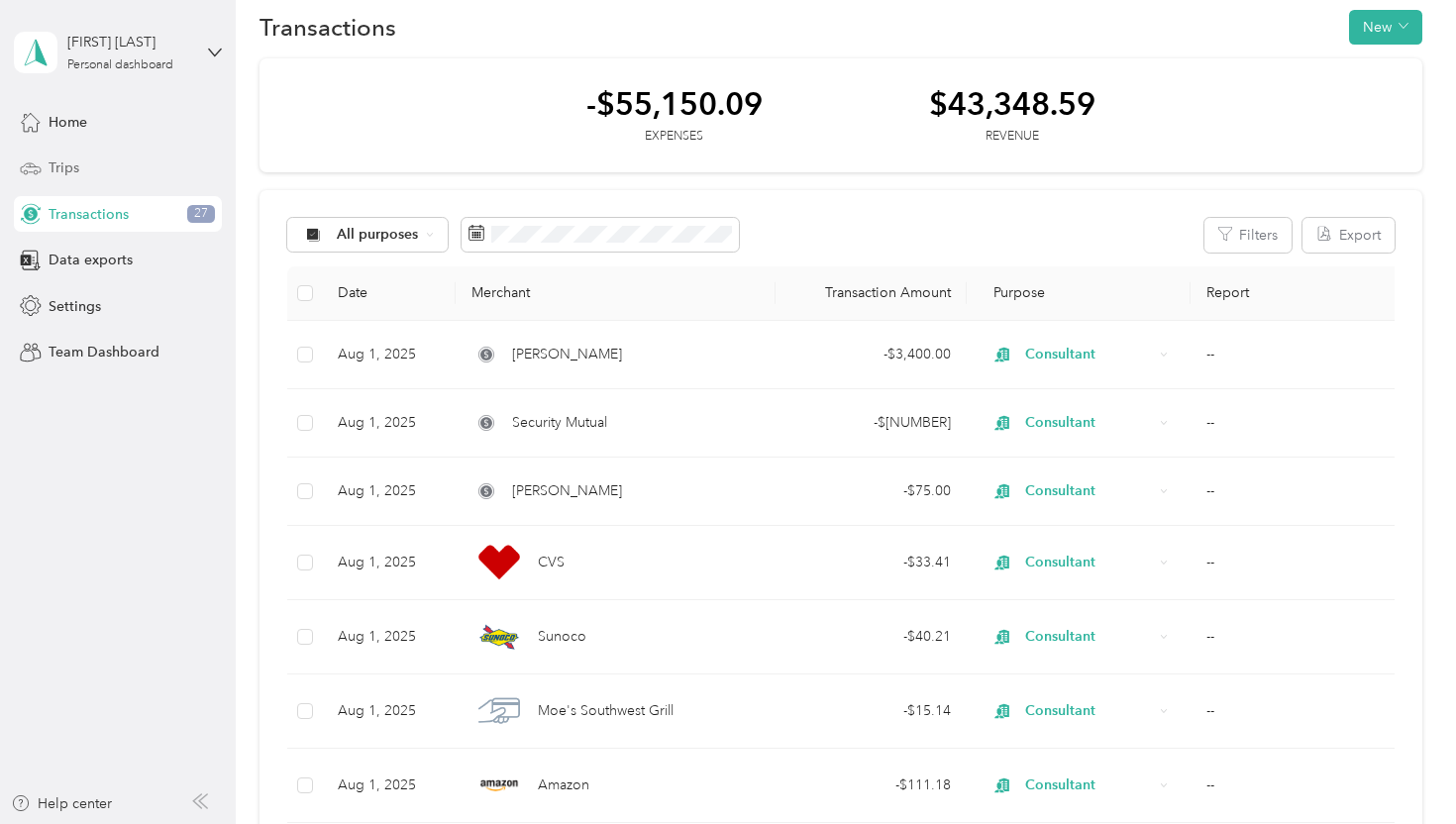 click on "Trips" at bounding box center [118, 168] 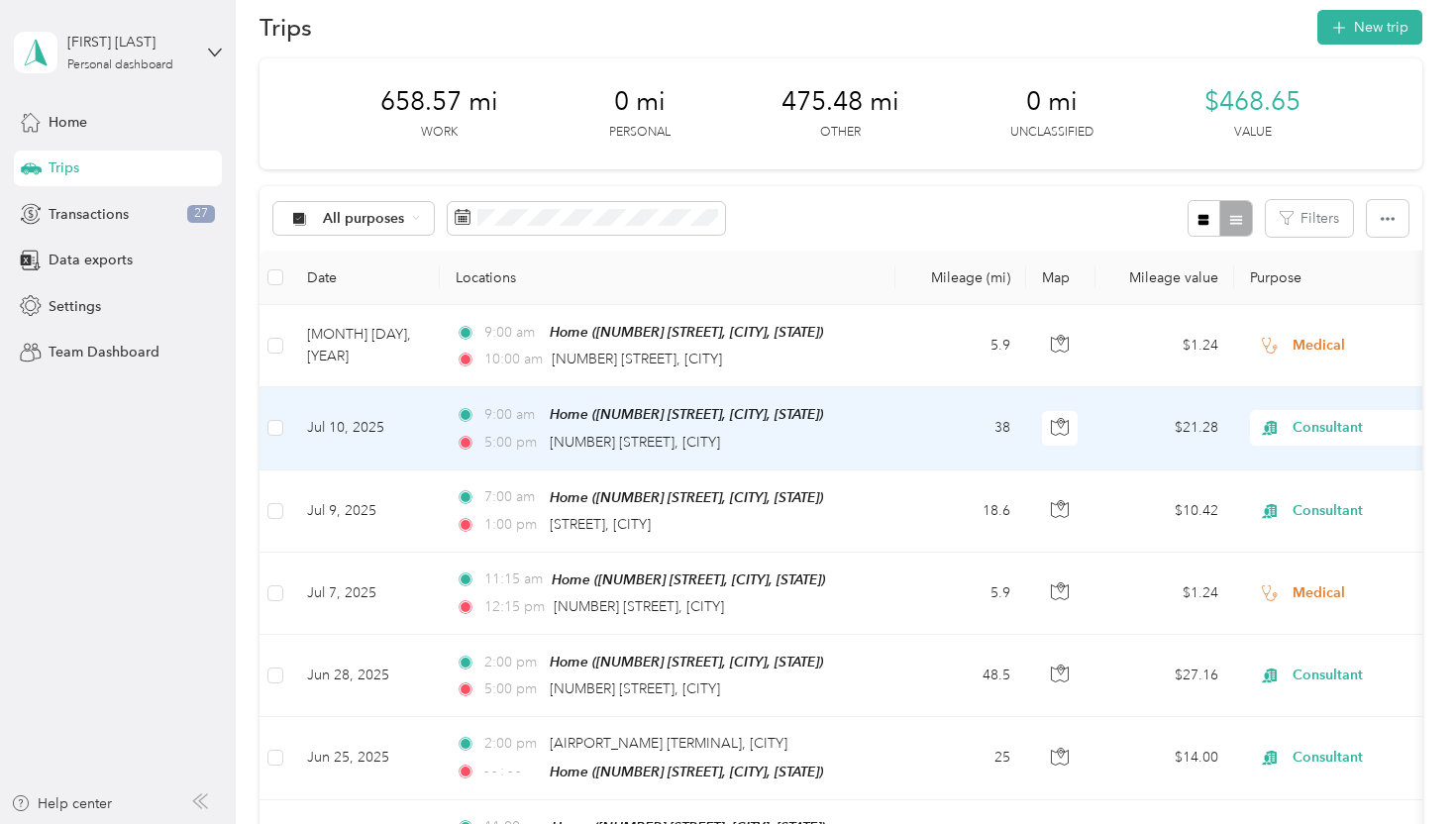 click on "Consultant" at bounding box center [1373, 428] 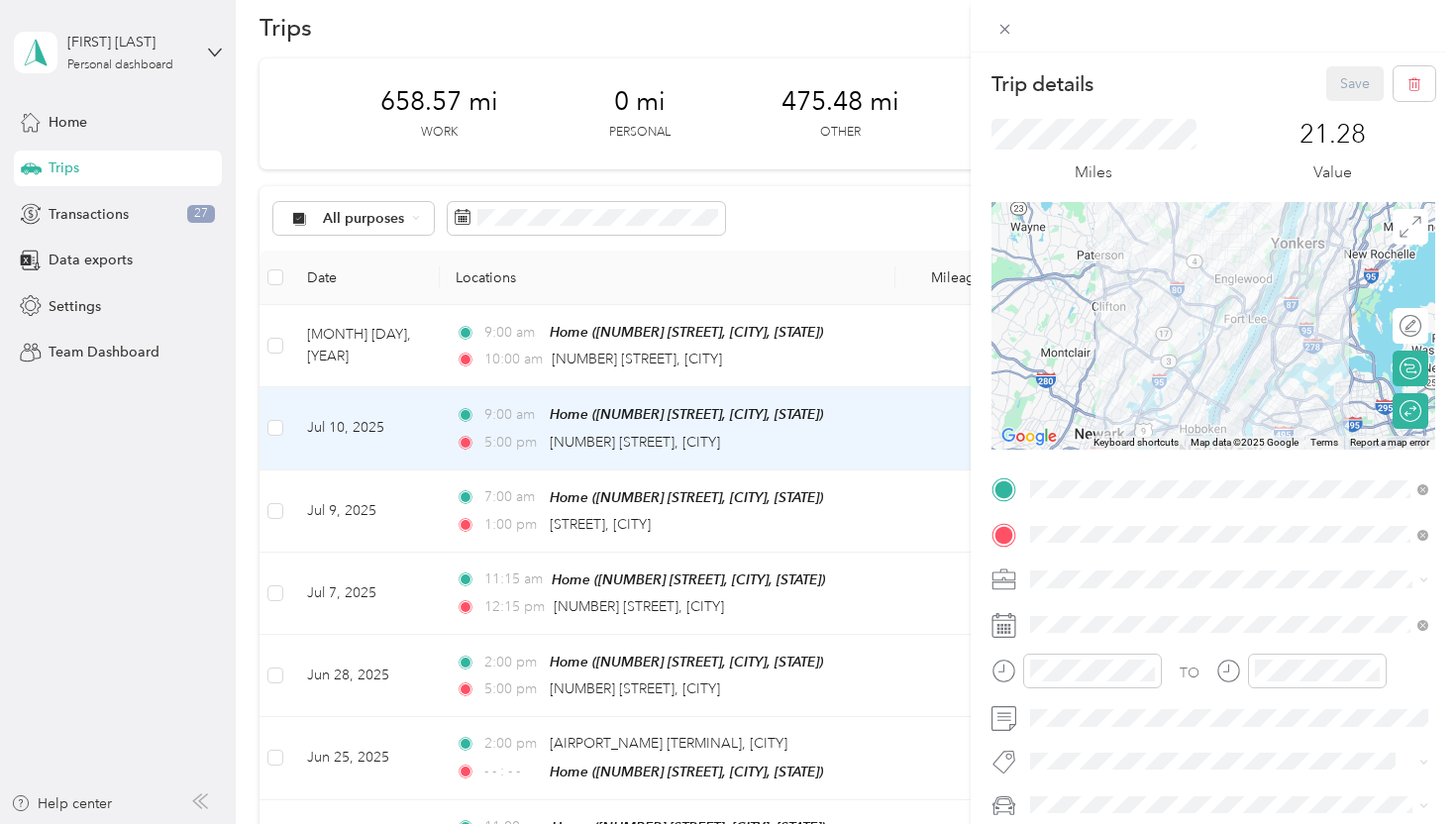 click on "Trip details Save This trip cannot be edited because it is either under review, approved, or paid. Contact your Team Manager to edit it. Miles [NUMBER]
Value  ← Move left → Move right ↑ Move up ↓ Move down + Zoom in - Zoom out Home Jump left by 75% End Jump right by 75% Page Up Jump up by 75% Page Down Jump down by 75% Keyboard shortcuts Map Data Map data ©[YEAR] Google Map data ©[YEAR] Google 5 km  Click to toggle between metric and imperial units Terms Report a map error Edit route Calculate route Round trip TO Add photo" at bounding box center (728, 412) 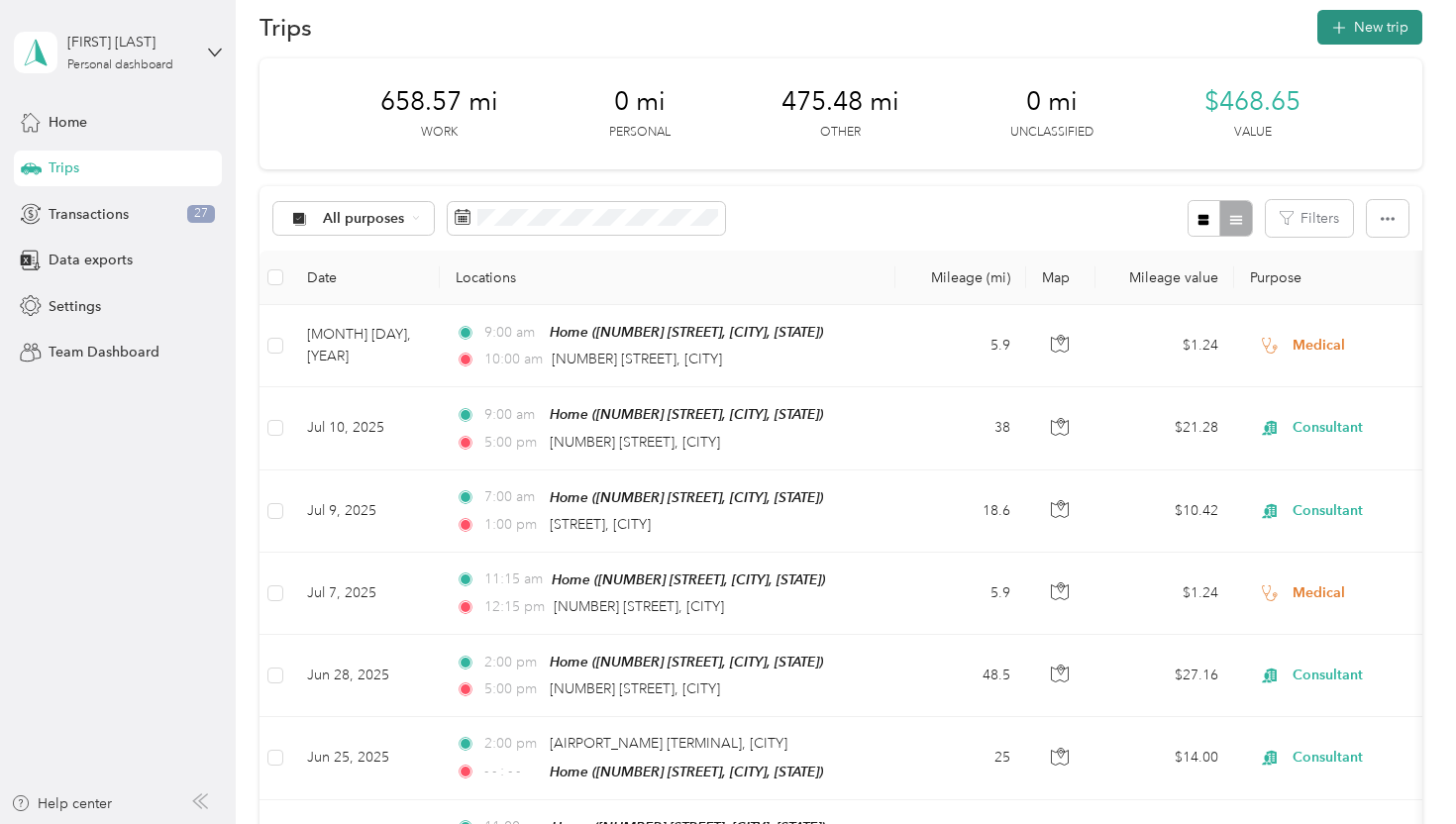 click on "New trip" at bounding box center (1370, 27) 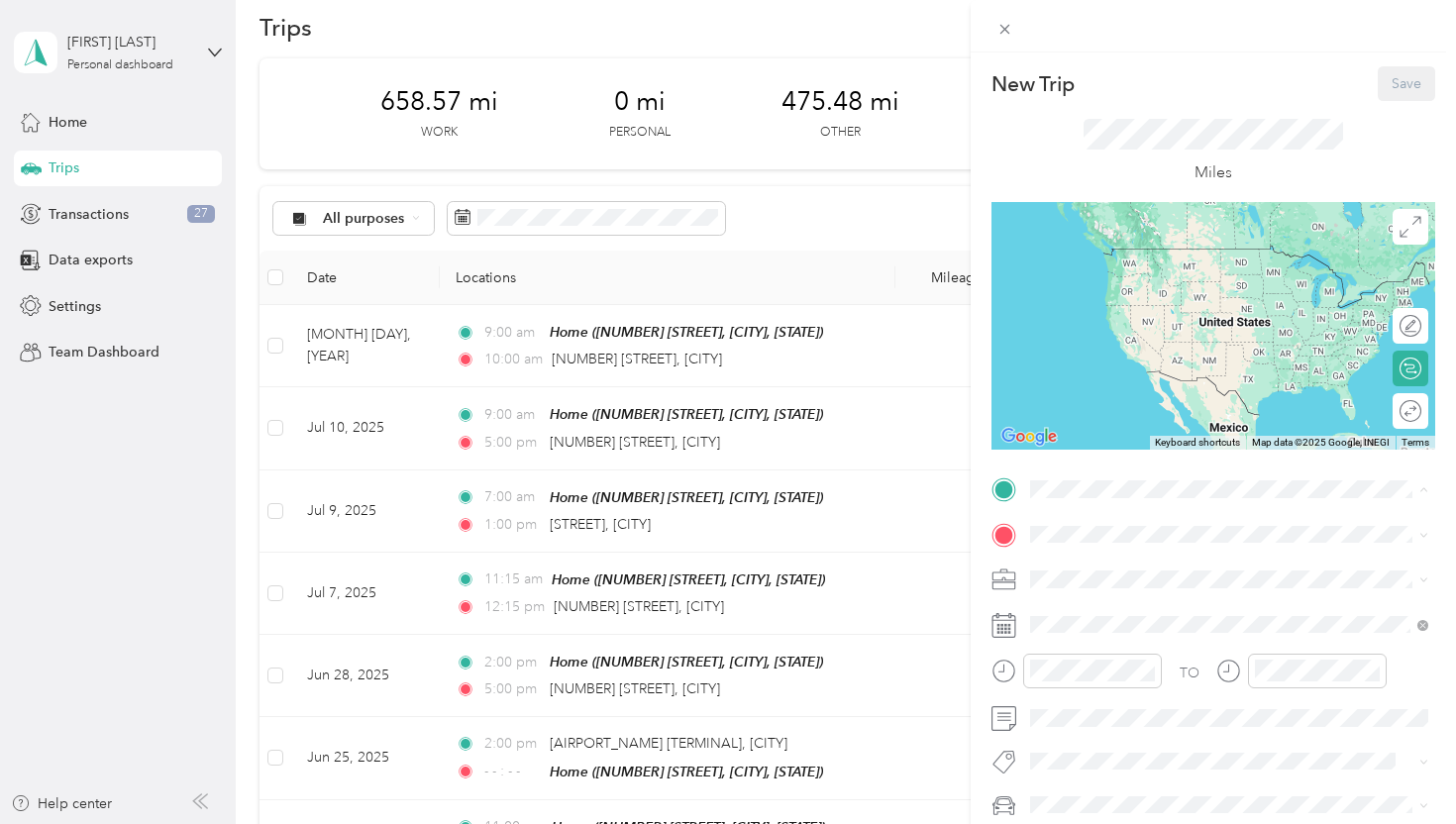 click on "[NUMBER] [STREET], [POSTAL_CODE], [CITY], [STATE], [COUNTRY]" at bounding box center [1240, 600] 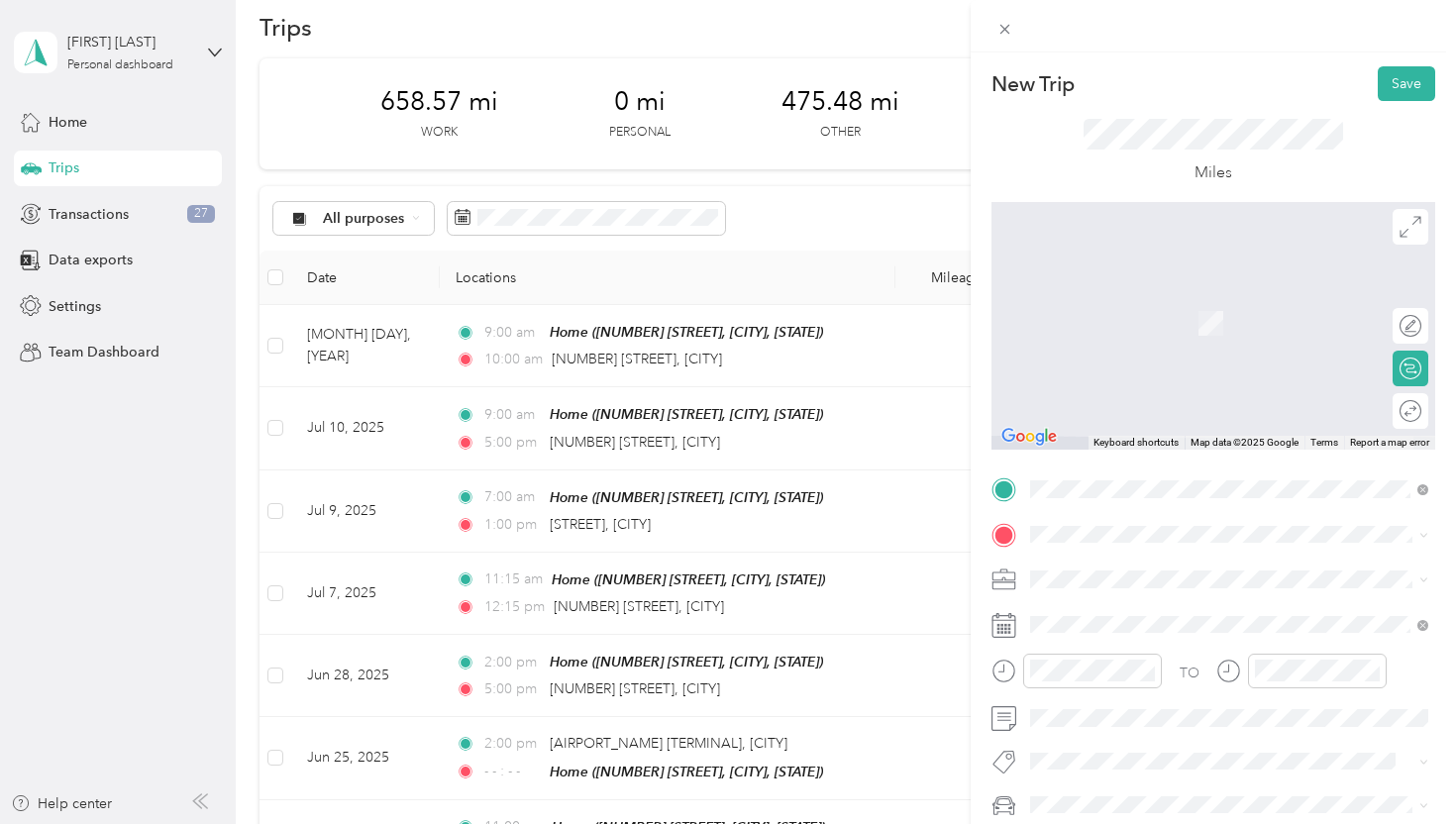 click on "New Trip Save This trip cannot be edited because it is either under review, approved, or paid. Contact your Team Manager to edit it. Miles ← Move left → Move right ↑ Move up ↓ Move down + Zoom in - Zoom out Home Jump left by 75% End Jump right by 75% Page Up Jump up by 75% Page Down Jump down by 75% Keyboard shortcuts Map Data Map data ©2025 Google Map data ©2025 Google 2 m  Click to toggle between metric and imperial units Terms Report a map error Edit route Calculate route Round trip TO Add photo" at bounding box center (728, 412) 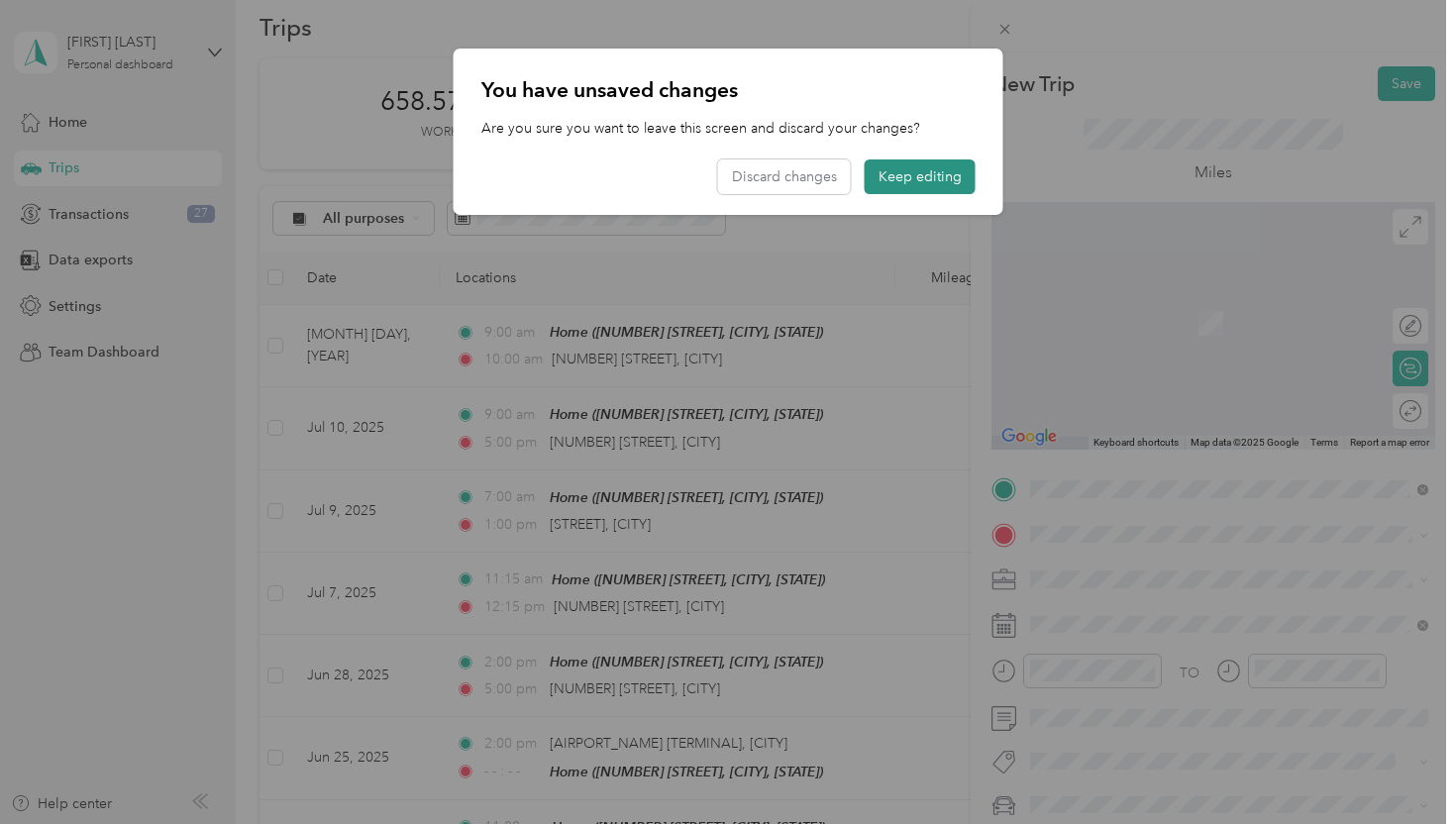 click on "Keep editing" at bounding box center (920, 176) 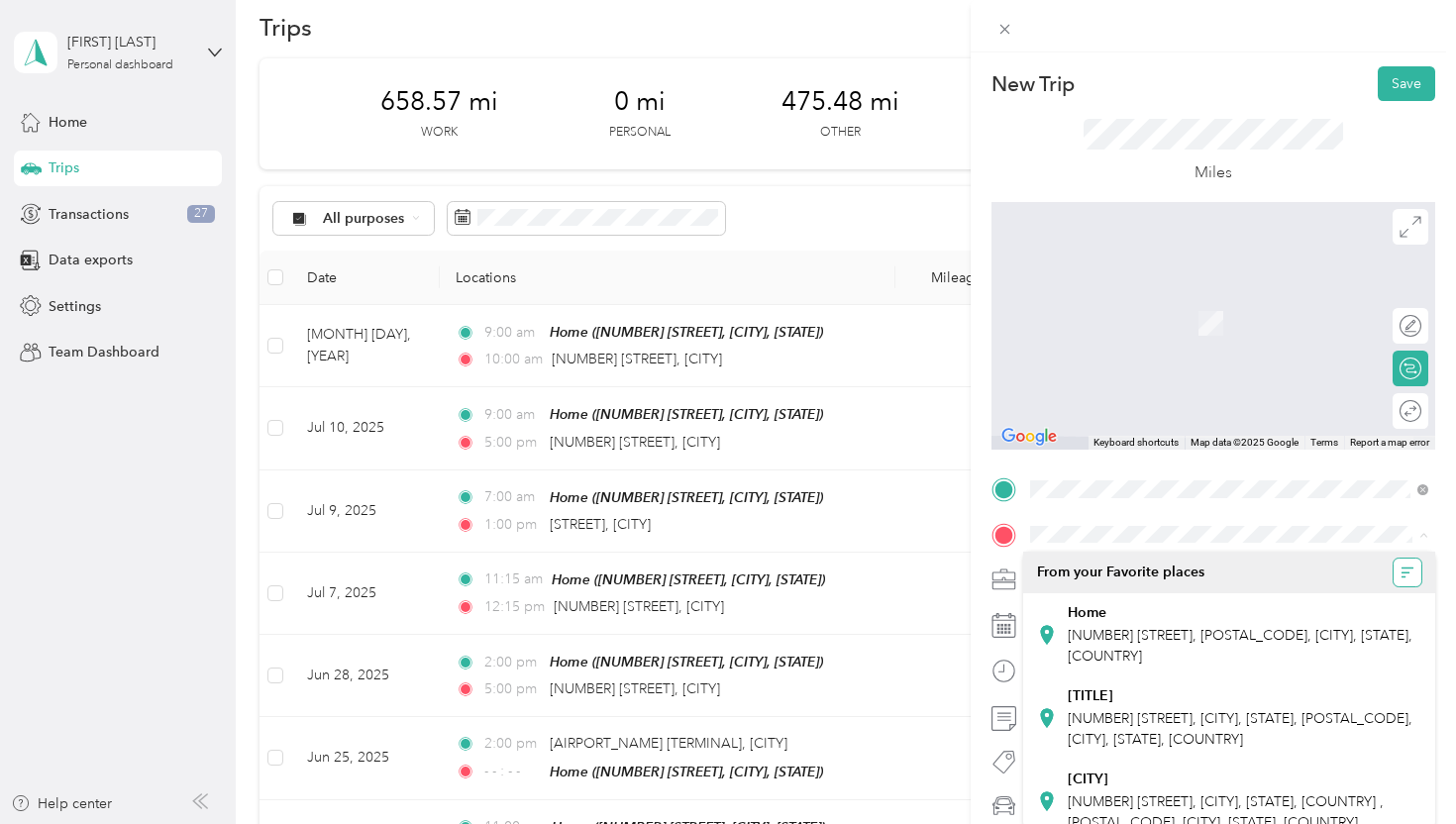click 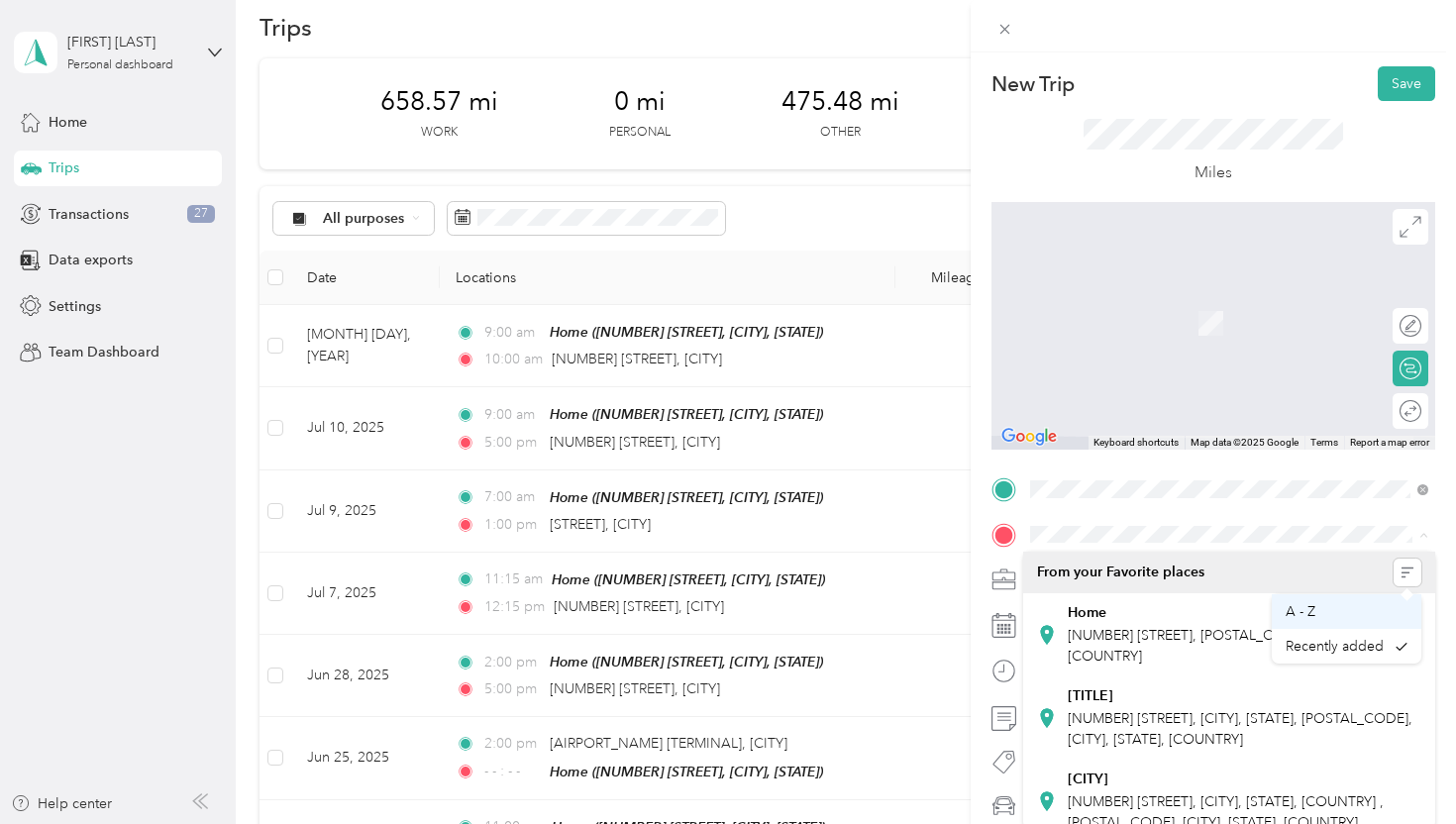 click on "A - Z" at bounding box center (1300, 611) 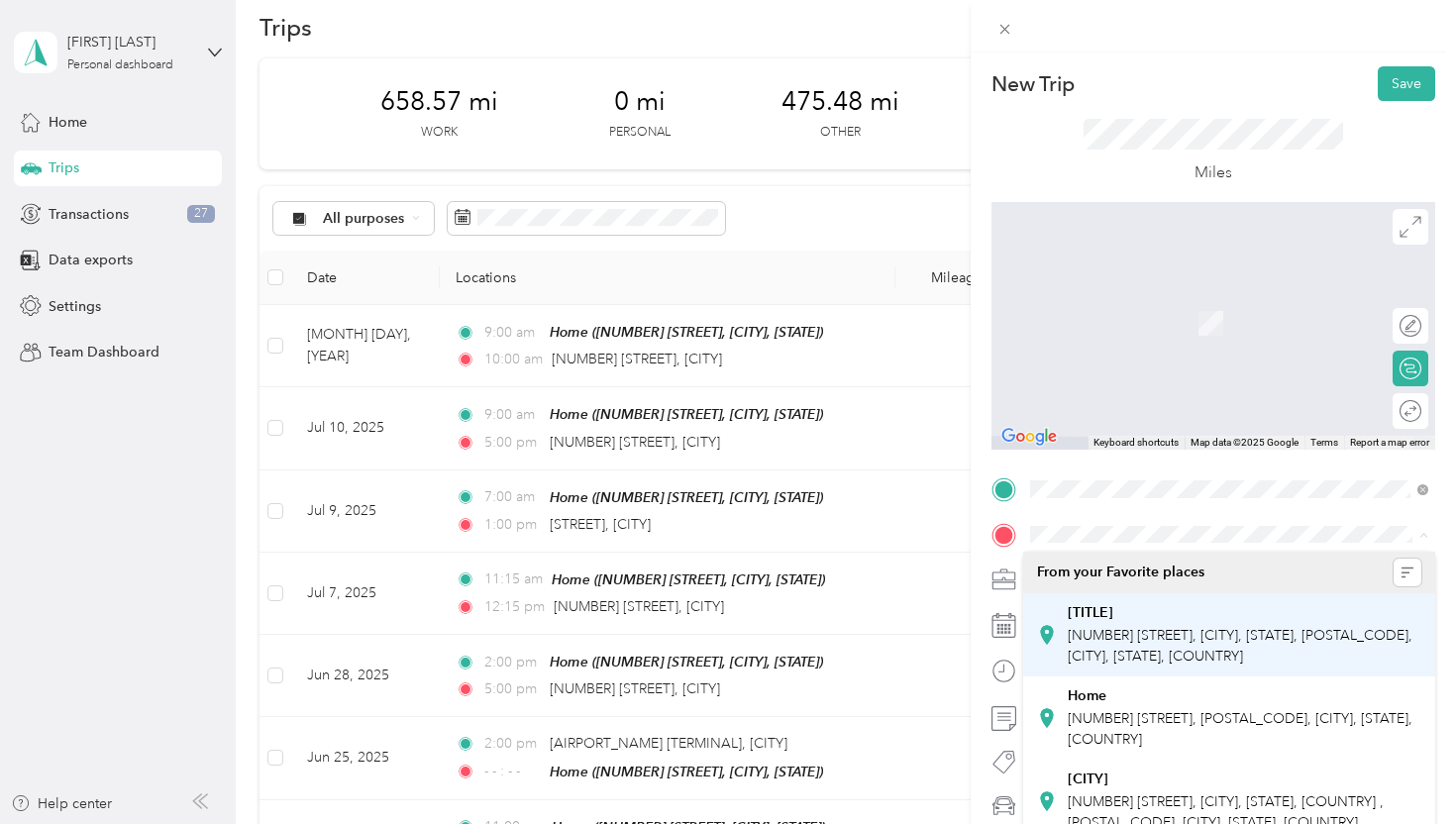 click on "[NUMBER] [STREET], [CITY], [STATE], [POSTAL_CODE], [CITY], [STATE], [COUNTRY]" at bounding box center (1240, 646) 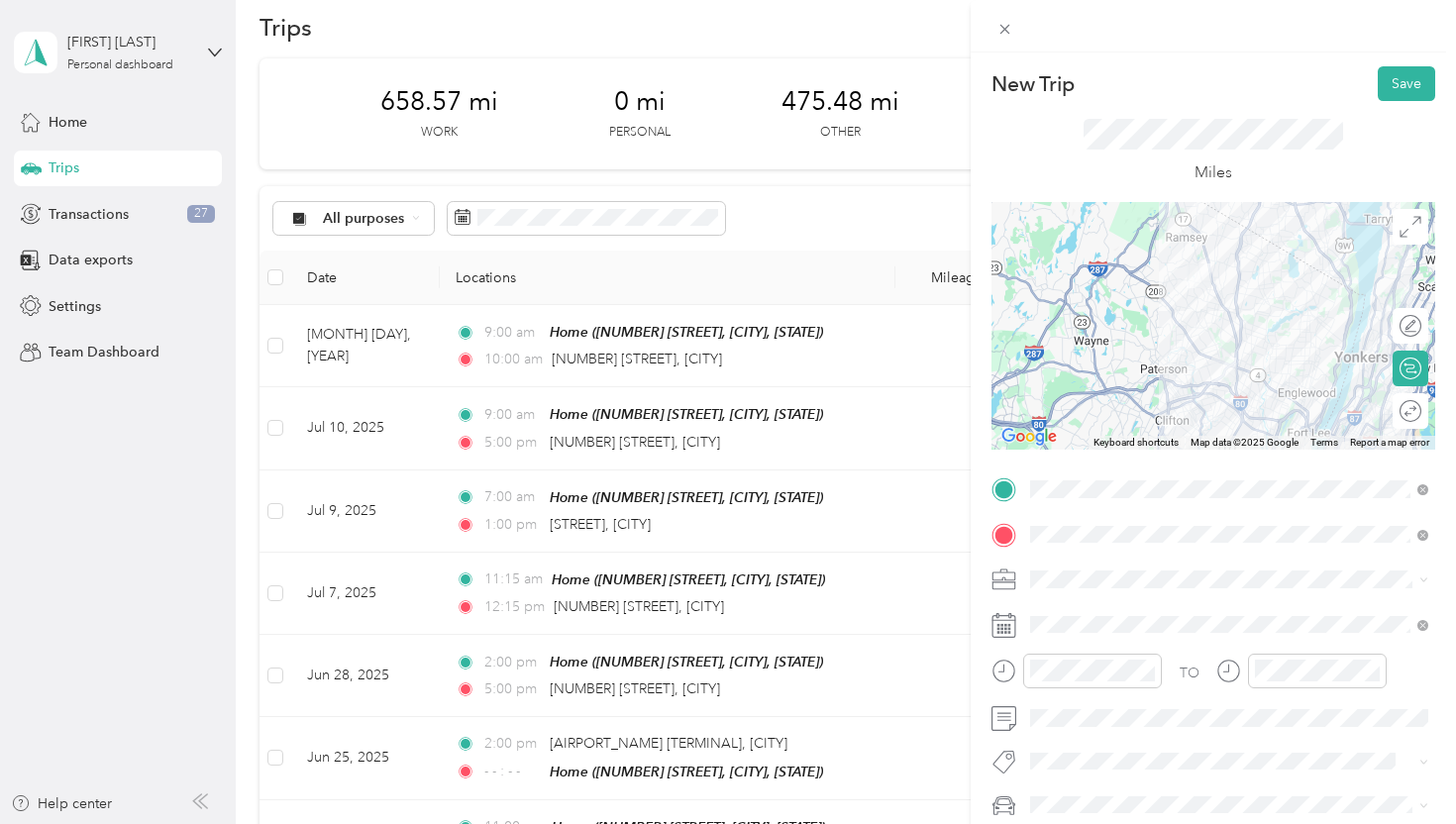click on "[TITLE] [NUMBER] [STREET], [CITY], [STATE], [POSTAL_CODE], [CITY], [STATE], [COUNTRY]" at bounding box center [1229, 626] 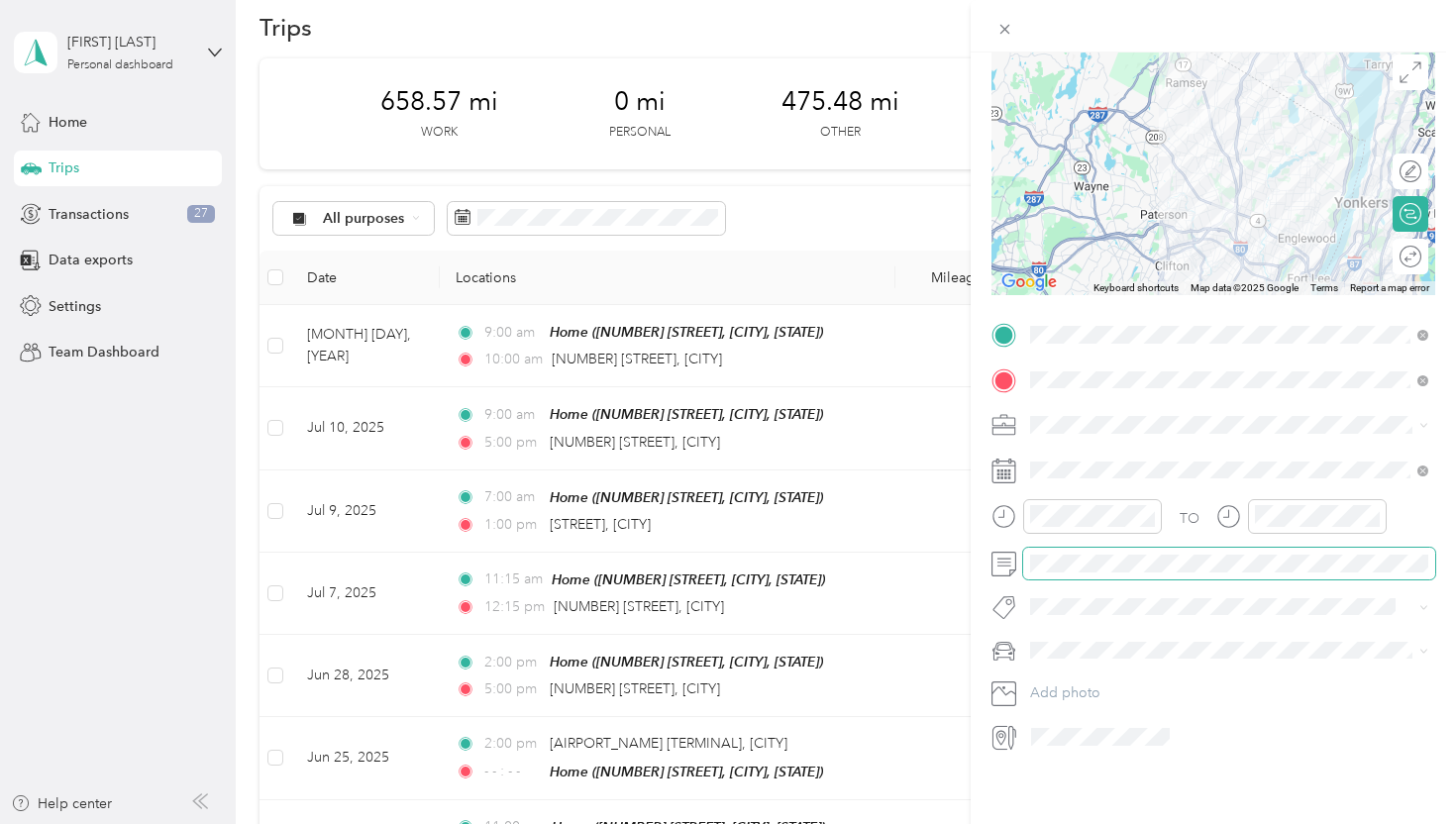 scroll, scrollTop: 155, scrollLeft: 0, axis: vertical 